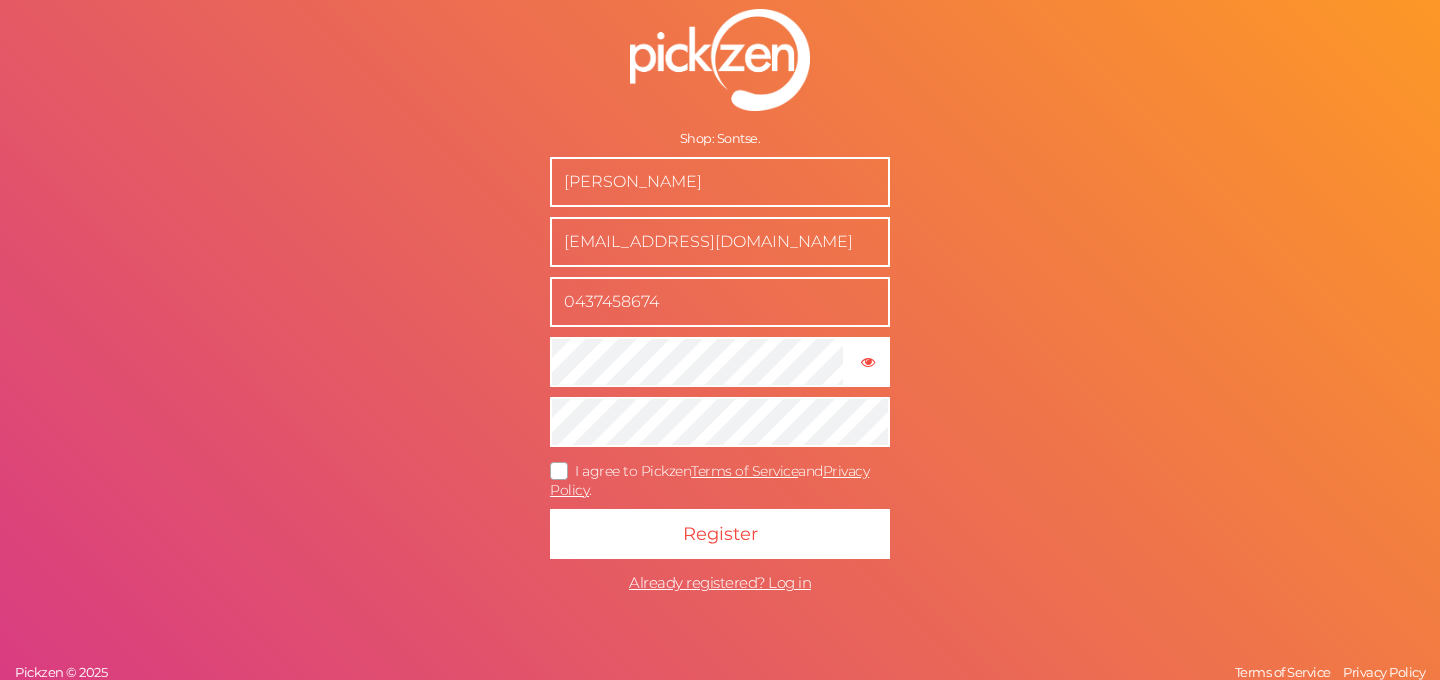 scroll, scrollTop: 0, scrollLeft: 0, axis: both 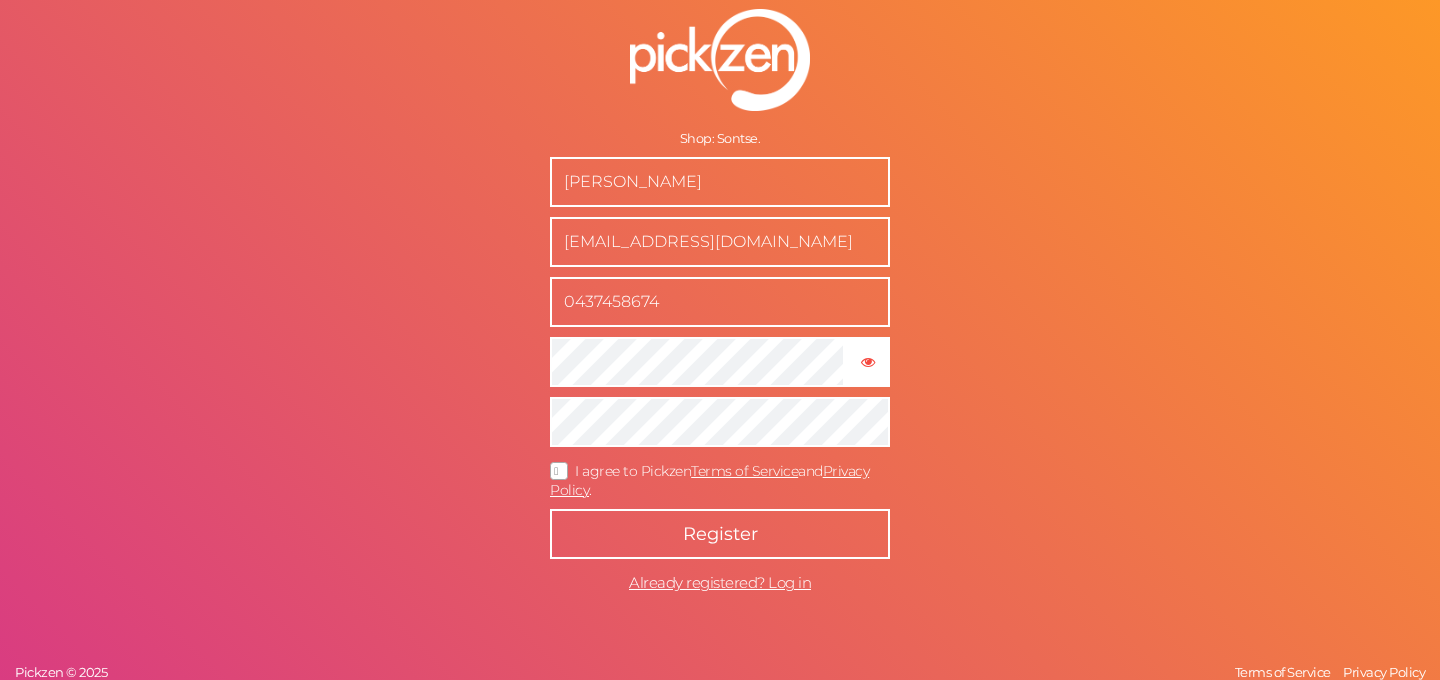 click on "Register" at bounding box center [720, 534] 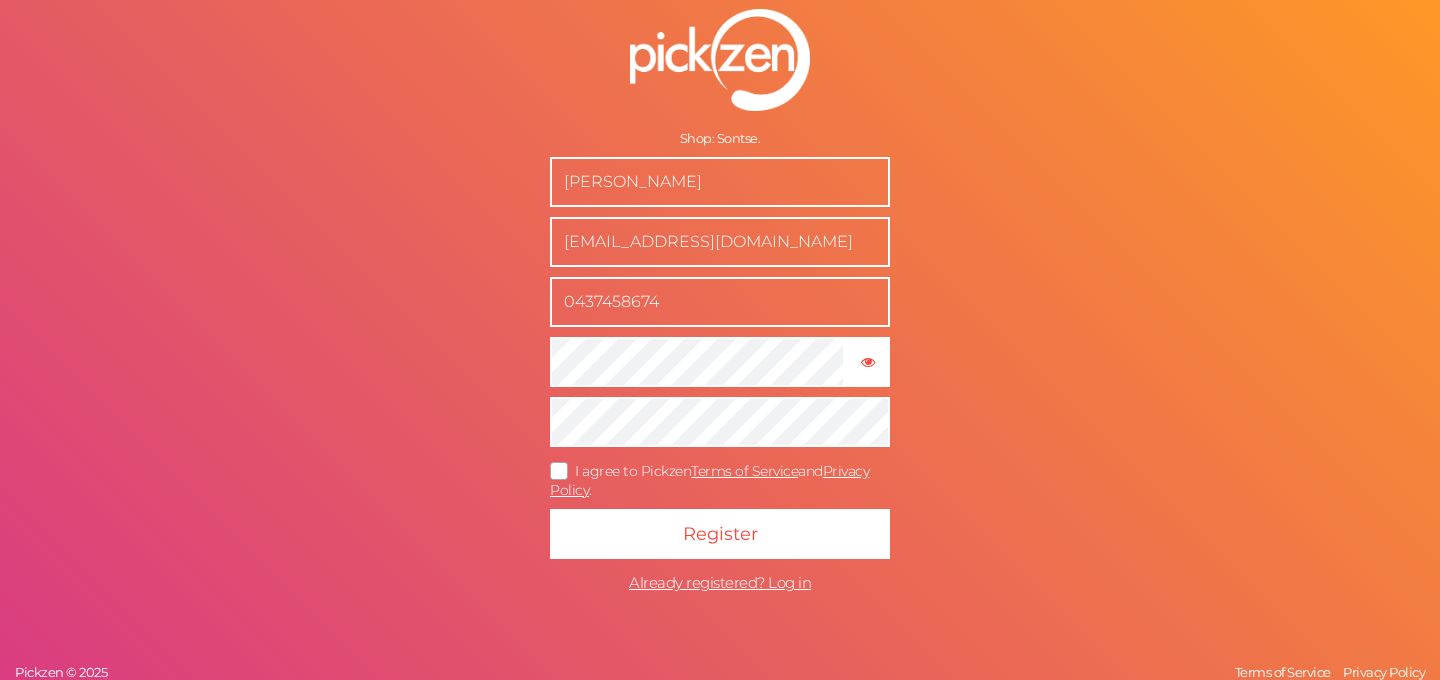 scroll, scrollTop: 0, scrollLeft: 0, axis: both 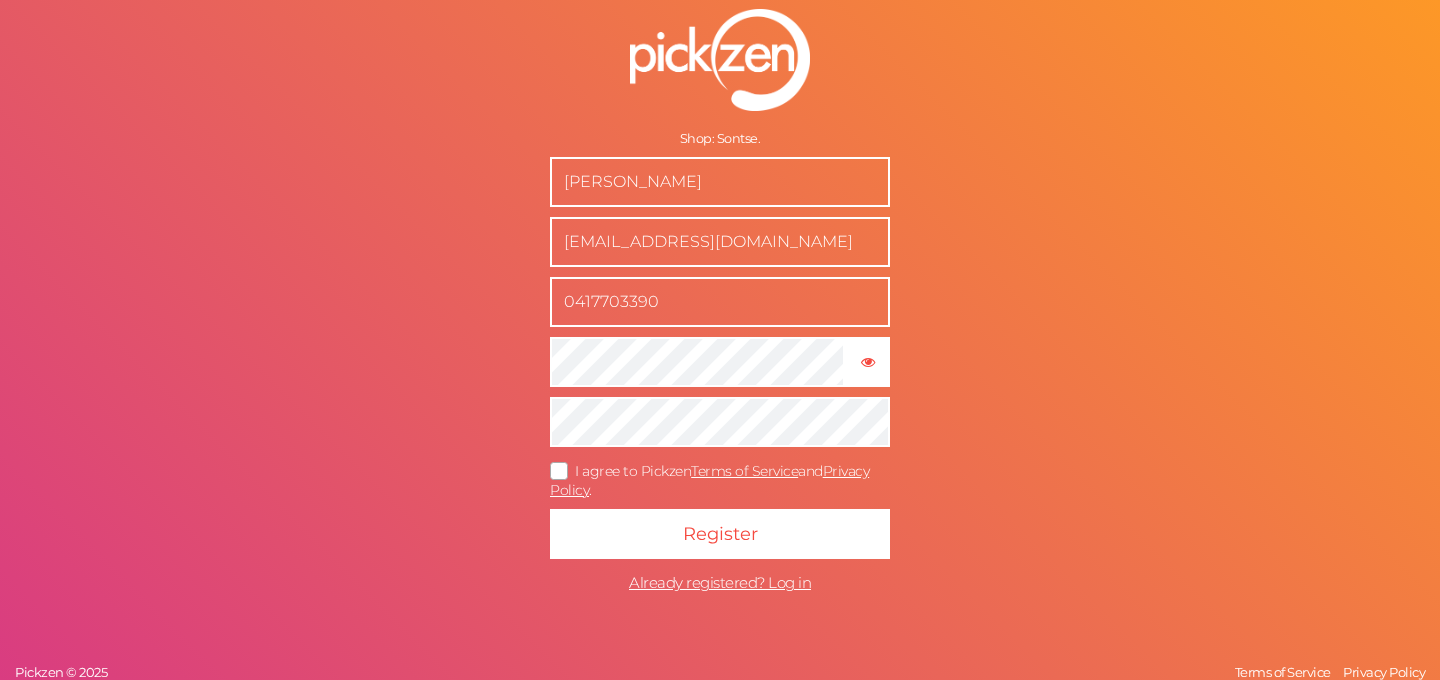 type on "0417703390" 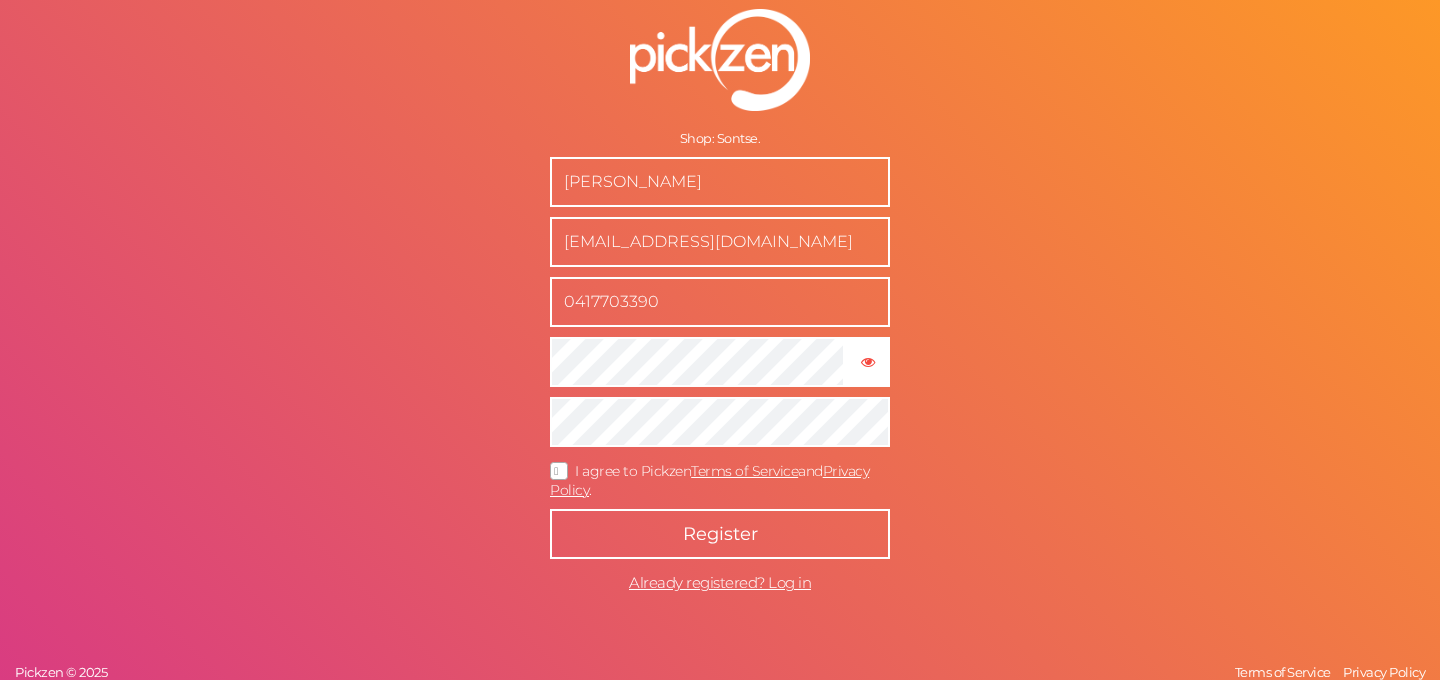 click on "Register" at bounding box center [720, 534] 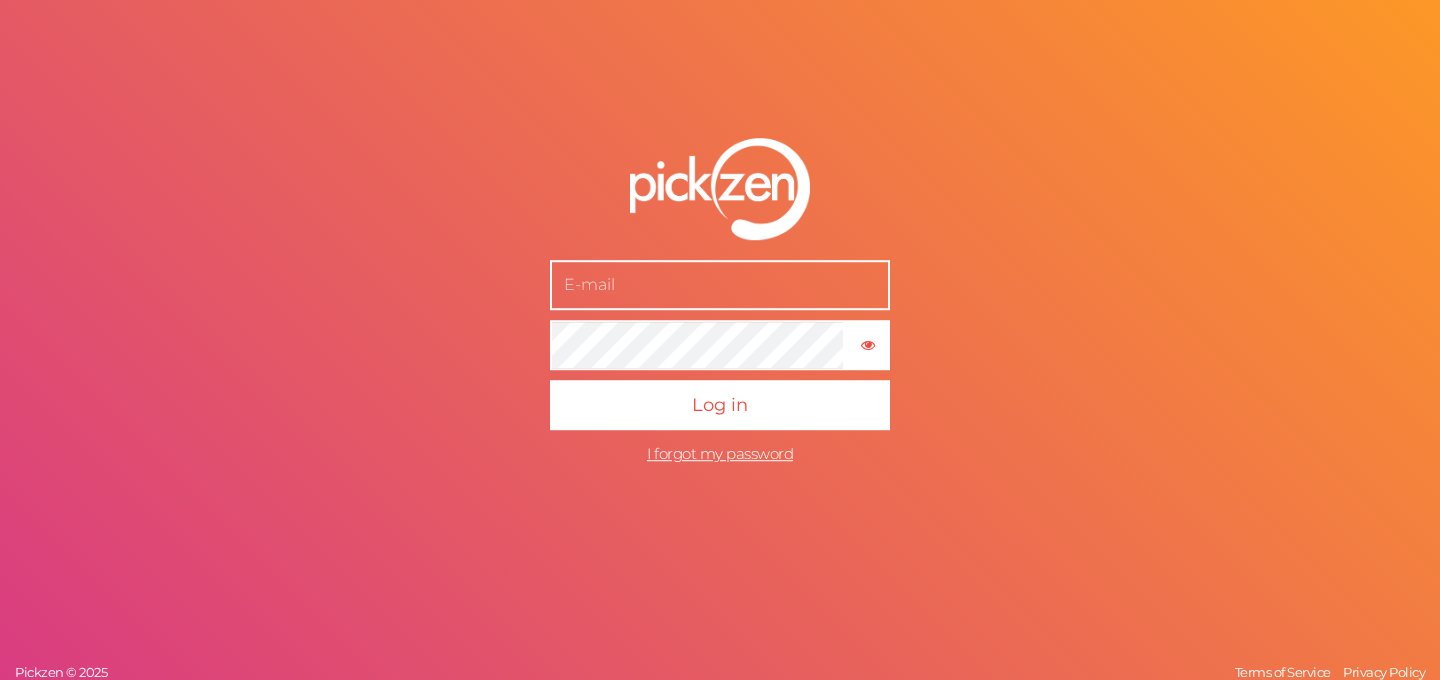 scroll, scrollTop: 0, scrollLeft: 0, axis: both 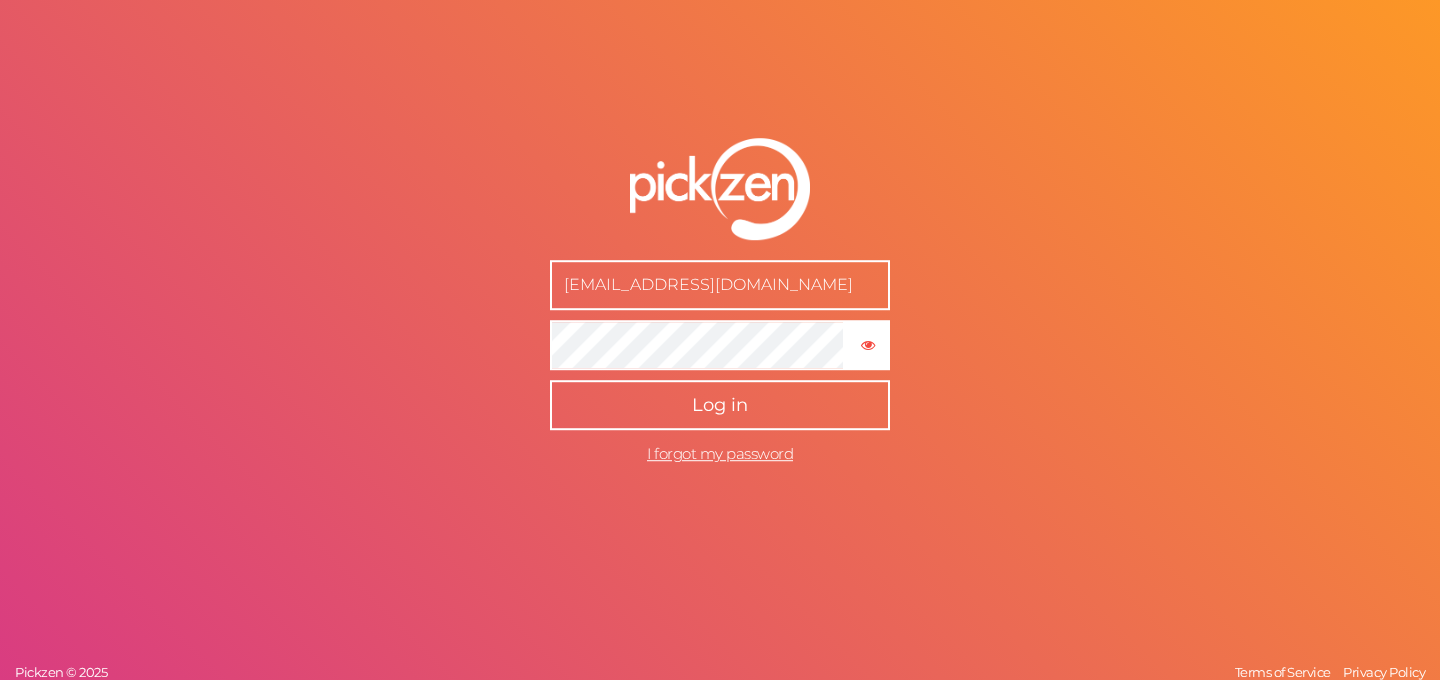 click on "Log in" at bounding box center (720, 405) 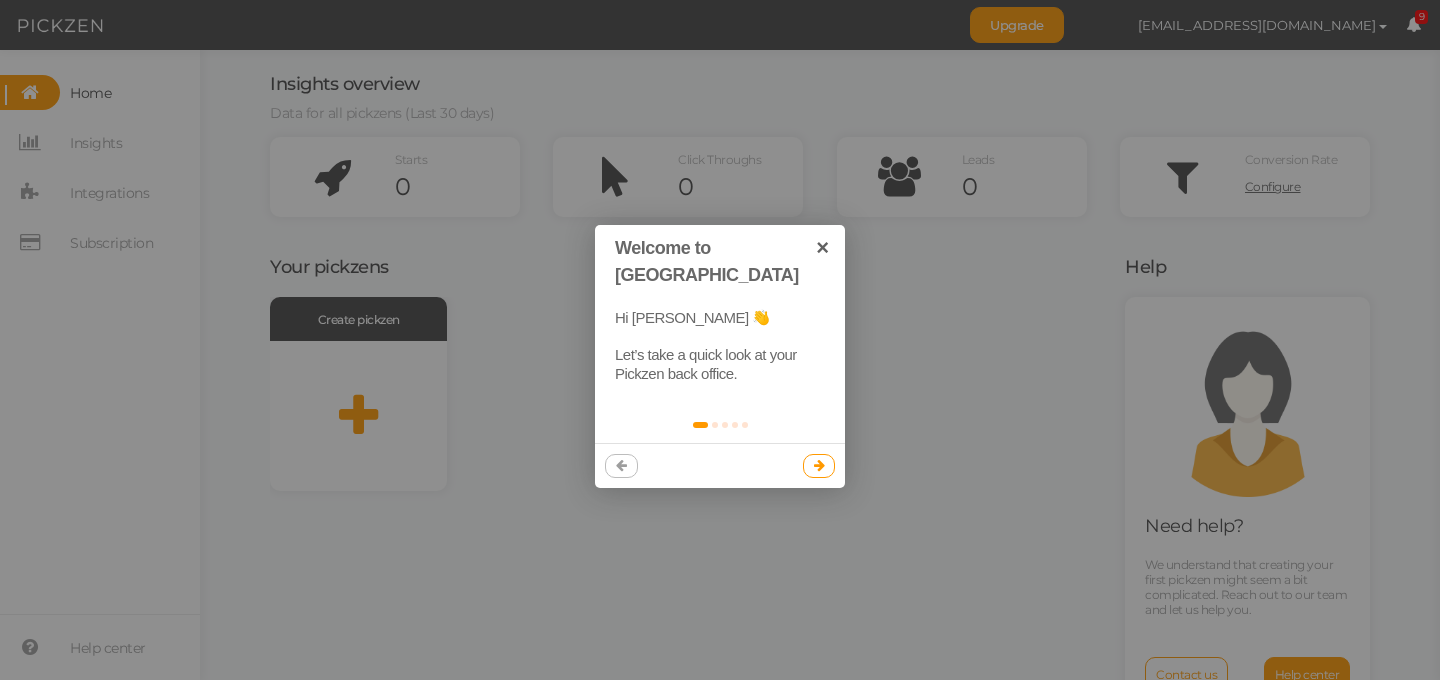 click at bounding box center [819, 466] 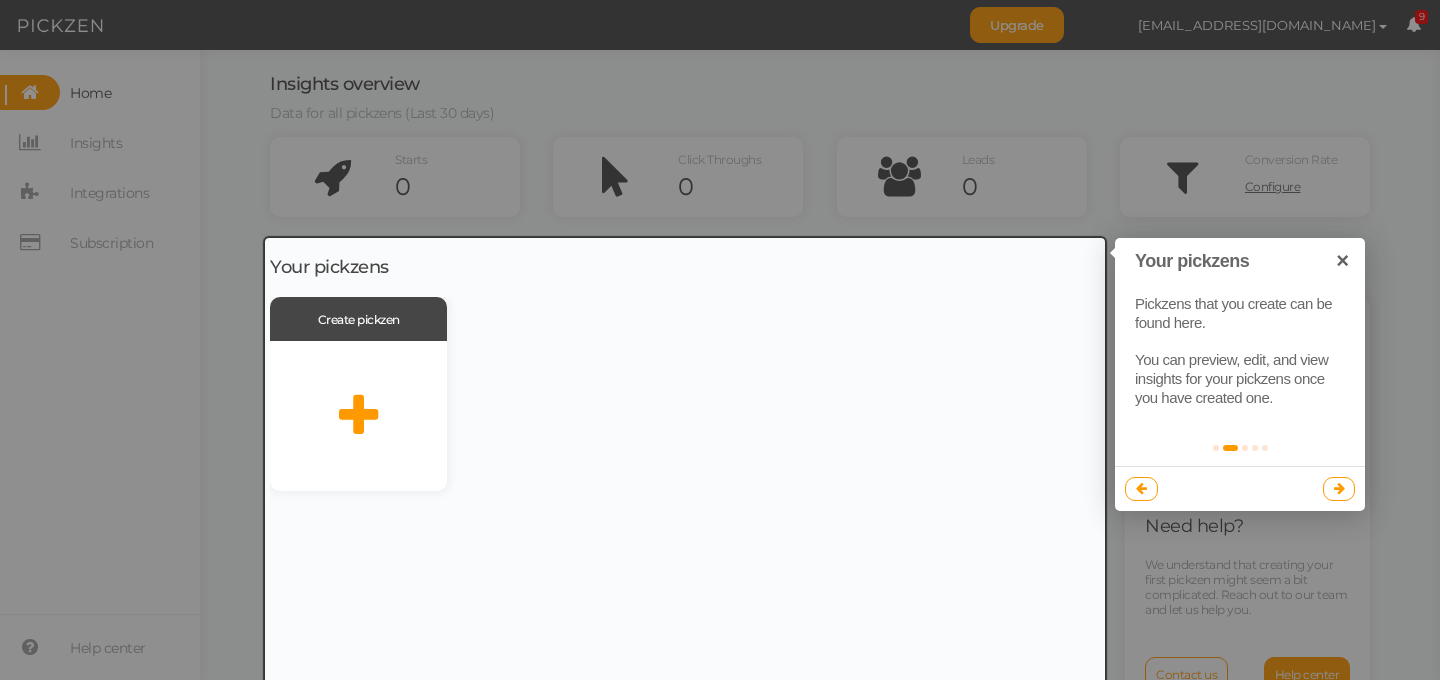 click at bounding box center [1339, 488] 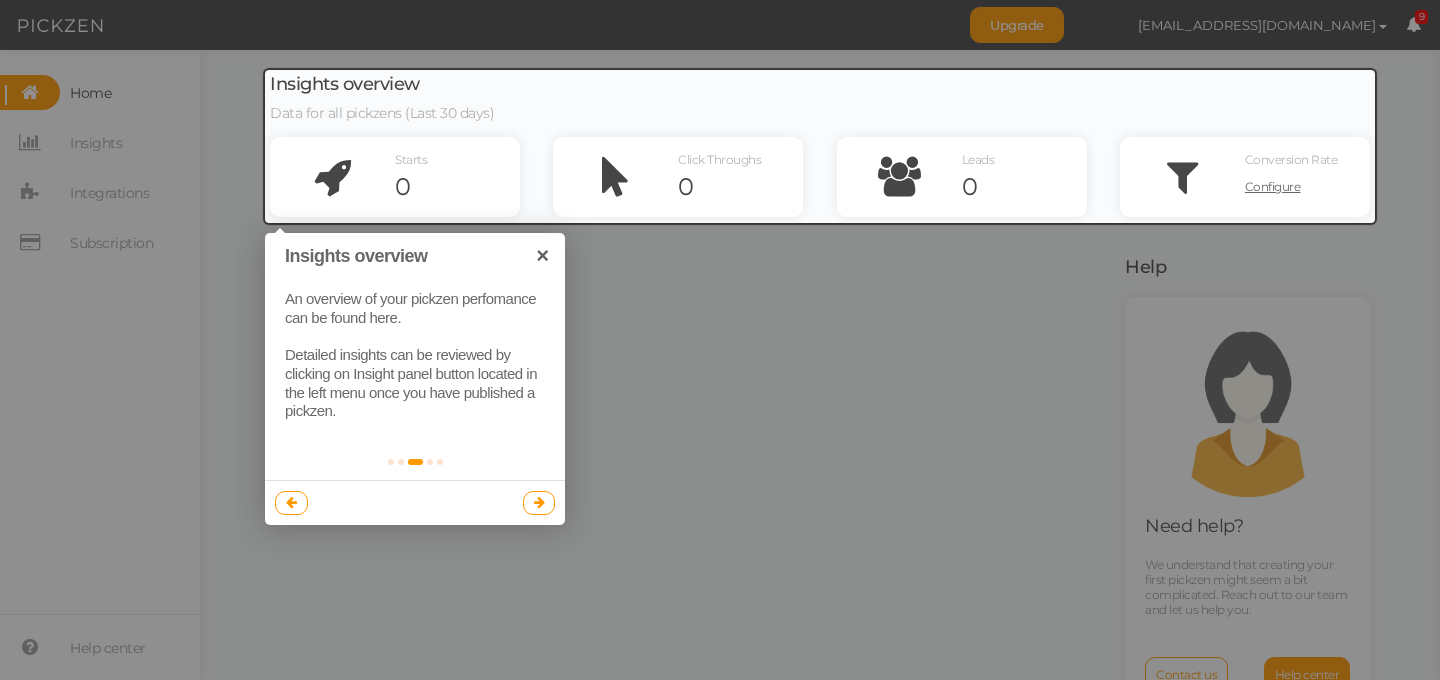 click at bounding box center (539, 502) 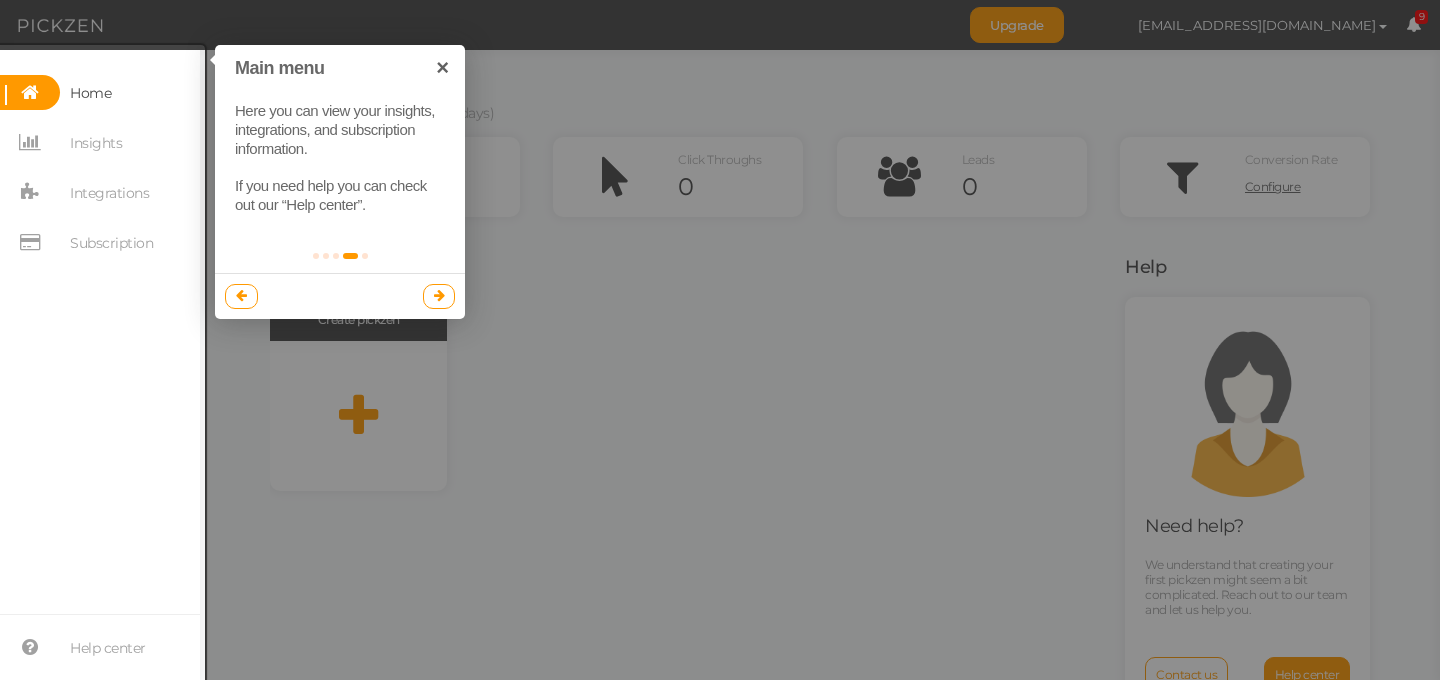 click at bounding box center [439, 296] 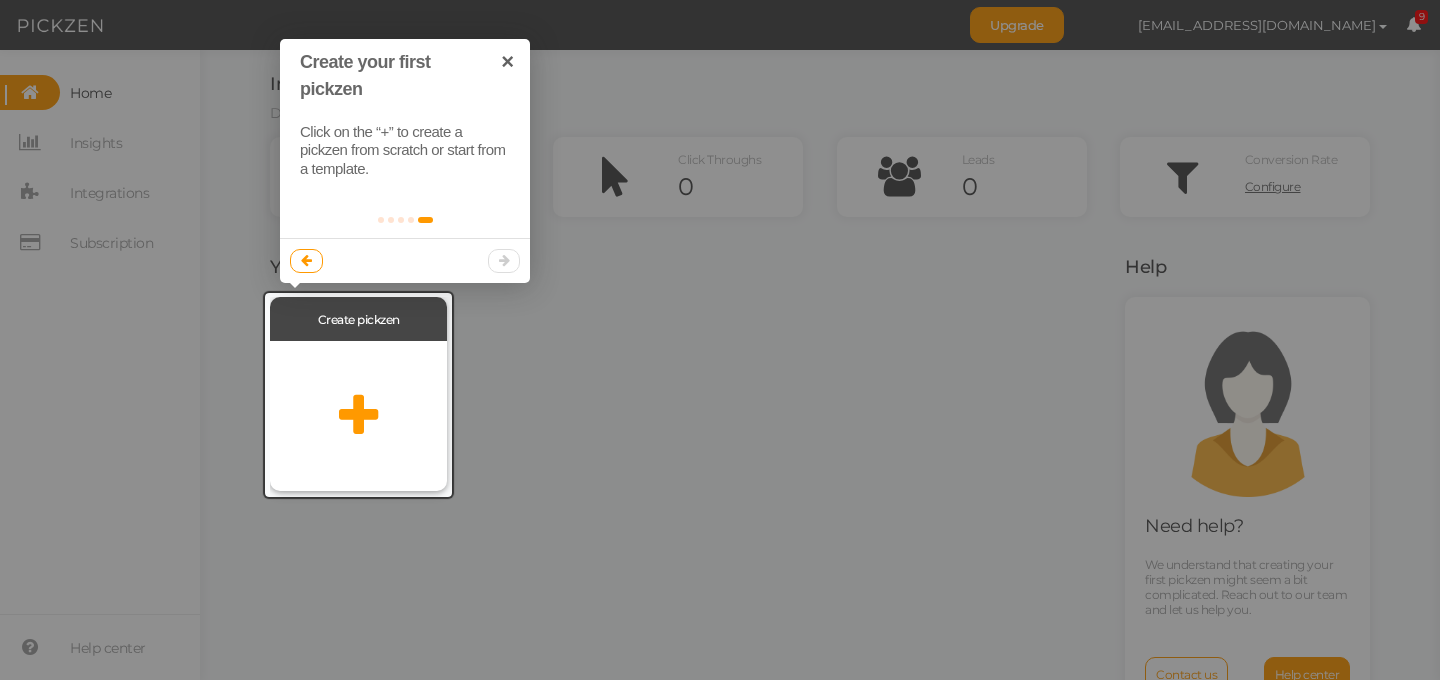 click on "Create pickzen" at bounding box center [358, 319] 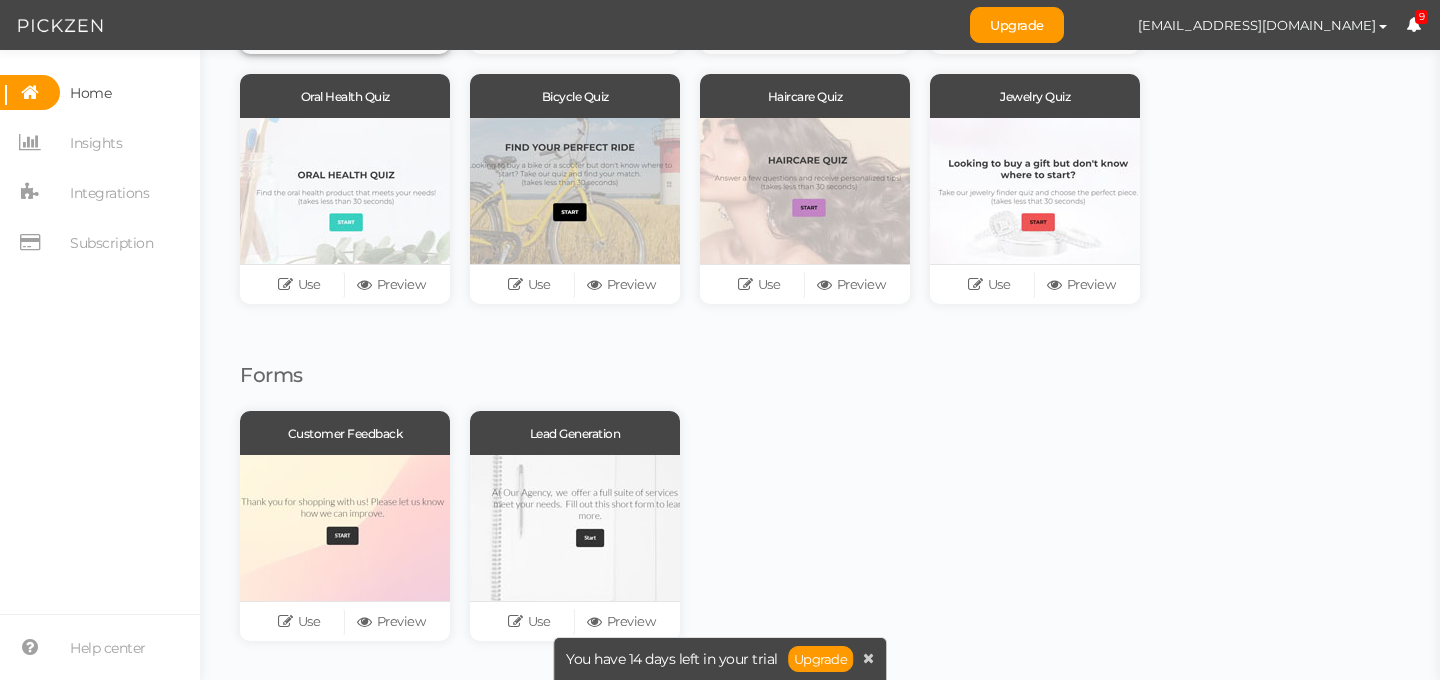 scroll, scrollTop: 0, scrollLeft: 0, axis: both 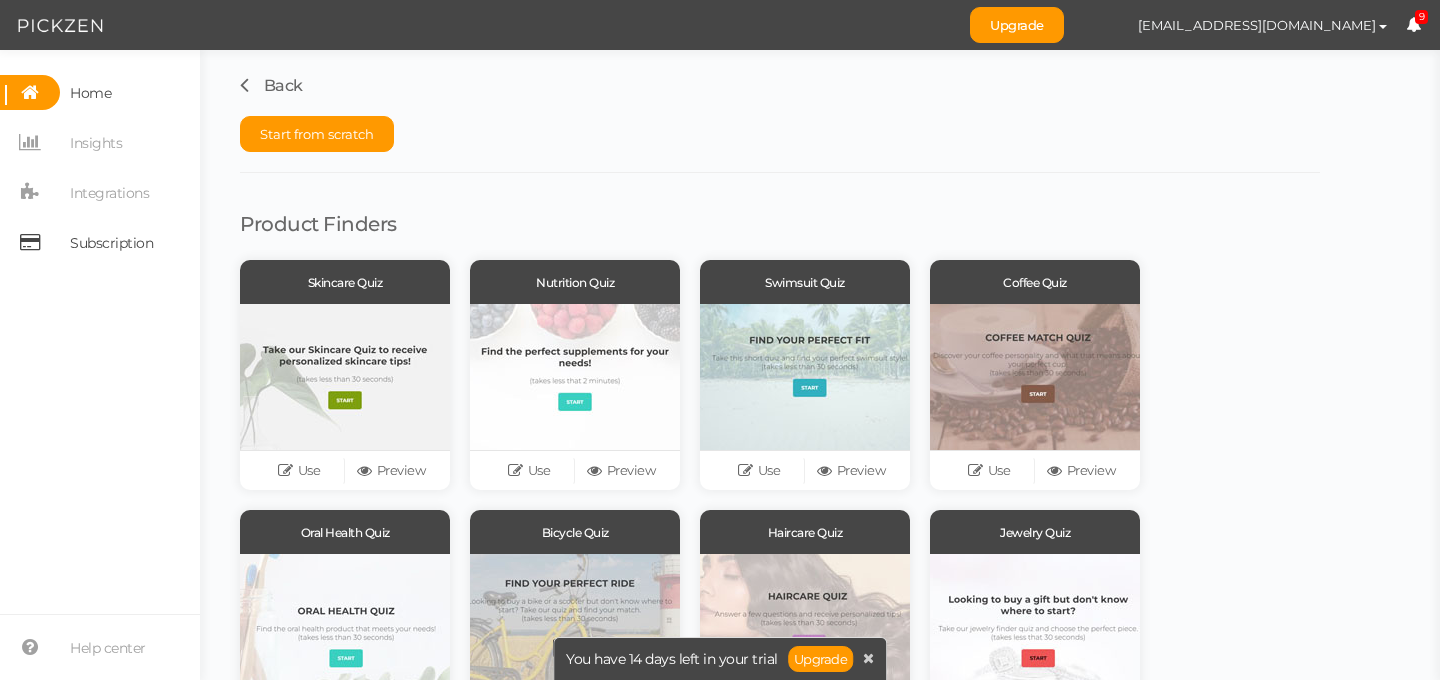 click on "Subscription" at bounding box center [111, 243] 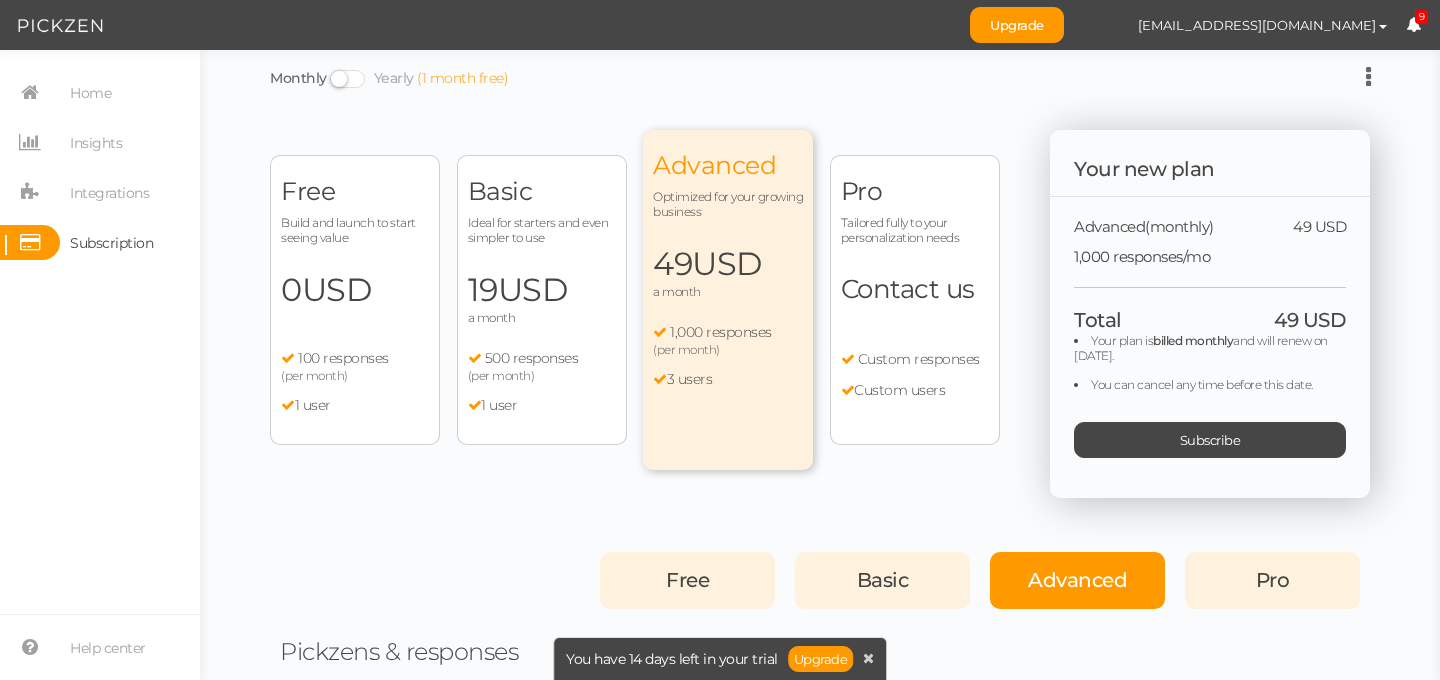 click on "USD" at bounding box center (533, 289) 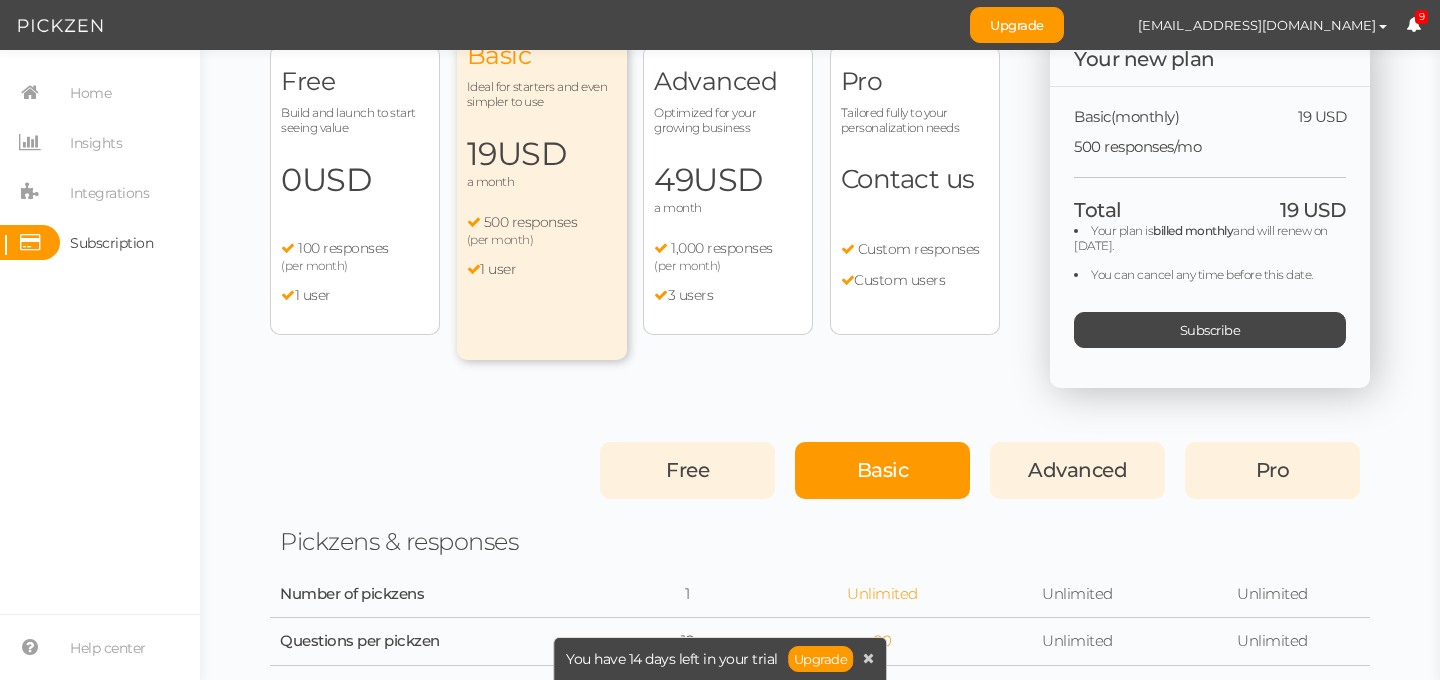 scroll, scrollTop: 0, scrollLeft: 0, axis: both 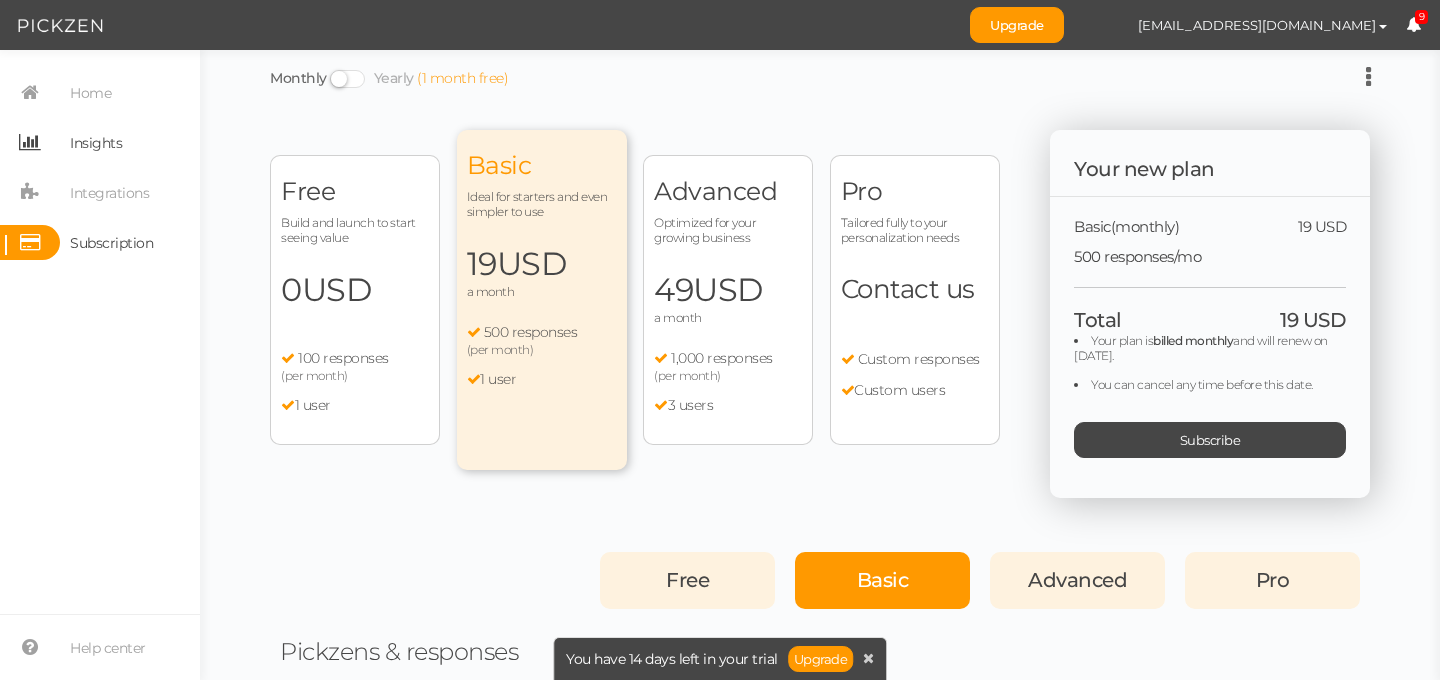 click on "Insights" at bounding box center [96, 143] 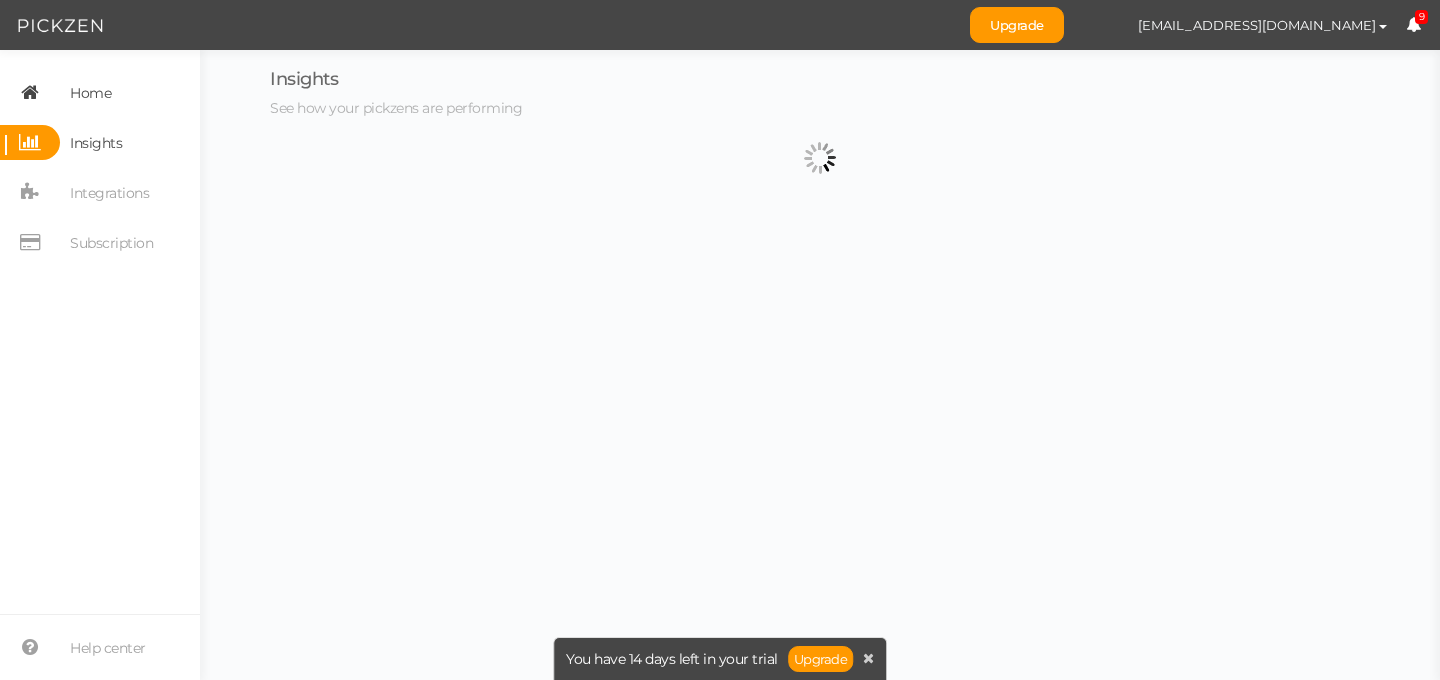 click on "Home" at bounding box center [100, 92] 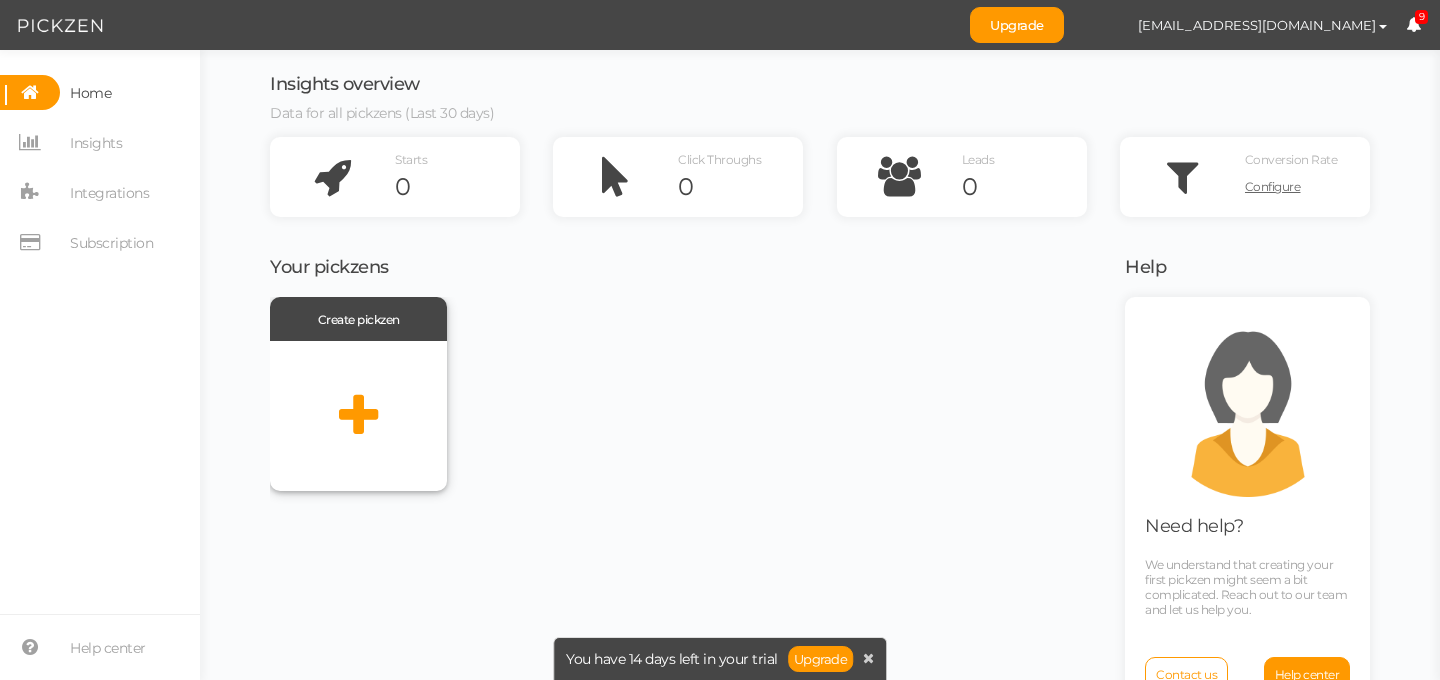 click at bounding box center [358, 416] 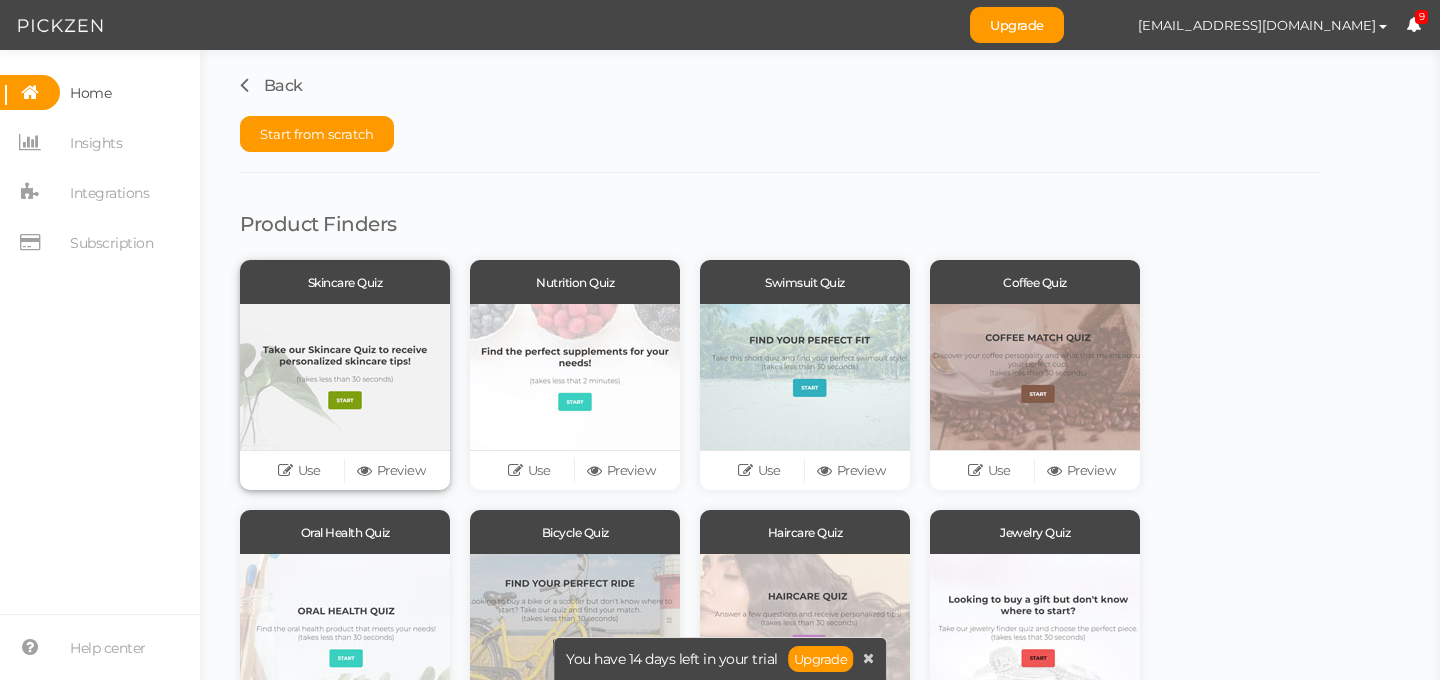 click at bounding box center [345, 377] 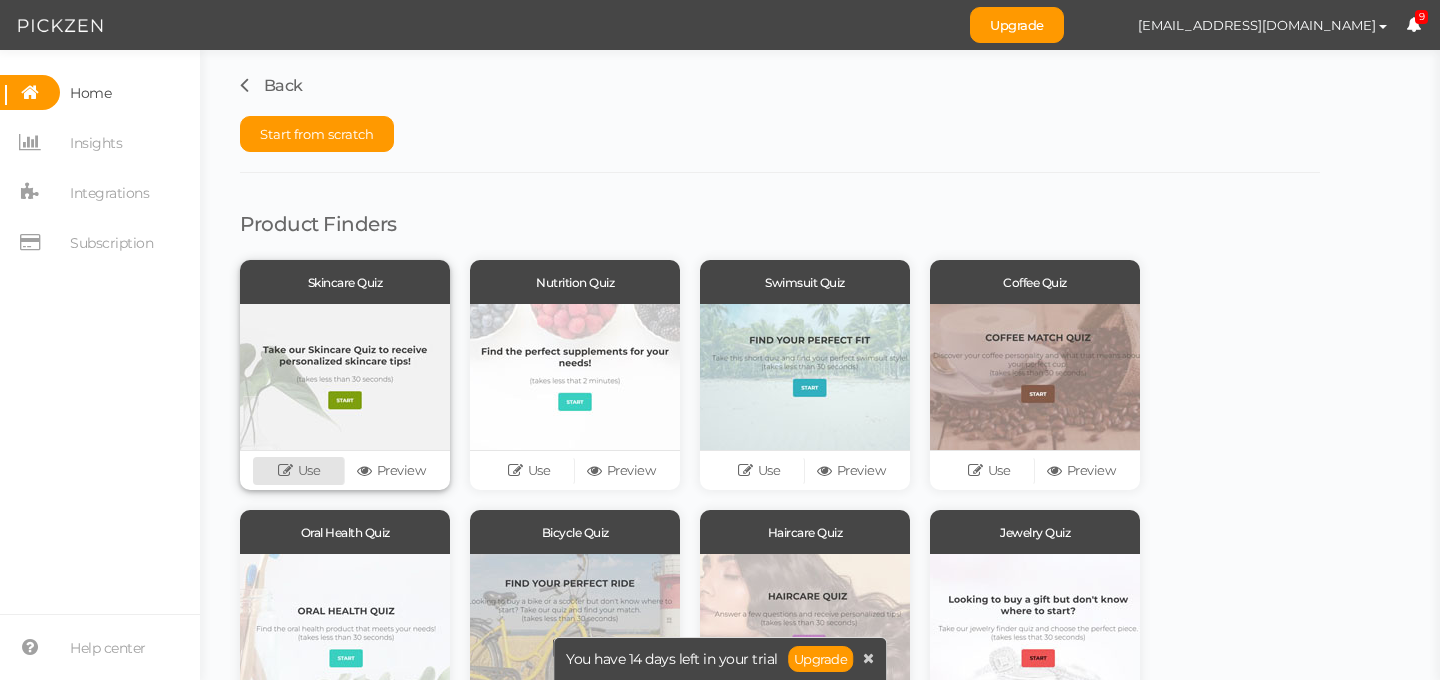click on "Use" at bounding box center [299, 471] 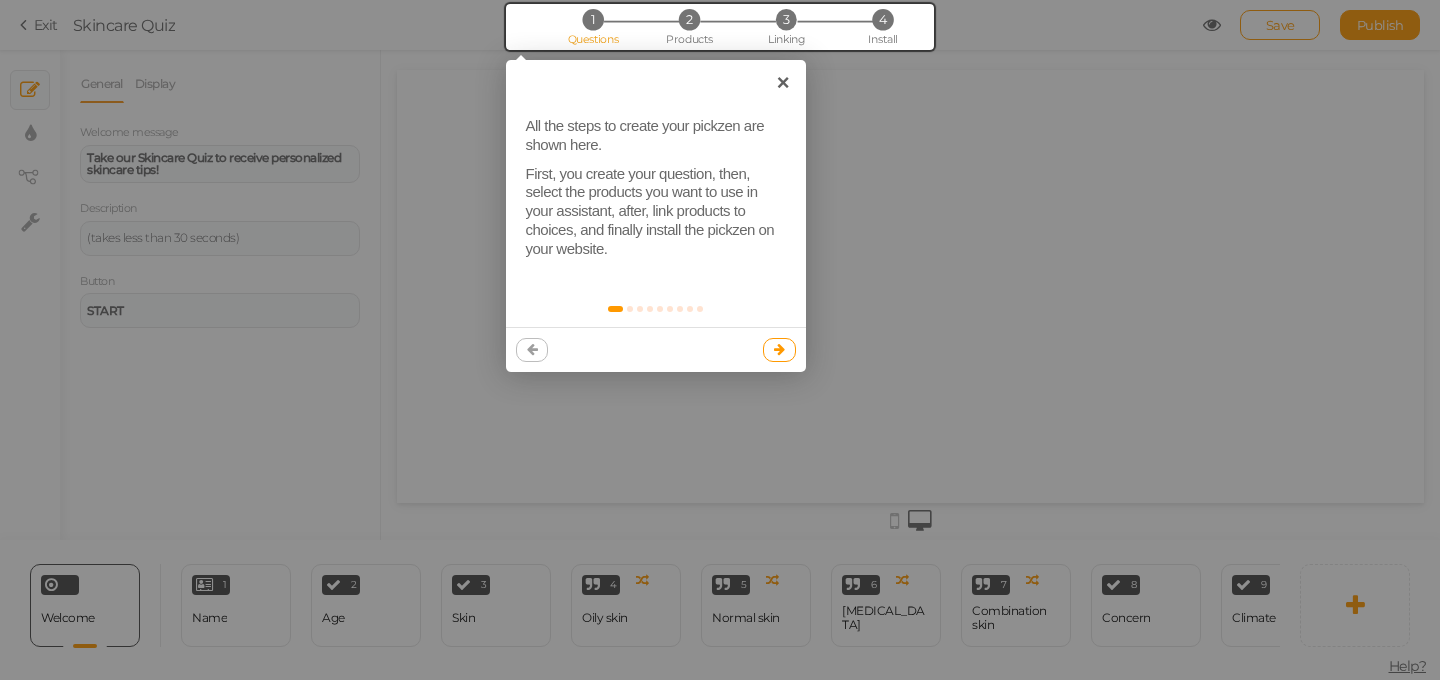 click at bounding box center [779, 350] 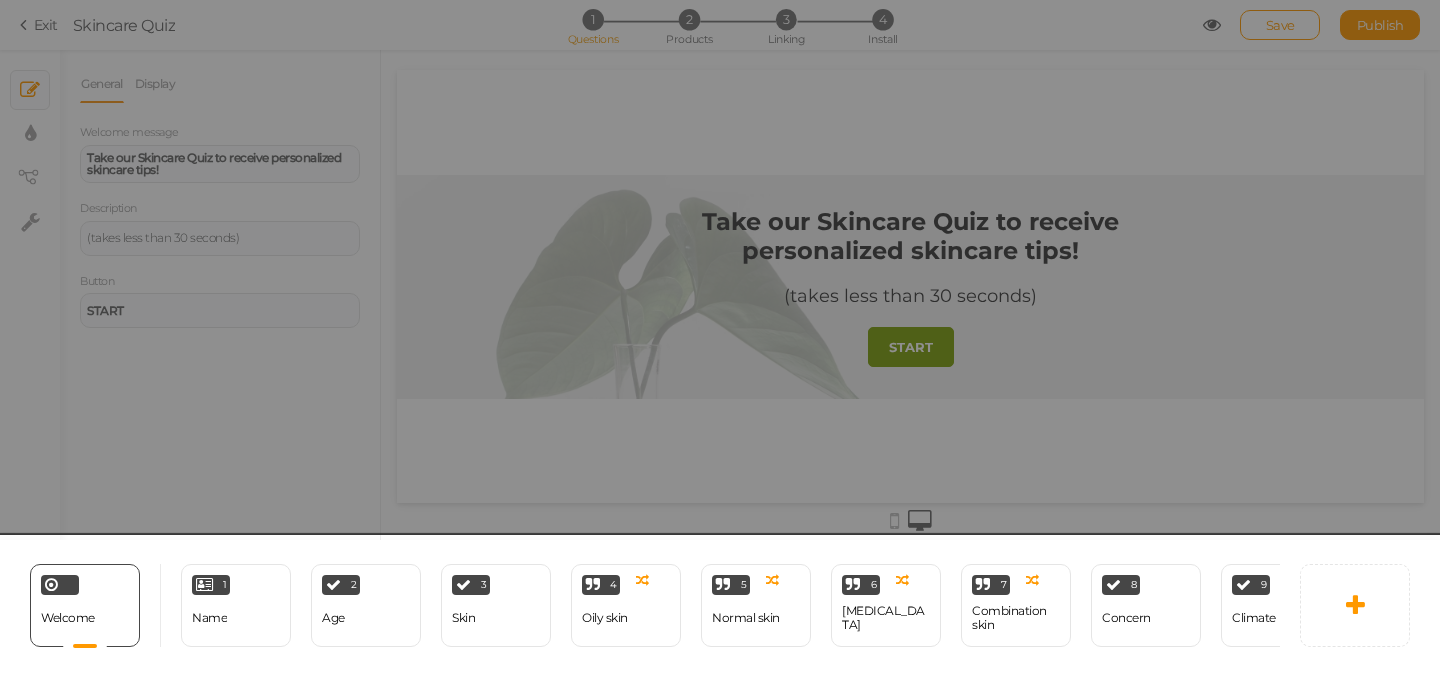 scroll, scrollTop: 0, scrollLeft: 0, axis: both 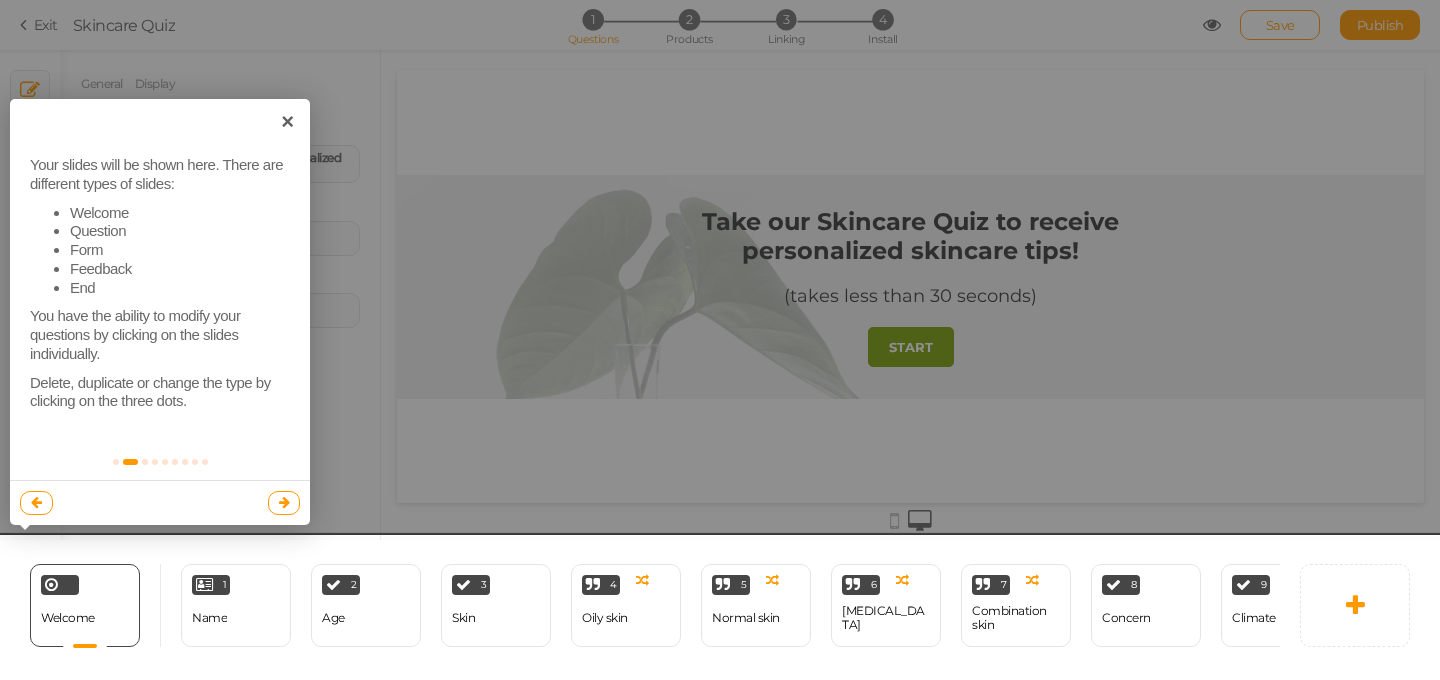 click at bounding box center (720, 340) 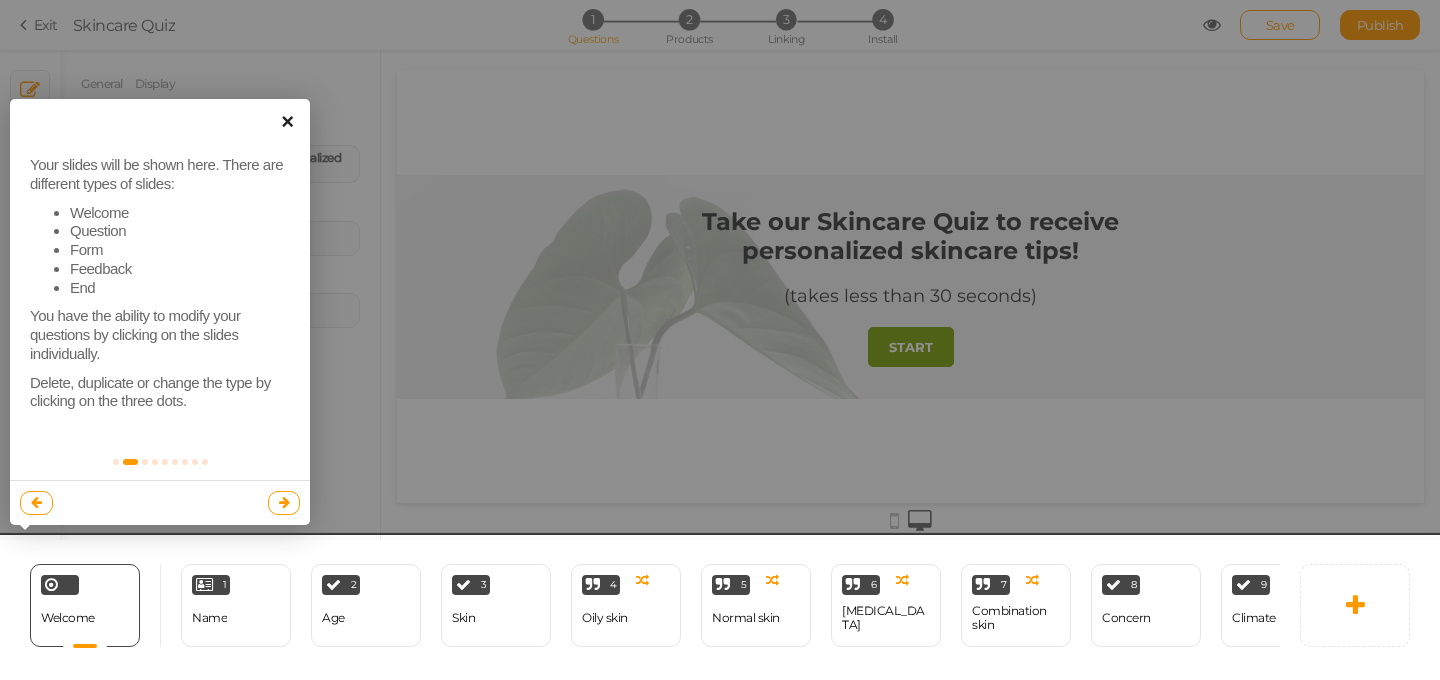 click on "×" at bounding box center [287, 121] 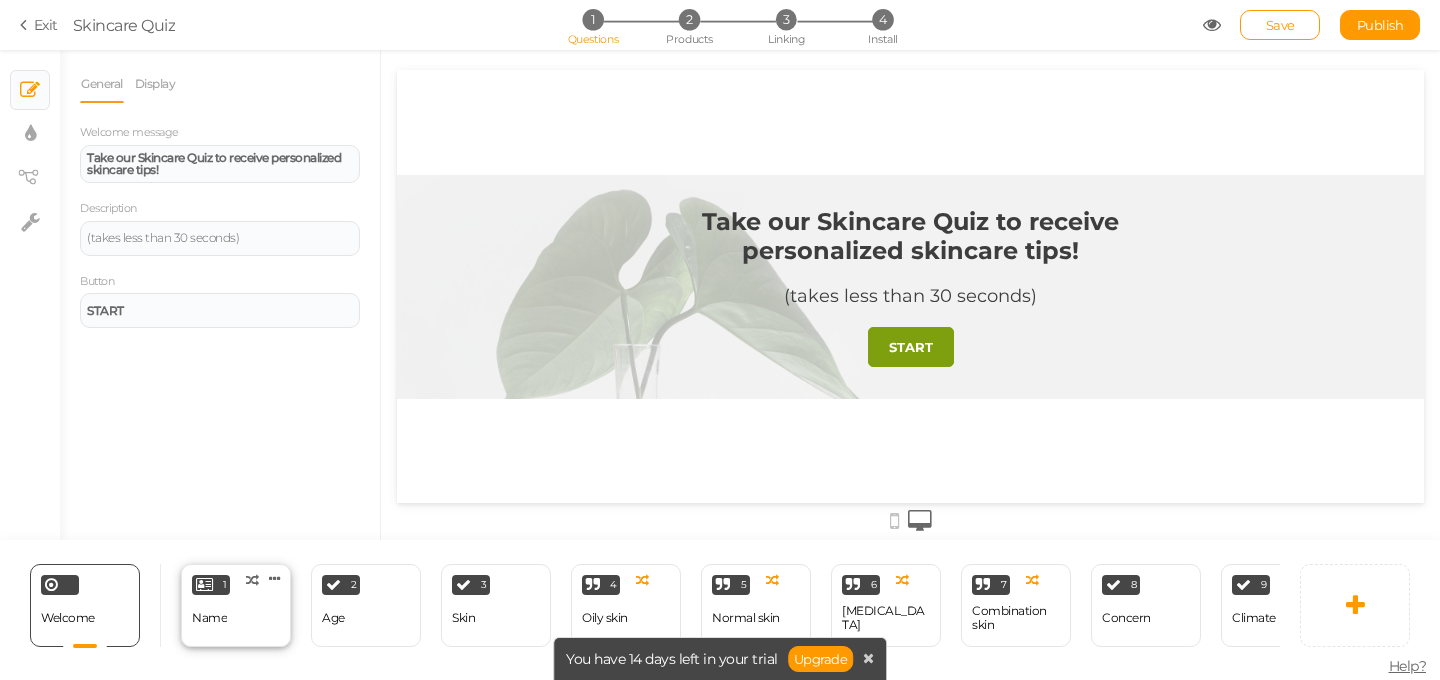 click on "1" at bounding box center (225, 585) 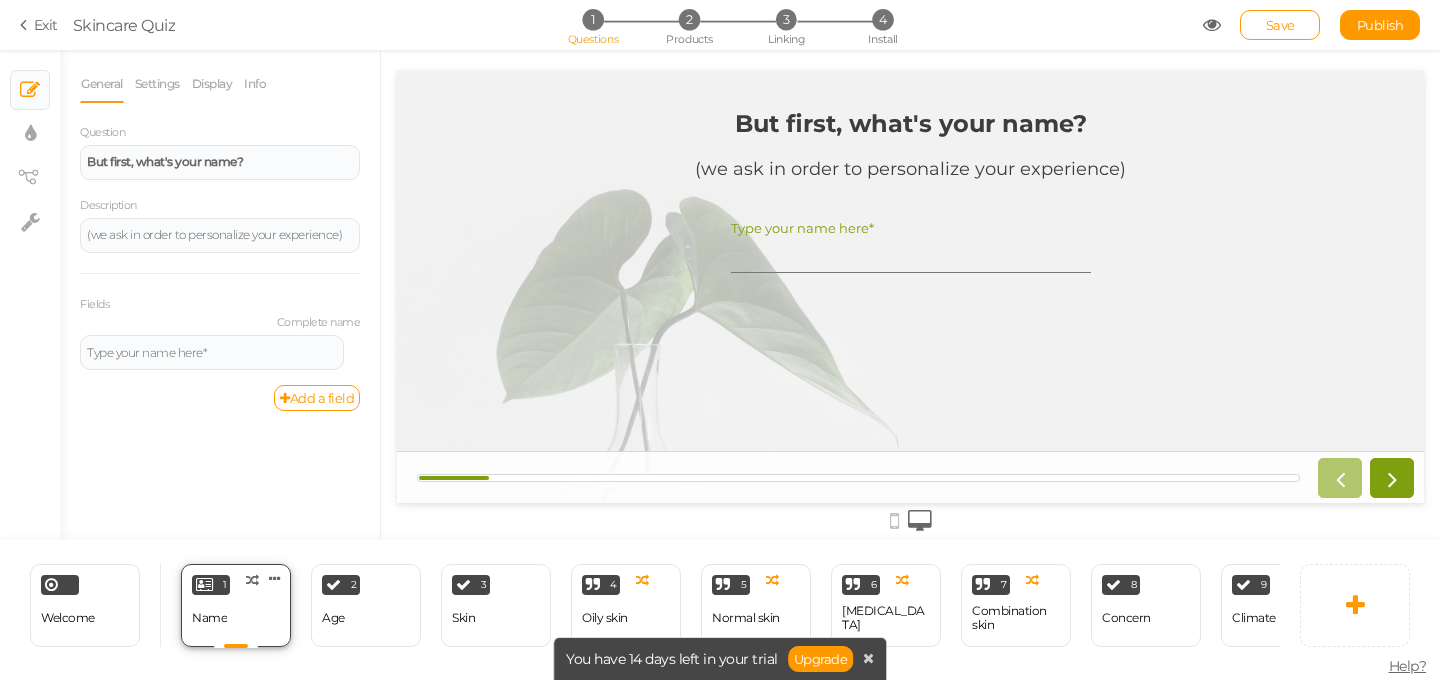 scroll, scrollTop: 0, scrollLeft: 0, axis: both 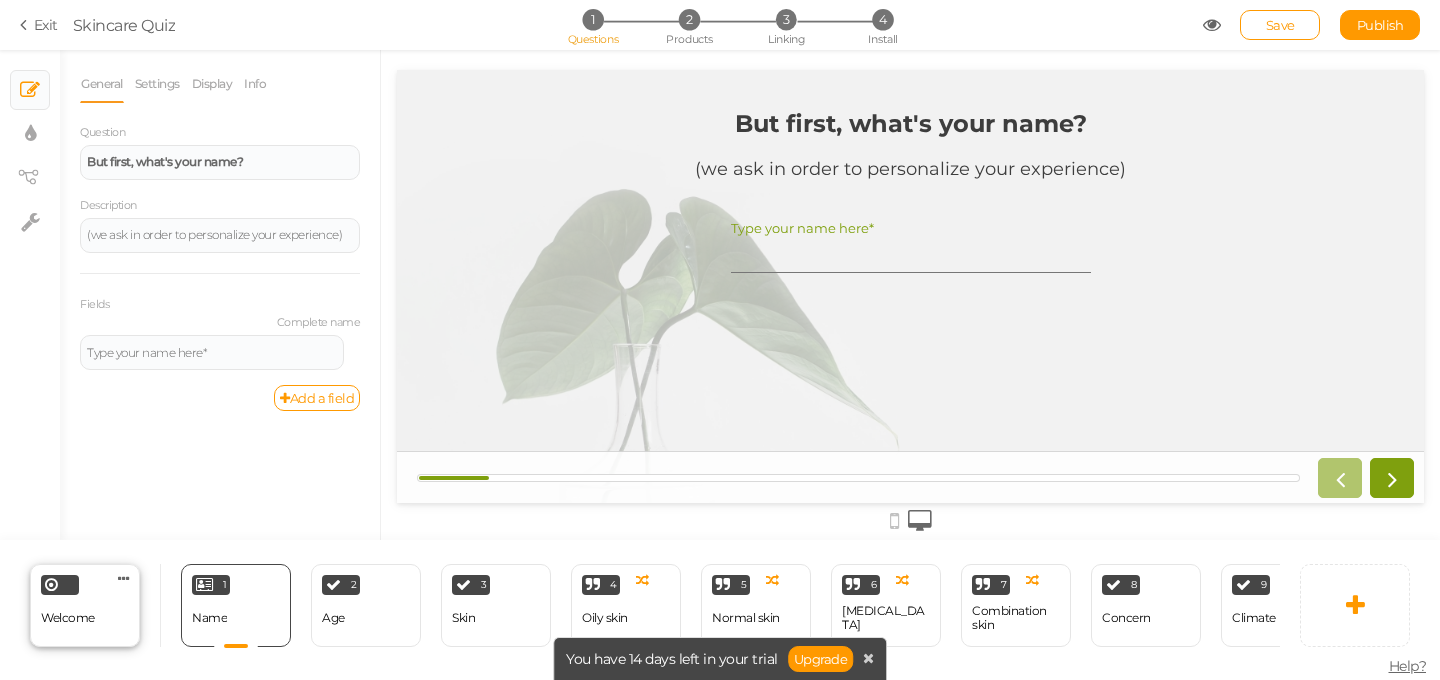 click on "Welcome                       Delete" at bounding box center [85, 605] 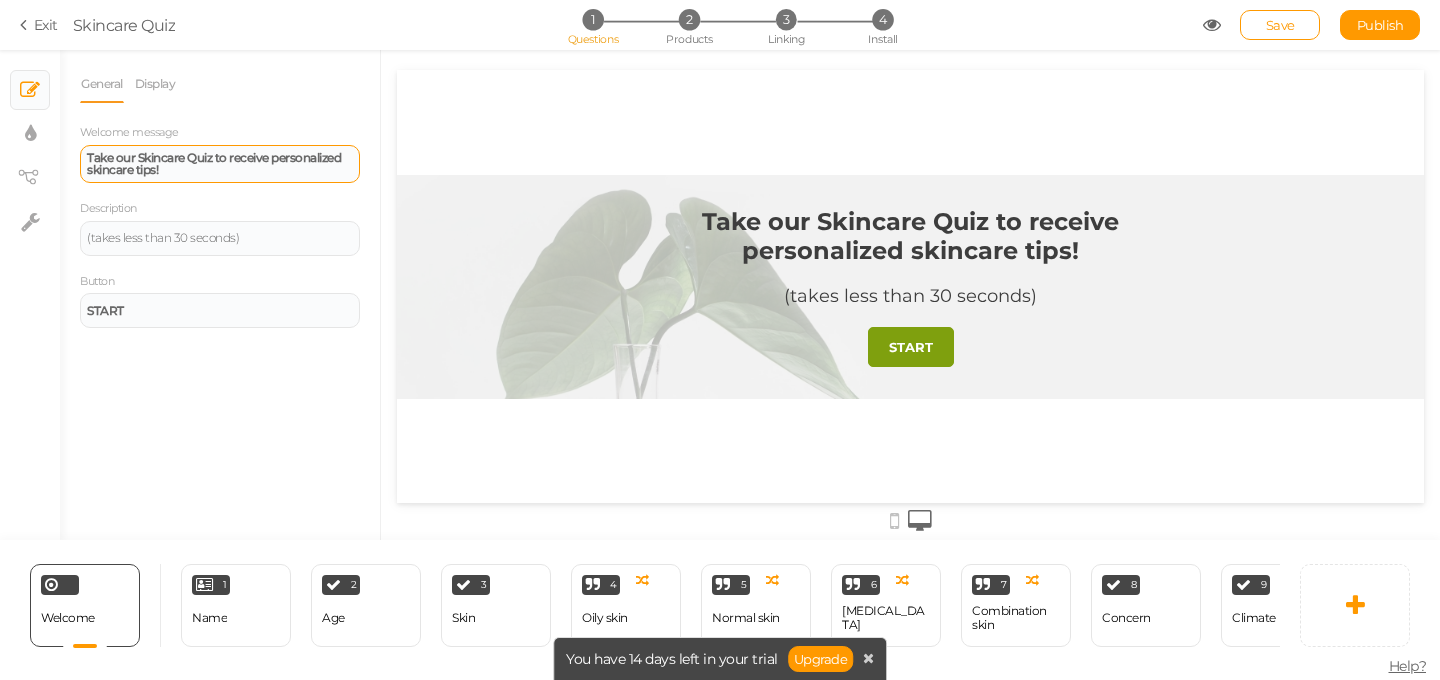 click on "Take our Skincare Quiz to receive personalized skincare tips!" at bounding box center (220, 164) 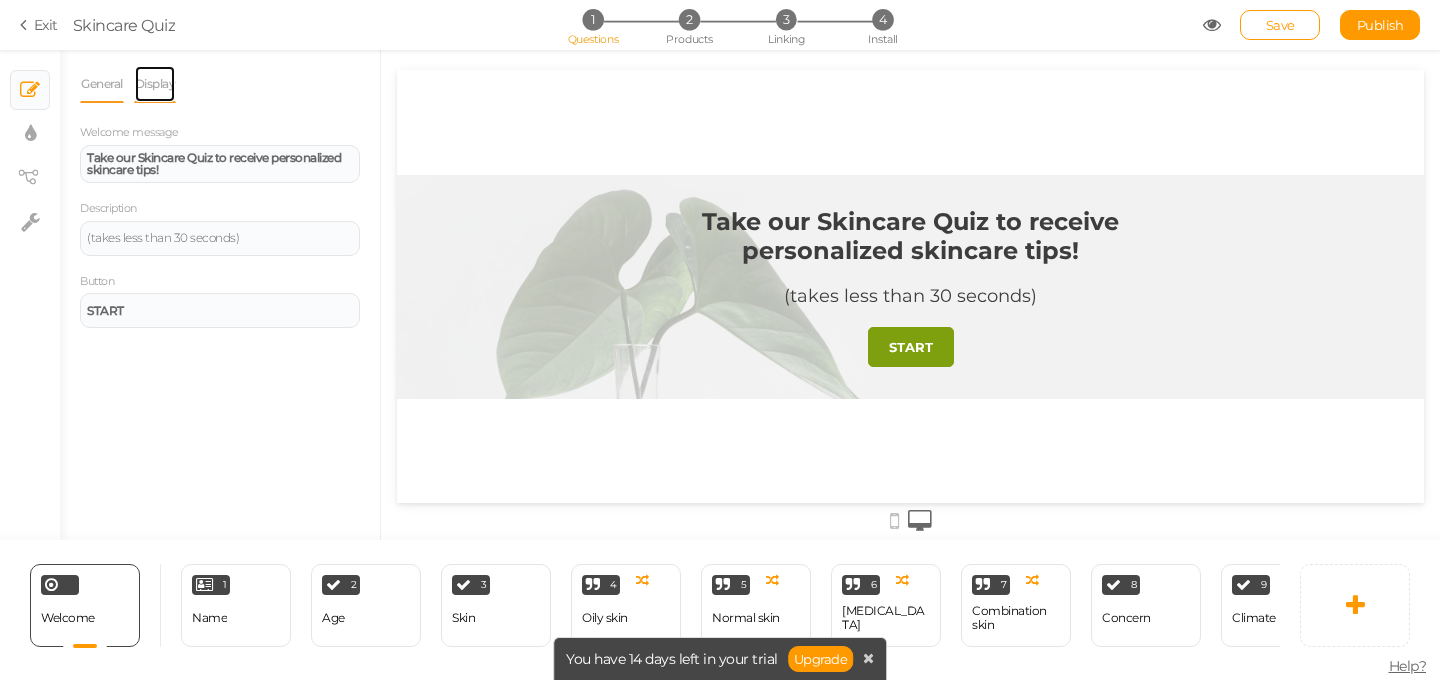 click on "Display" at bounding box center (155, 84) 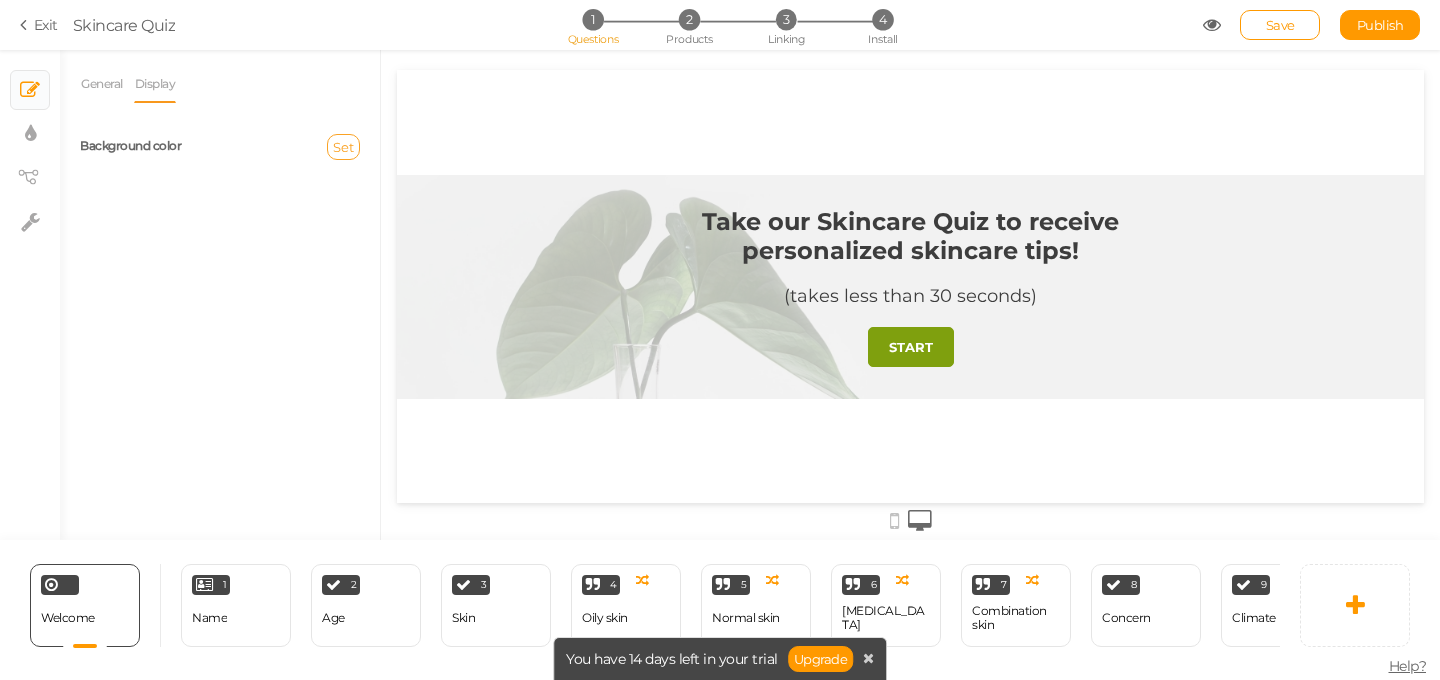 click on "Set" at bounding box center (343, 147) 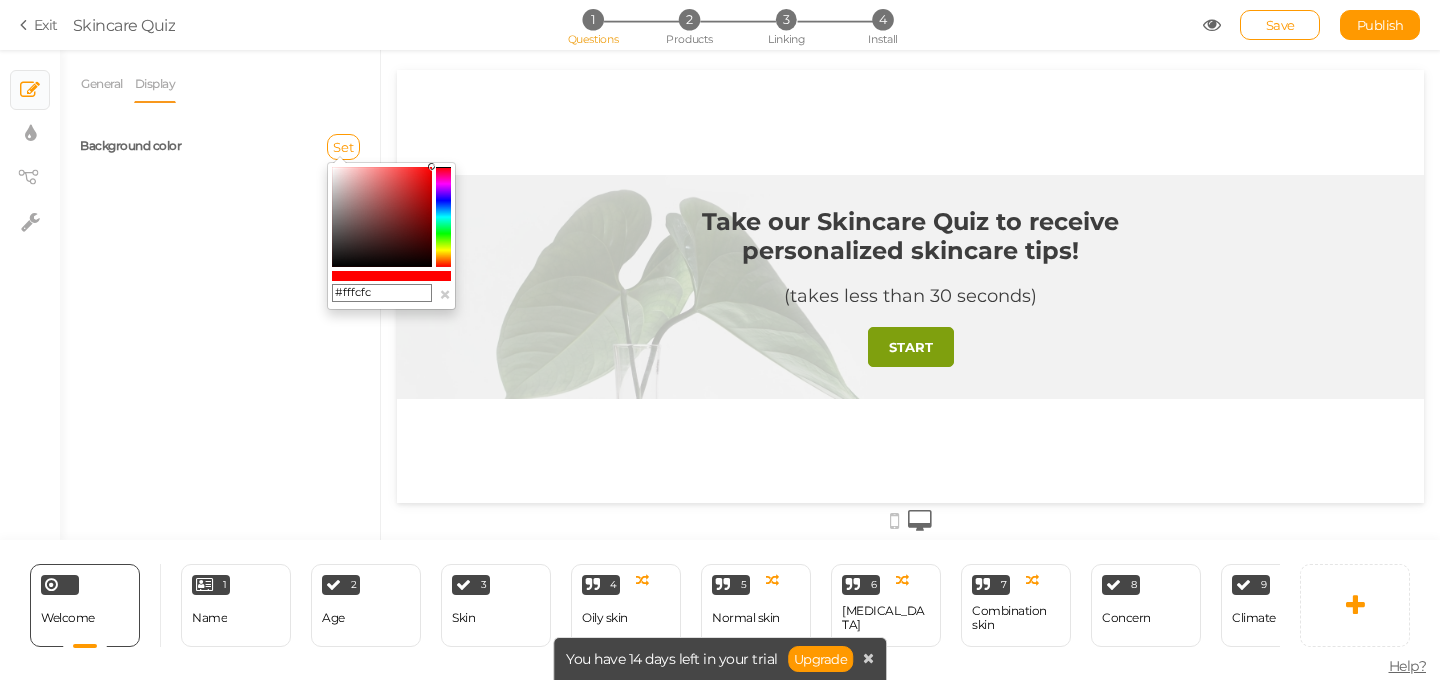 type on "#ffffff" 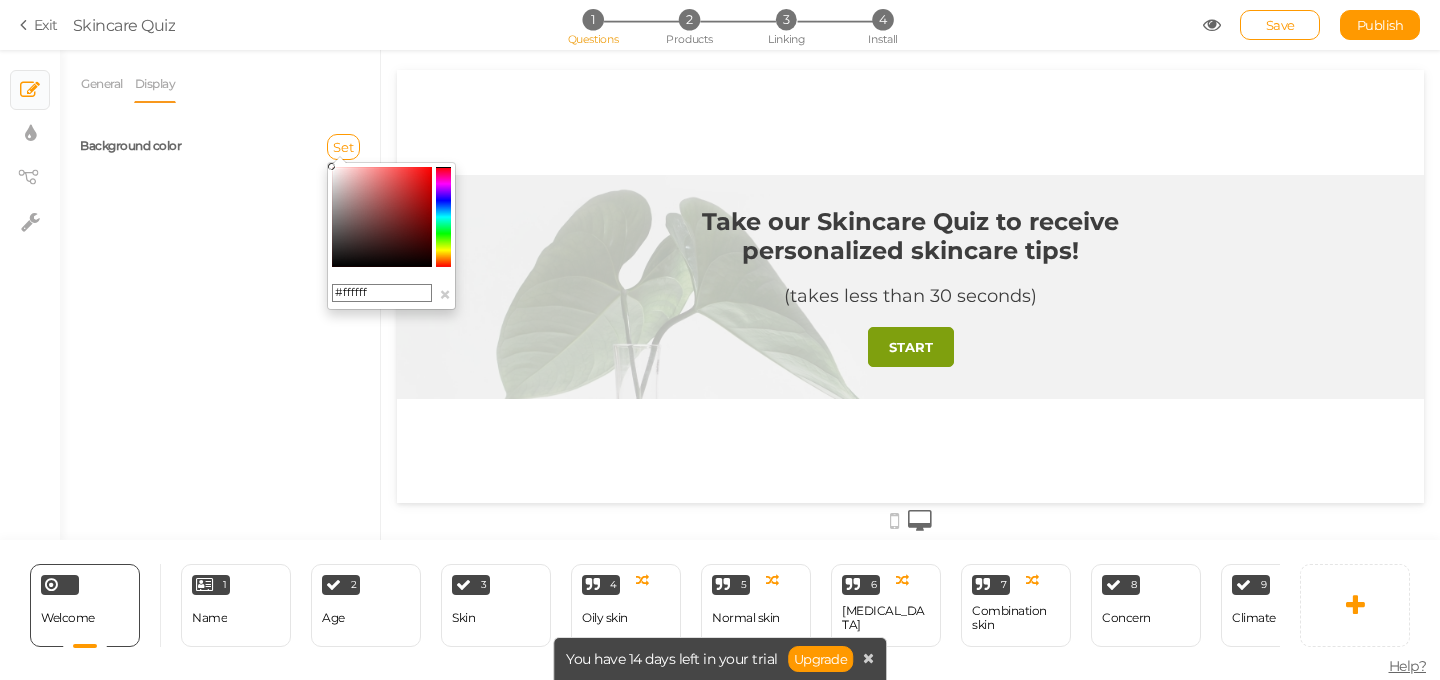 drag, startPoint x: 336, startPoint y: 167, endPoint x: 296, endPoint y: 136, distance: 50.606323 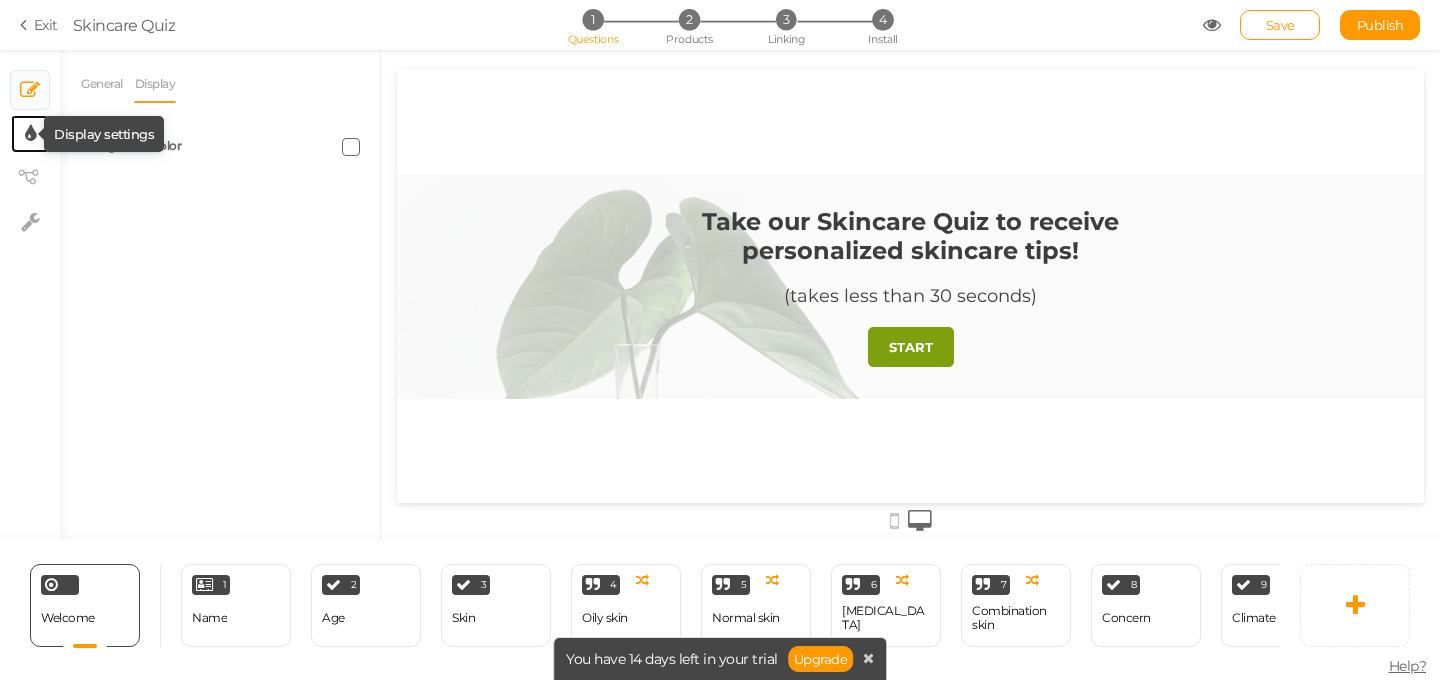 click at bounding box center [30, 134] 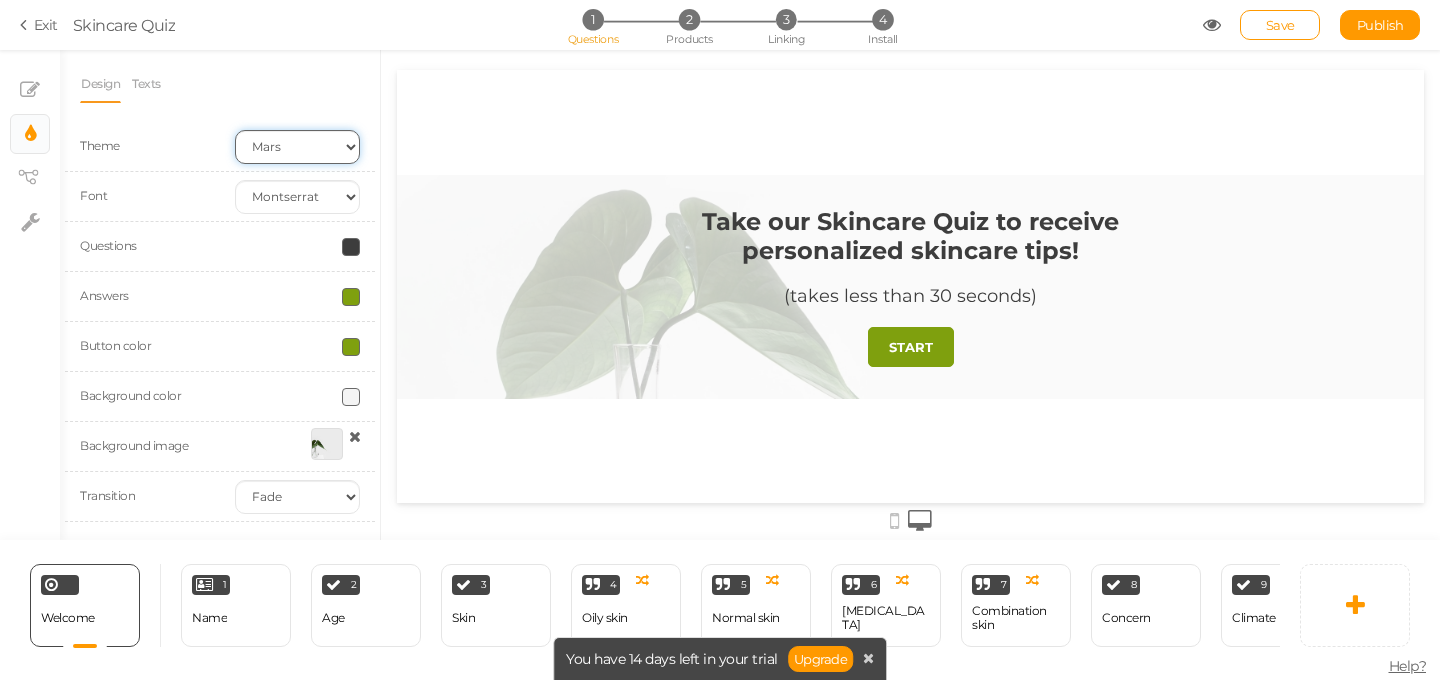 click on "Earth Mars" at bounding box center (297, 147) 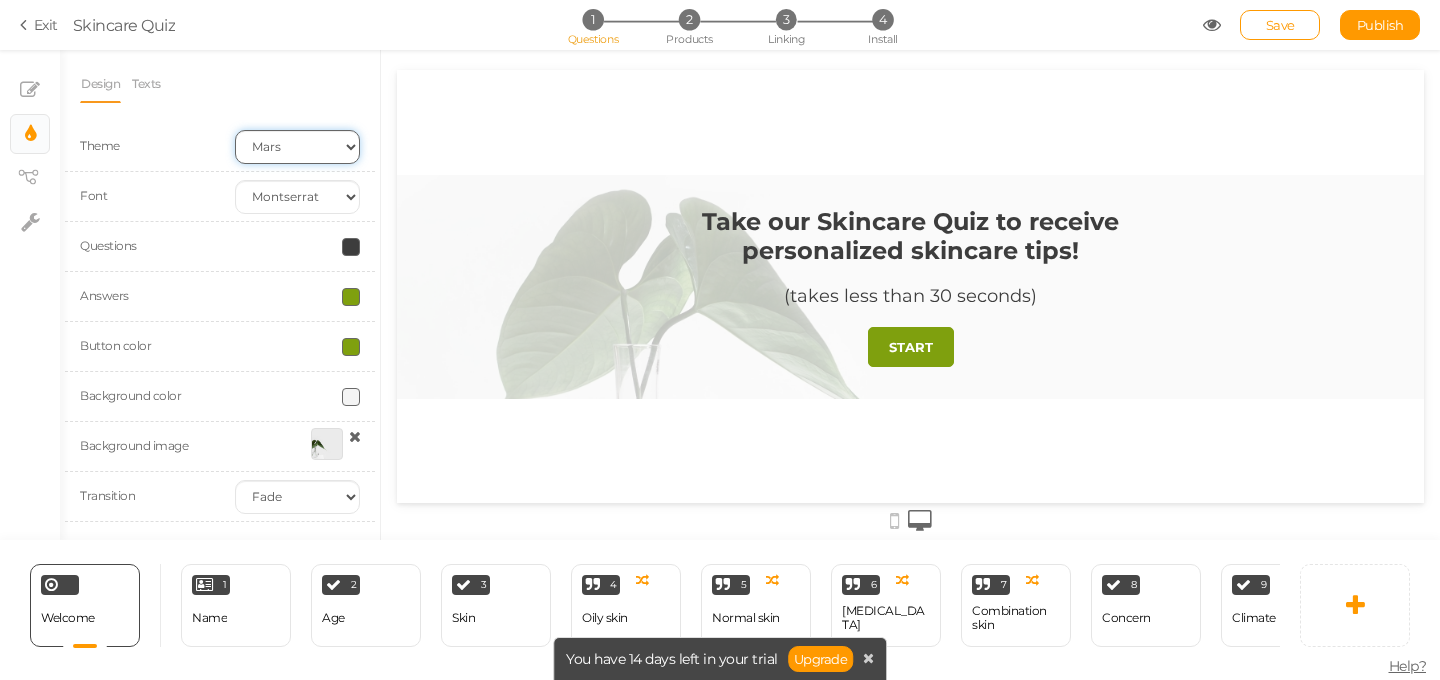 select on "1" 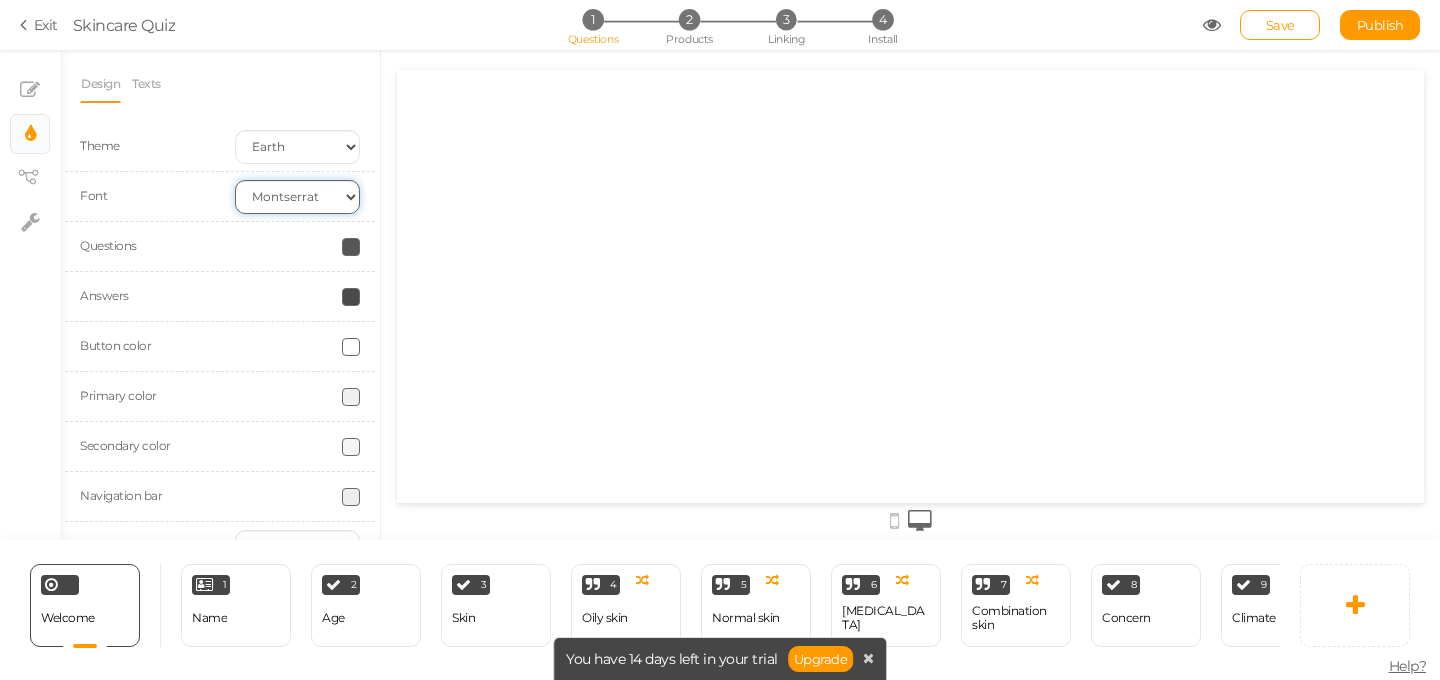 click on "Custom Default Lato Lora Montserrat Open Sans Oswald PT Sans Raleway Roboto Source Sans Pro" at bounding box center (297, 197) 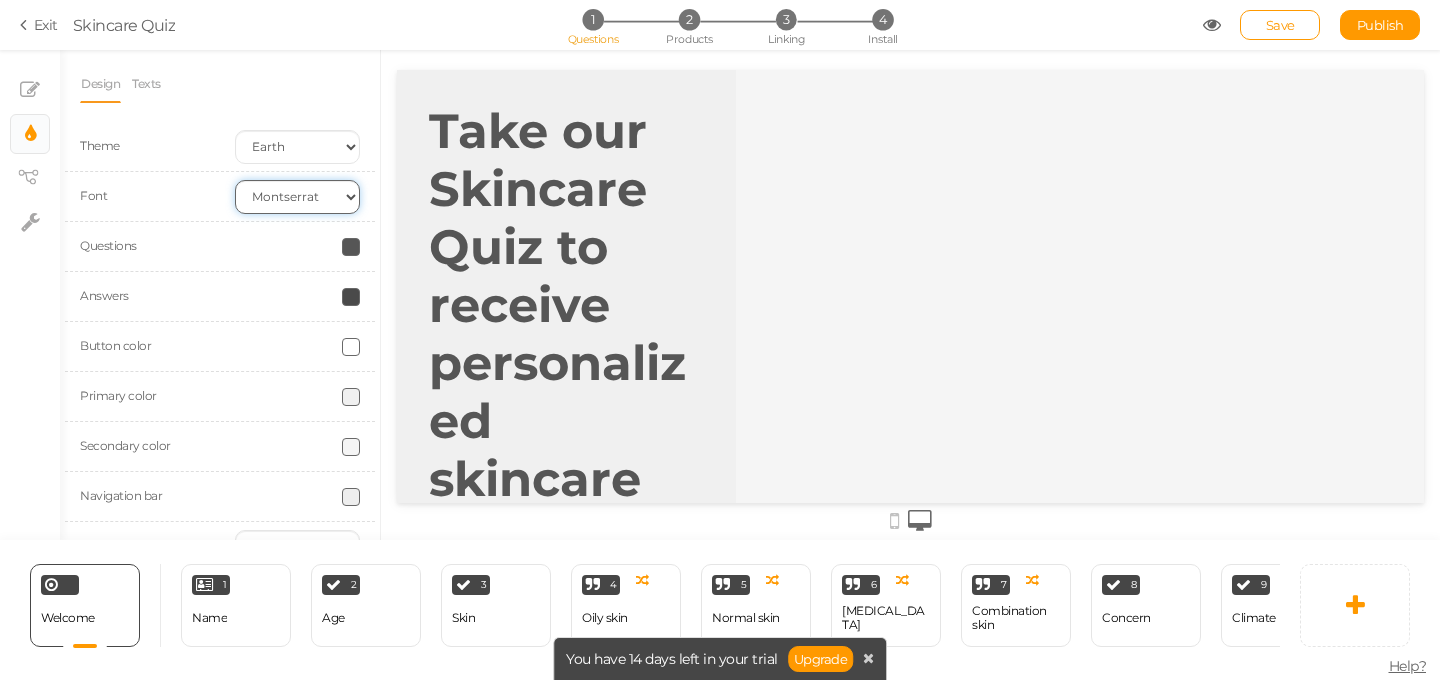 scroll, scrollTop: 0, scrollLeft: 0, axis: both 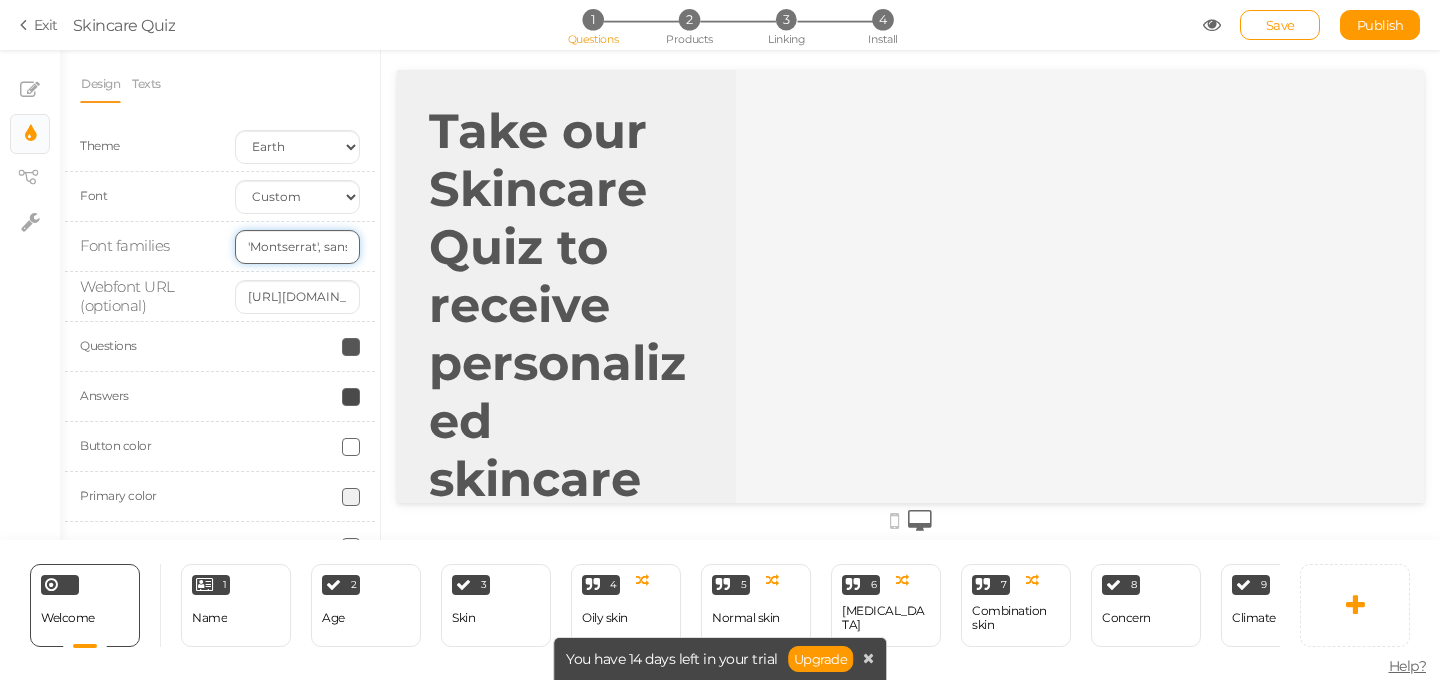click on "'Montserrat', sans-serif" at bounding box center (297, 247) 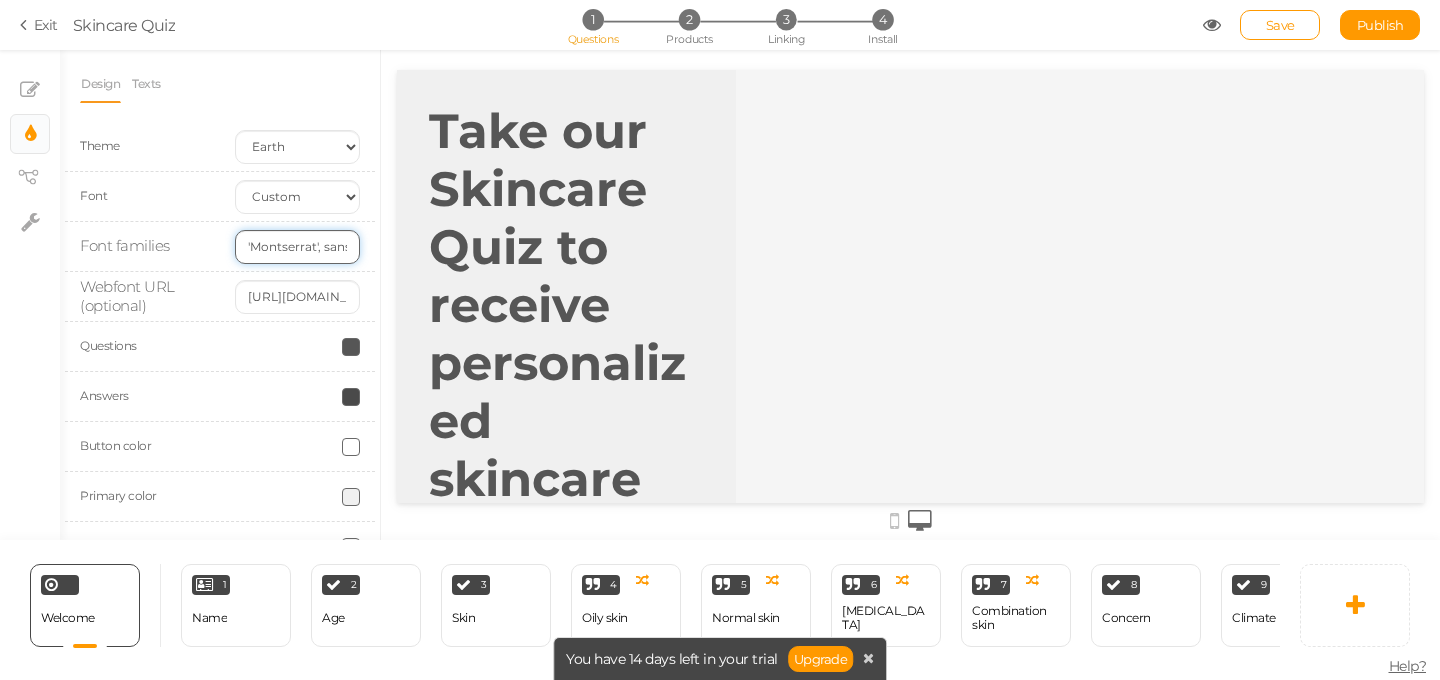 scroll, scrollTop: 0, scrollLeft: 33, axis: horizontal 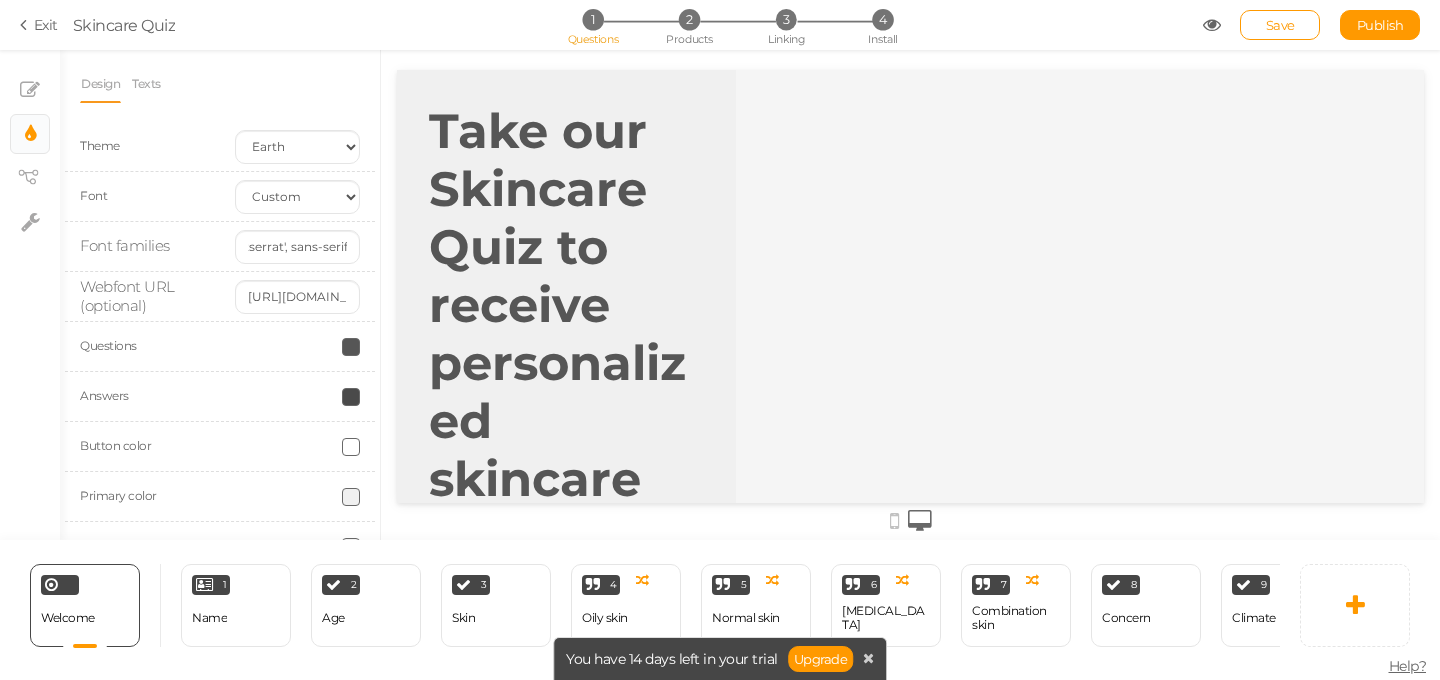 click at bounding box center [351, 347] 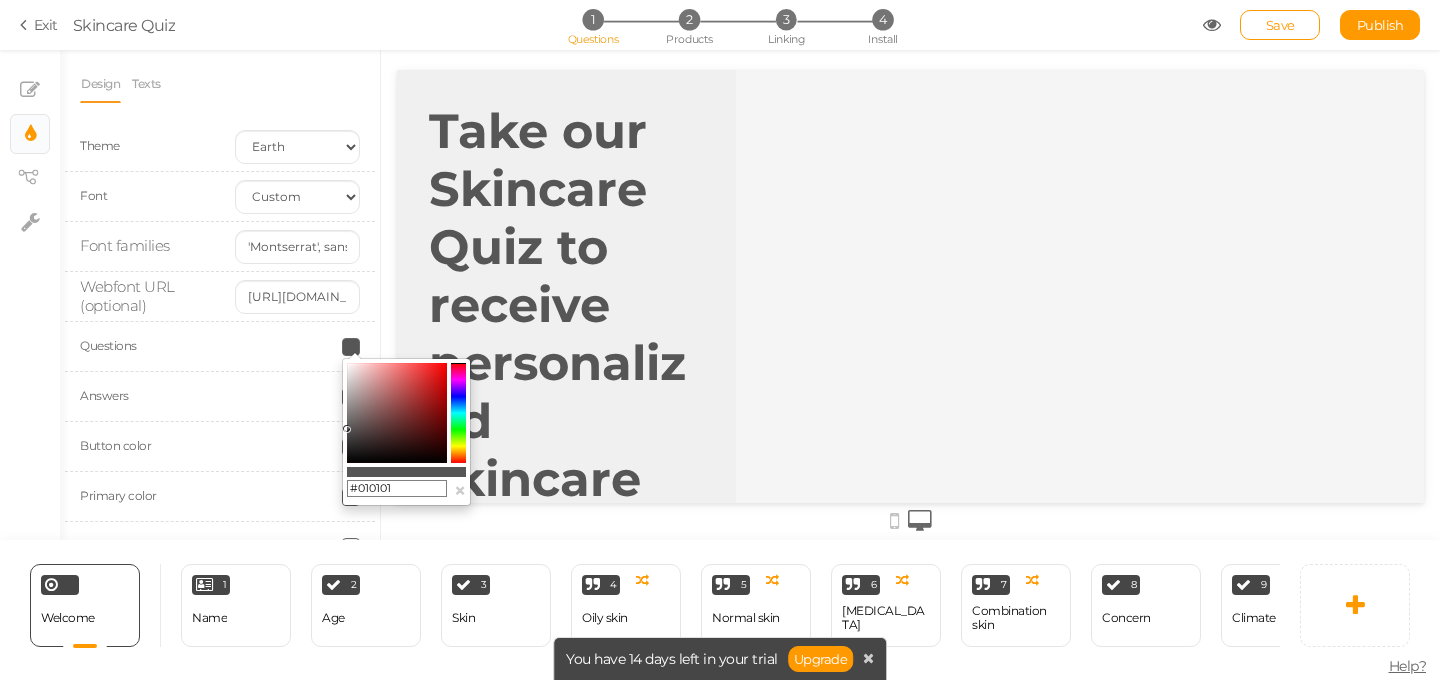 type on "#000000" 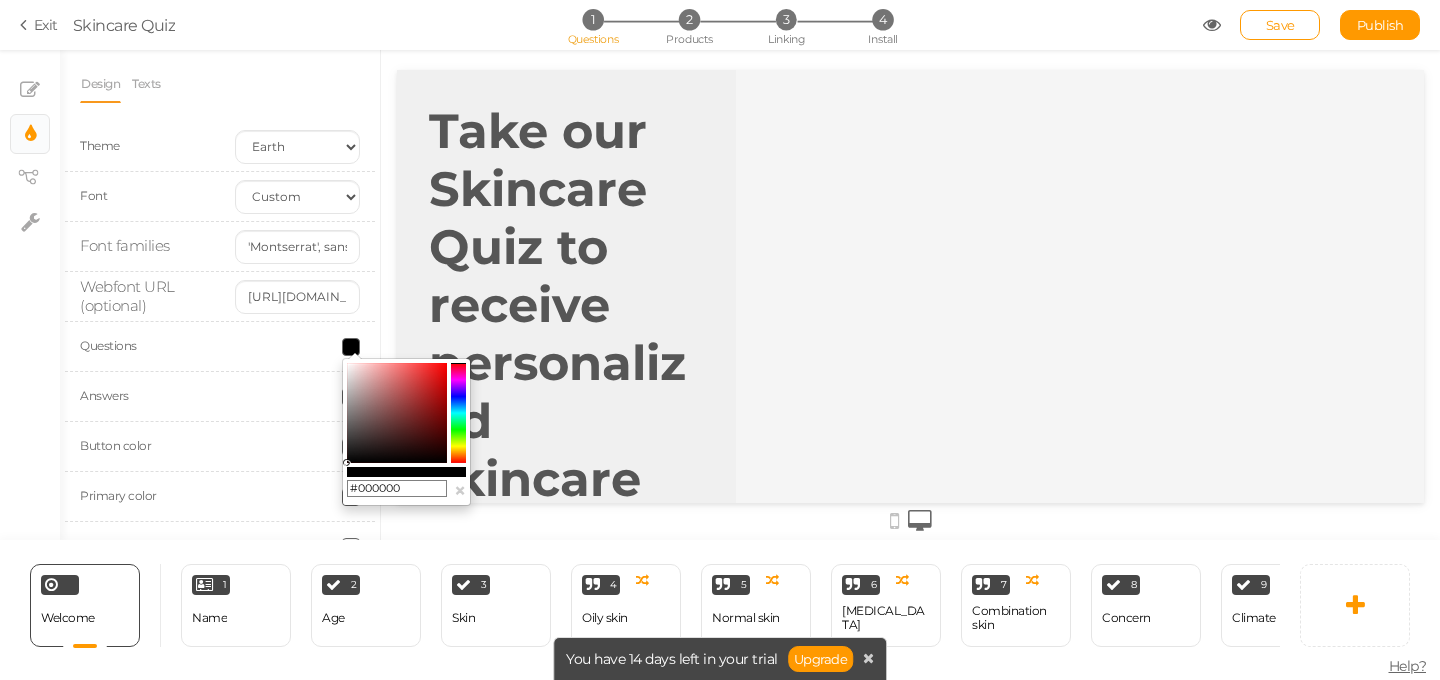 drag, startPoint x: 360, startPoint y: 369, endPoint x: 271, endPoint y: 543, distance: 195.44052 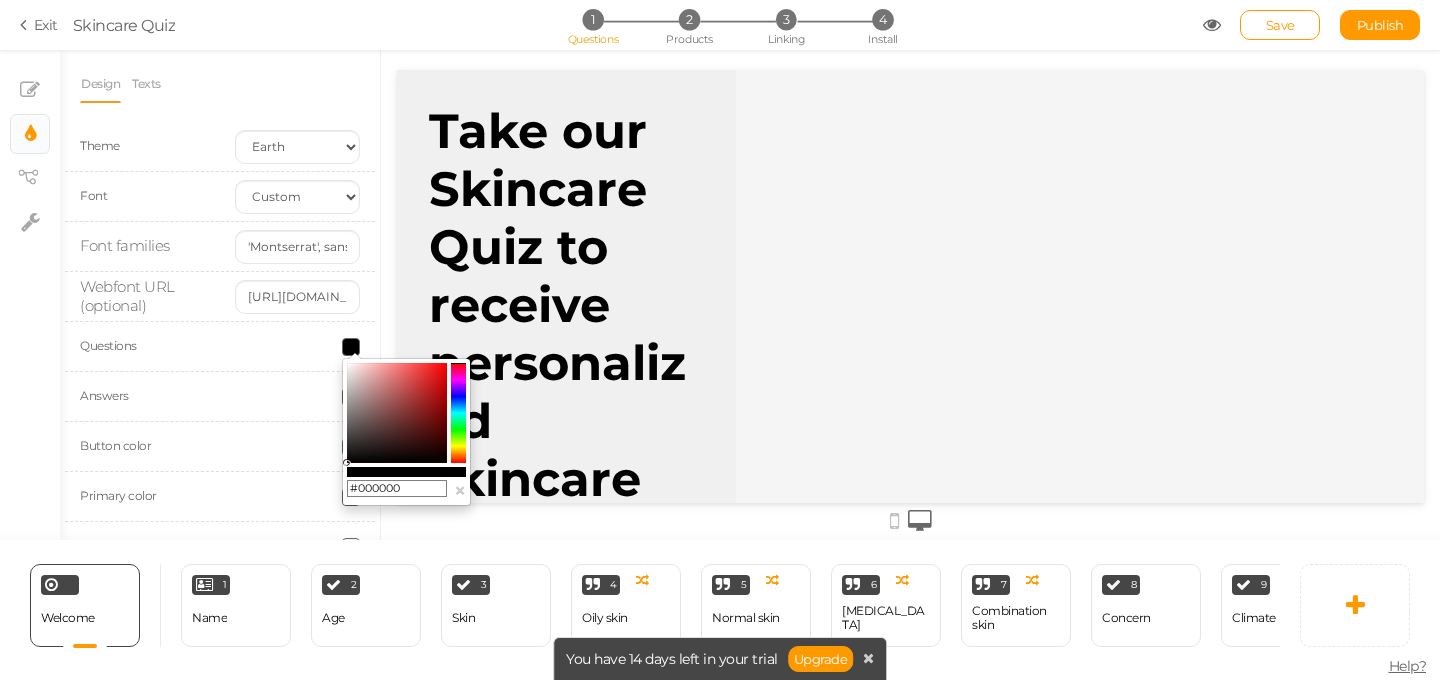 click on "Webfont URL (optional)" at bounding box center (142, 297) 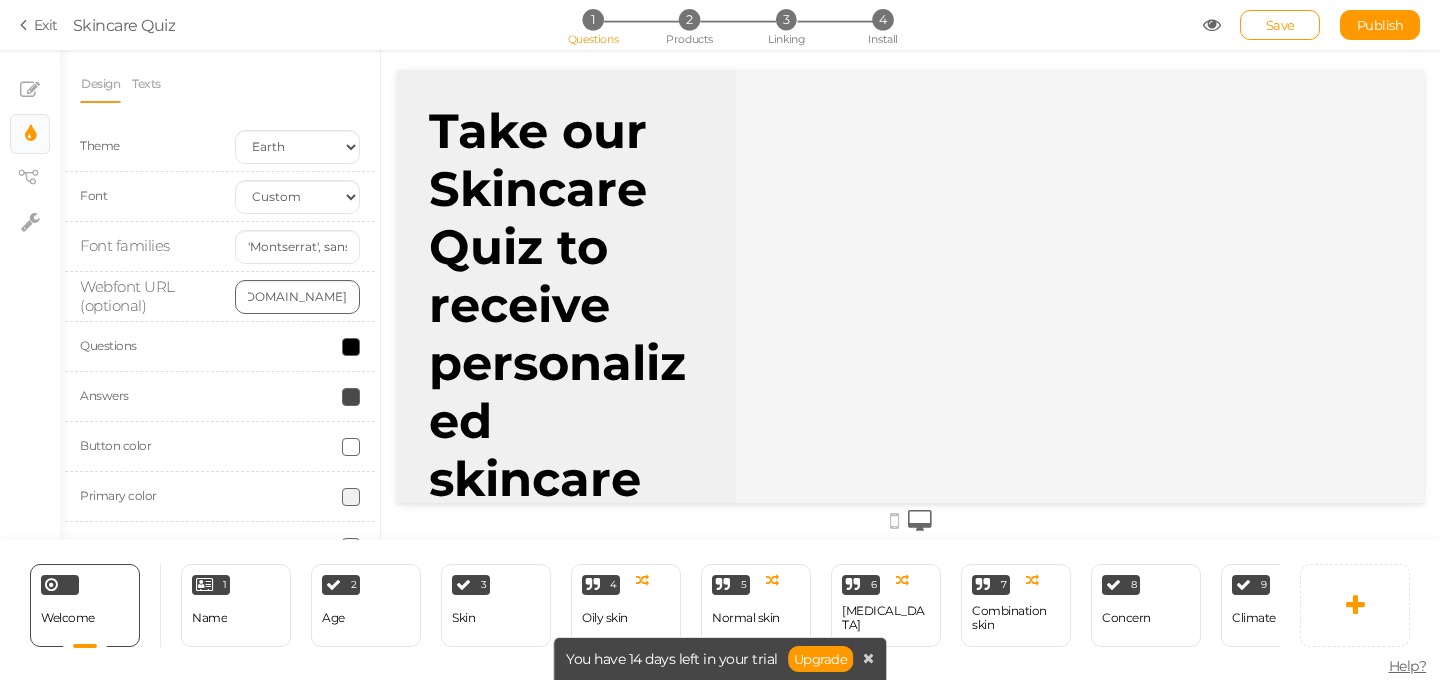 scroll, scrollTop: 0, scrollLeft: 236, axis: horizontal 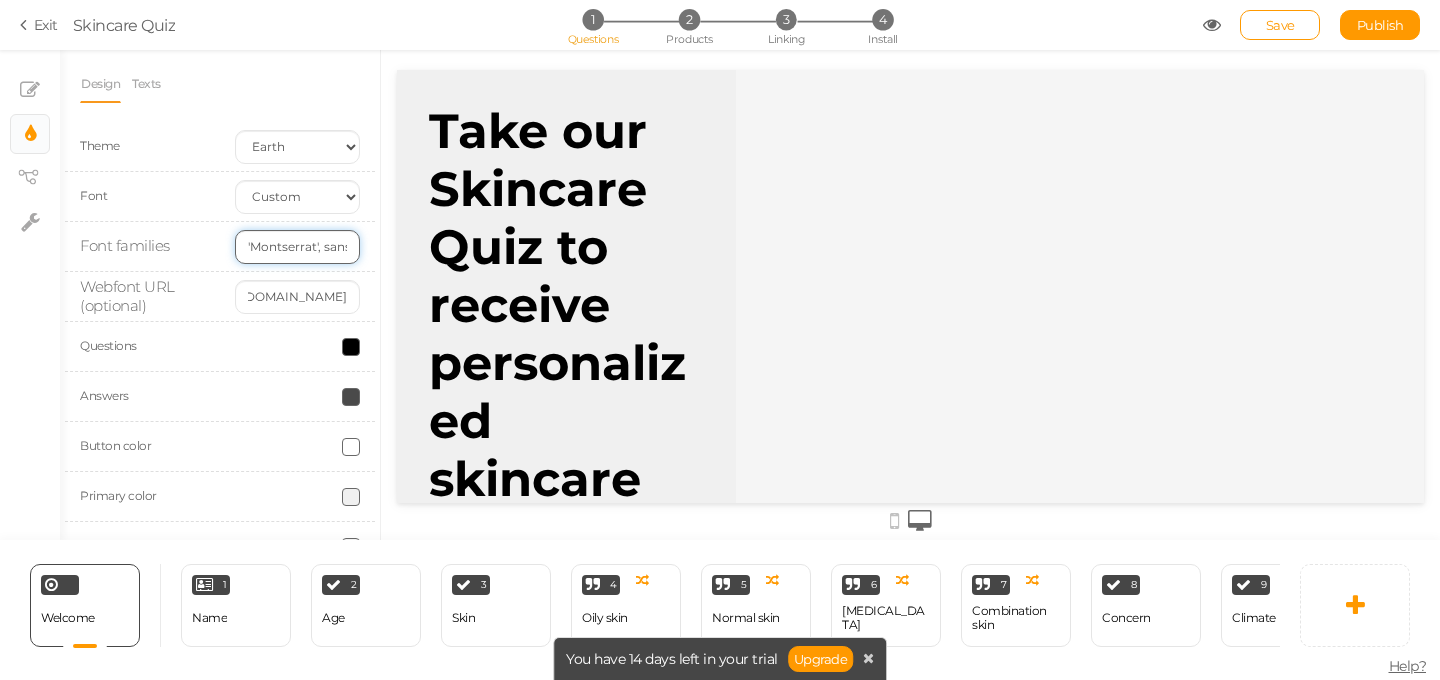 click on "'Montserrat', sans-serif" at bounding box center (297, 247) 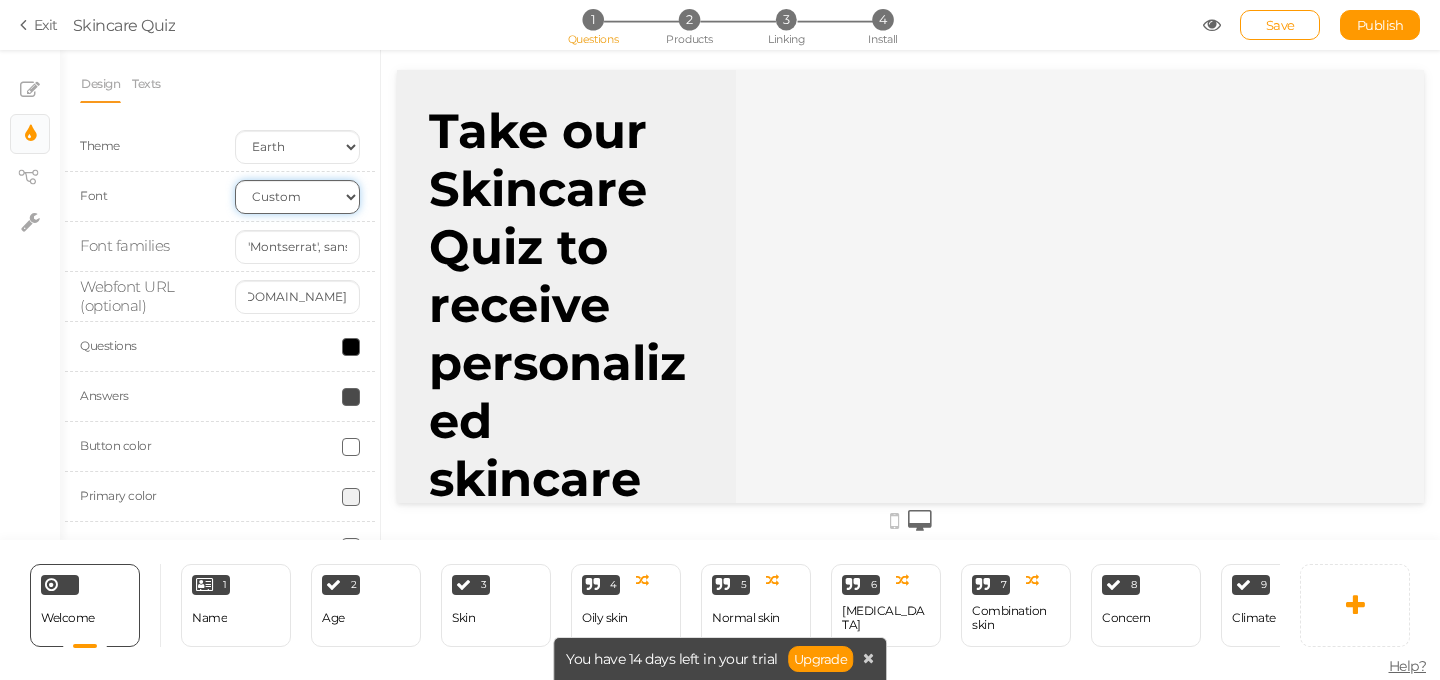 click on "Custom Default Lato Lora Montserrat Open Sans Oswald PT Sans Raleway Roboto Source Sans Pro" at bounding box center (297, 197) 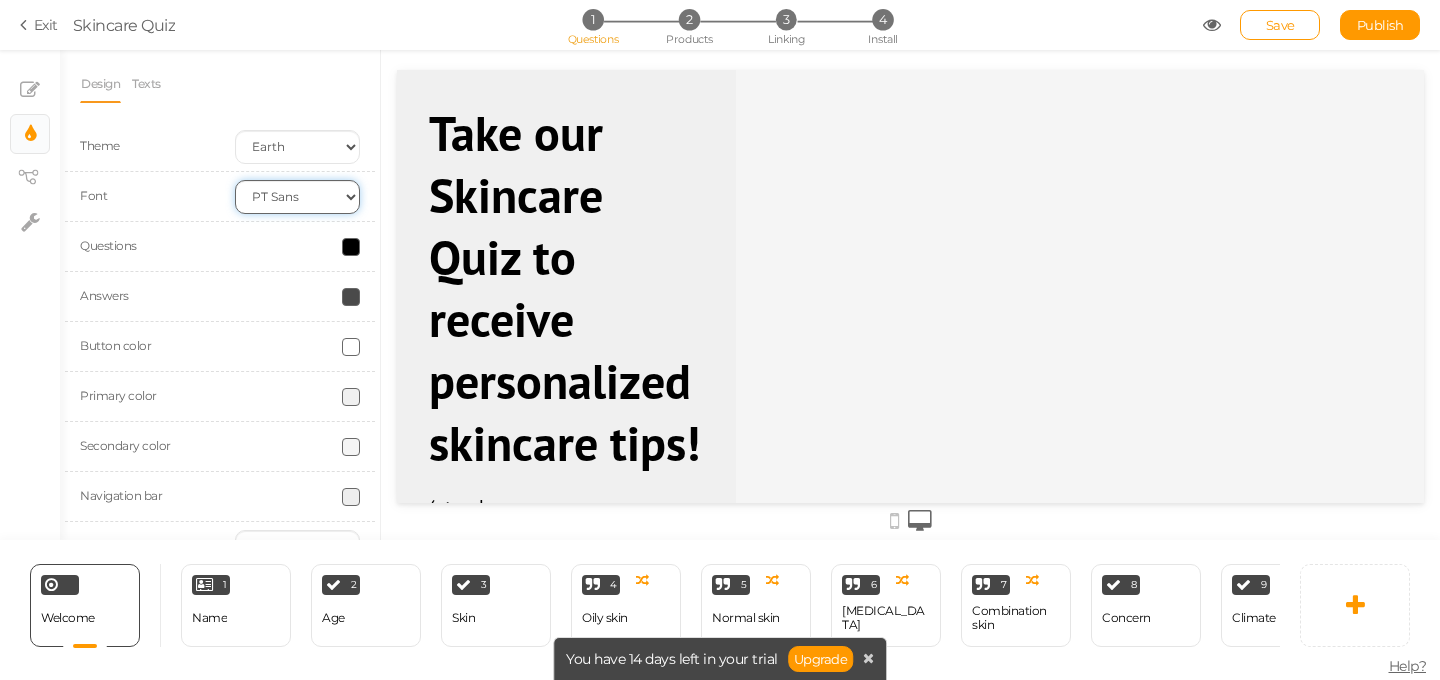 click on "Custom Default Lato Lora Montserrat Open Sans Oswald PT Sans Raleway Roboto Source Sans Pro" at bounding box center (297, 197) 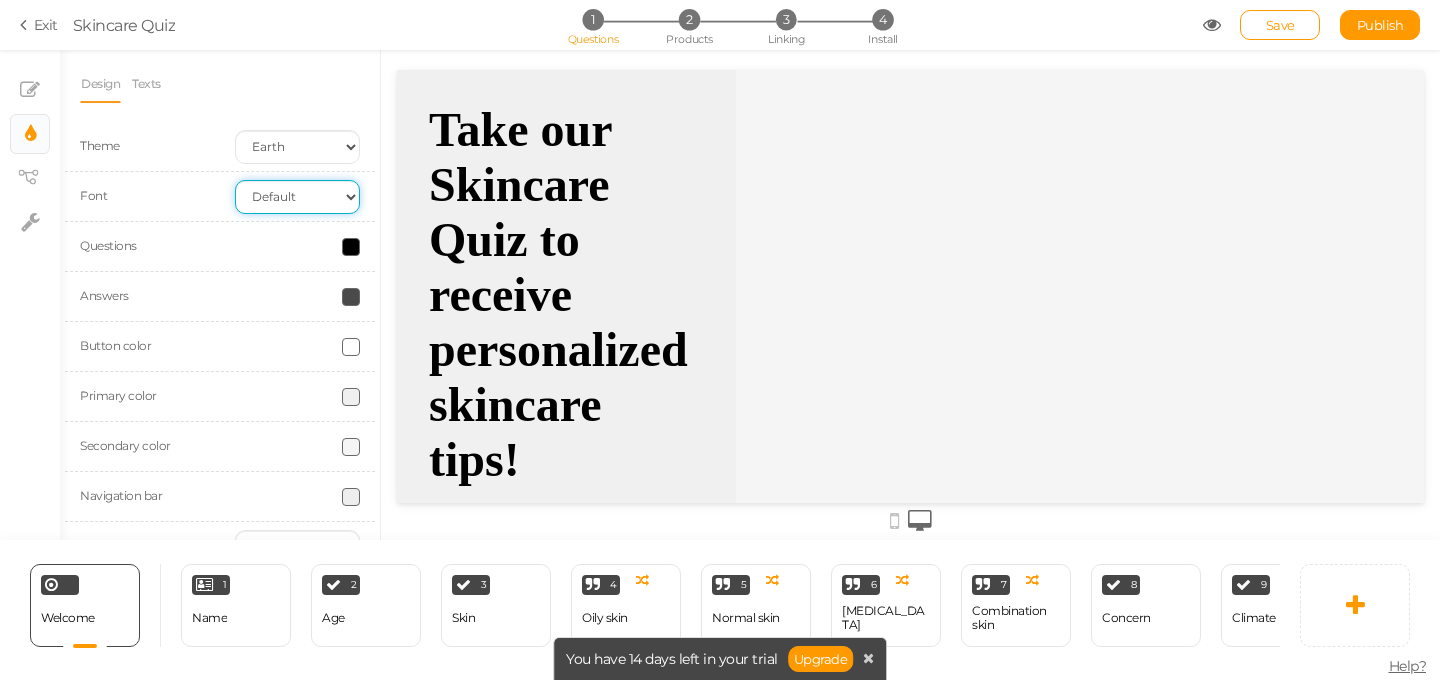 scroll, scrollTop: 48, scrollLeft: 0, axis: vertical 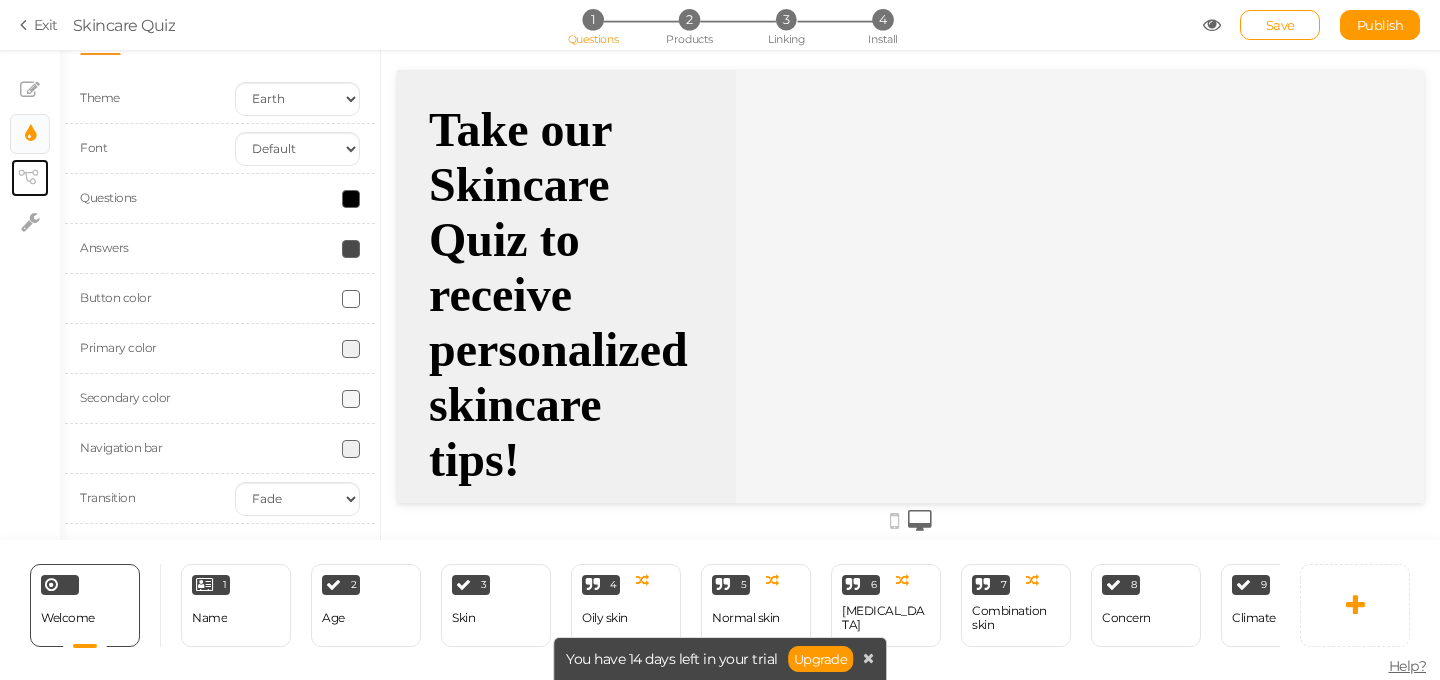 click 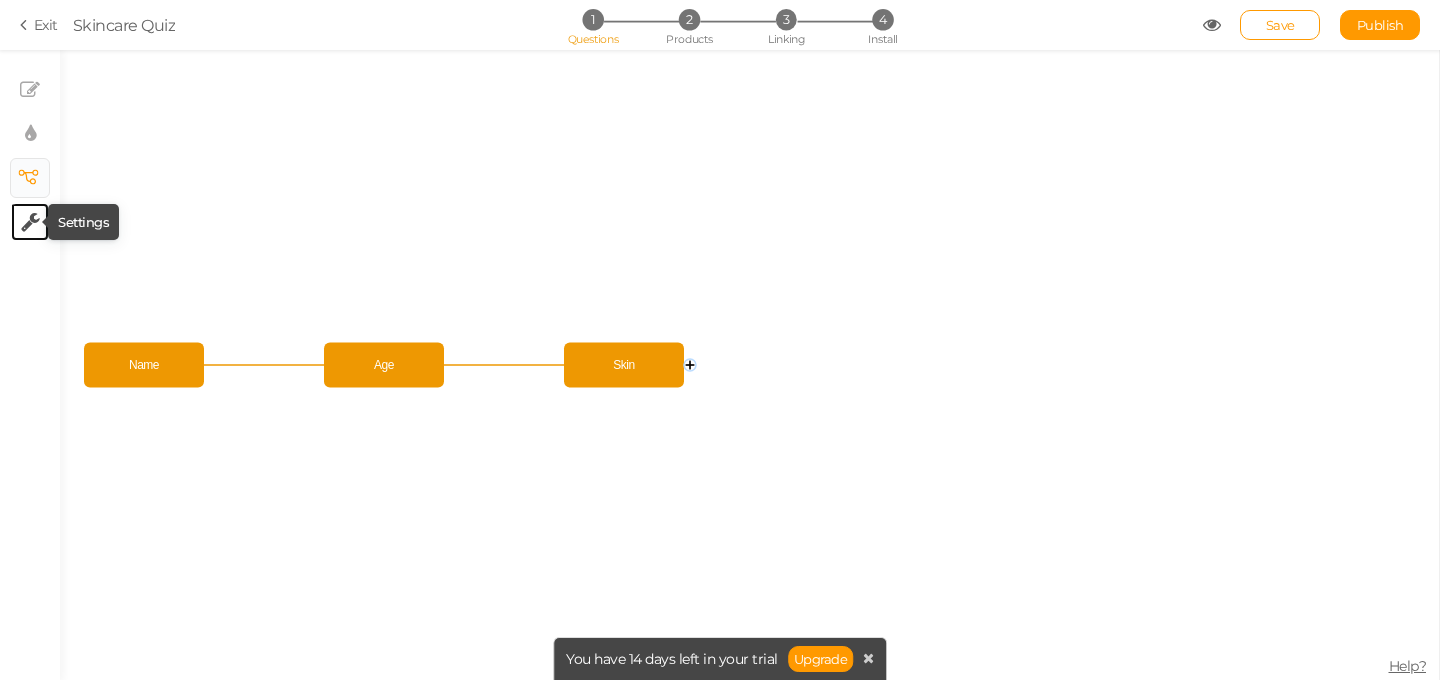 click at bounding box center (30, 222) 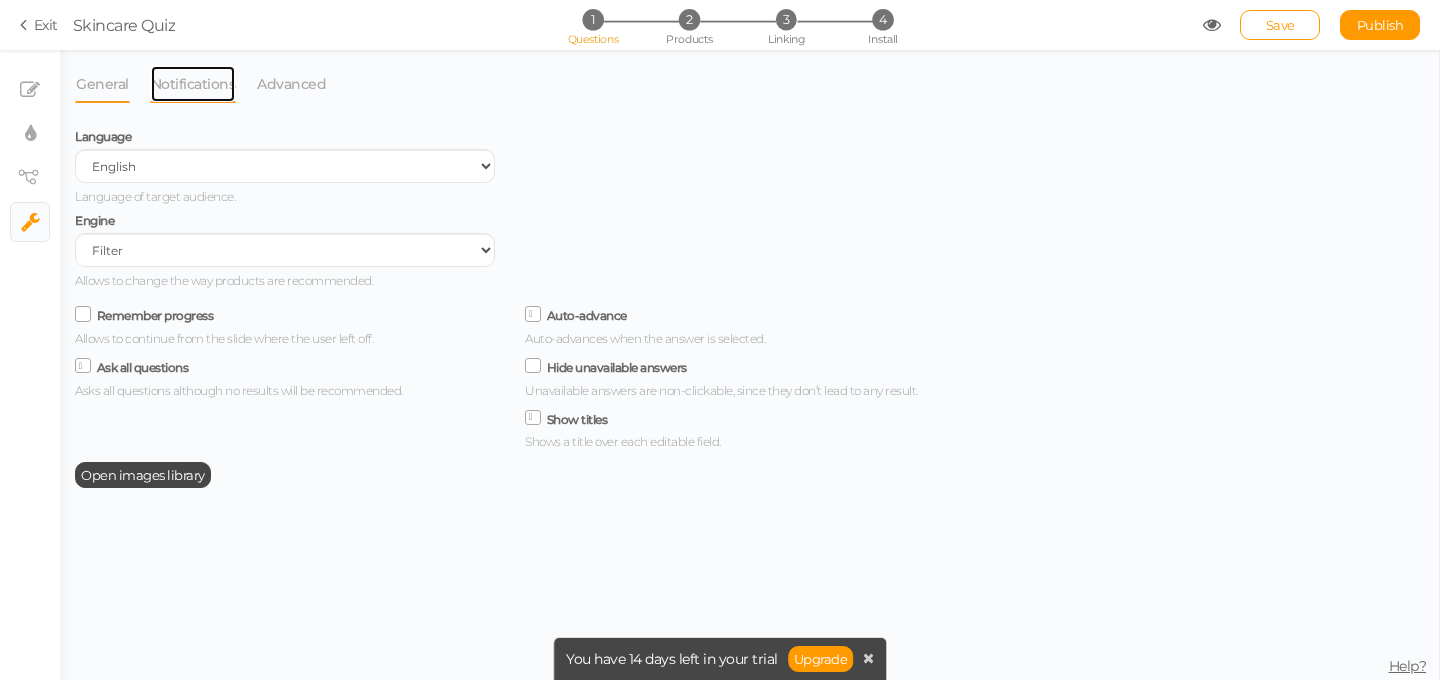 click on "Notifications" at bounding box center [193, 84] 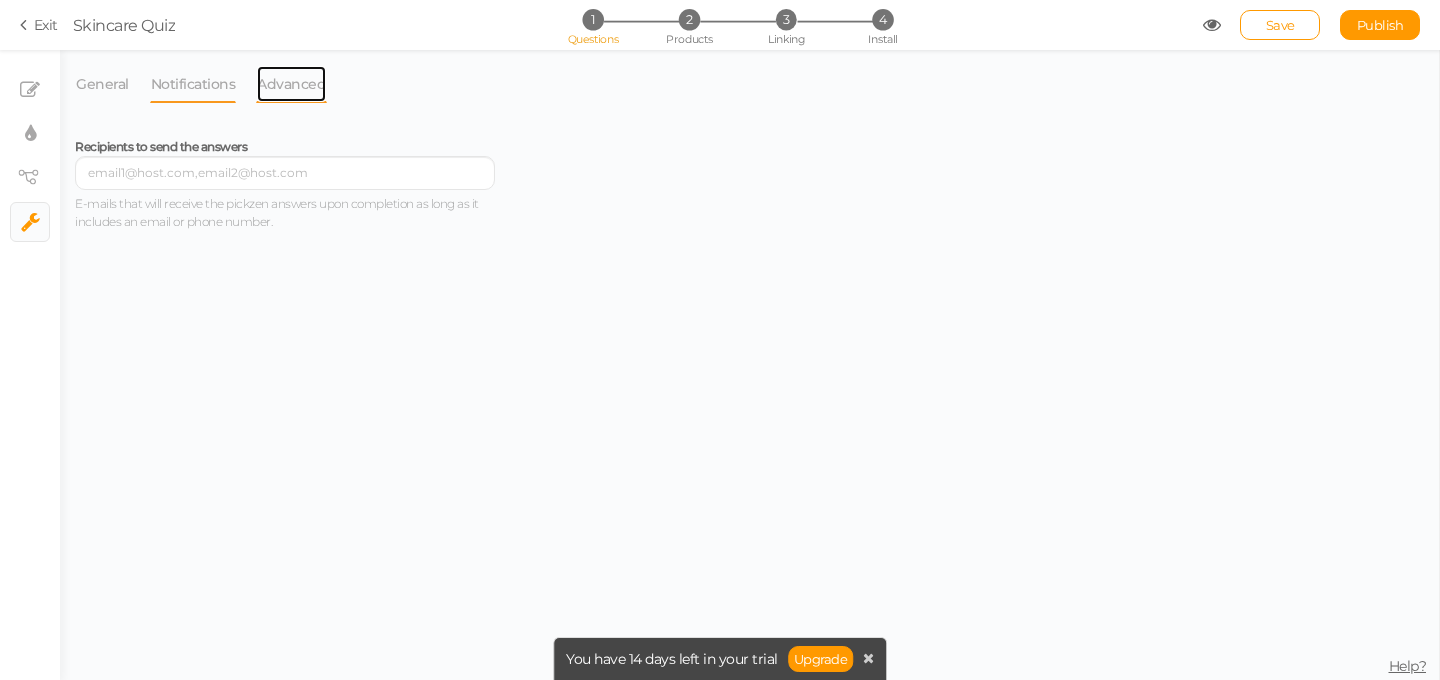 click on "Advanced" at bounding box center (291, 84) 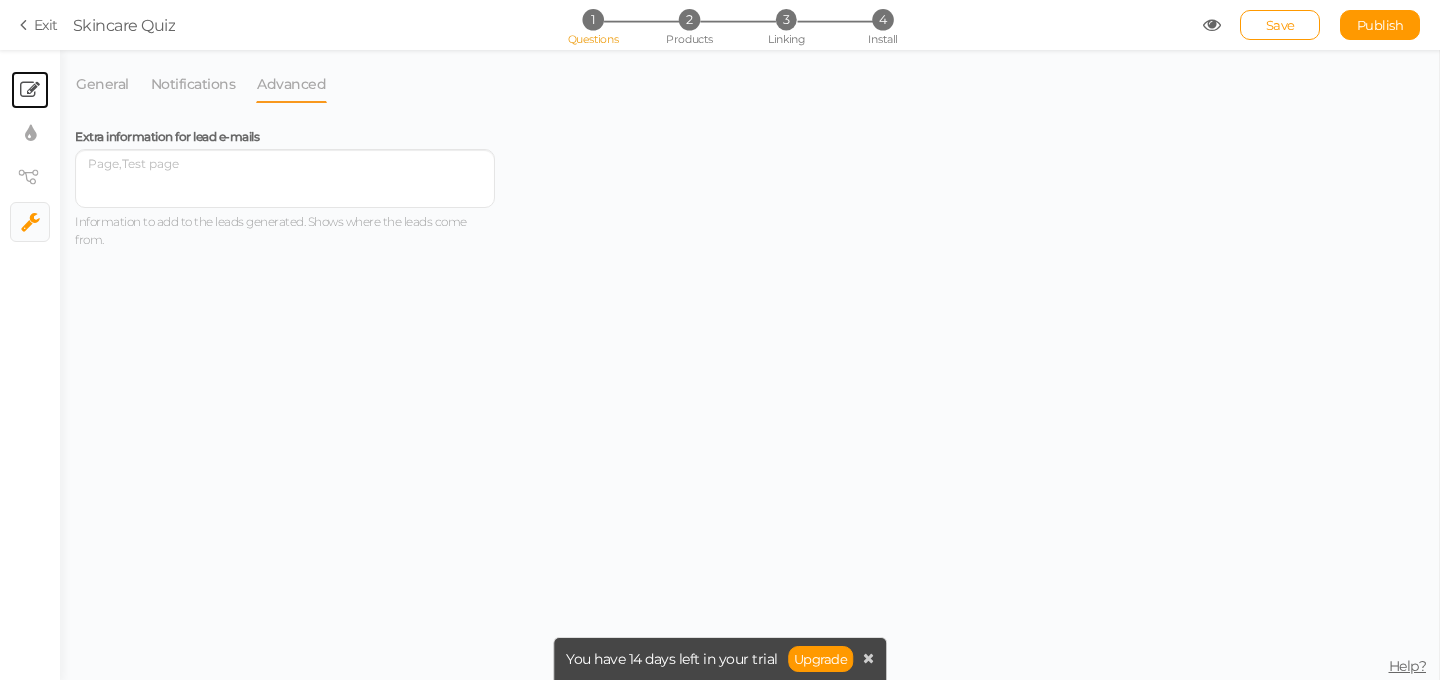 click on "× Slides" at bounding box center [30, 90] 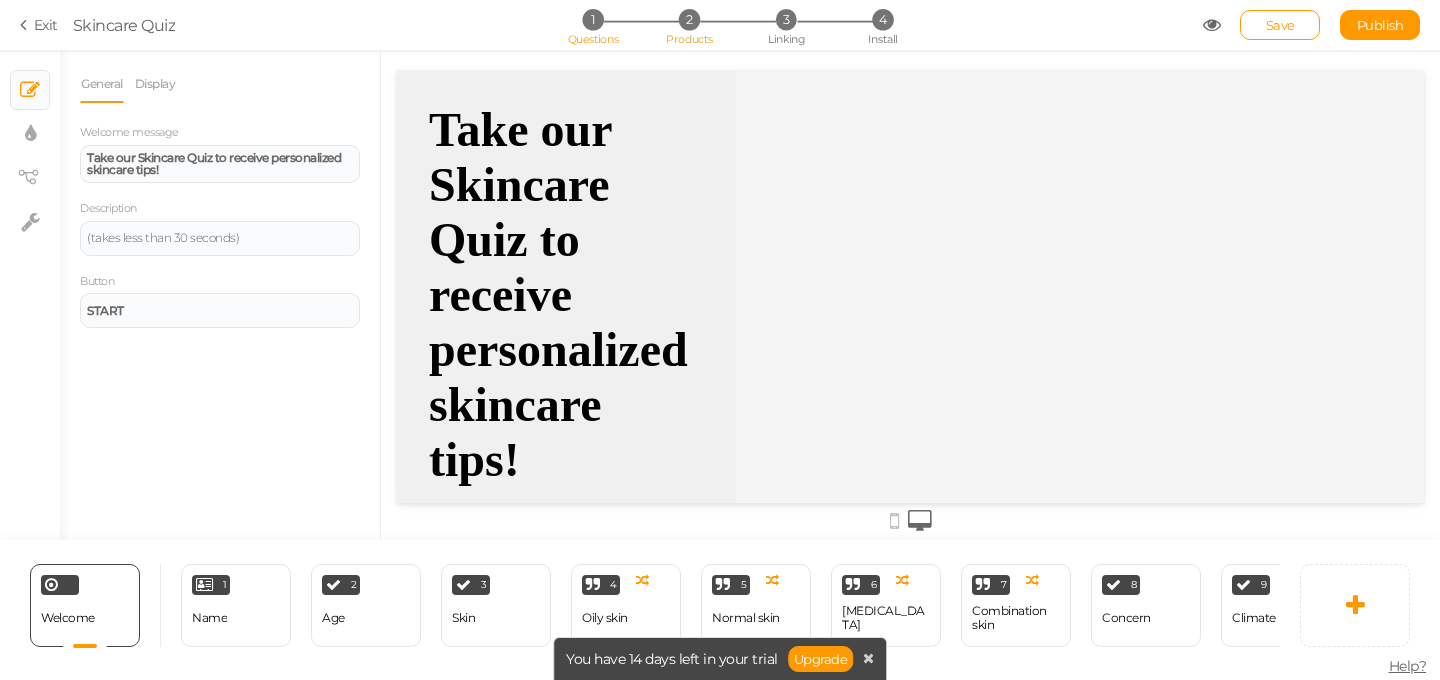 scroll, scrollTop: 0, scrollLeft: 0, axis: both 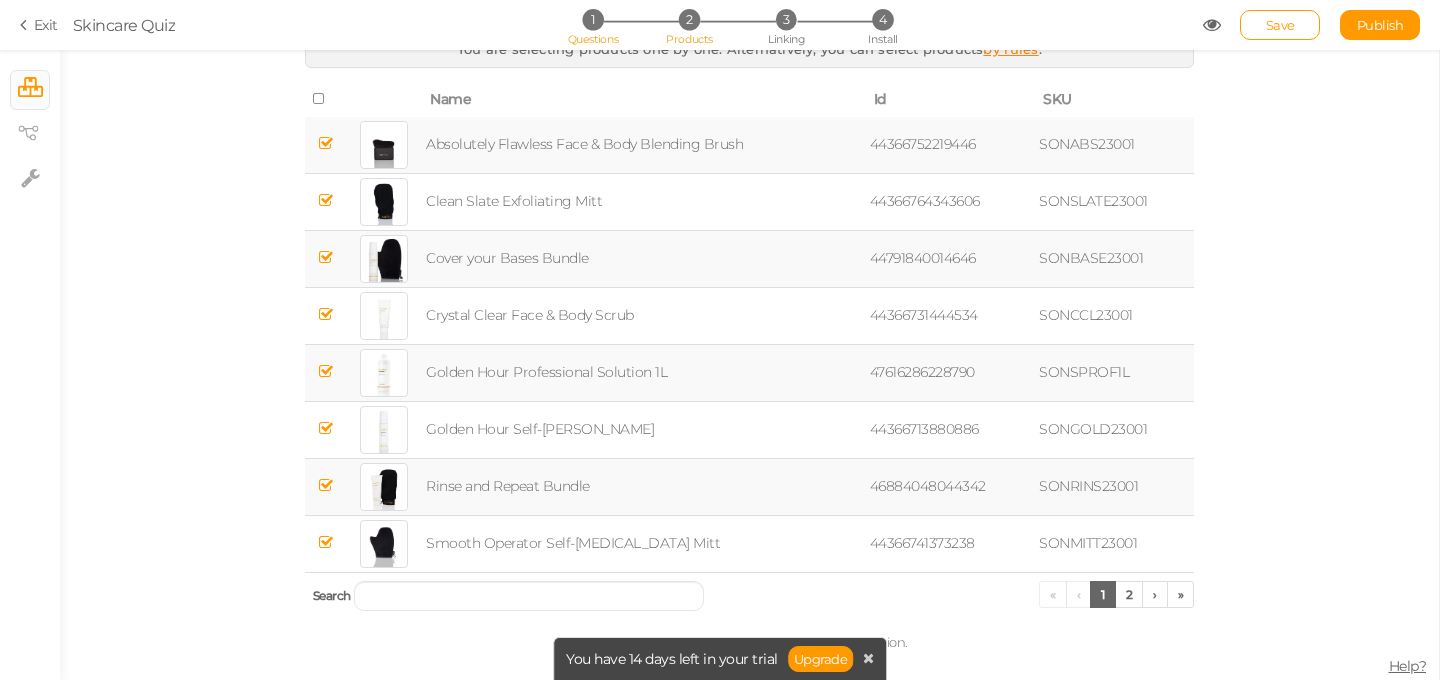 click on "1" at bounding box center [592, 19] 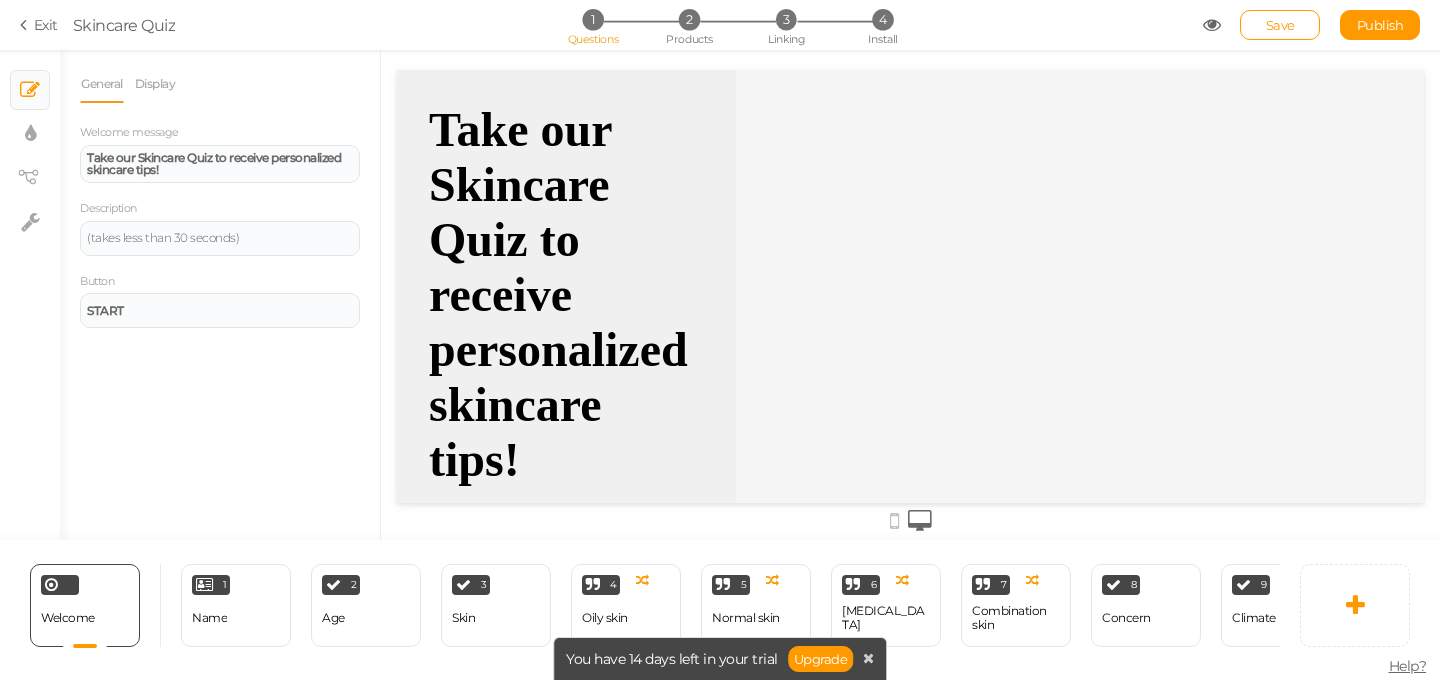 scroll, scrollTop: 0, scrollLeft: 0, axis: both 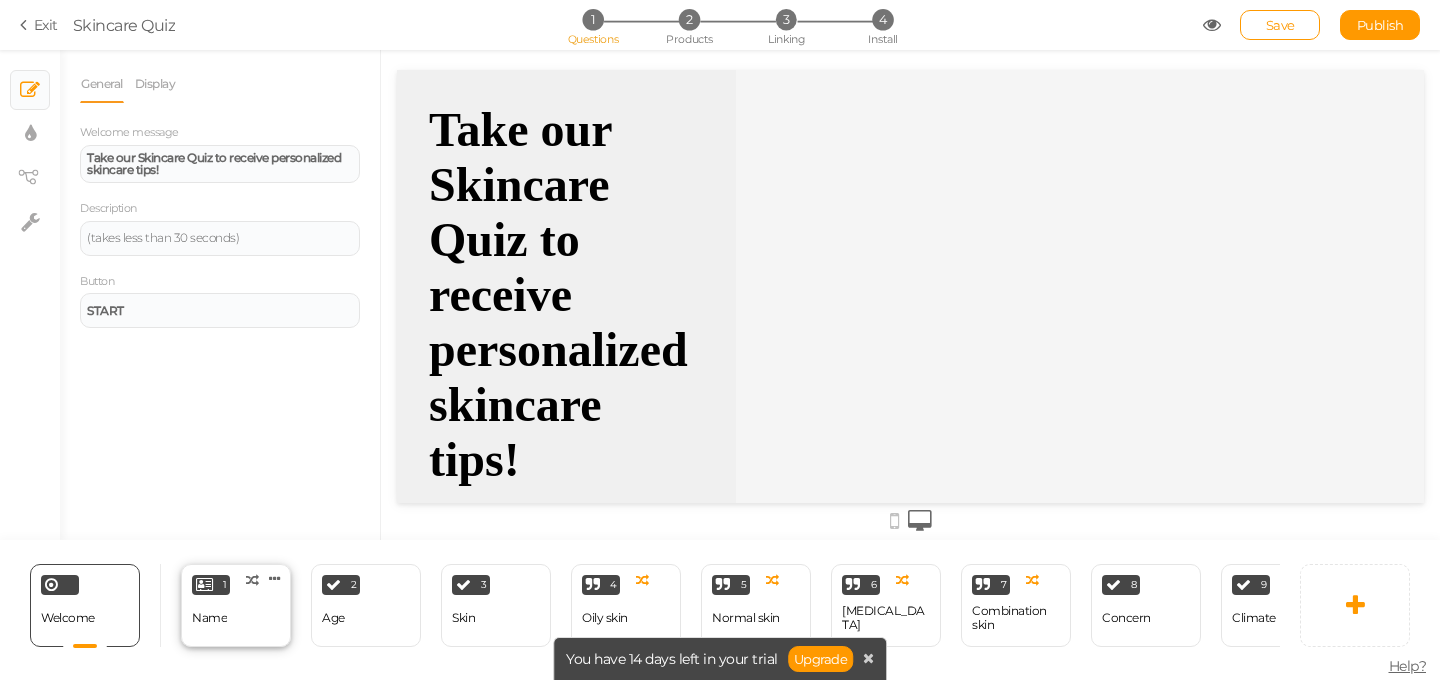 click on "1         Name         × Define the conditions to show this slide.                     Clone             Change type             Delete" at bounding box center [236, 605] 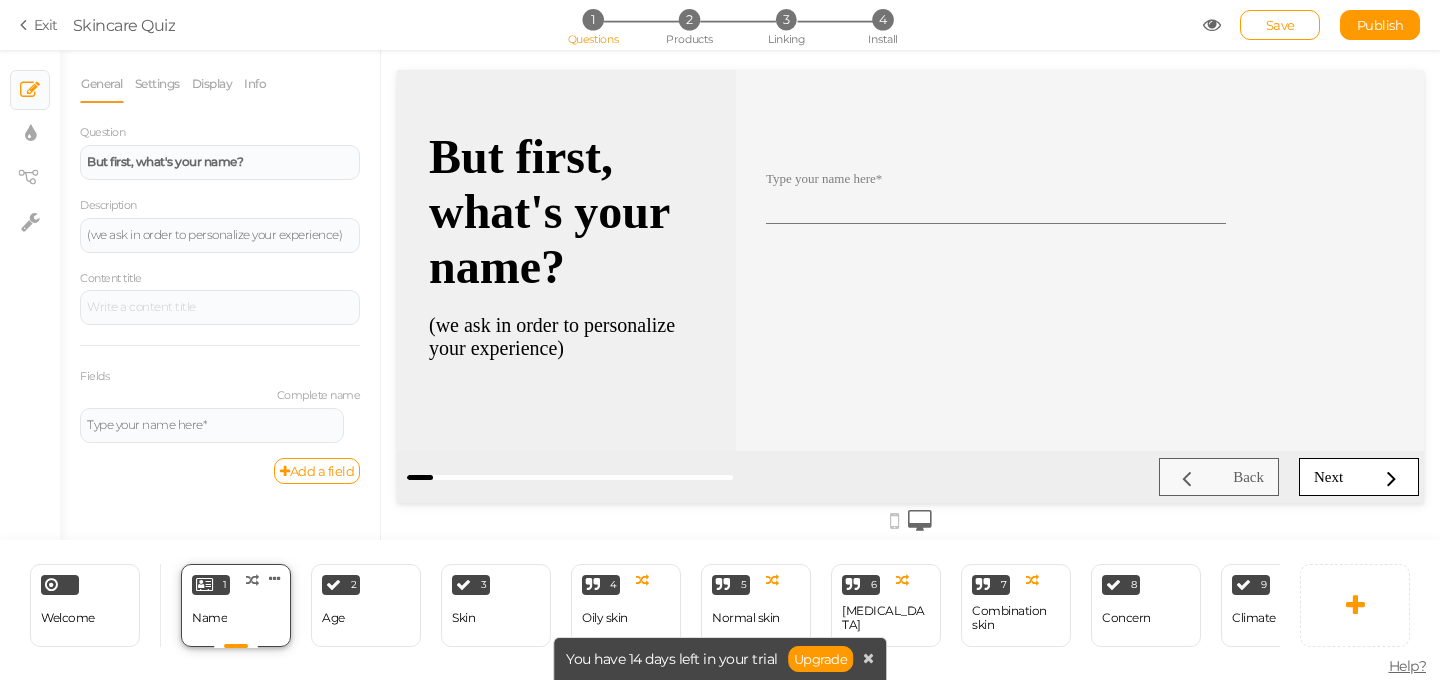 scroll, scrollTop: 0, scrollLeft: 0, axis: both 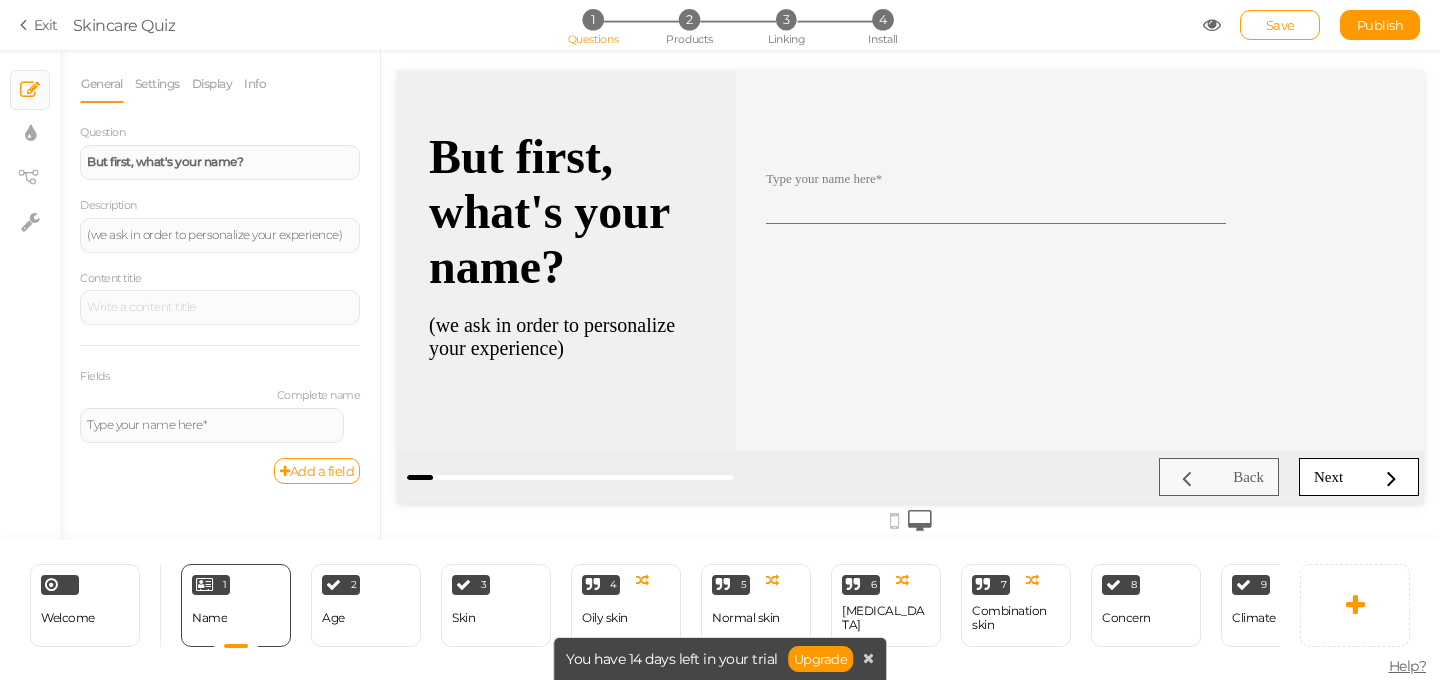click at bounding box center [1212, 25] 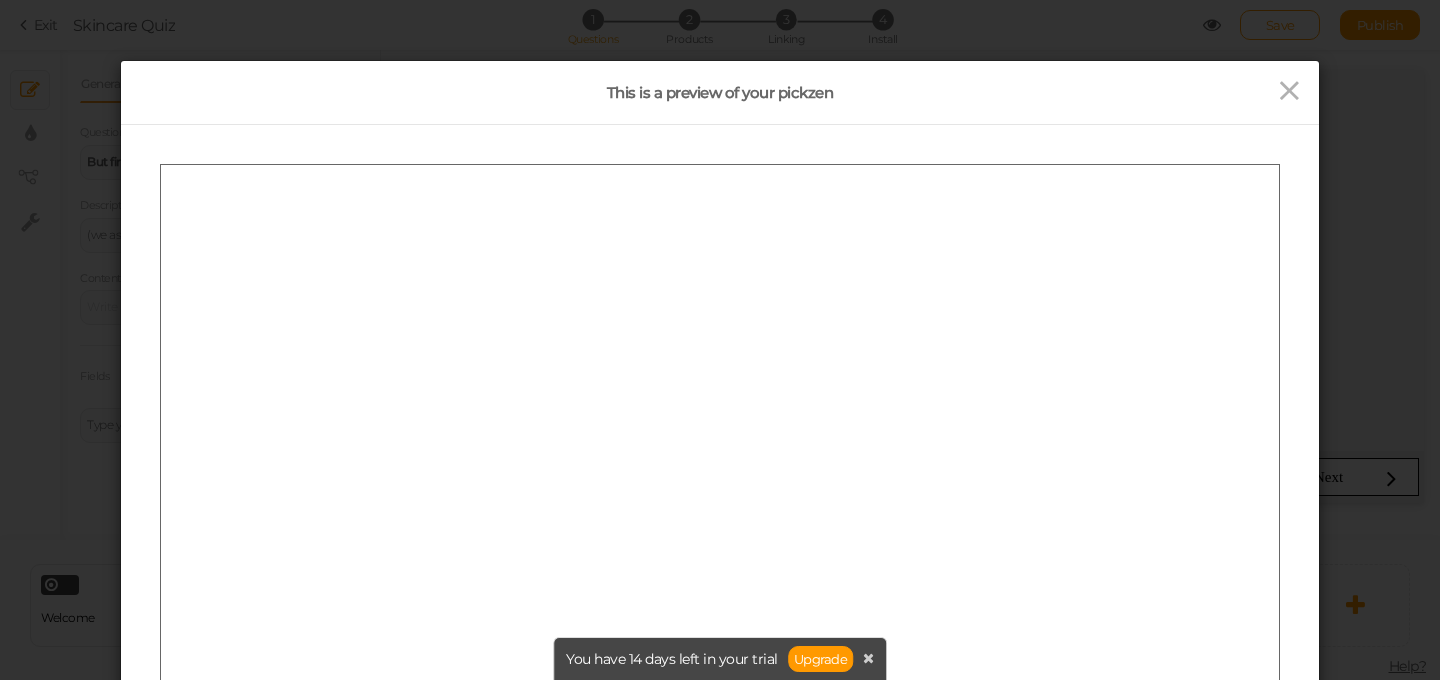scroll, scrollTop: 0, scrollLeft: 0, axis: both 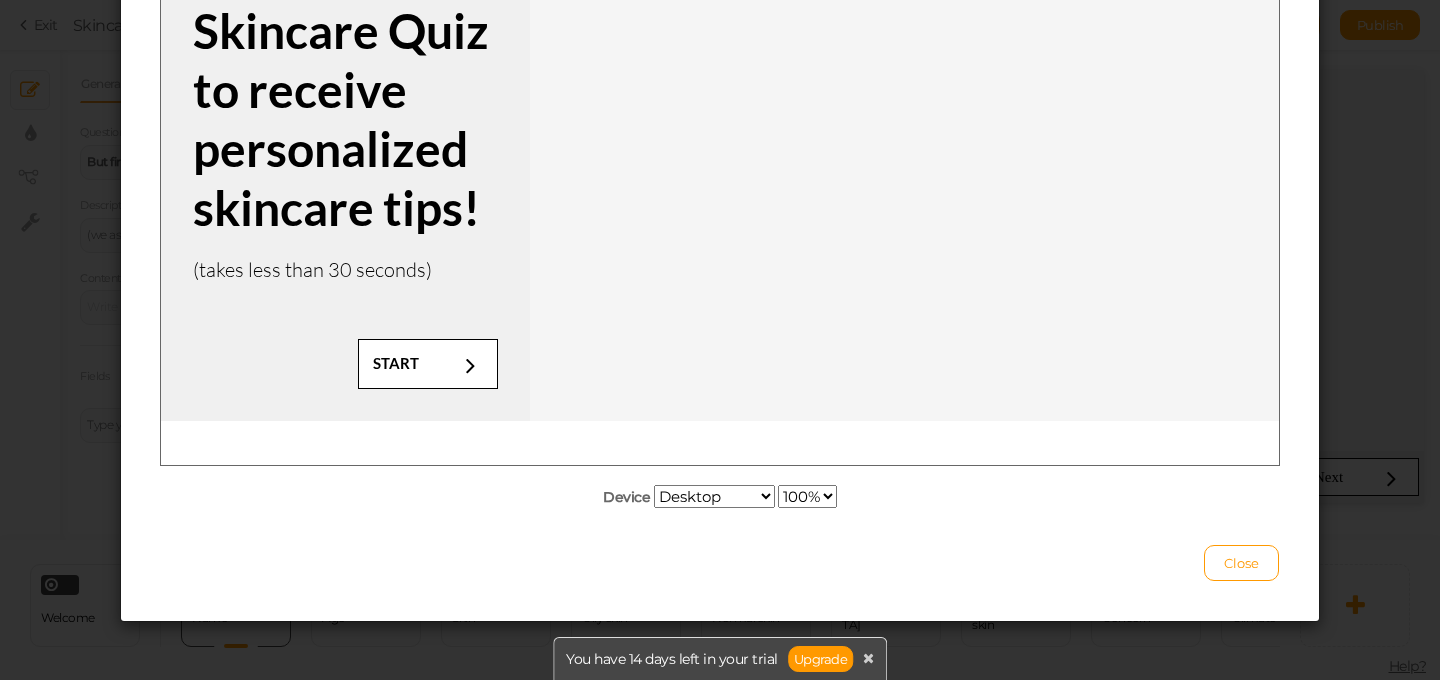 click on "Device     Desktop Small mobile Large mobile       100% 75% 50% 25%" at bounding box center (720, 498) 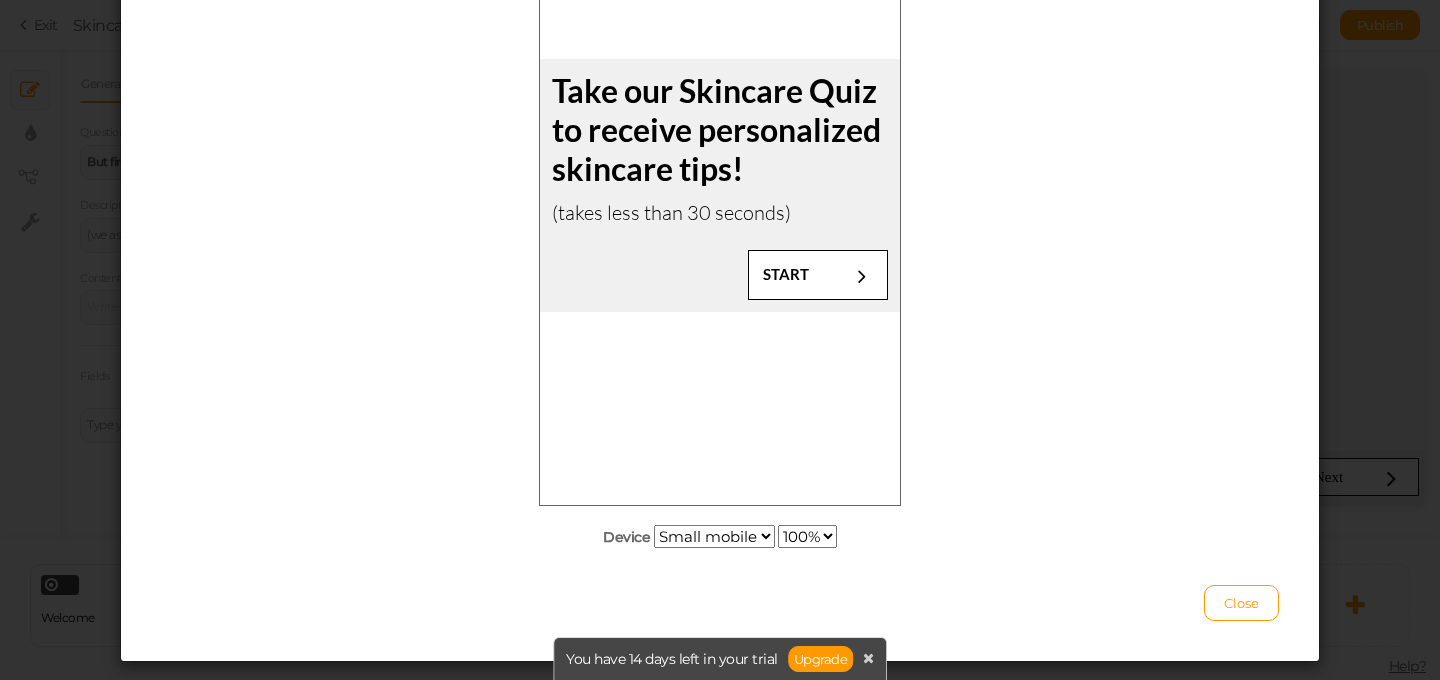 scroll, scrollTop: 22, scrollLeft: 0, axis: vertical 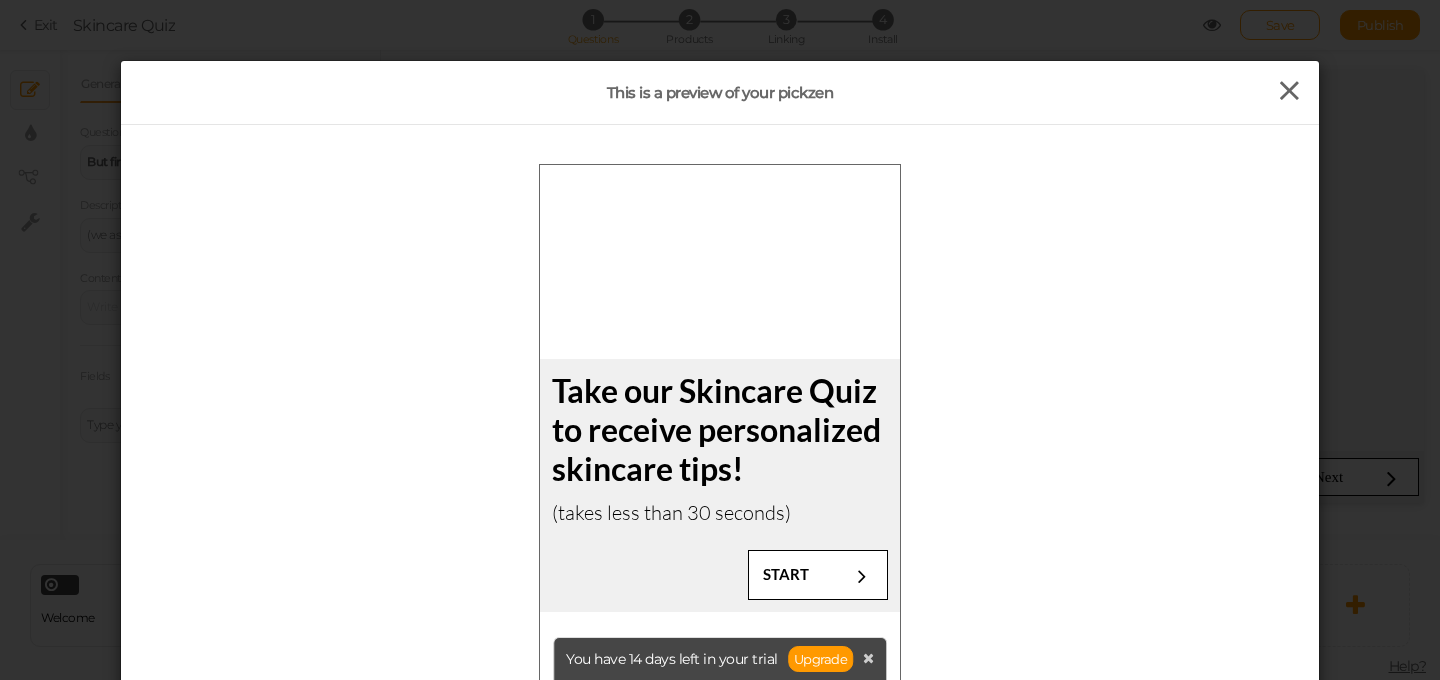 click at bounding box center (1289, 91) 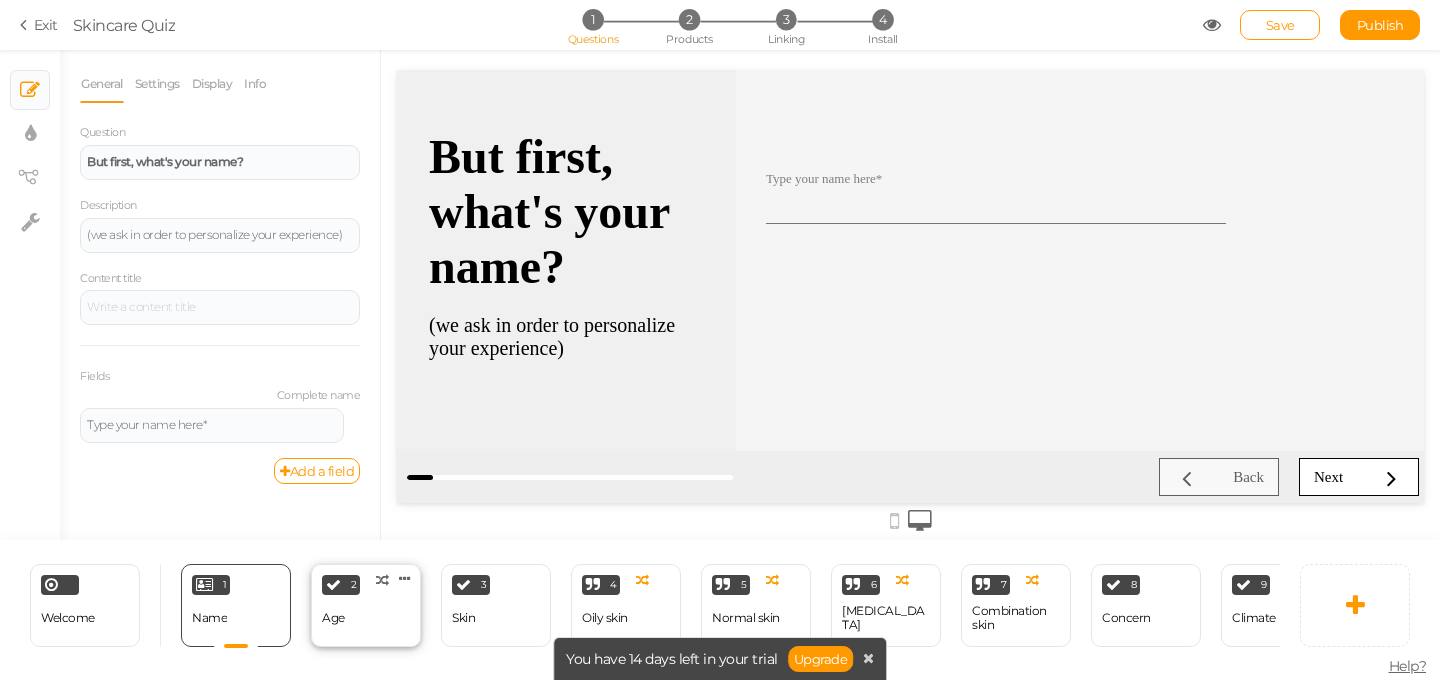 click on "2         Age         × Define the conditions to show this slide.                     Clone             Change type             Delete" at bounding box center [366, 605] 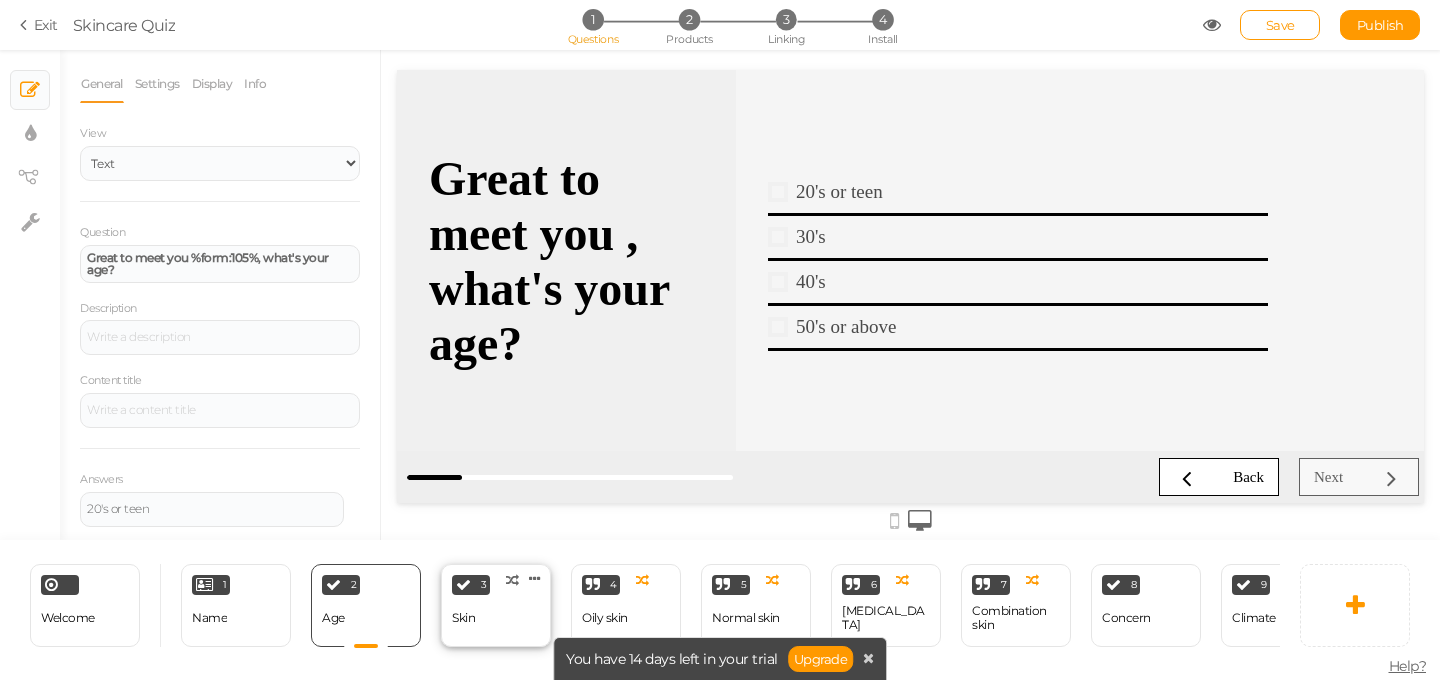 scroll, scrollTop: 0, scrollLeft: 0, axis: both 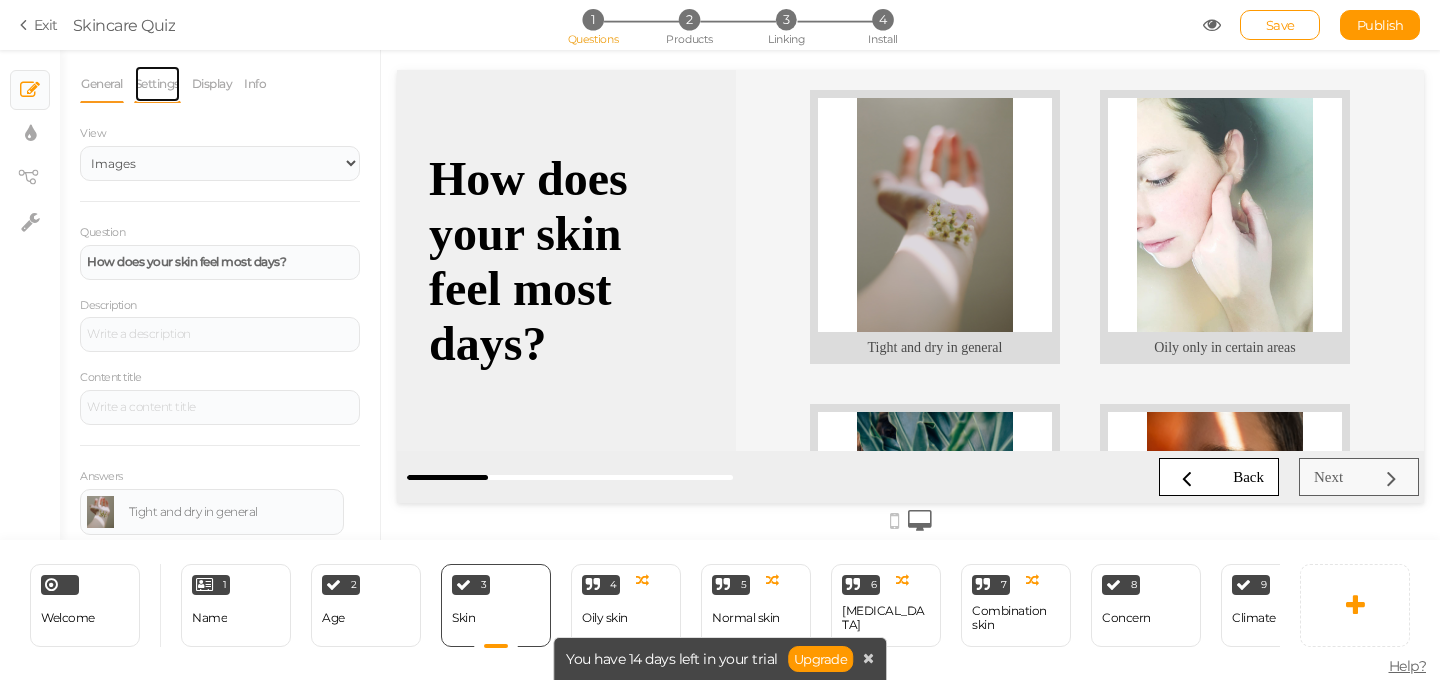 click on "Settings" at bounding box center [157, 84] 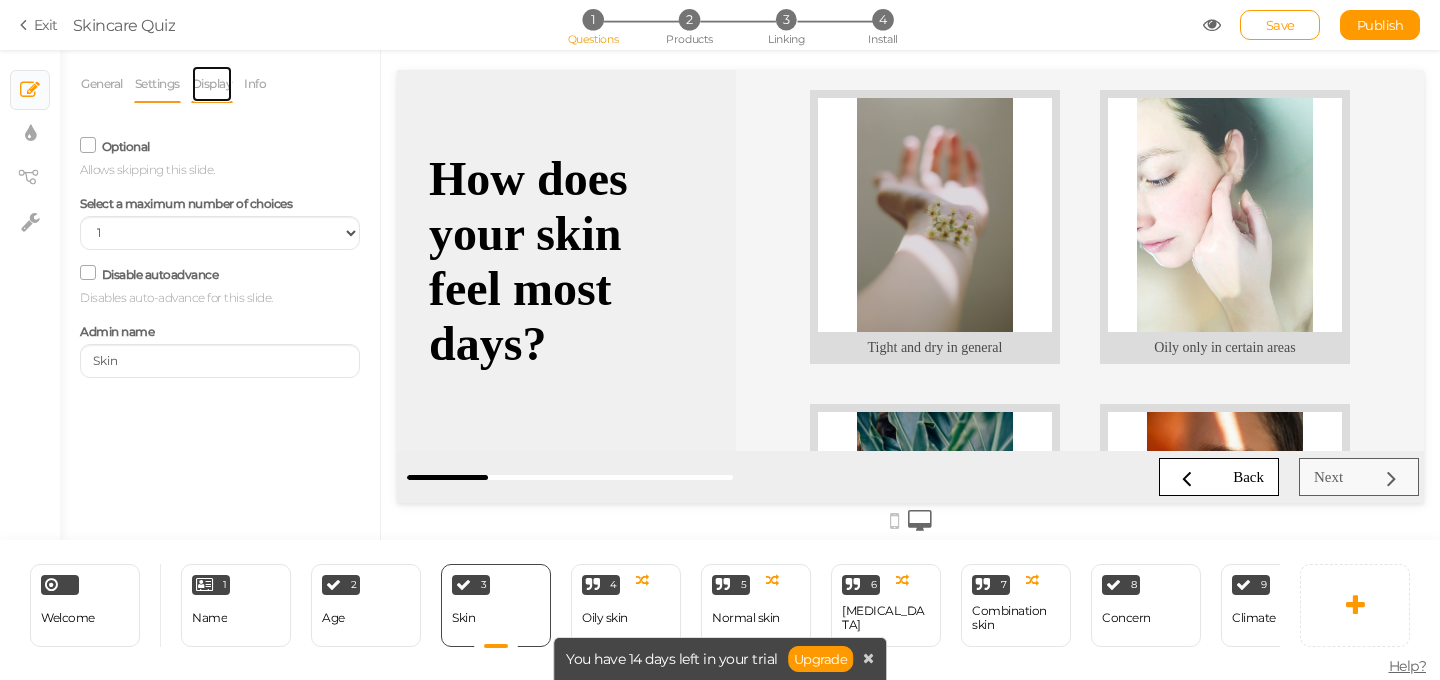 click on "Display" at bounding box center [212, 84] 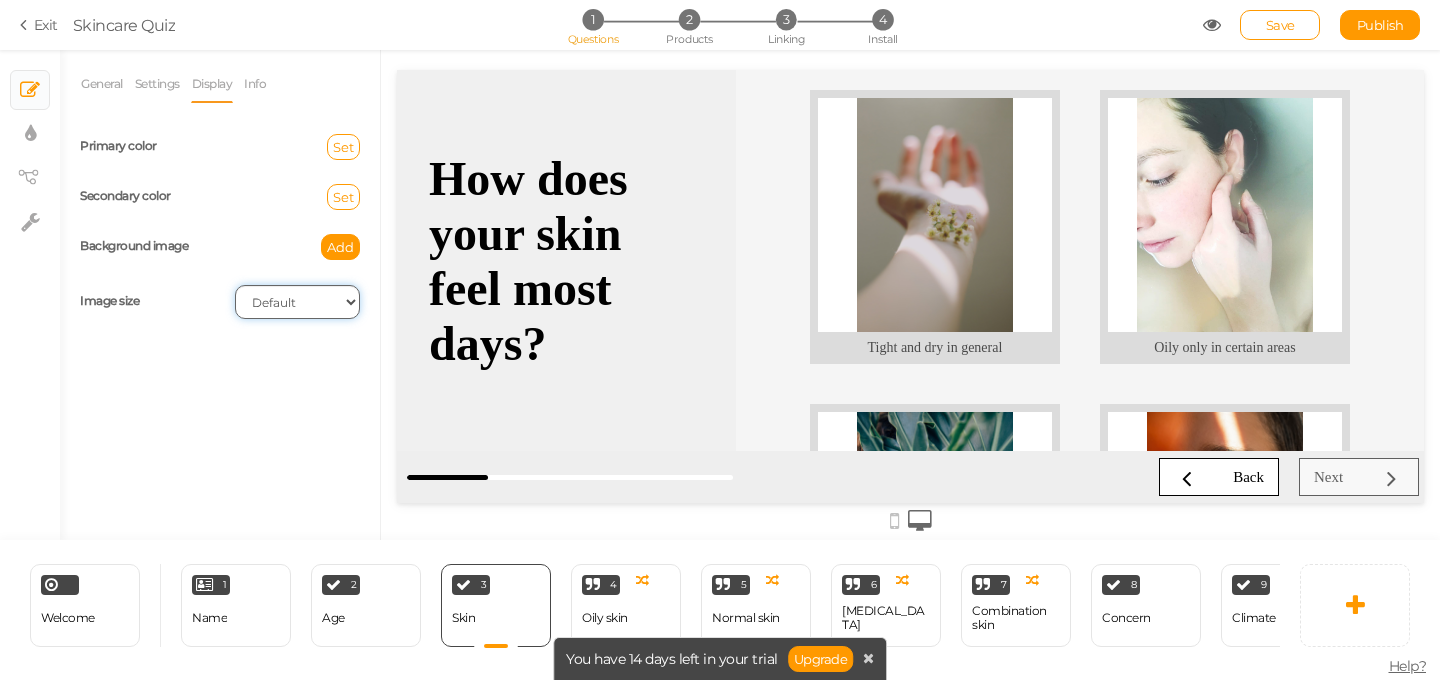 click on "Cover Contain   Default" at bounding box center [297, 302] 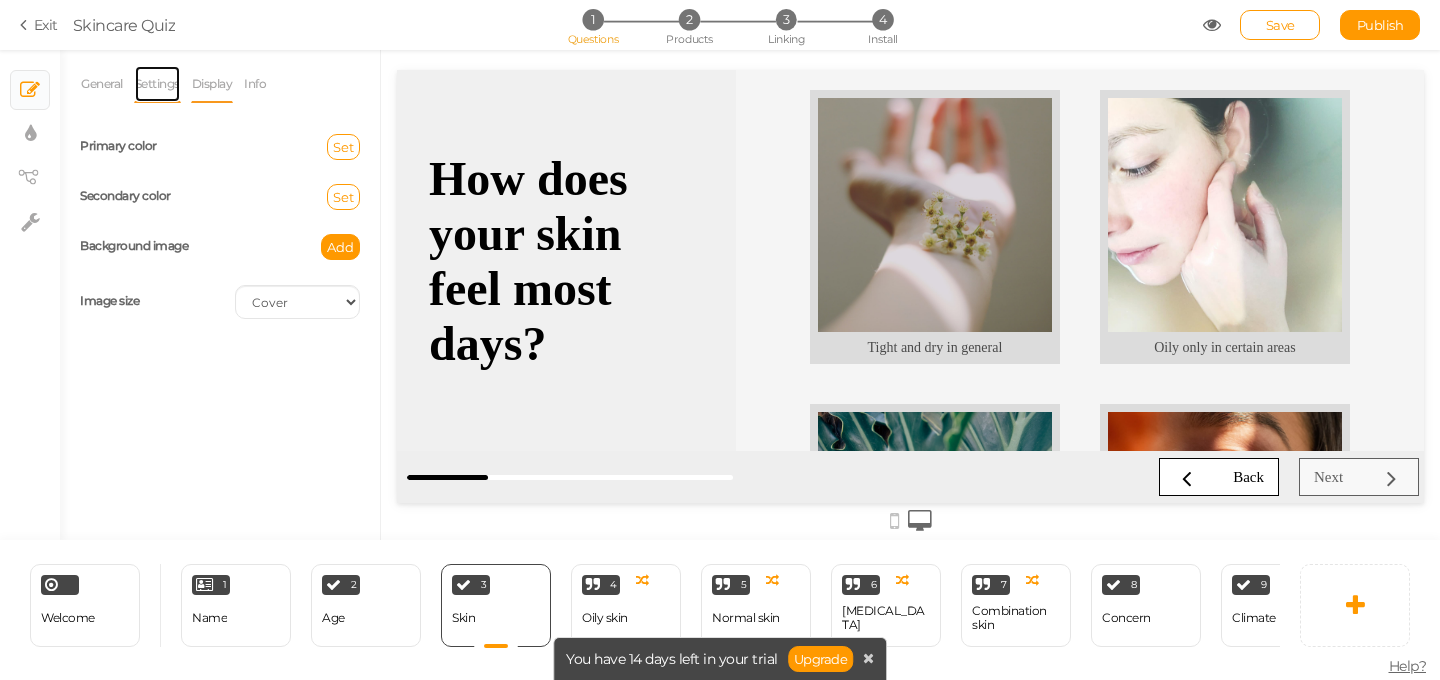 click on "Settings" at bounding box center [157, 84] 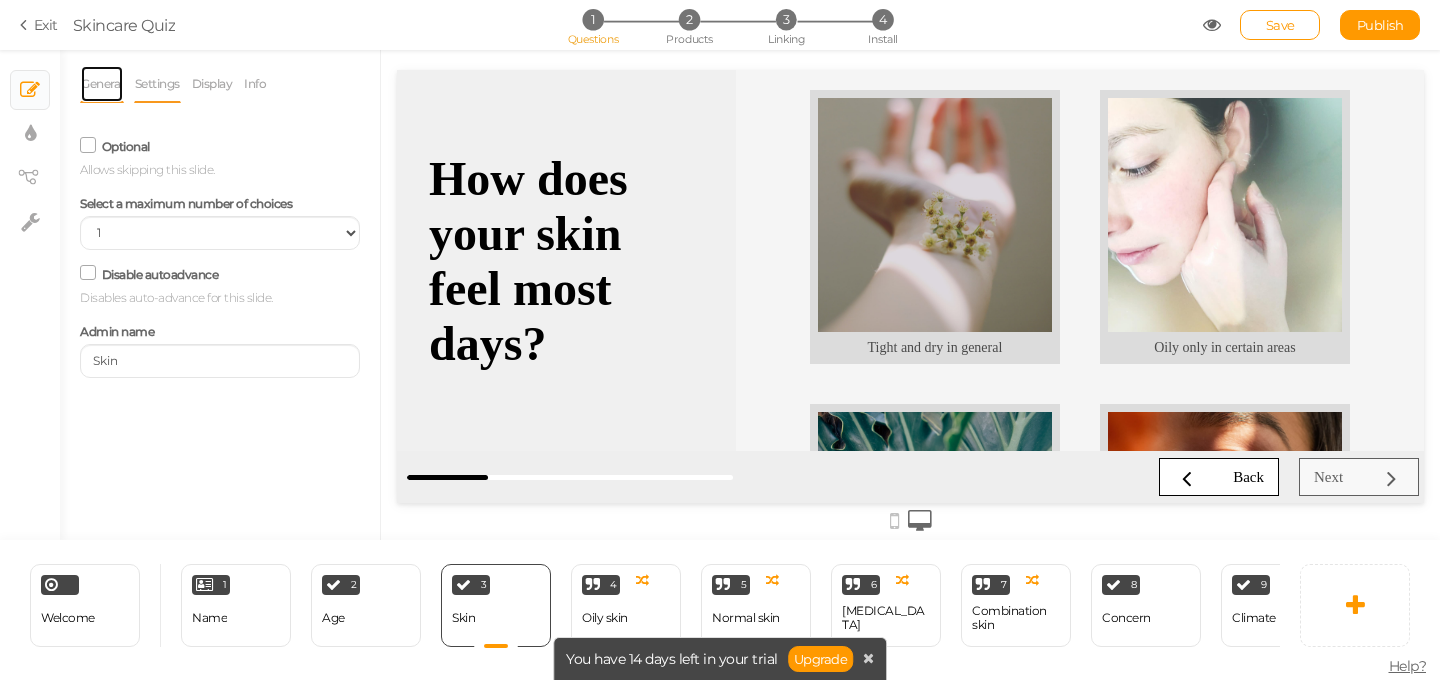 click on "General" at bounding box center [102, 84] 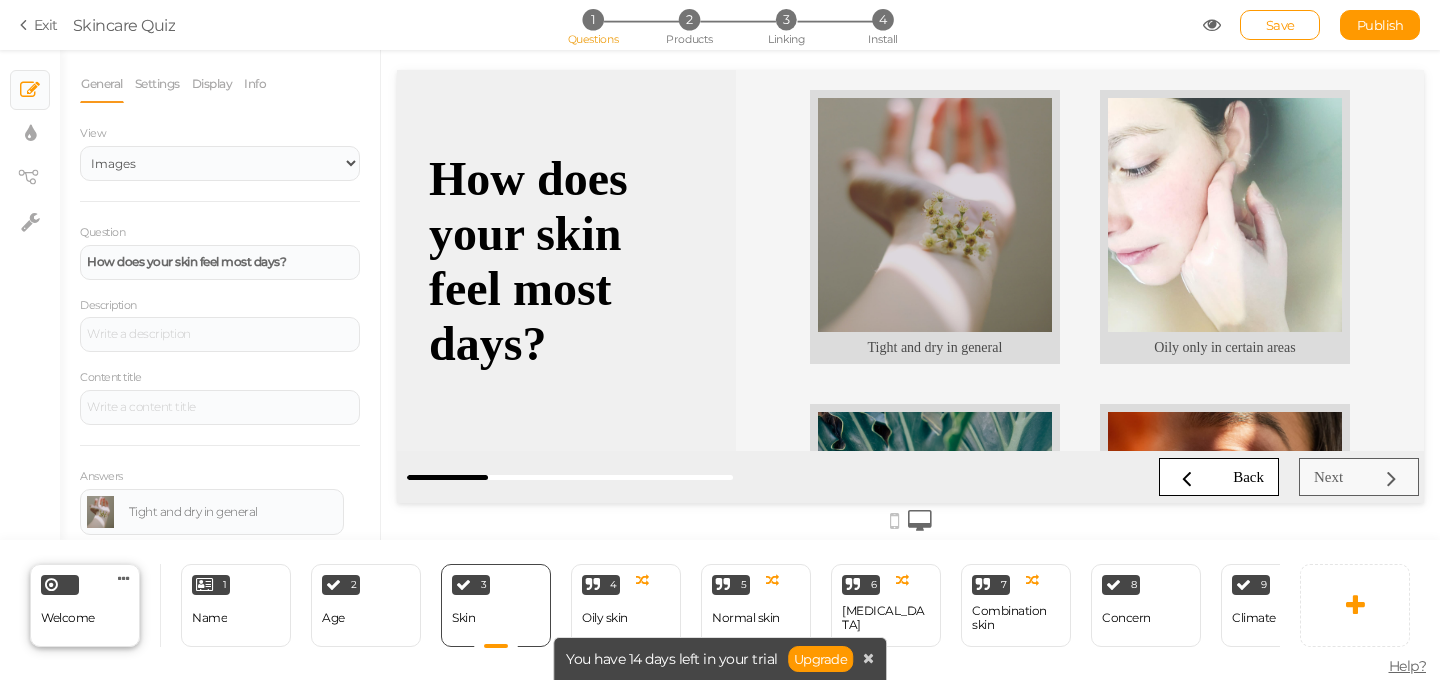 click on "Welcome                       Delete" at bounding box center (85, 605) 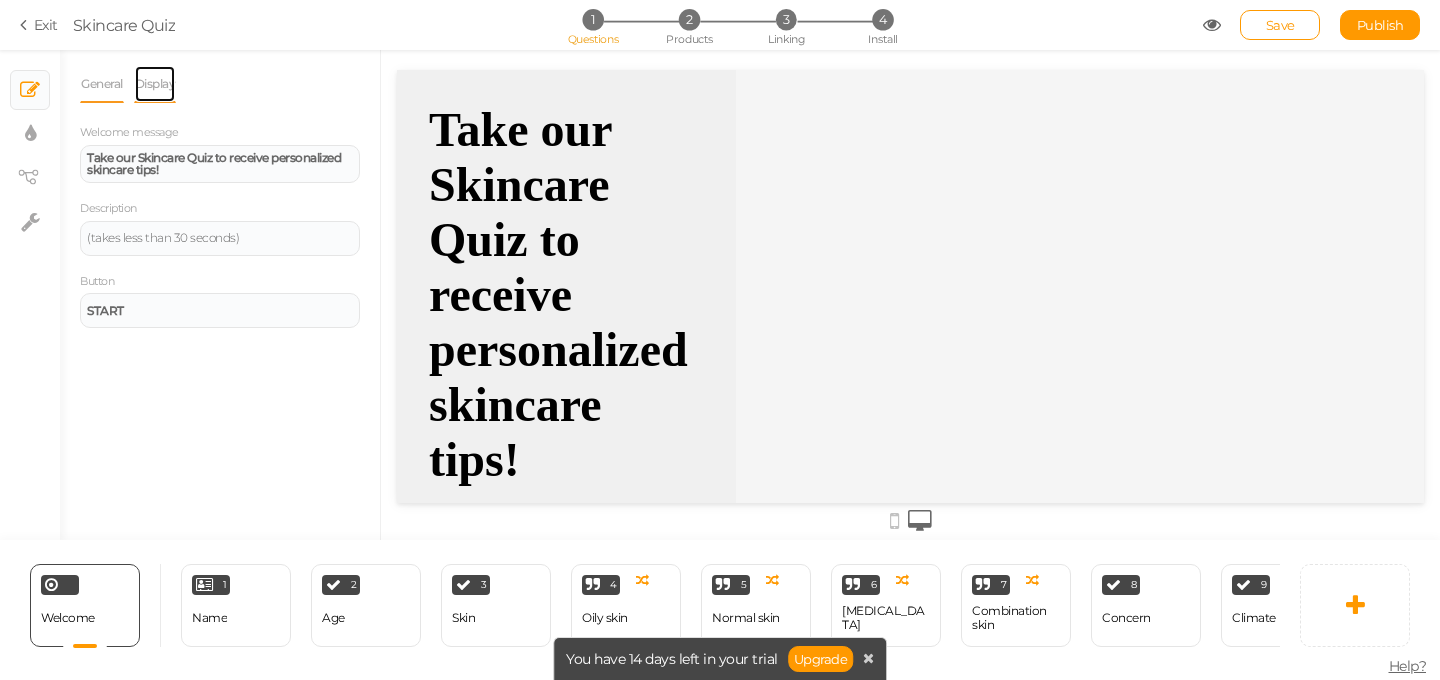 click on "Display" at bounding box center [155, 84] 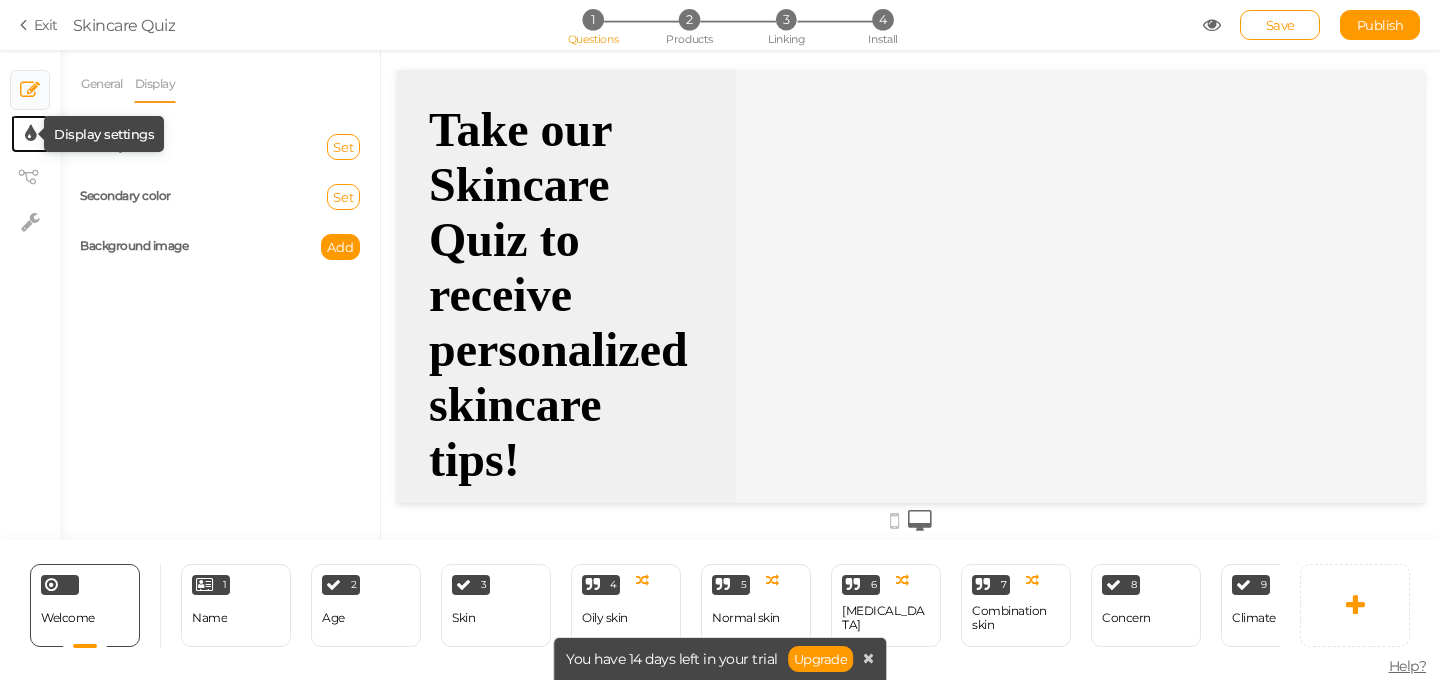 click at bounding box center [30, 134] 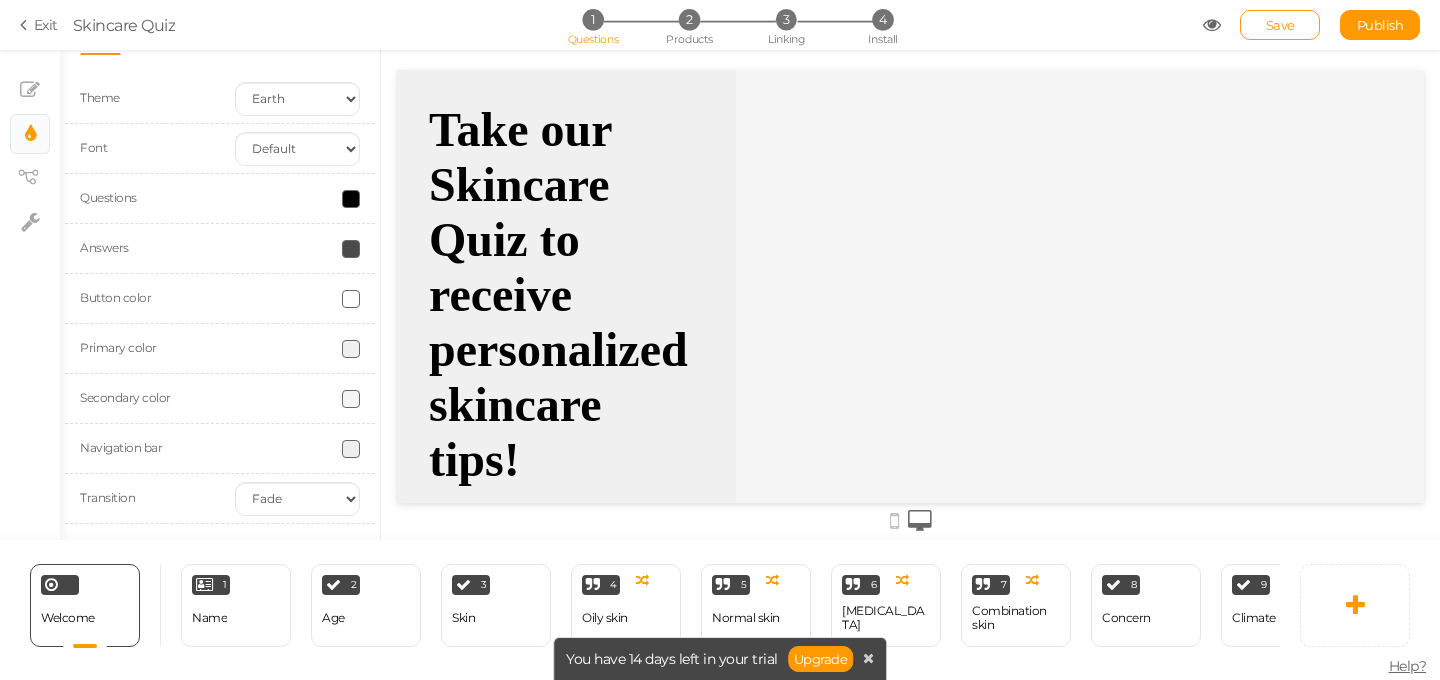 scroll, scrollTop: 0, scrollLeft: 0, axis: both 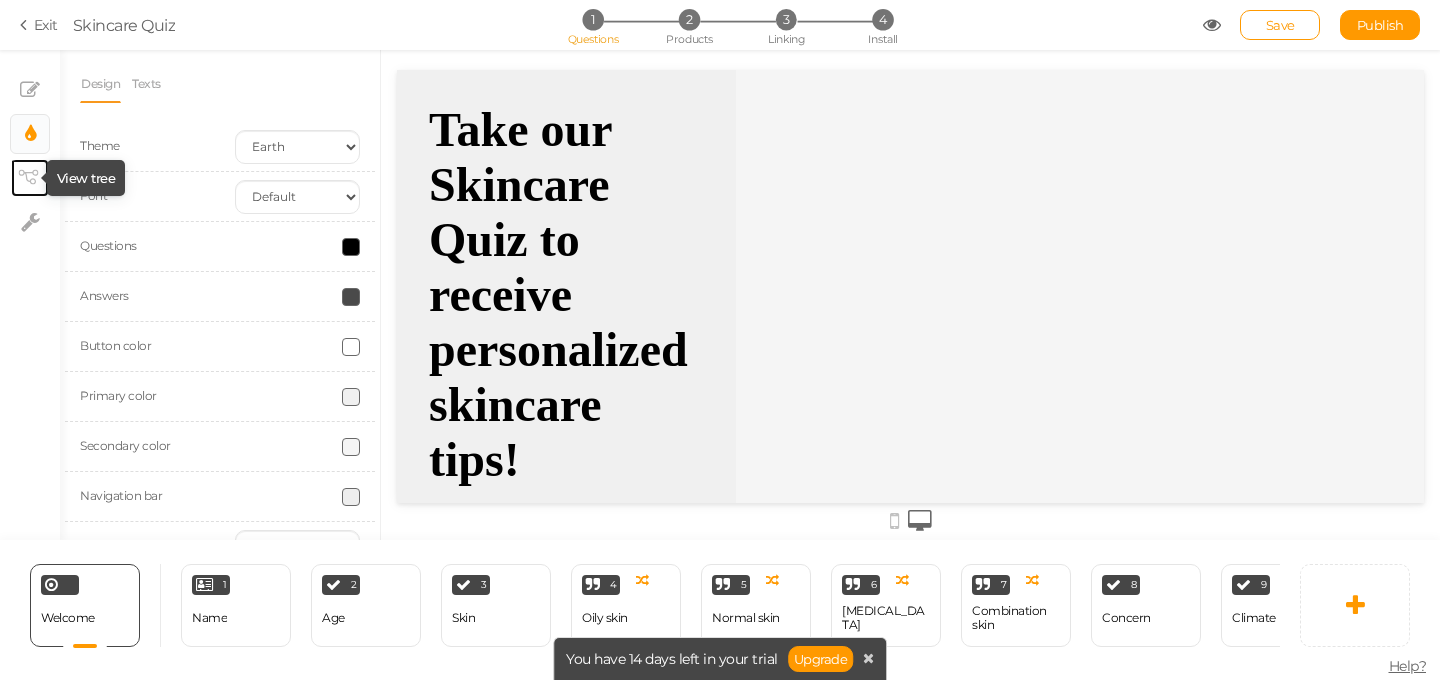 click 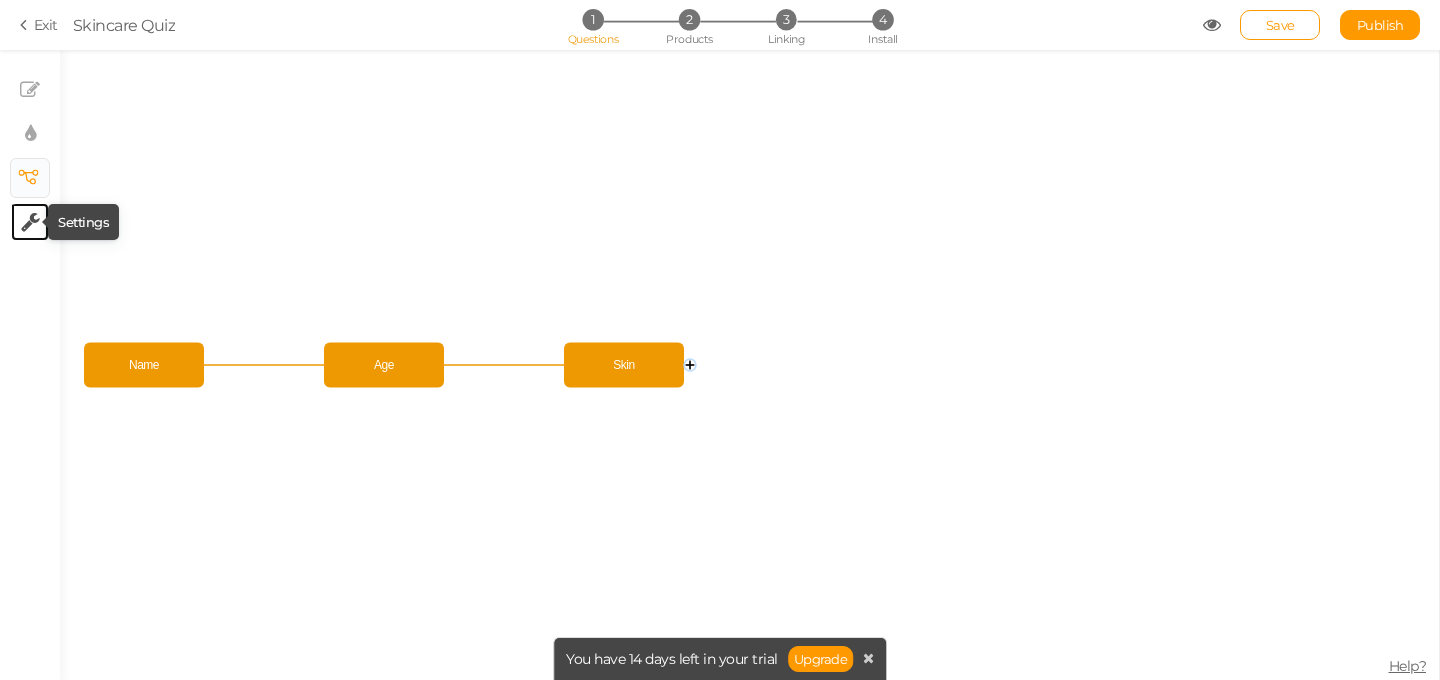 click at bounding box center (30, 222) 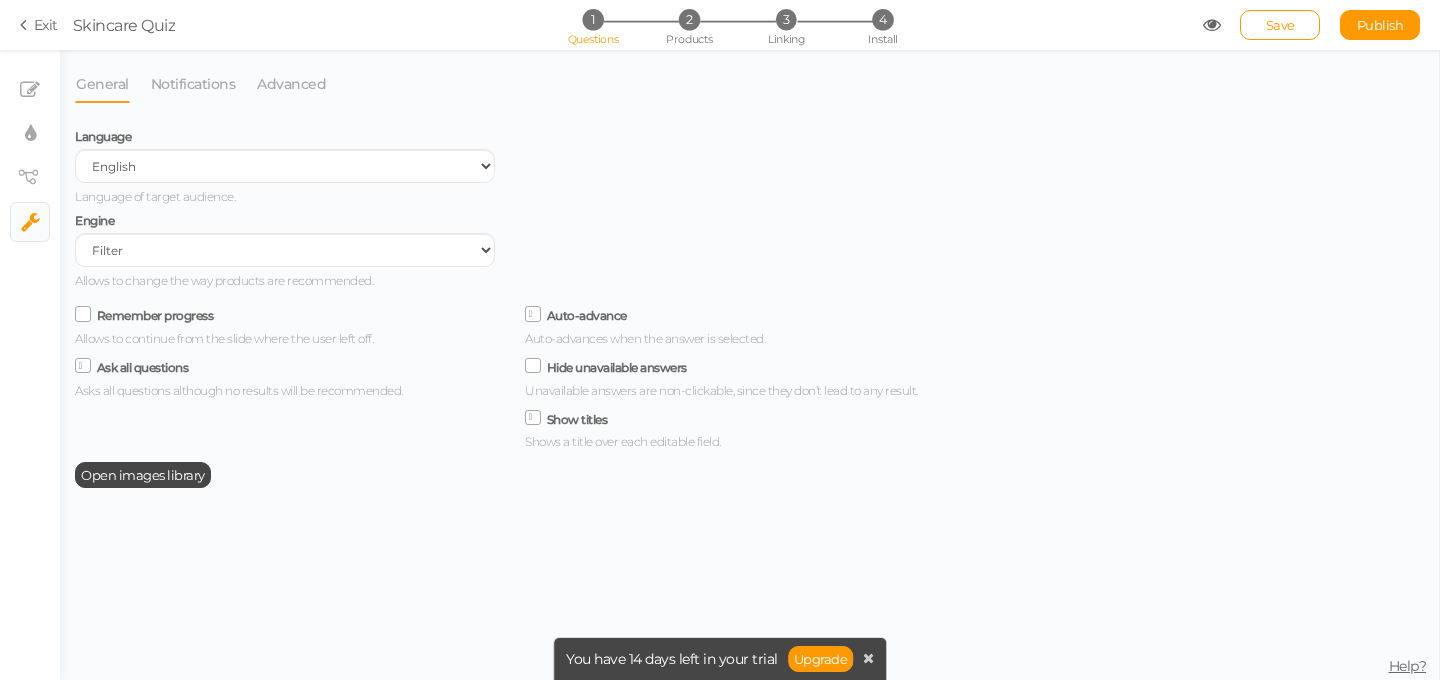 click on "Remember progress" at bounding box center (155, 315) 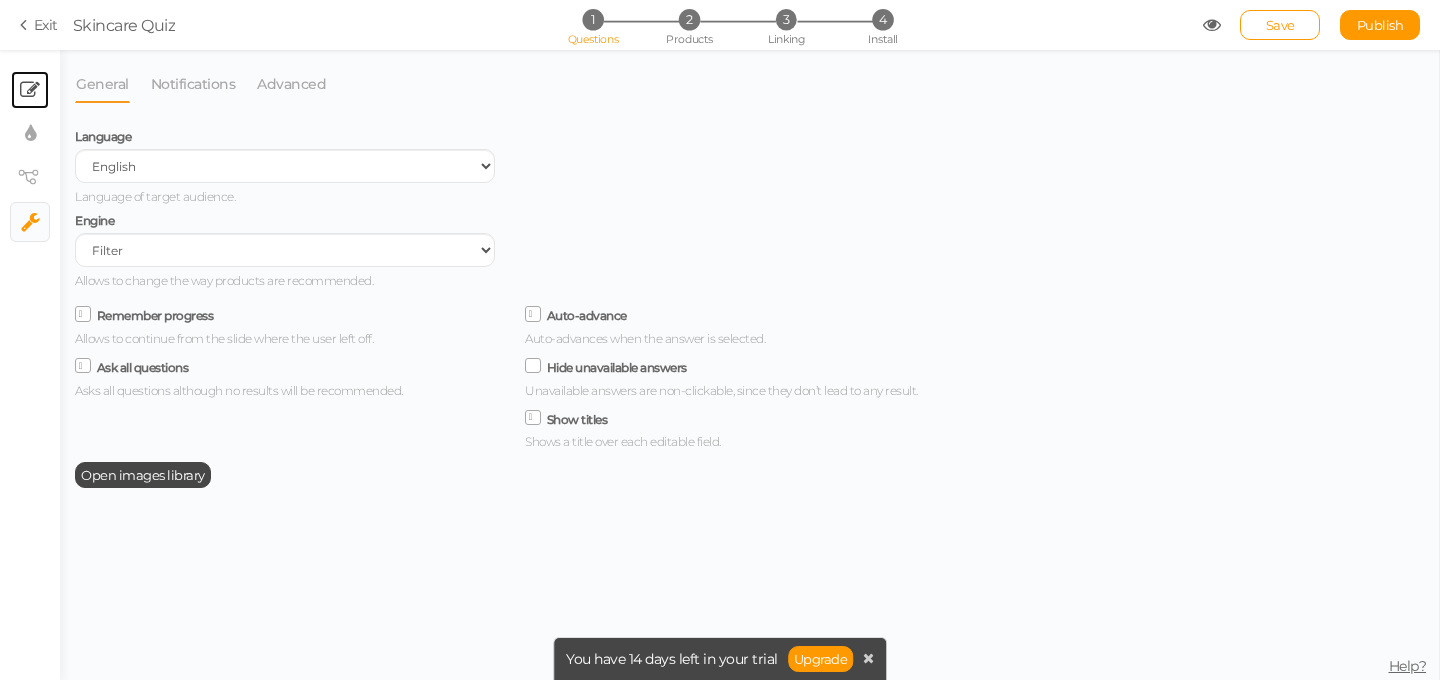 click on "× Slides" at bounding box center [30, 90] 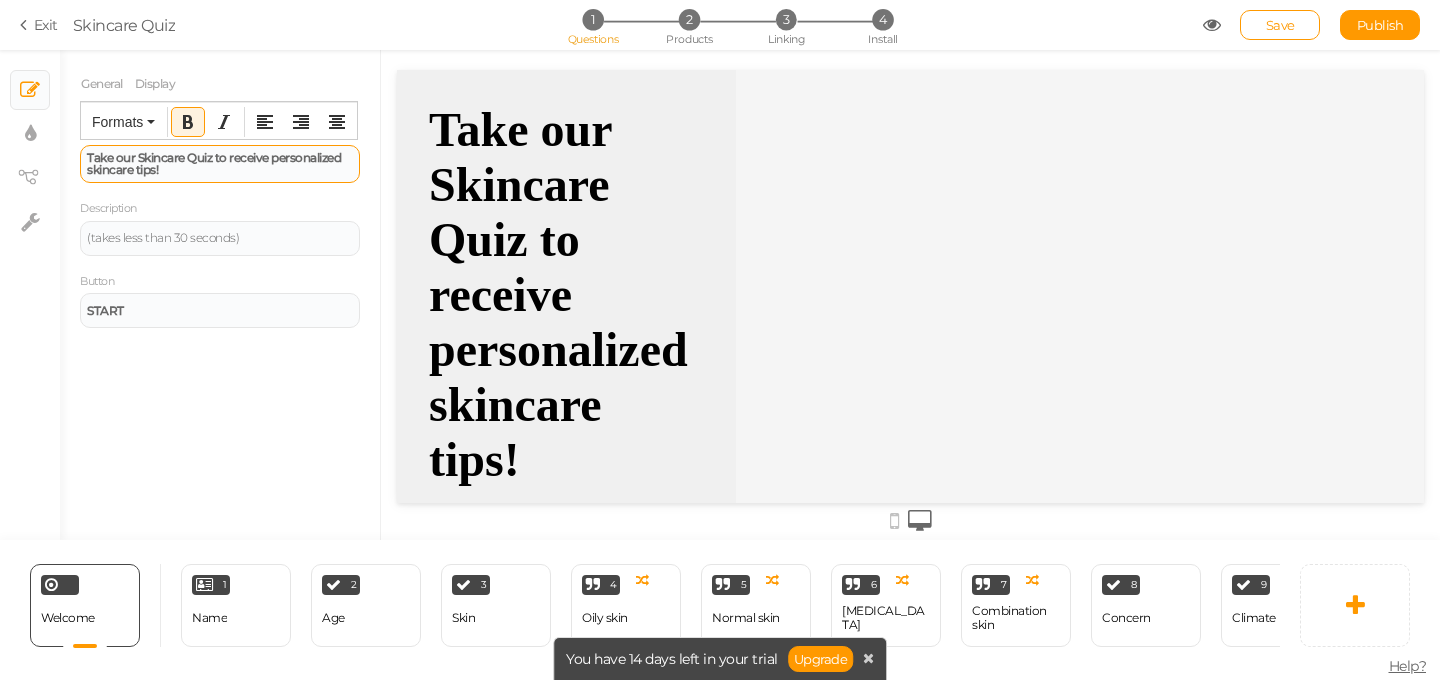 scroll, scrollTop: 0, scrollLeft: 0, axis: both 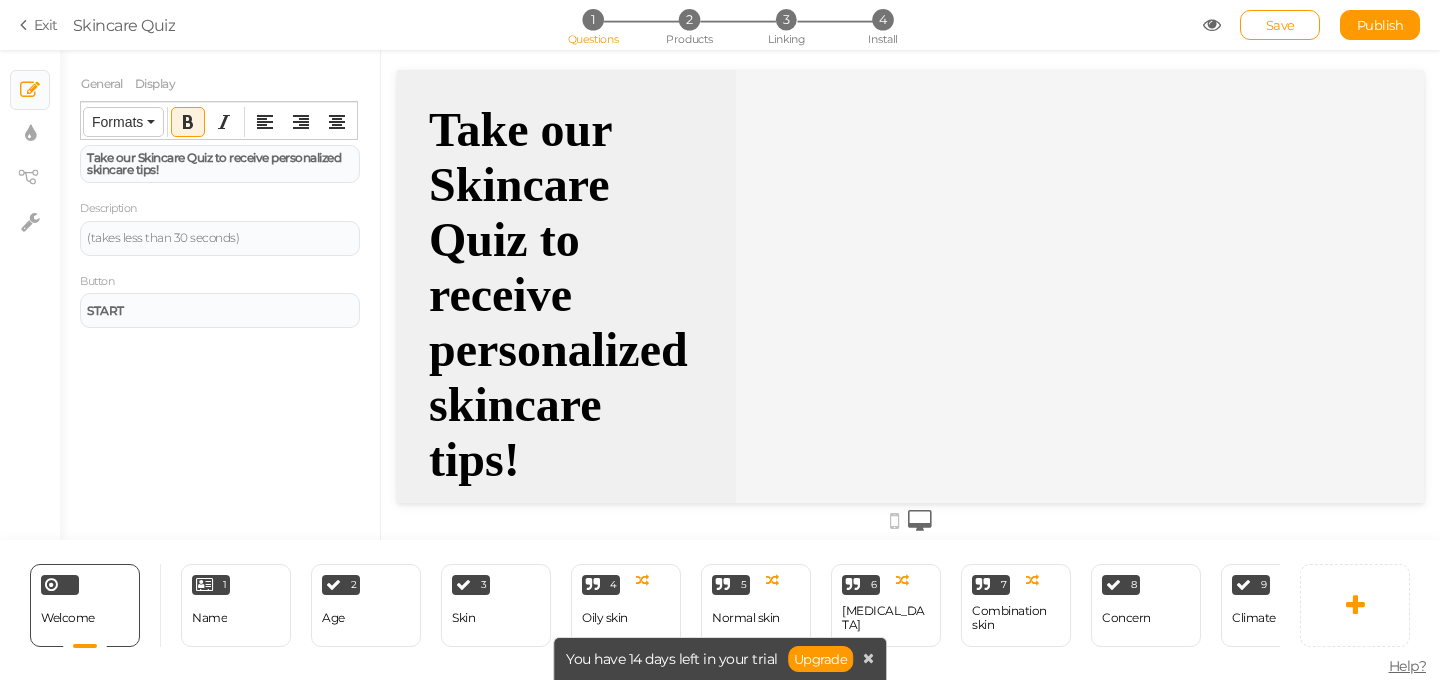 click on "Formats" at bounding box center [123, 122] 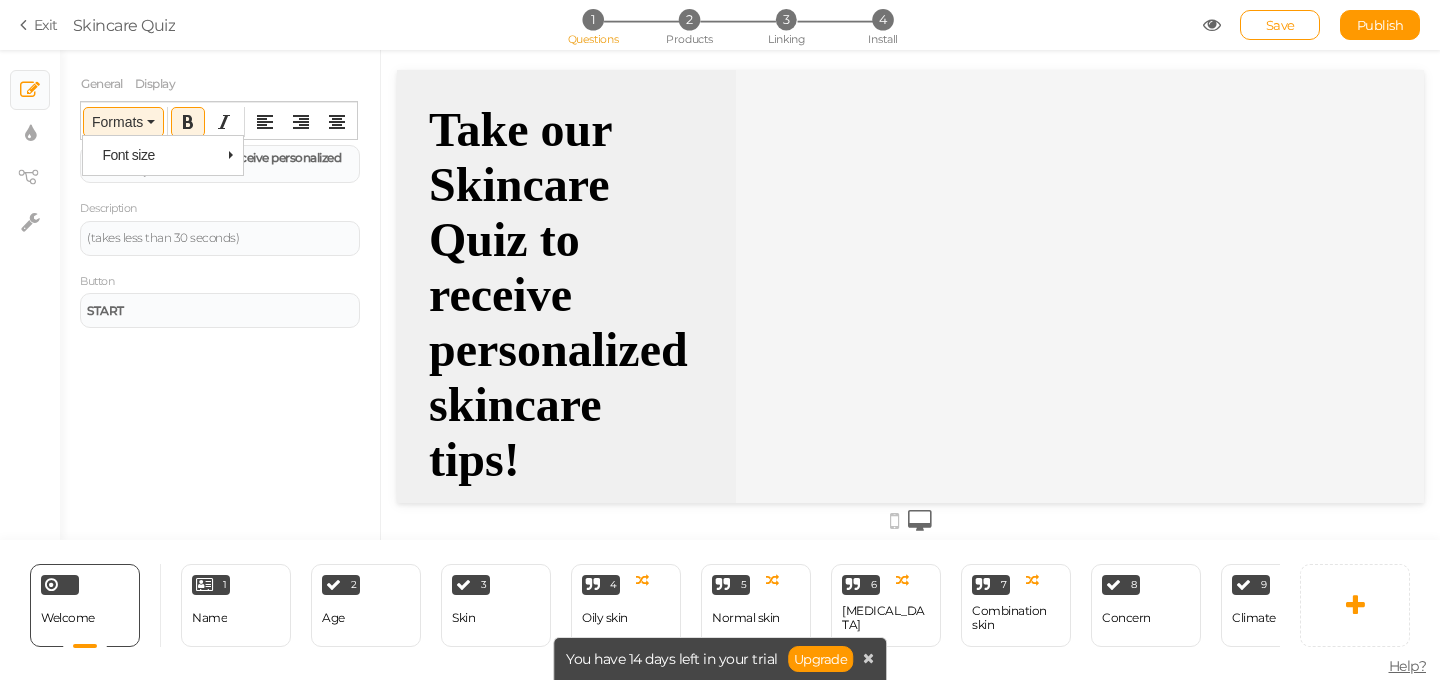 click on "Formats" at bounding box center [123, 122] 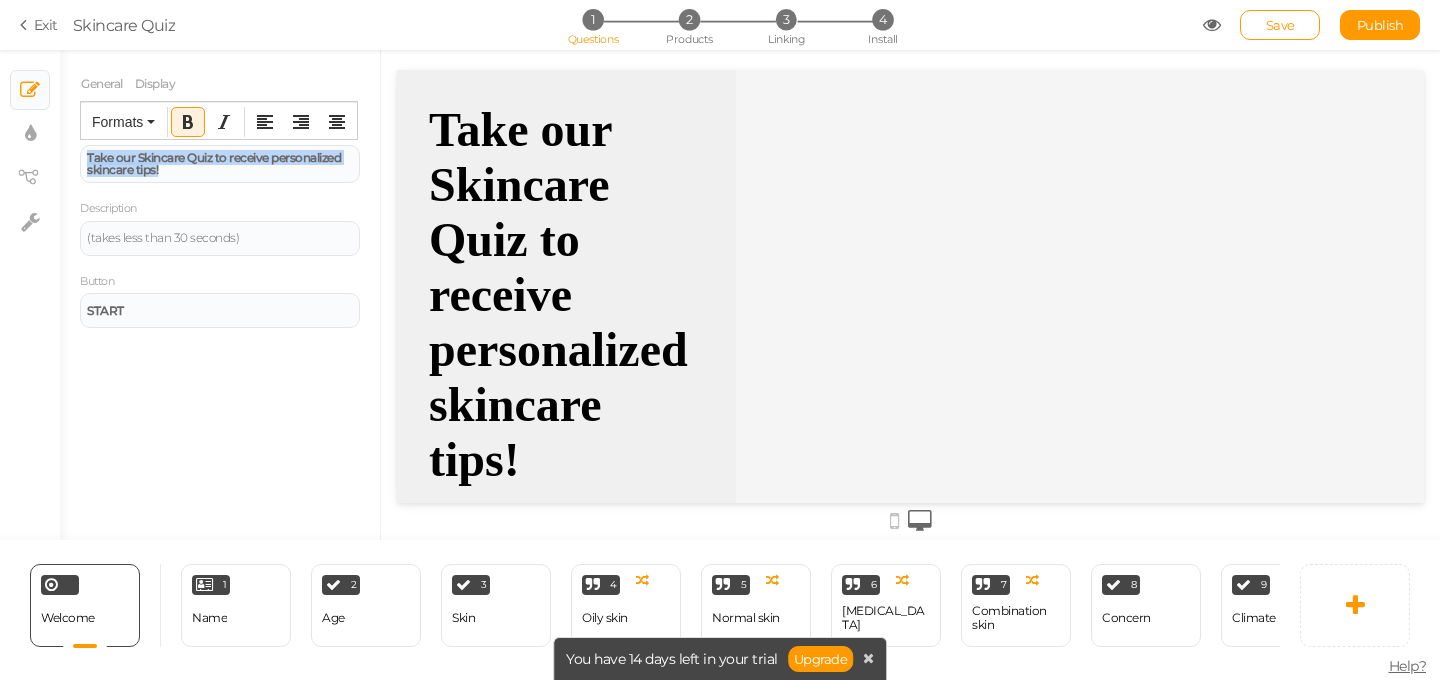drag, startPoint x: 181, startPoint y: 180, endPoint x: 64, endPoint y: 149, distance: 121.037186 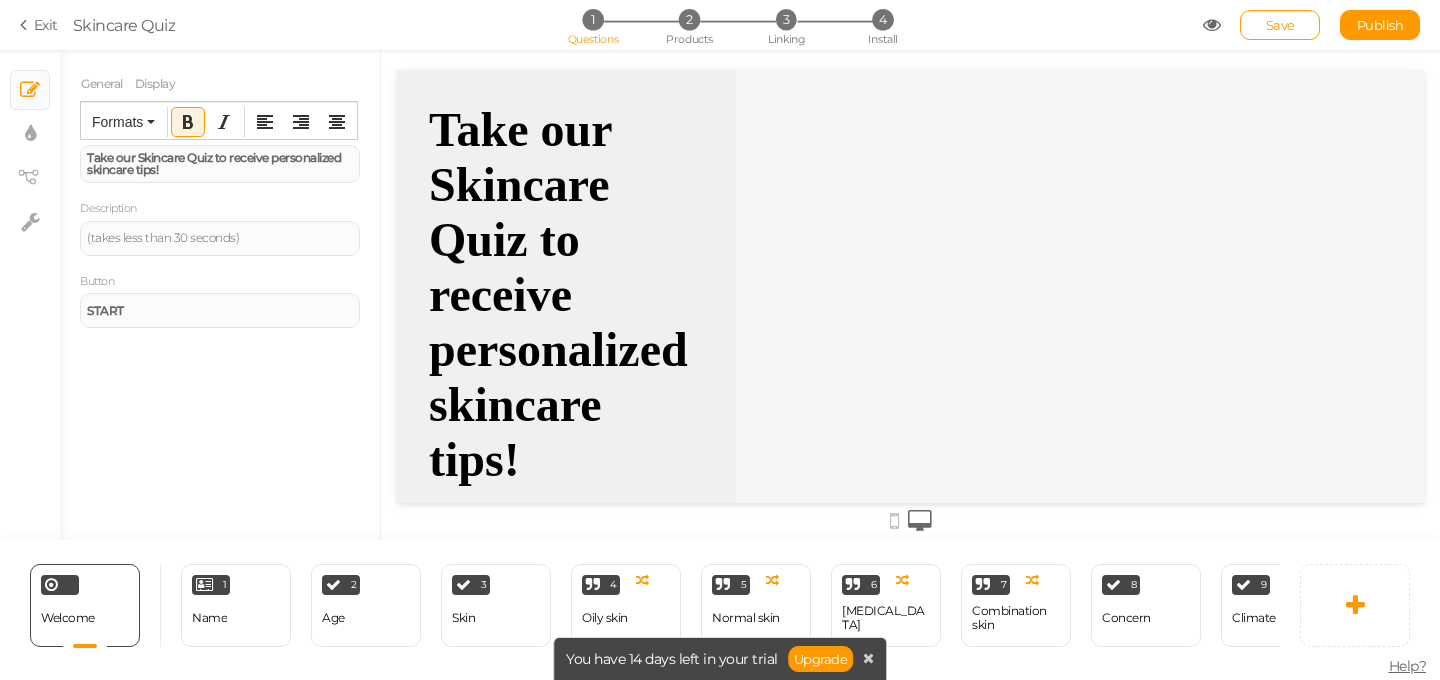 click on "General
Display
Welcome message   Take our Skincare Quiz to receive personalized skincare tips!                         Description   (takes less than 30 seconds)                         Button   START
Primary color         Set                           Secondary color         Set                             Background image       Add" at bounding box center (220, 302) 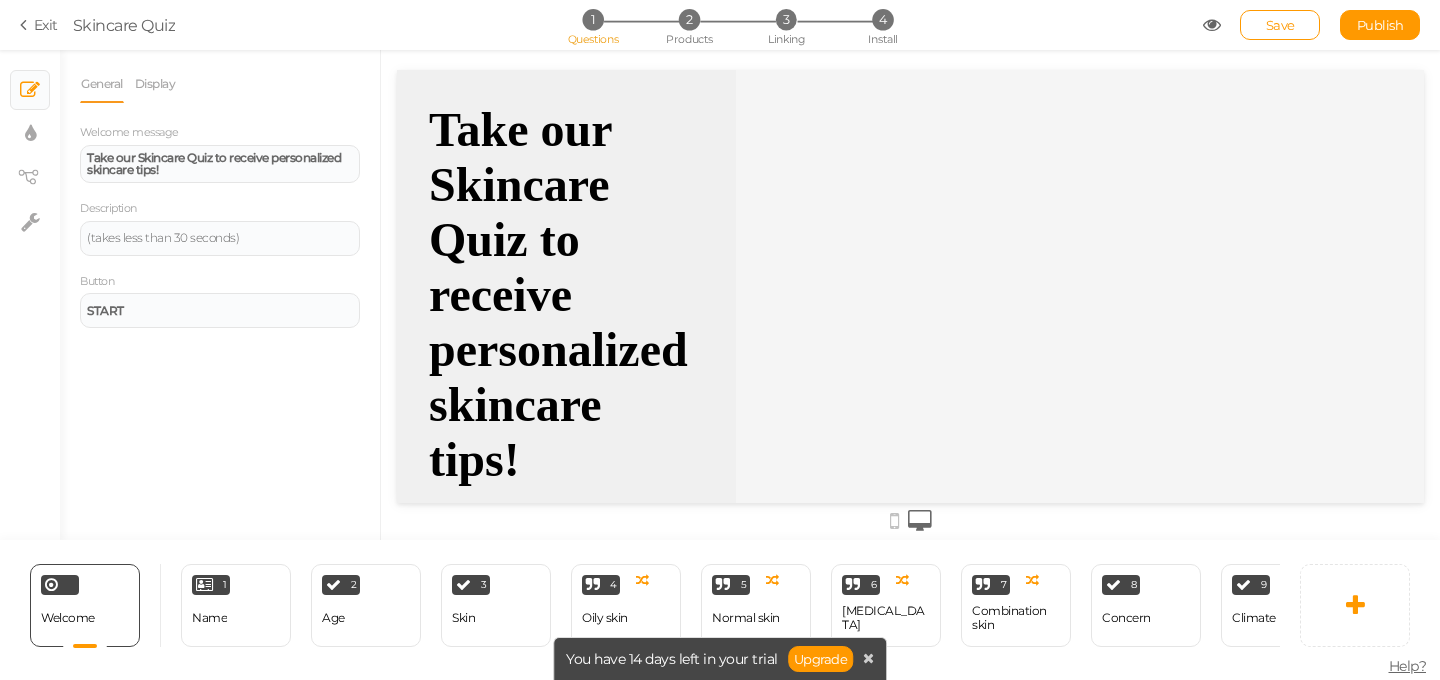 click on "Take our Skincare Quiz to receive personalized skincare tips! (takes less than 30 seconds) START" at bounding box center (566, 369) 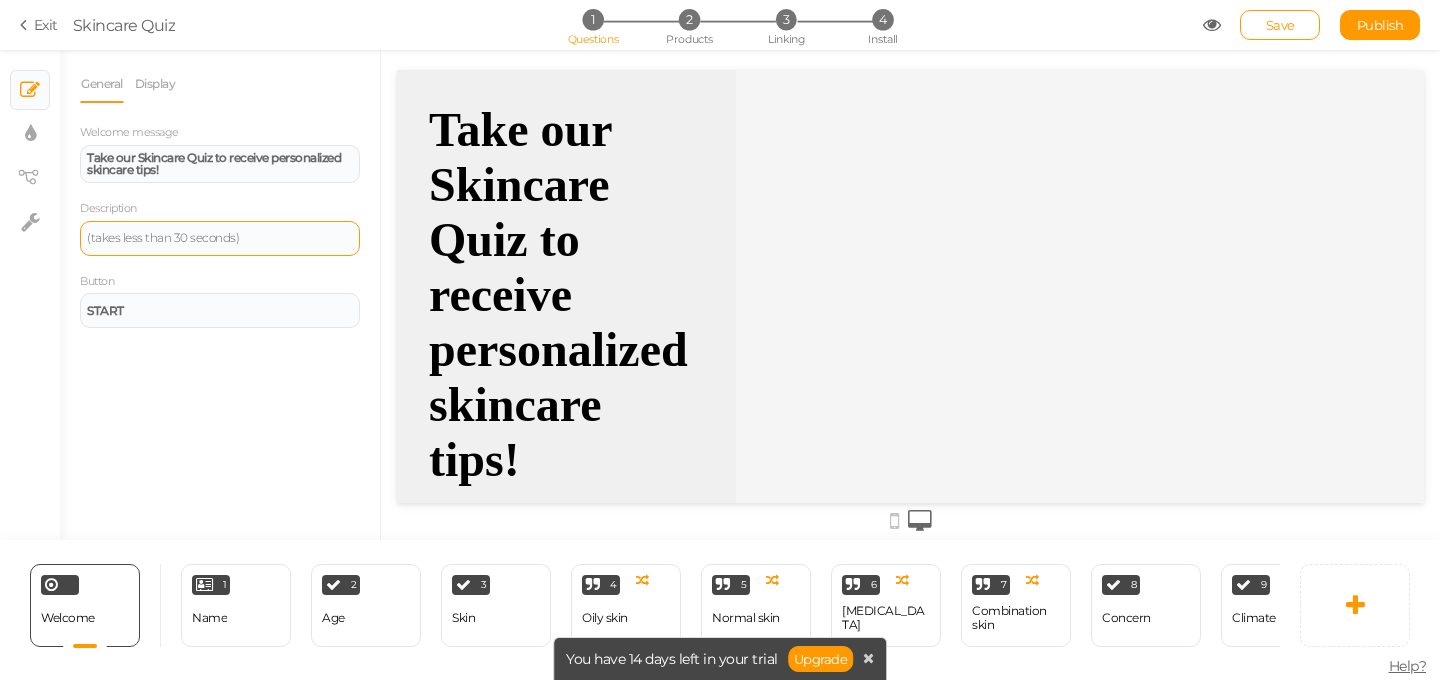 click on "(takes less than 30 seconds)" at bounding box center [220, 238] 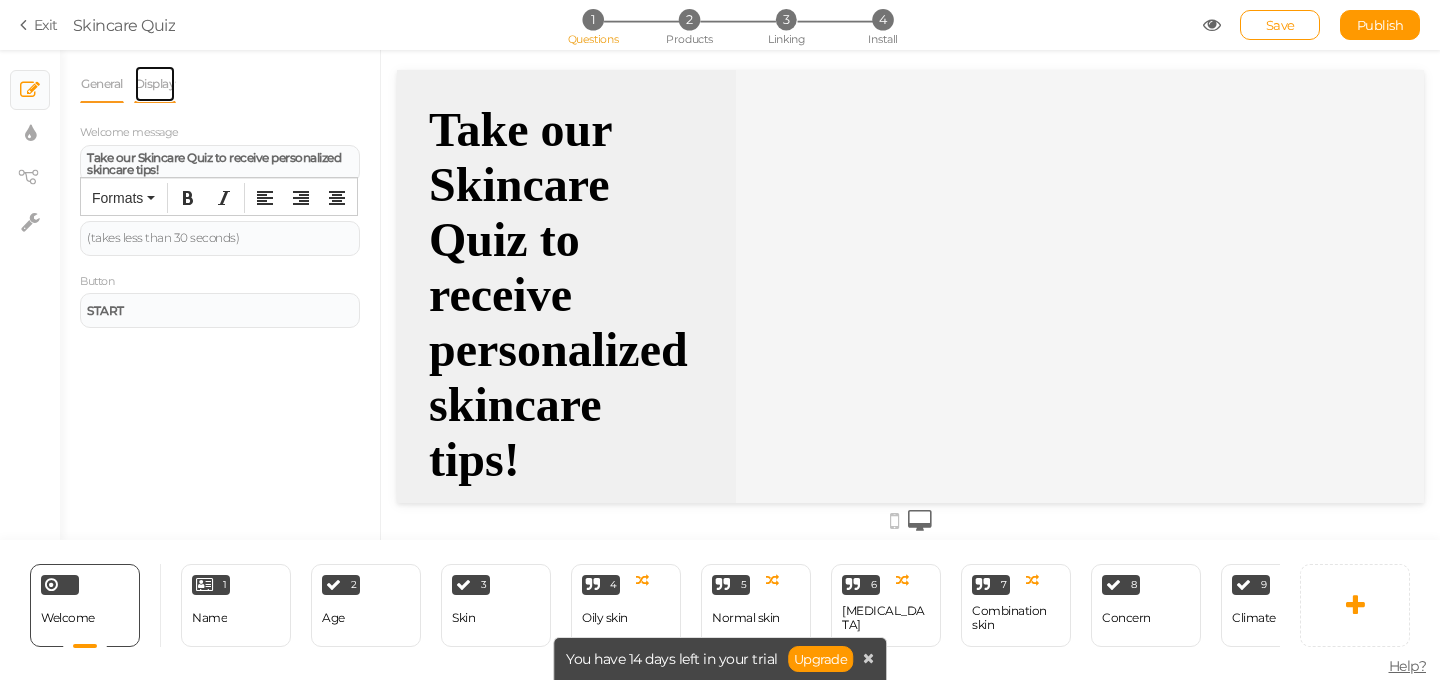 click on "Display" at bounding box center (155, 84) 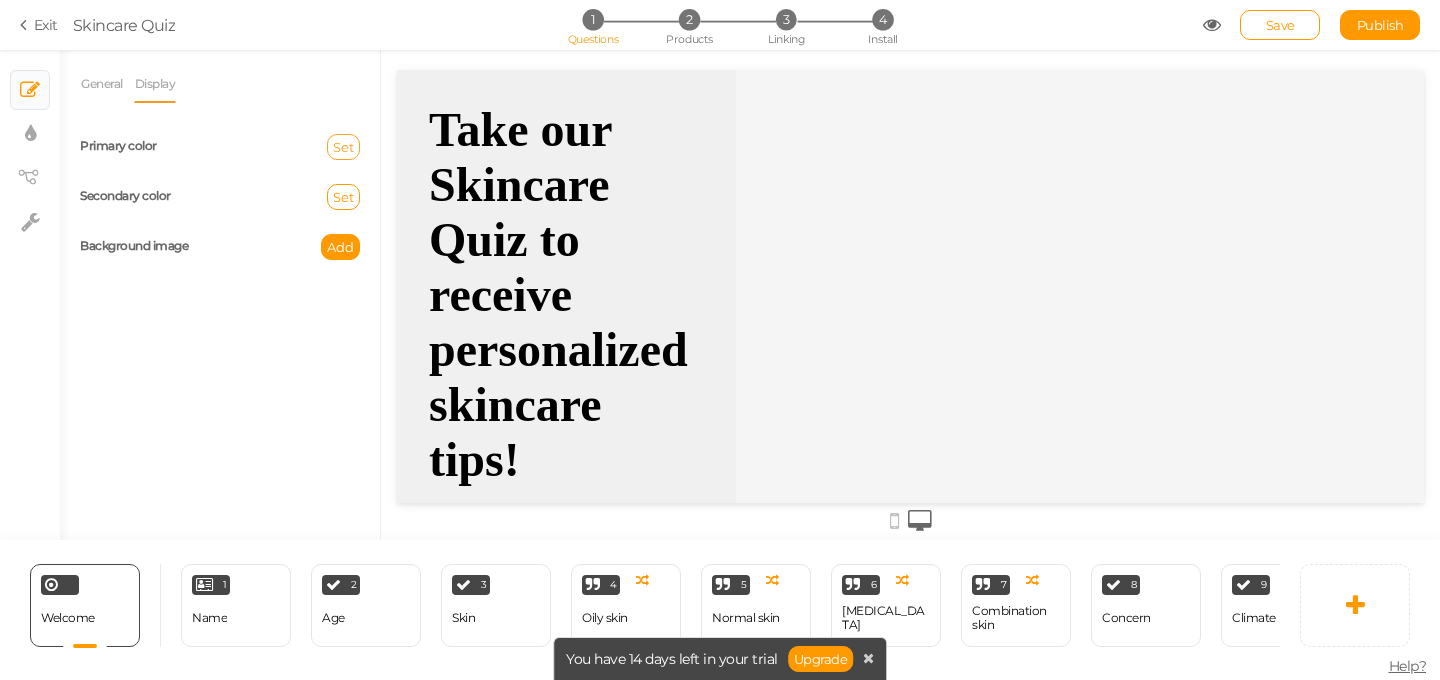 click on "Set" at bounding box center [343, 147] 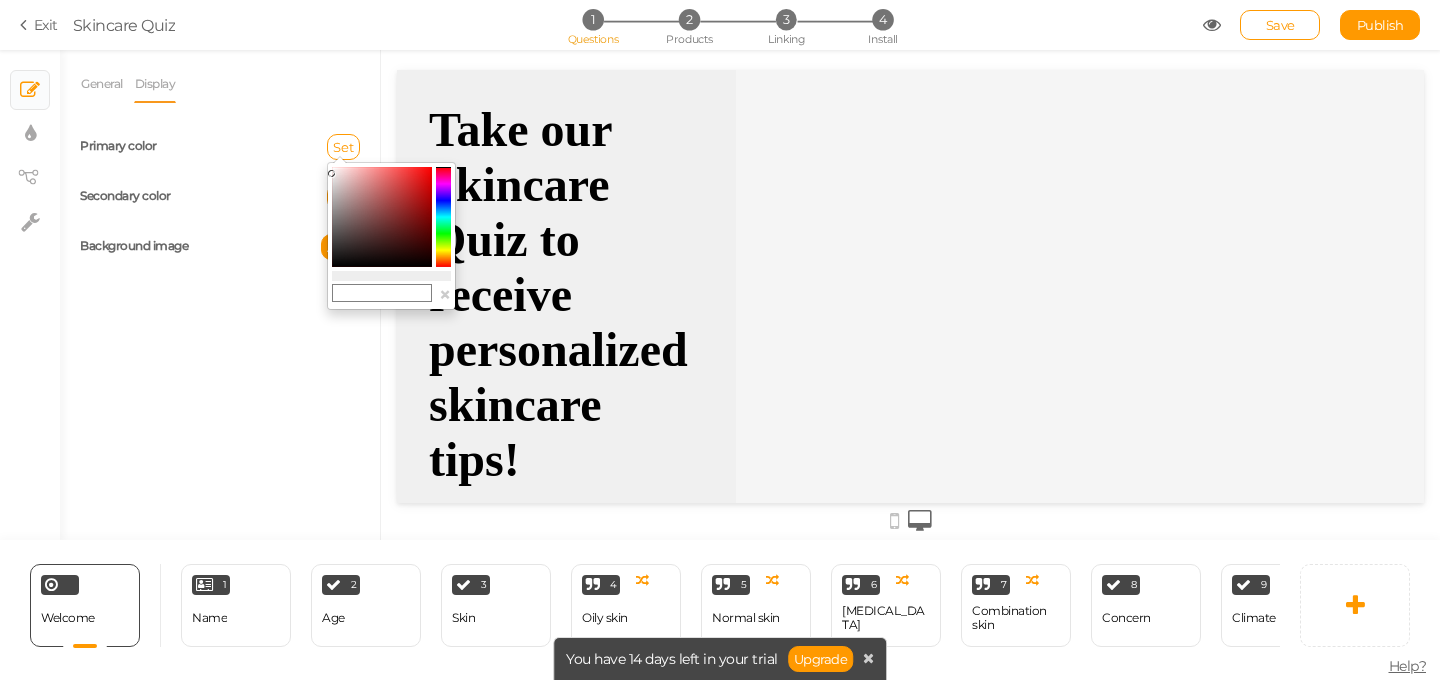 type on "#d6a9a9" 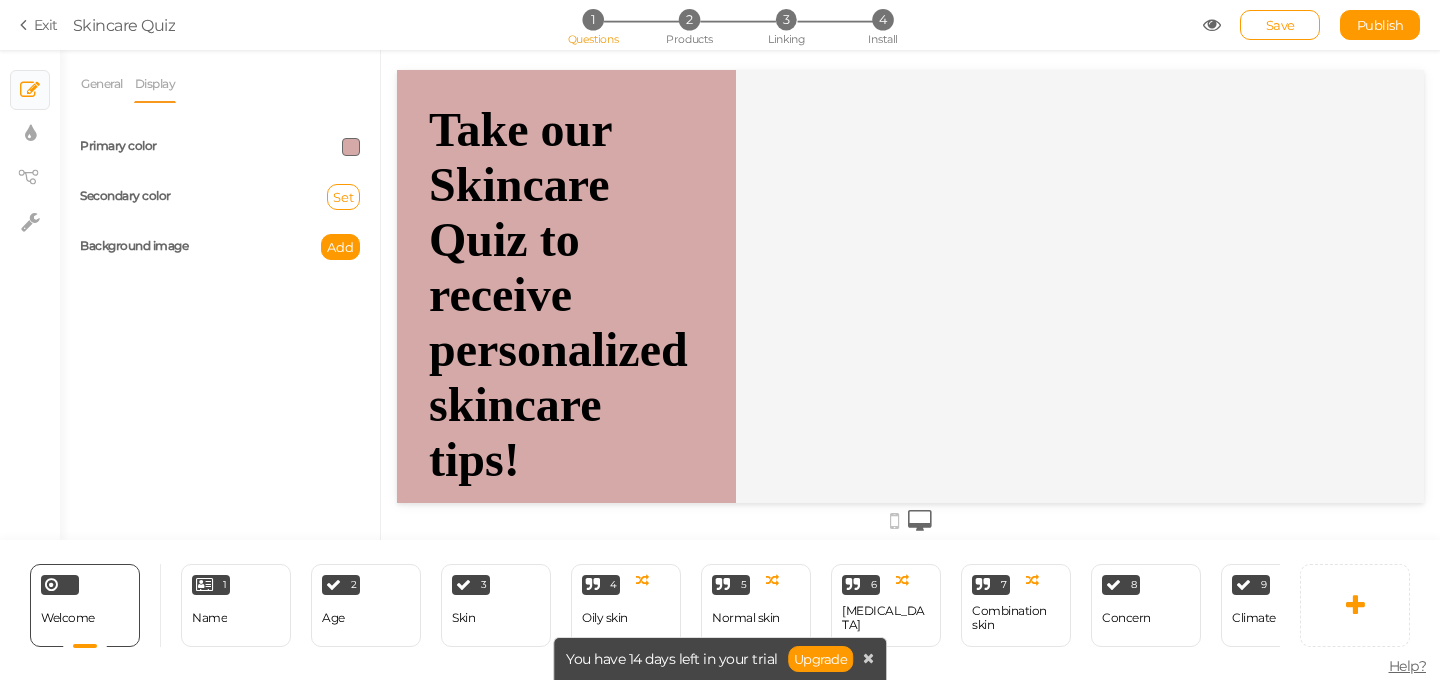 drag, startPoint x: 353, startPoint y: 183, endPoint x: 301, endPoint y: 135, distance: 70.76723 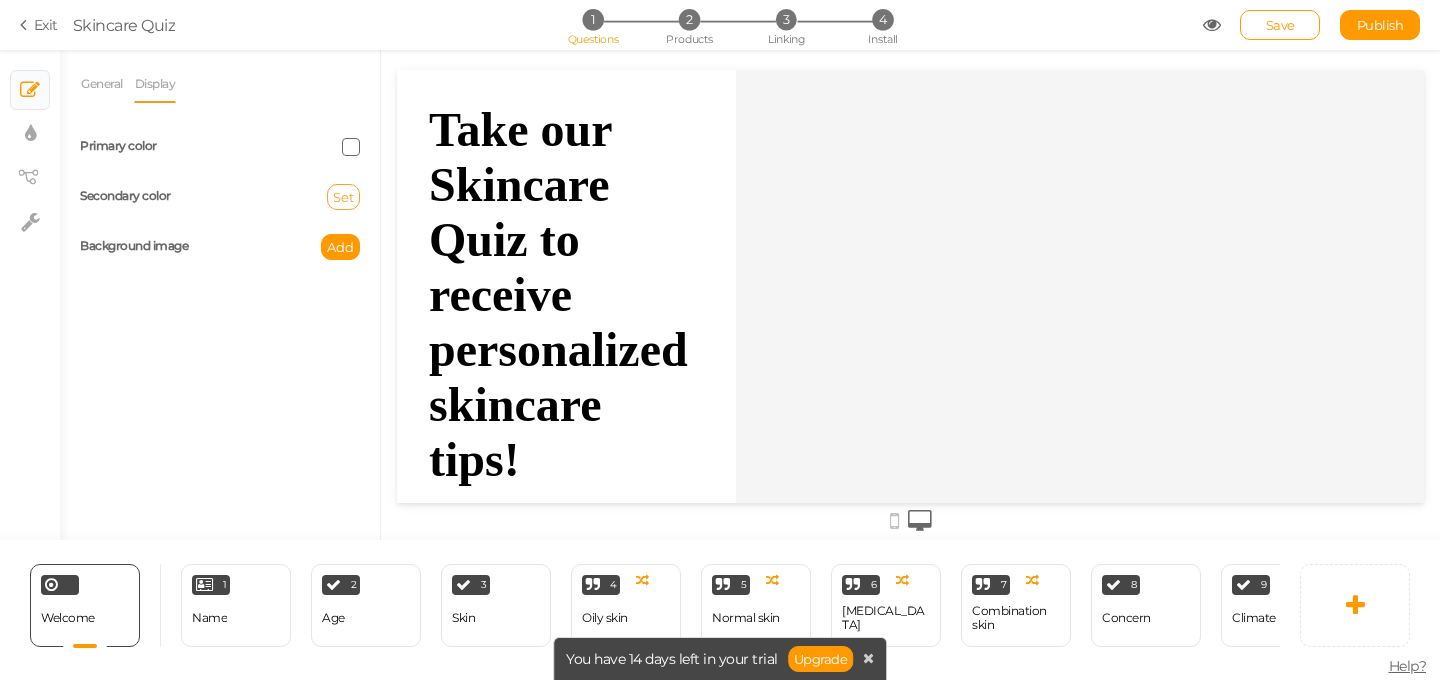 click on "Set" at bounding box center (343, 197) 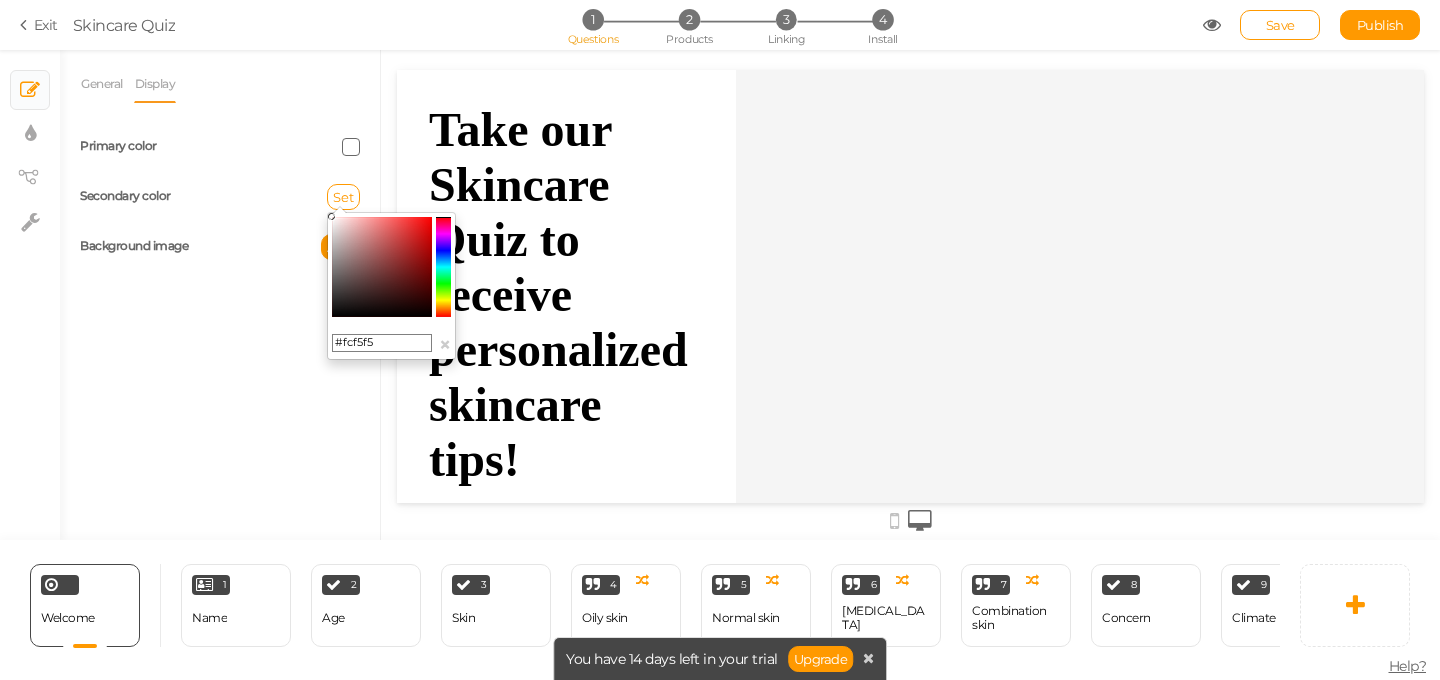 type on "#ffffff" 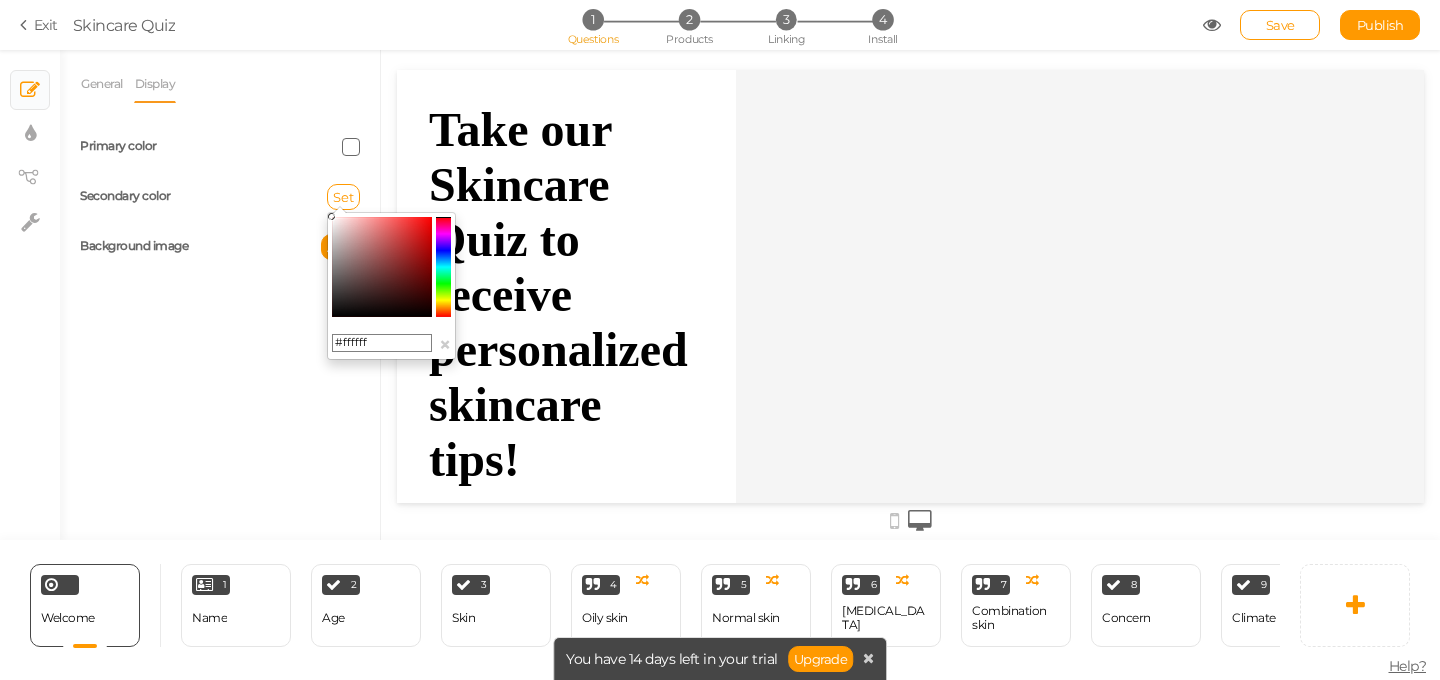 drag, startPoint x: 337, startPoint y: 218, endPoint x: 305, endPoint y: 195, distance: 39.40812 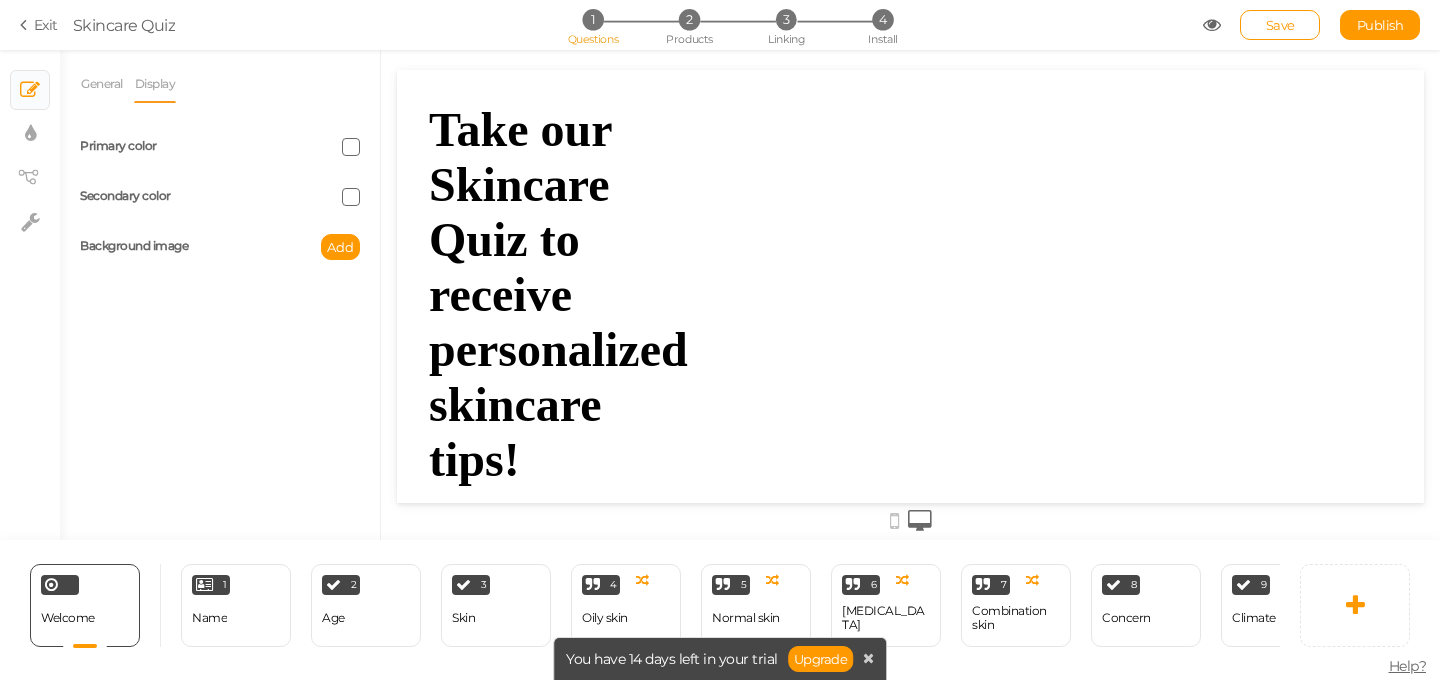 click on "Take our Skincare Quiz to receive personalized skincare tips!" at bounding box center (566, 294) 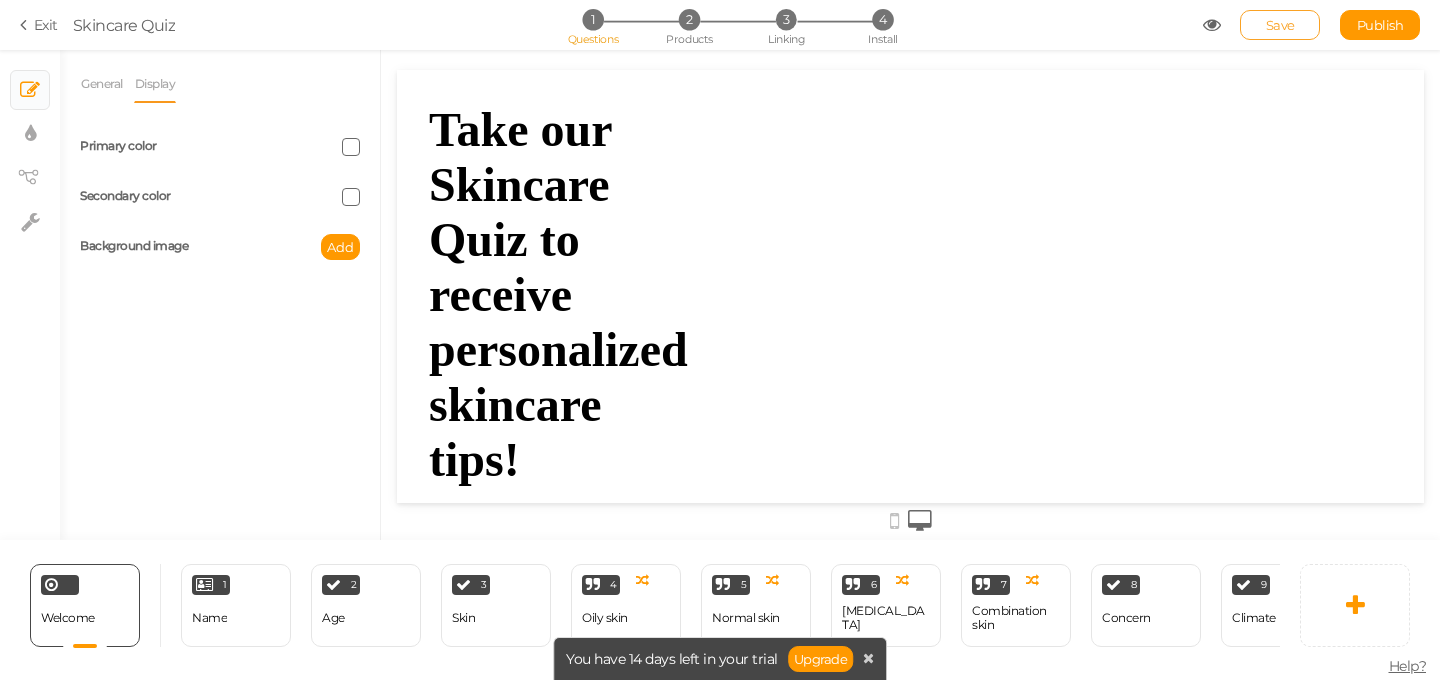 click on "Save" at bounding box center (1280, 25) 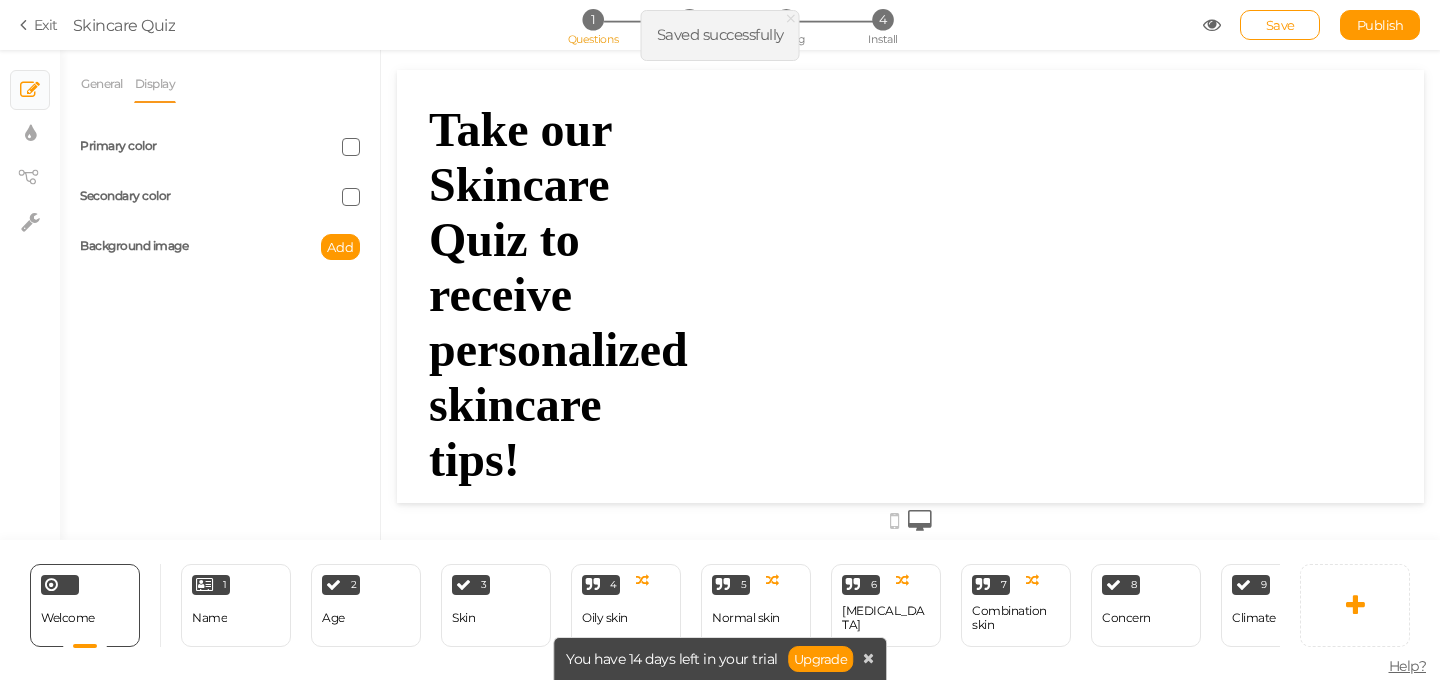 click at bounding box center (1212, 25) 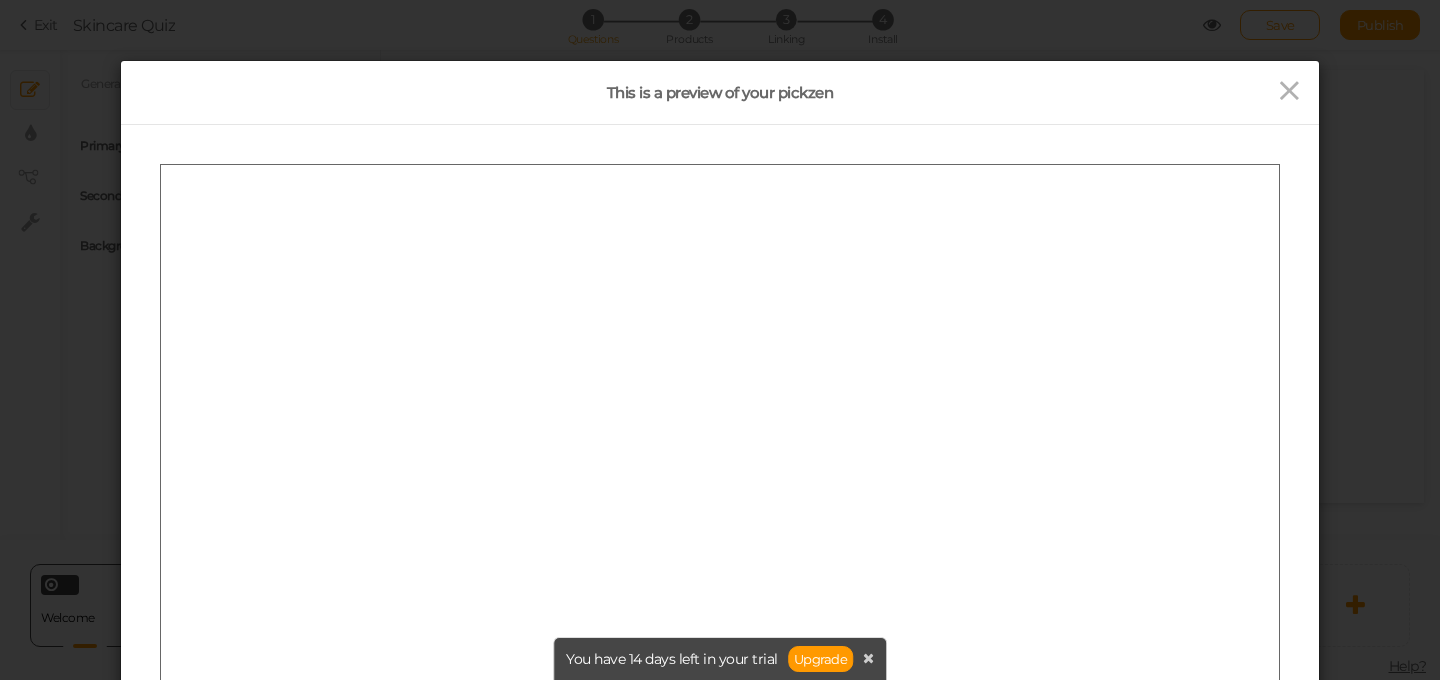 scroll, scrollTop: 0, scrollLeft: 0, axis: both 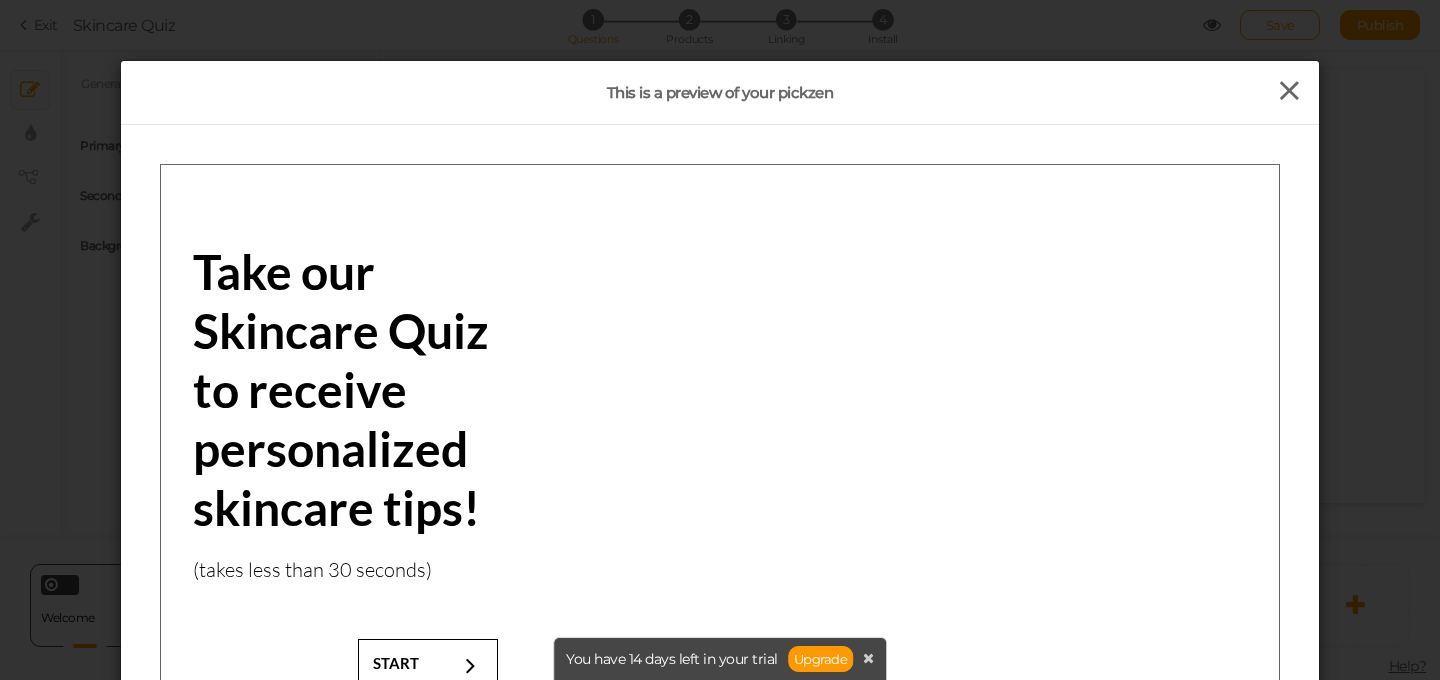 click at bounding box center [1289, 91] 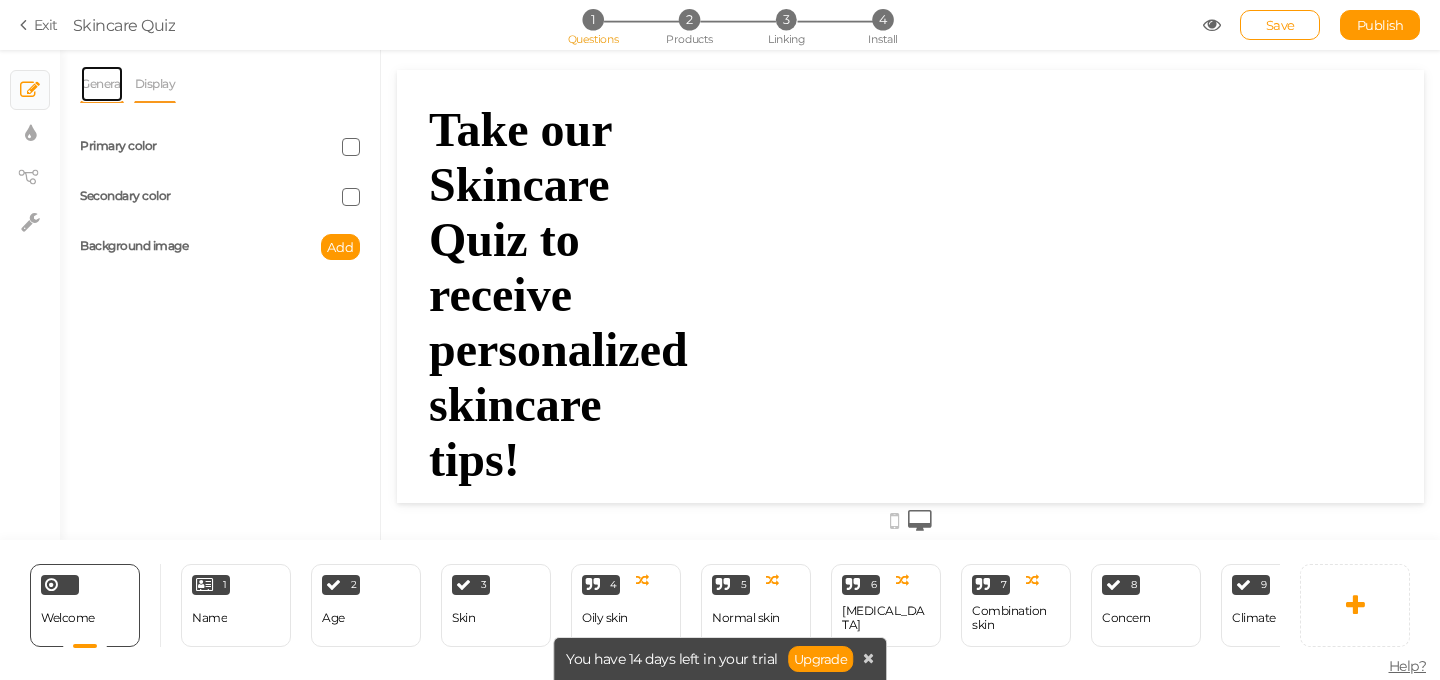 click on "General" at bounding box center [102, 84] 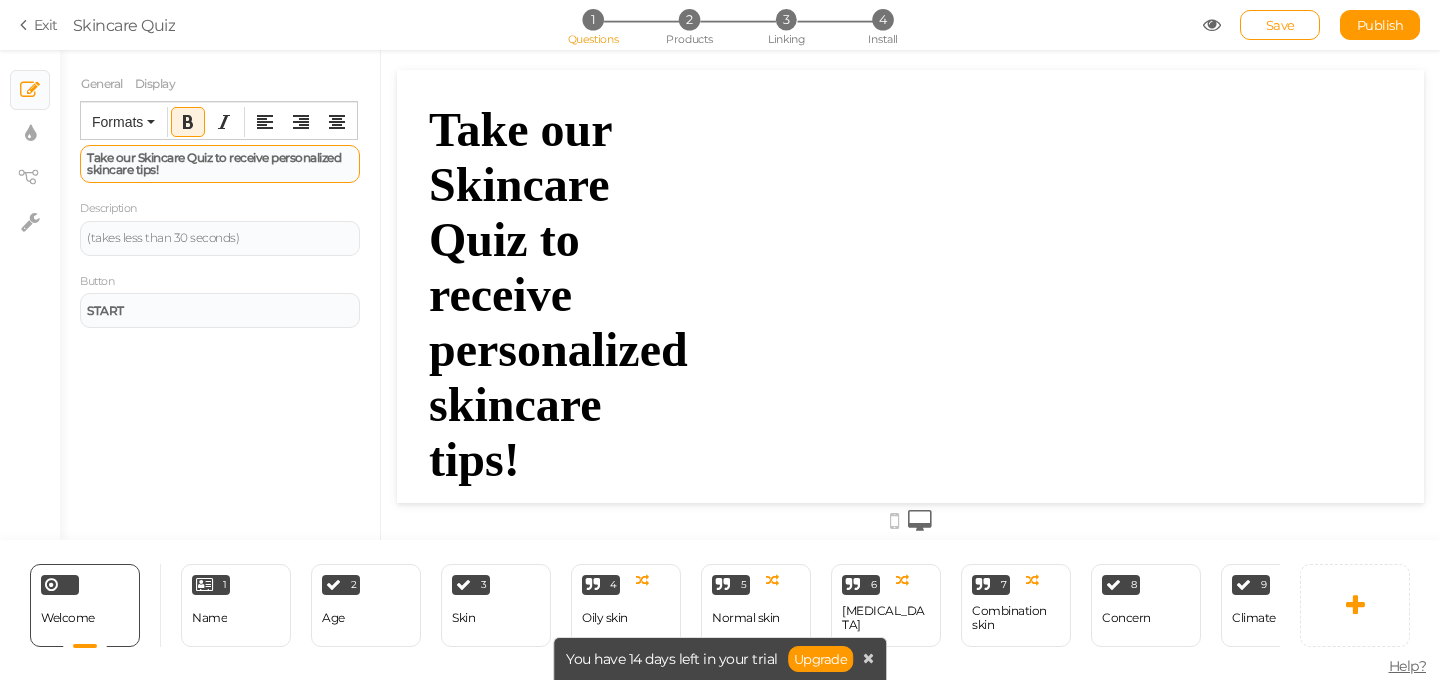 click on "Take our Skincare Quiz to receive personalized skincare tips!" at bounding box center (214, 163) 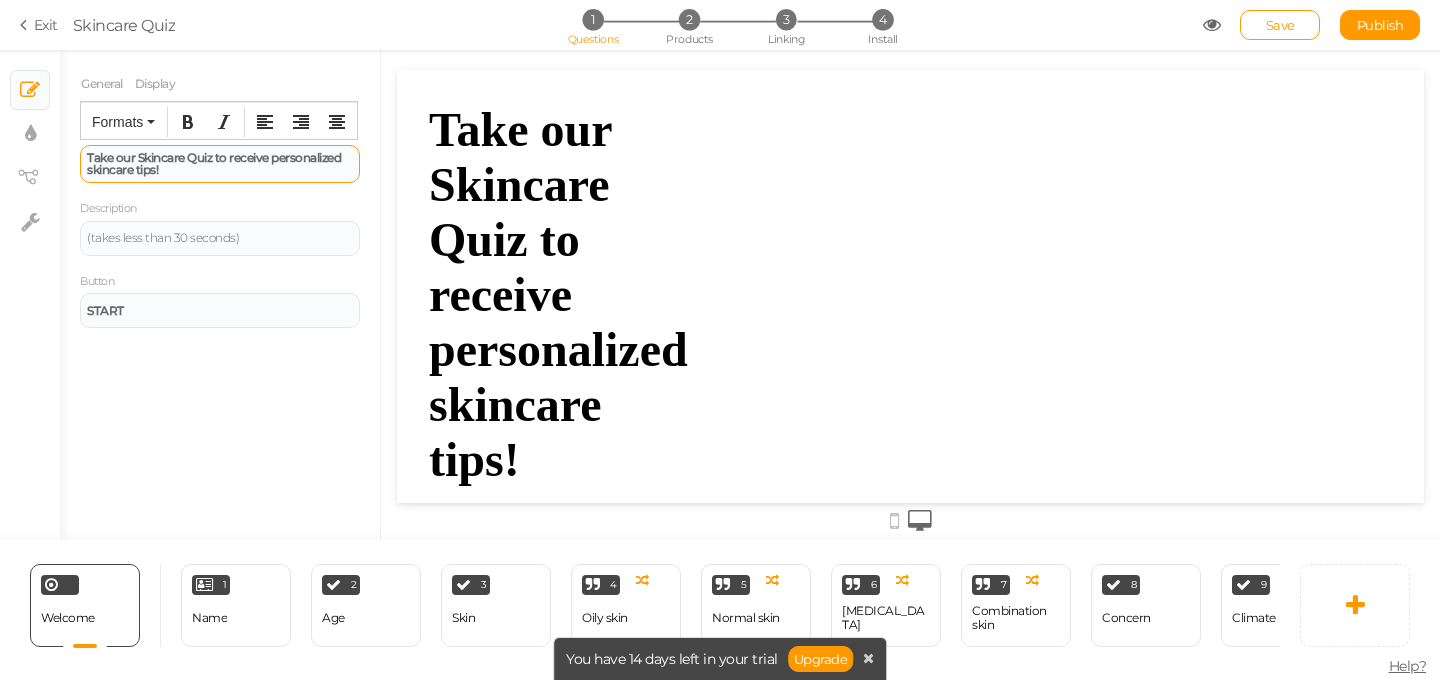paste 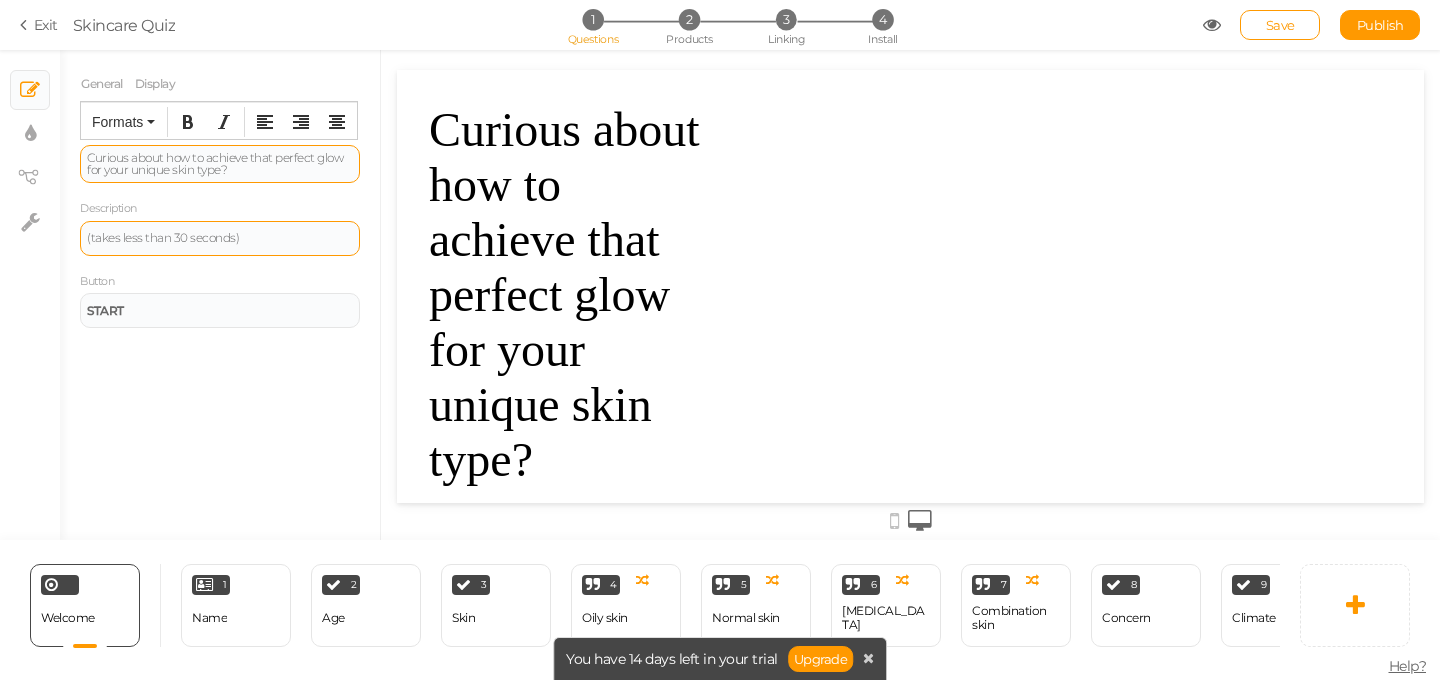 click on "(takes less than 30 seconds)" at bounding box center (220, 238) 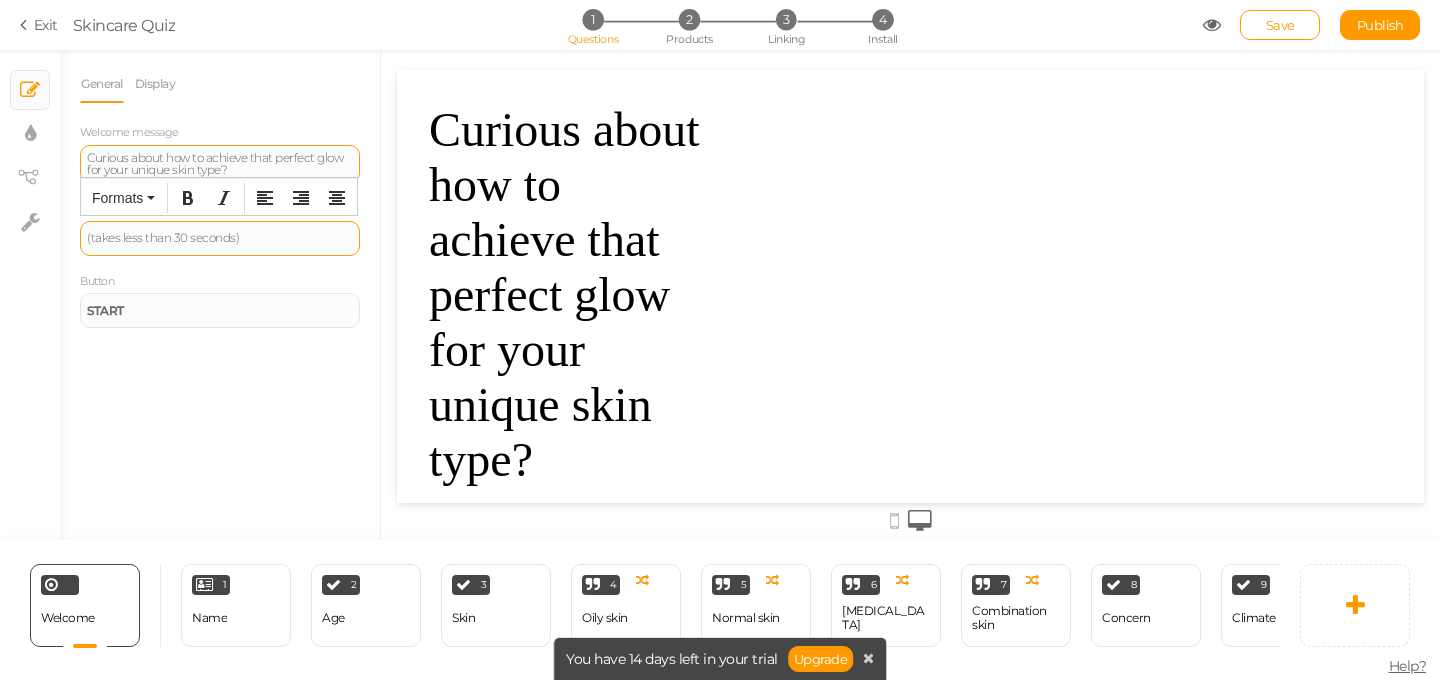 paste 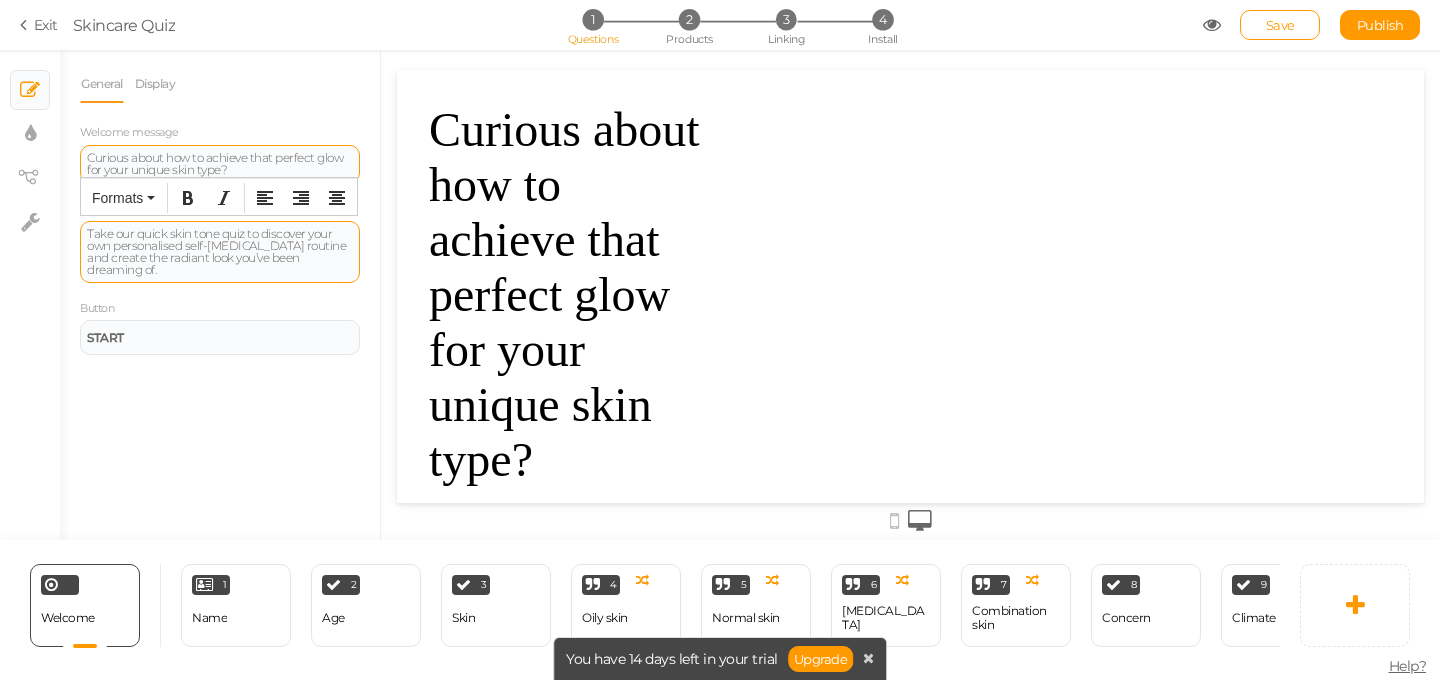 click on "General
Display
Welcome message   Curious about how to achieve that perfect glow for your unique skin type?                         Description   Take our quick skin tone quiz to discover your own personalised self-tanning routine and create the radiant look you’ve been dreaming of.                         Button   START
Primary color                                     Secondary color                                       Background image       Add" at bounding box center (220, 302) 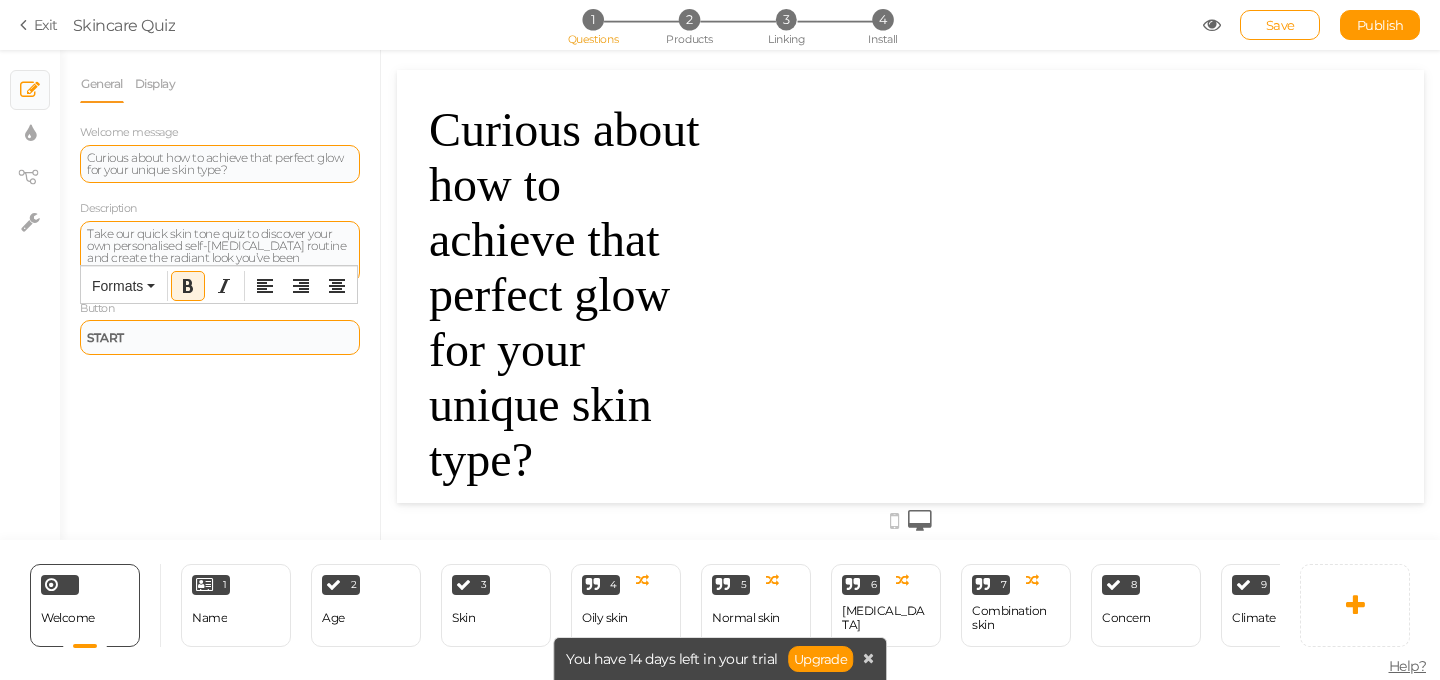 click on "START" at bounding box center [220, 337] 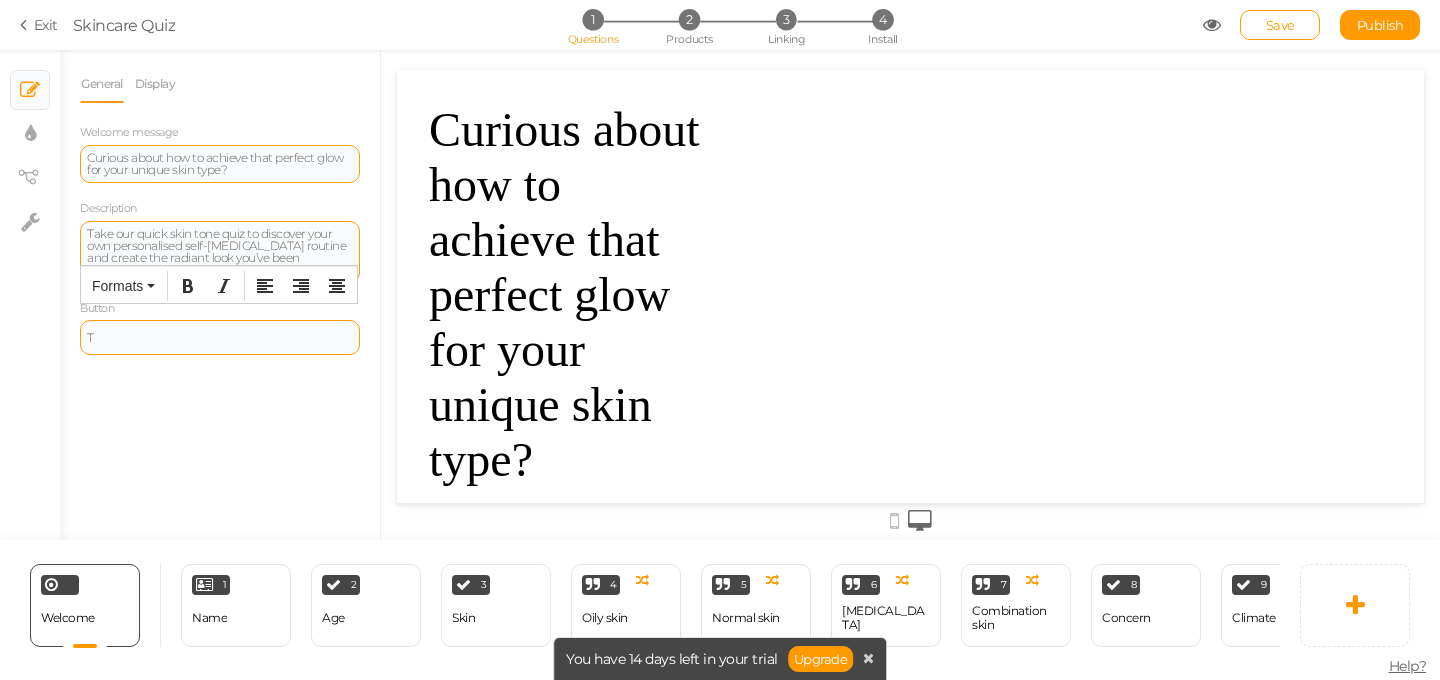 type 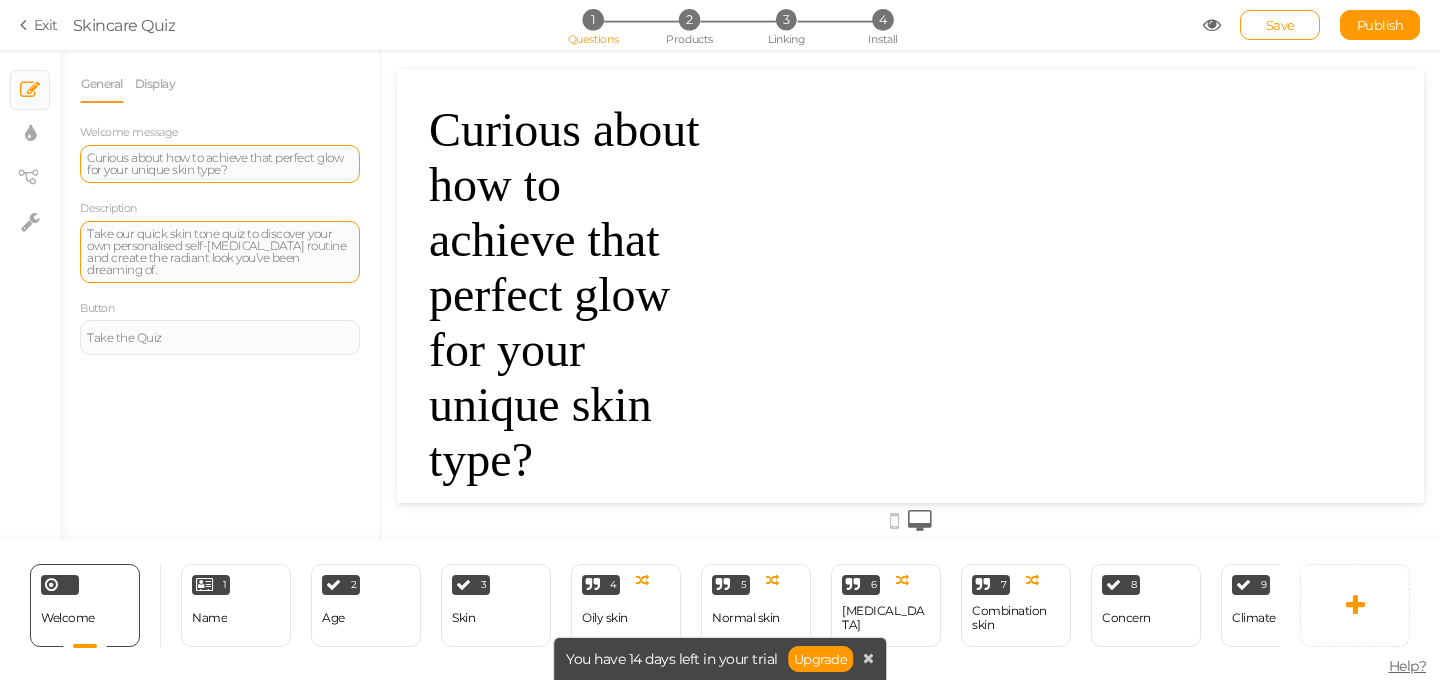 click on "Curious about how to achieve that perfect glow for your unique skin type?" at bounding box center [566, 294] 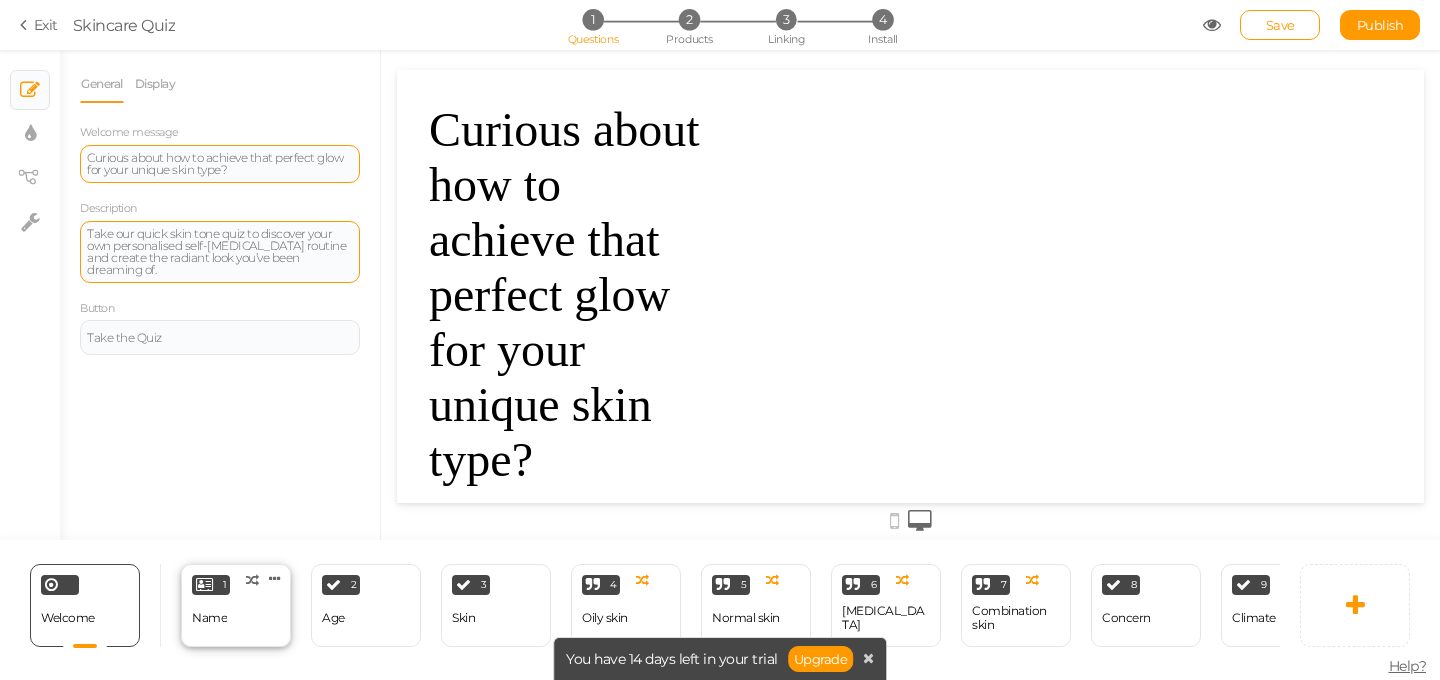 click on "1         Name         × Define the conditions to show this slide.                     Clone             Change type             Delete" at bounding box center (236, 605) 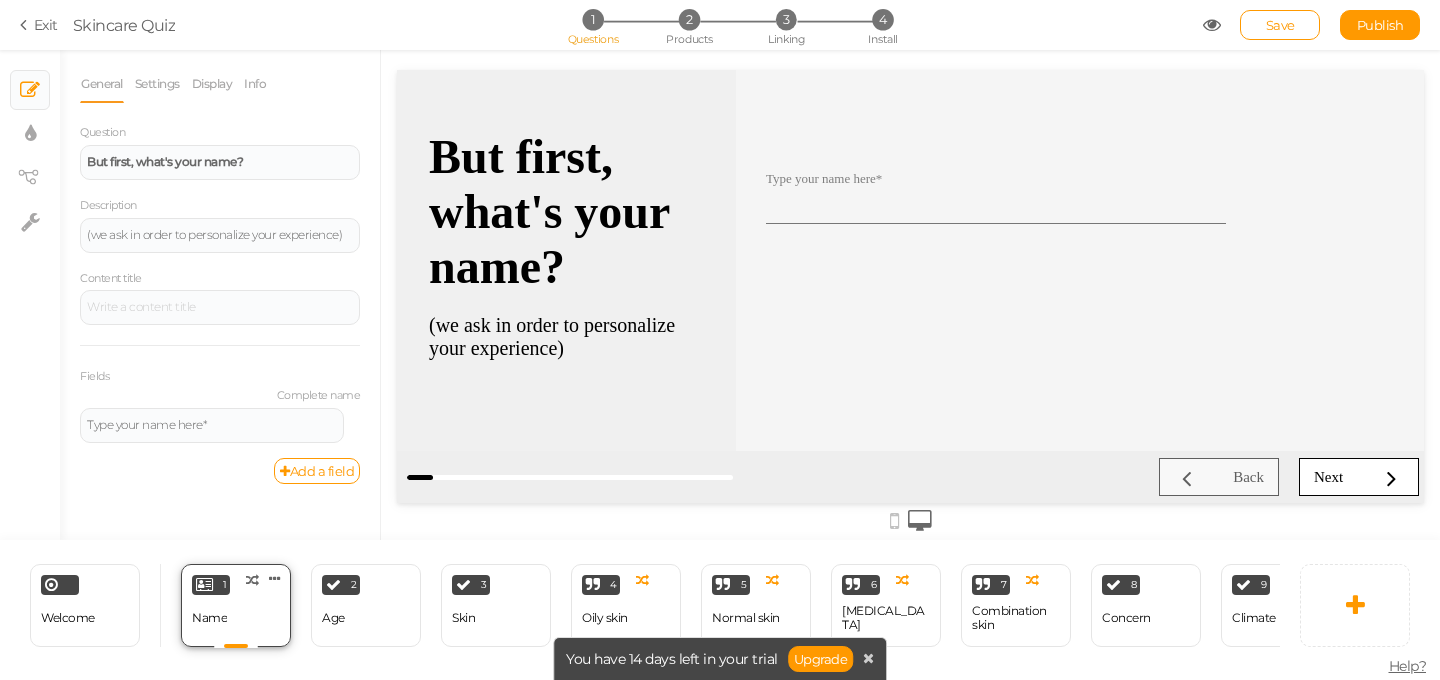 scroll, scrollTop: 0, scrollLeft: 0, axis: both 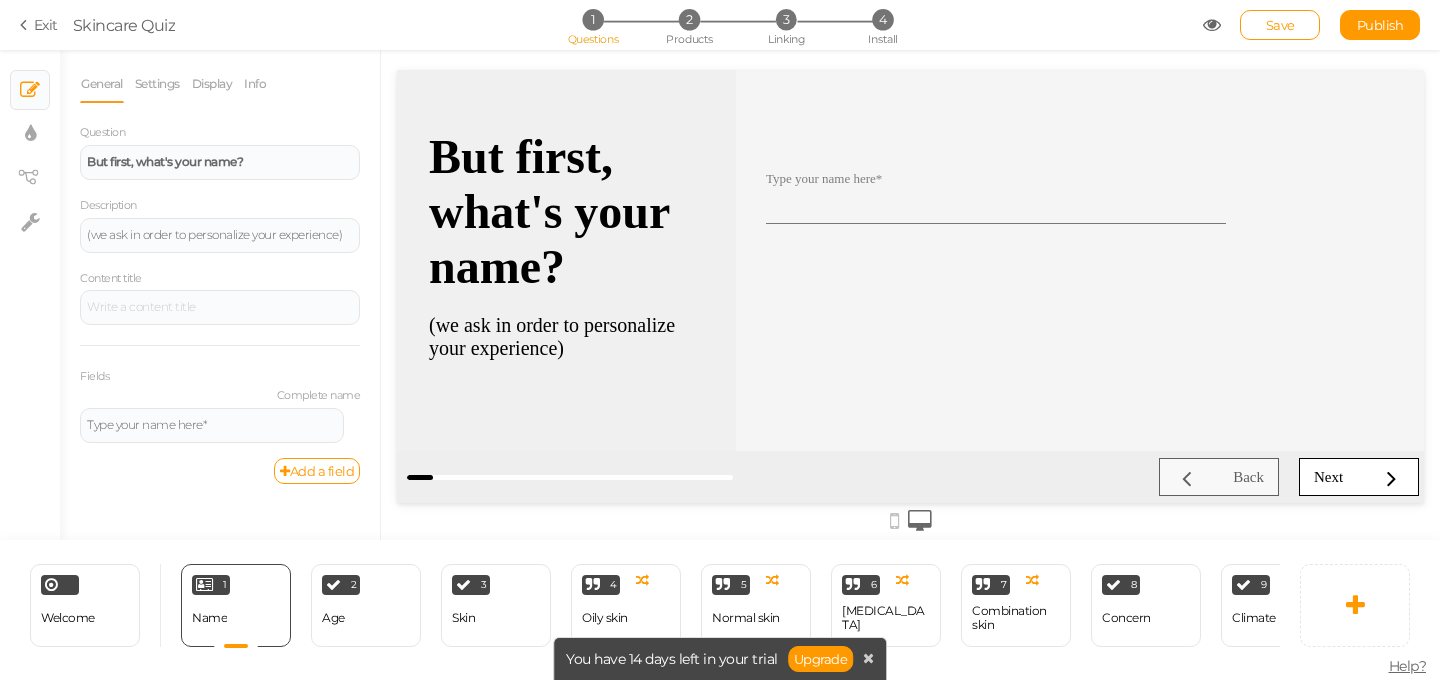 click on "Exit" at bounding box center [39, 25] 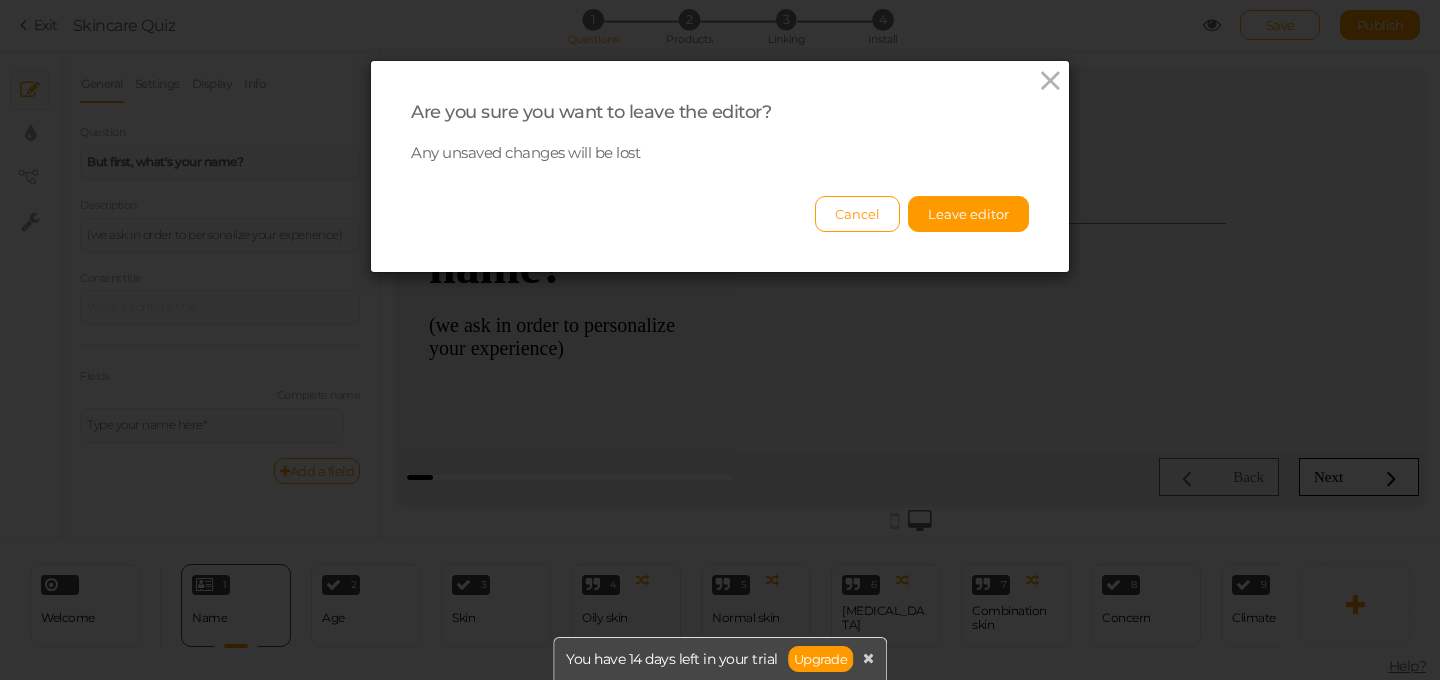 click on "Cancel   Leave editor" at bounding box center [720, 204] 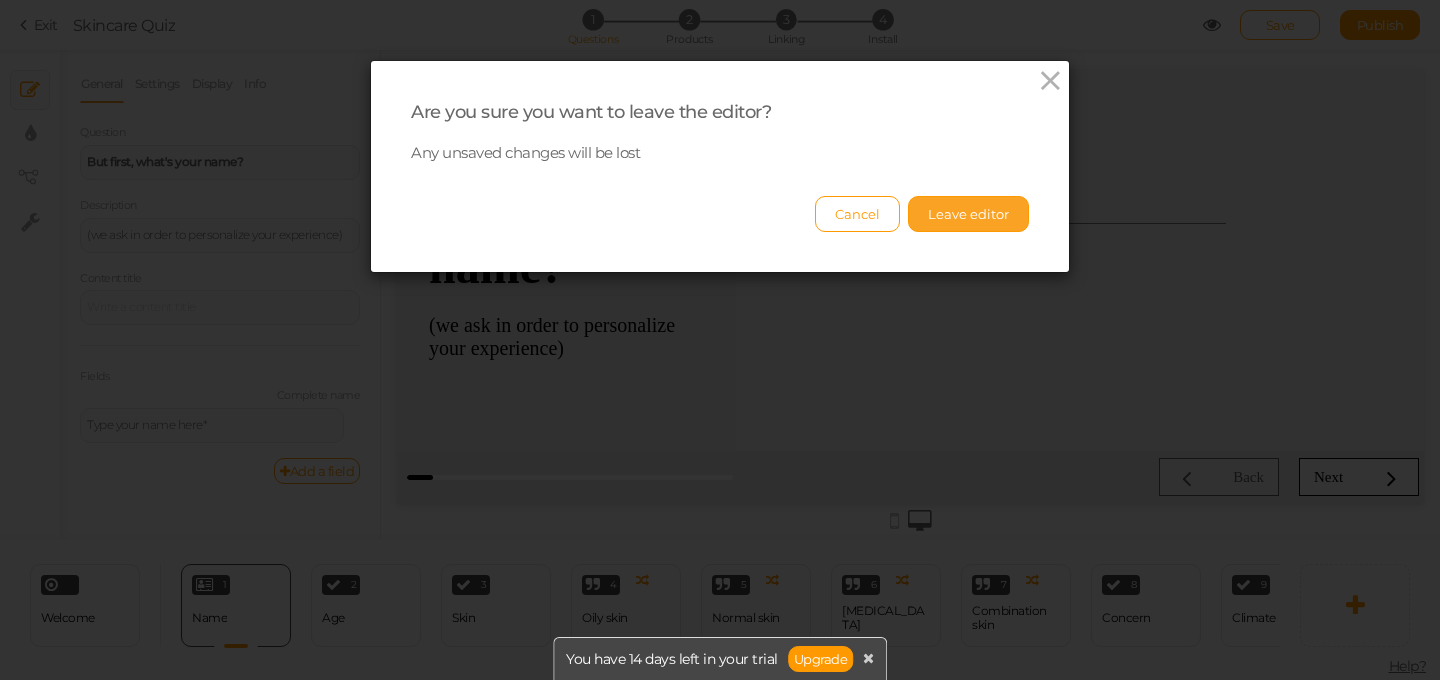 click on "Leave editor" at bounding box center (968, 214) 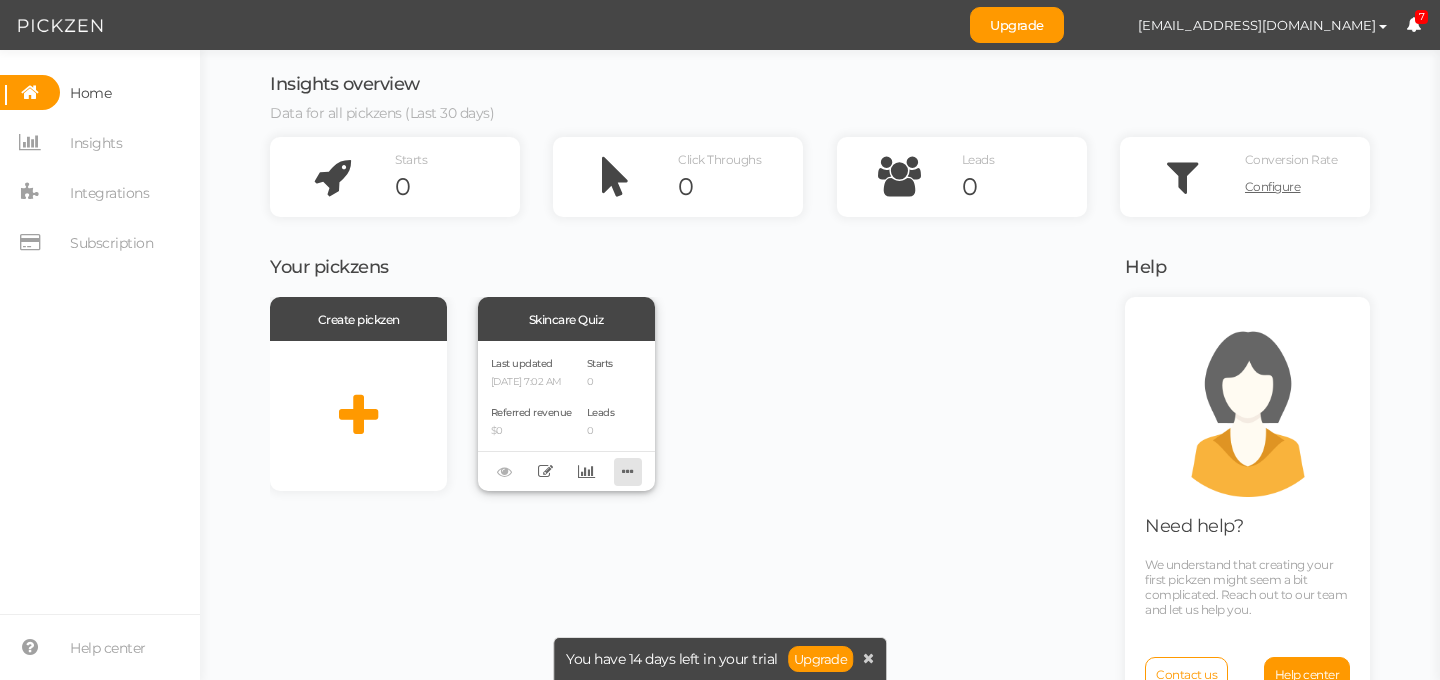 click at bounding box center (628, 471) 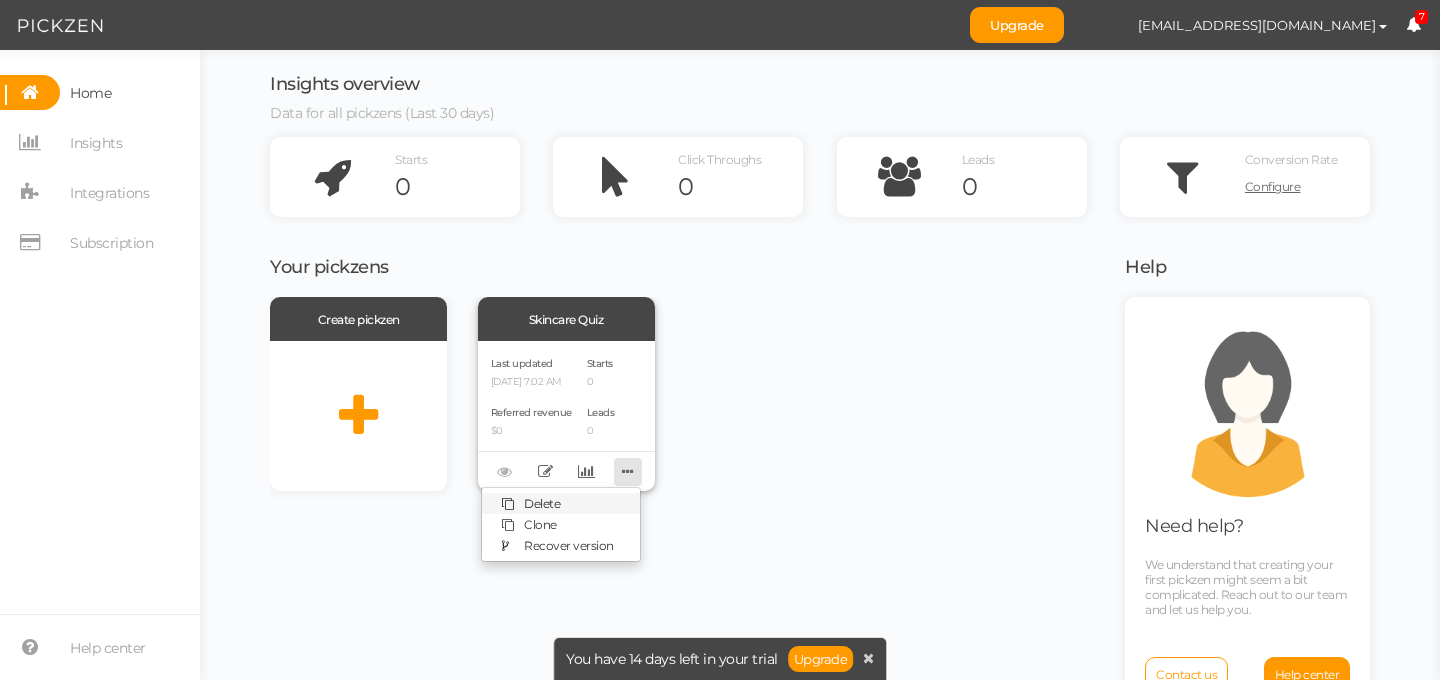 click on "Delete" at bounding box center (542, 503) 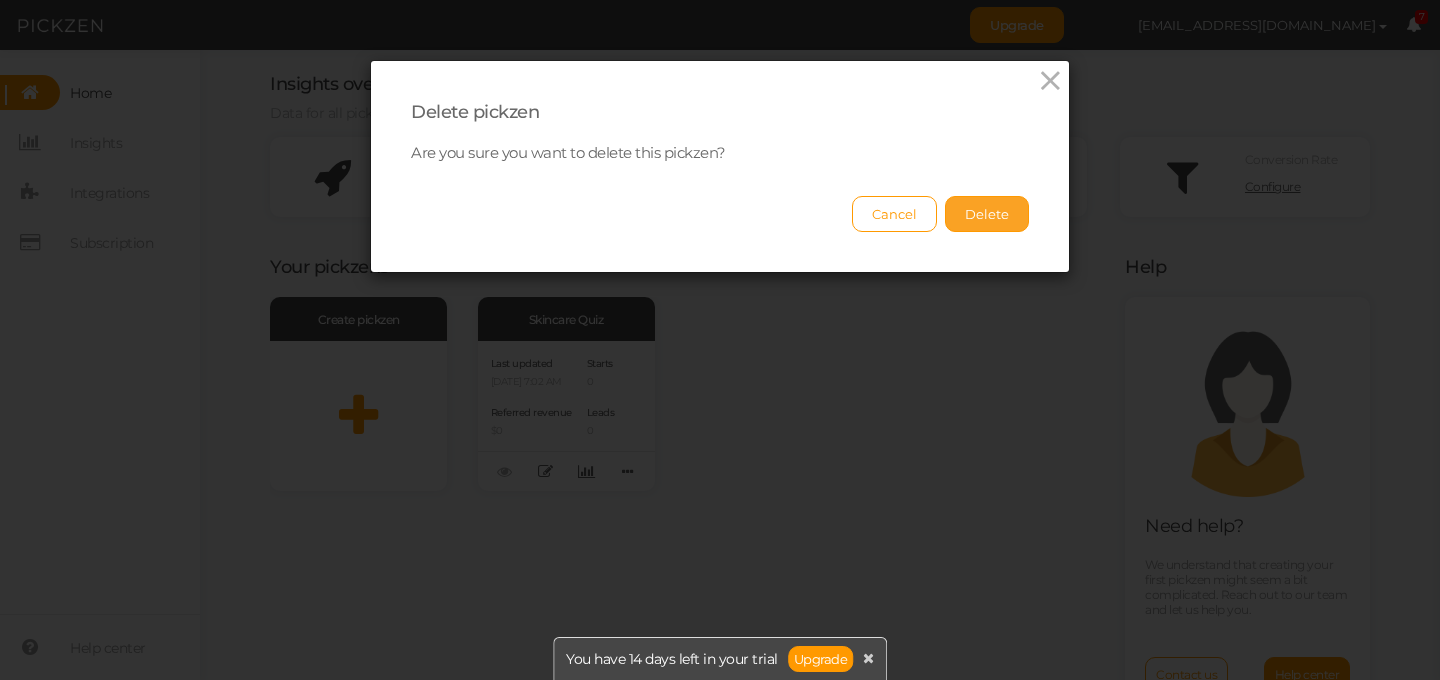 click on "Delete" at bounding box center [987, 214] 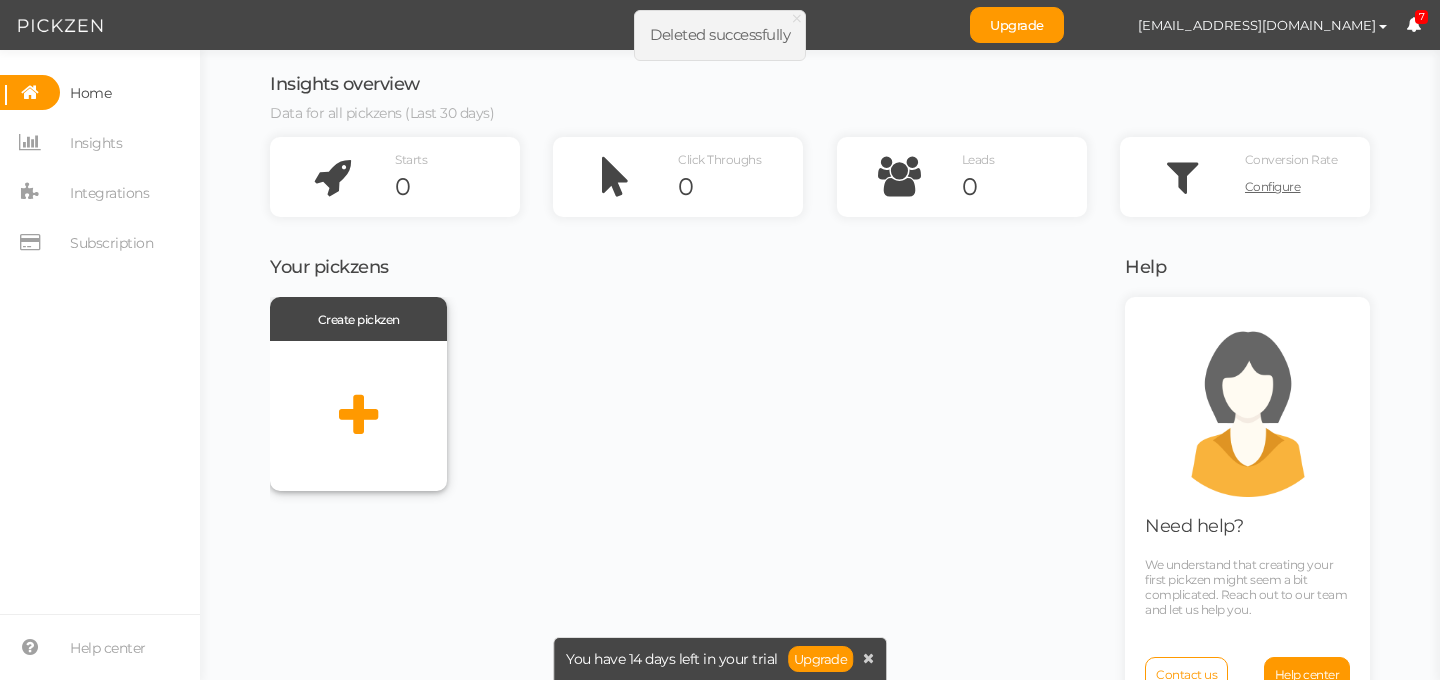 click at bounding box center (358, 416) 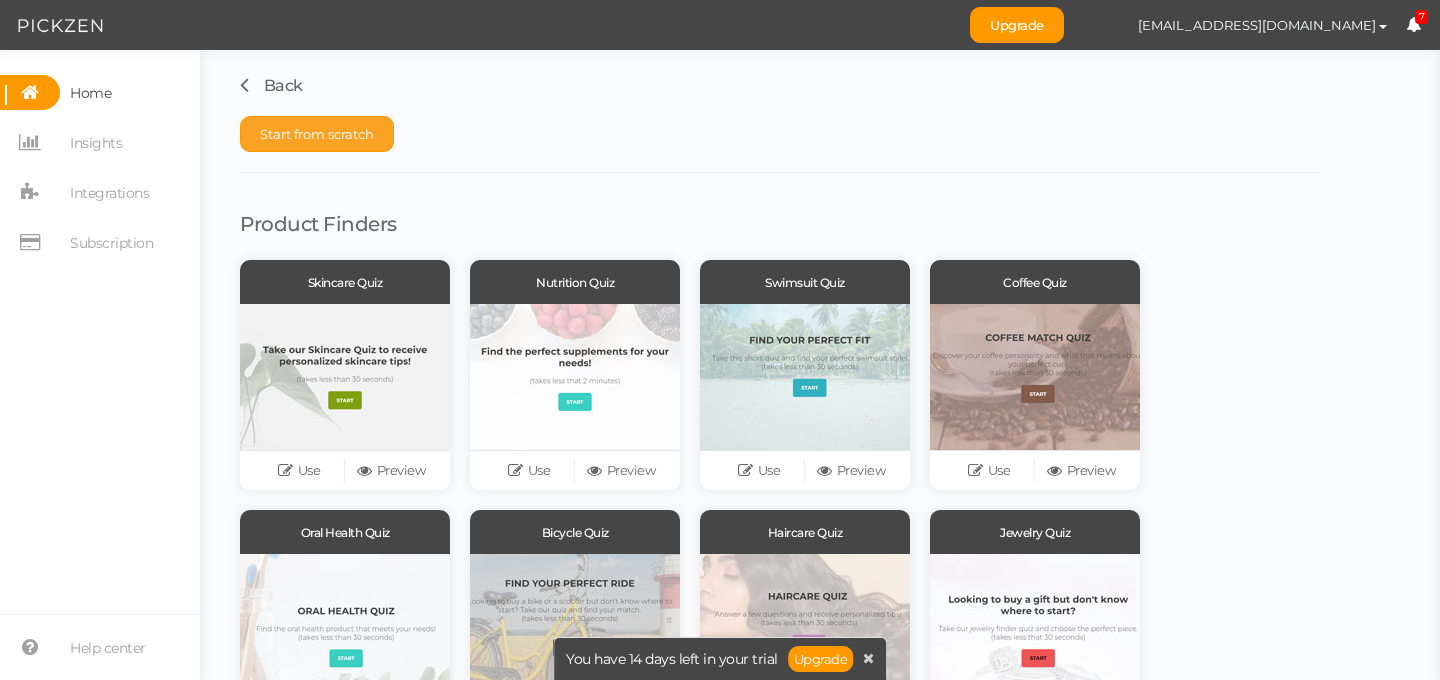 click on "Start from scratch" at bounding box center [317, 134] 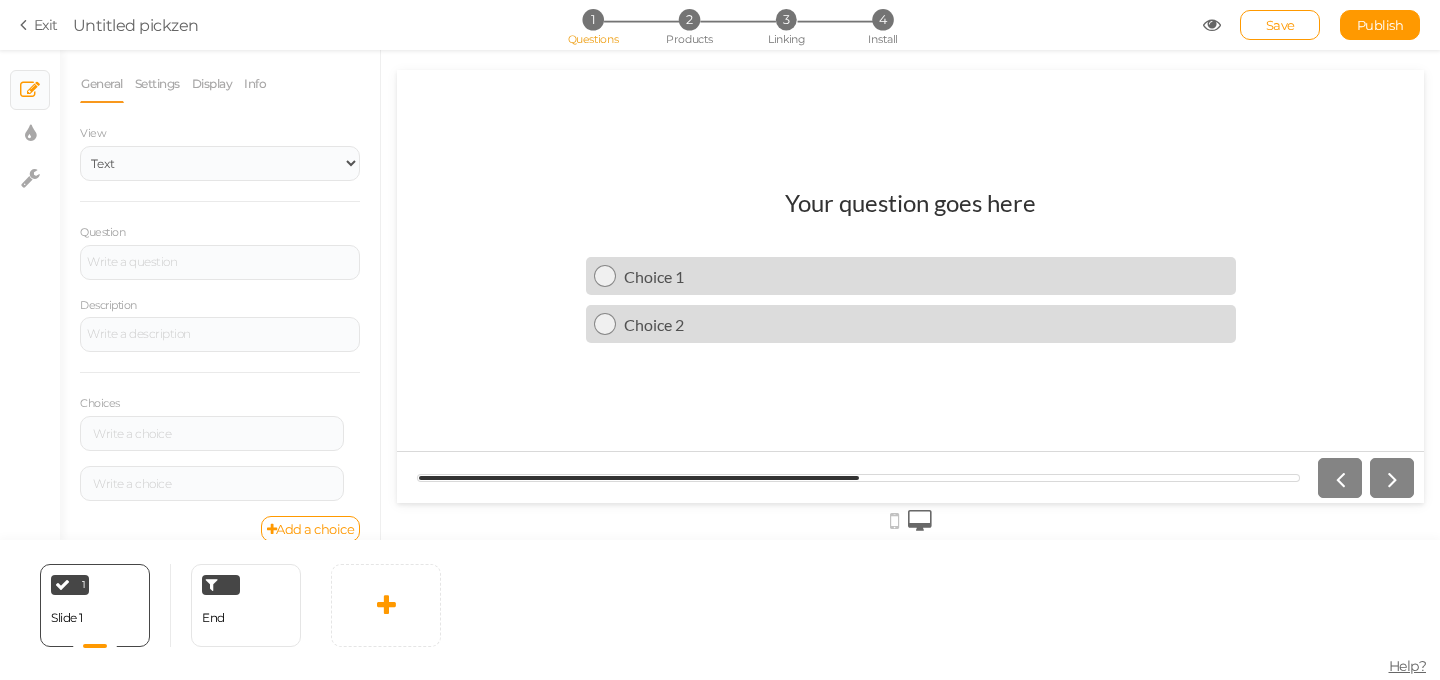 scroll, scrollTop: 0, scrollLeft: 0, axis: both 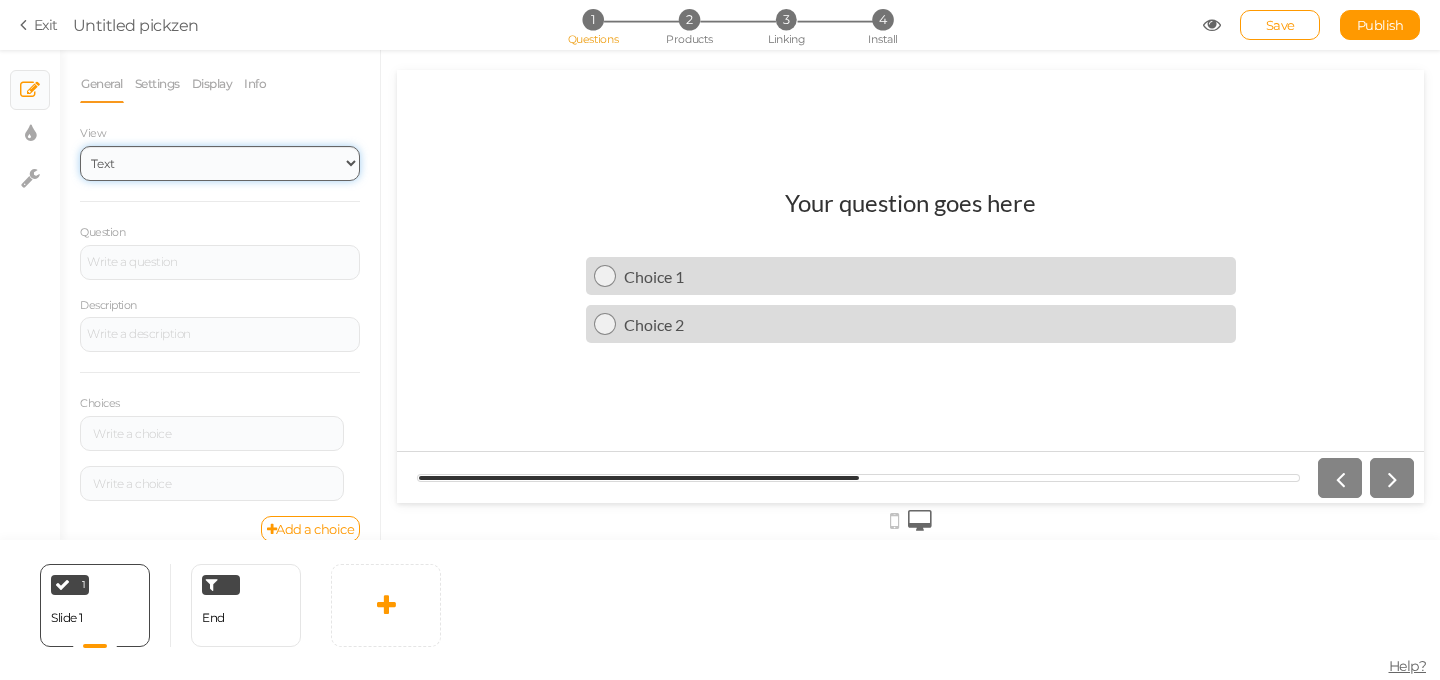 click on "Text Images Slider Dropdown" at bounding box center (220, 163) 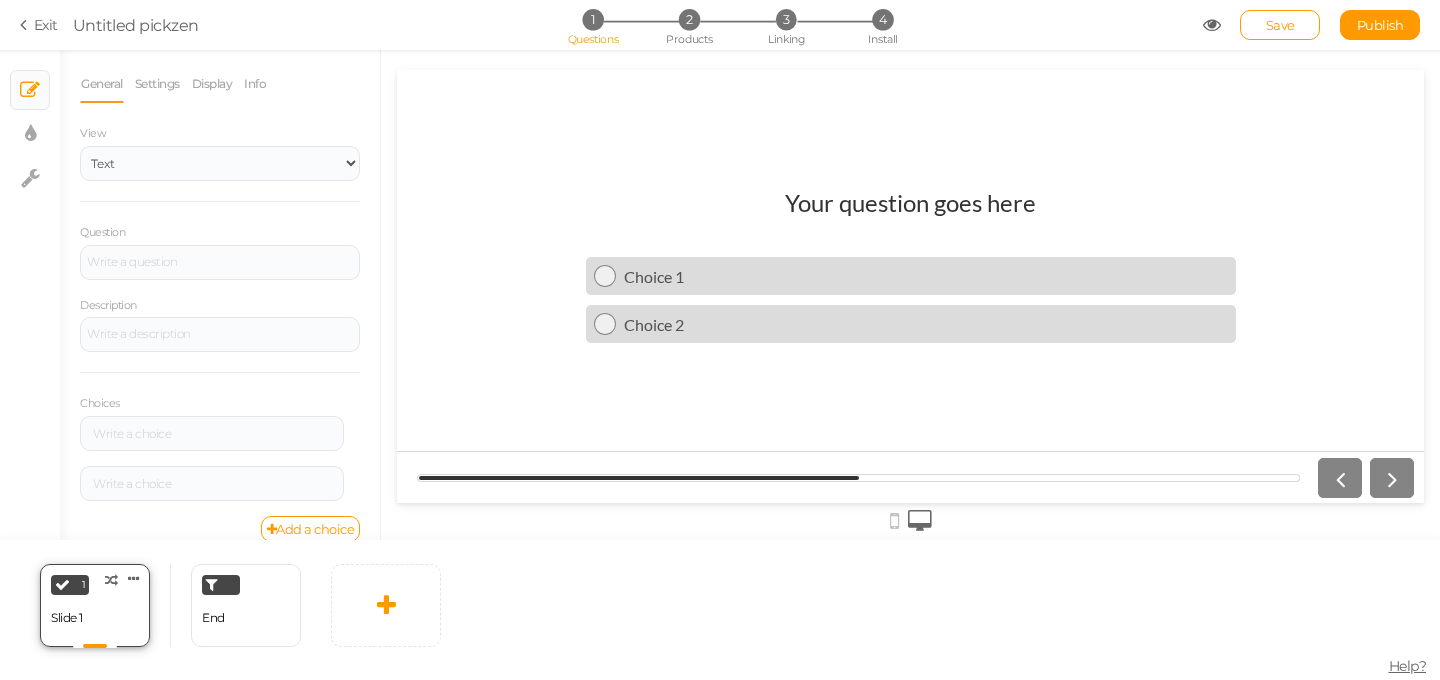 click on "1         Slide 1         × Define the conditions to show this slide.                     Clone             Change type             Delete" at bounding box center [95, 605] 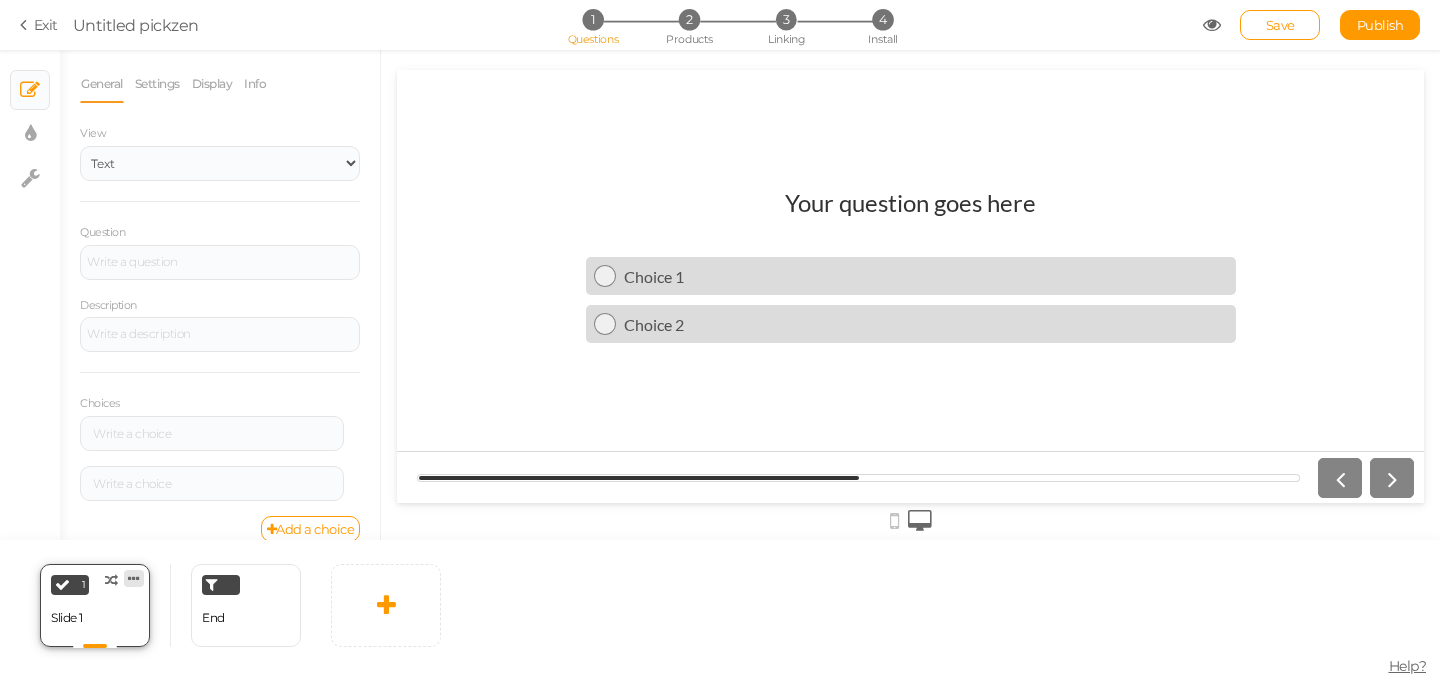 click at bounding box center [134, 578] 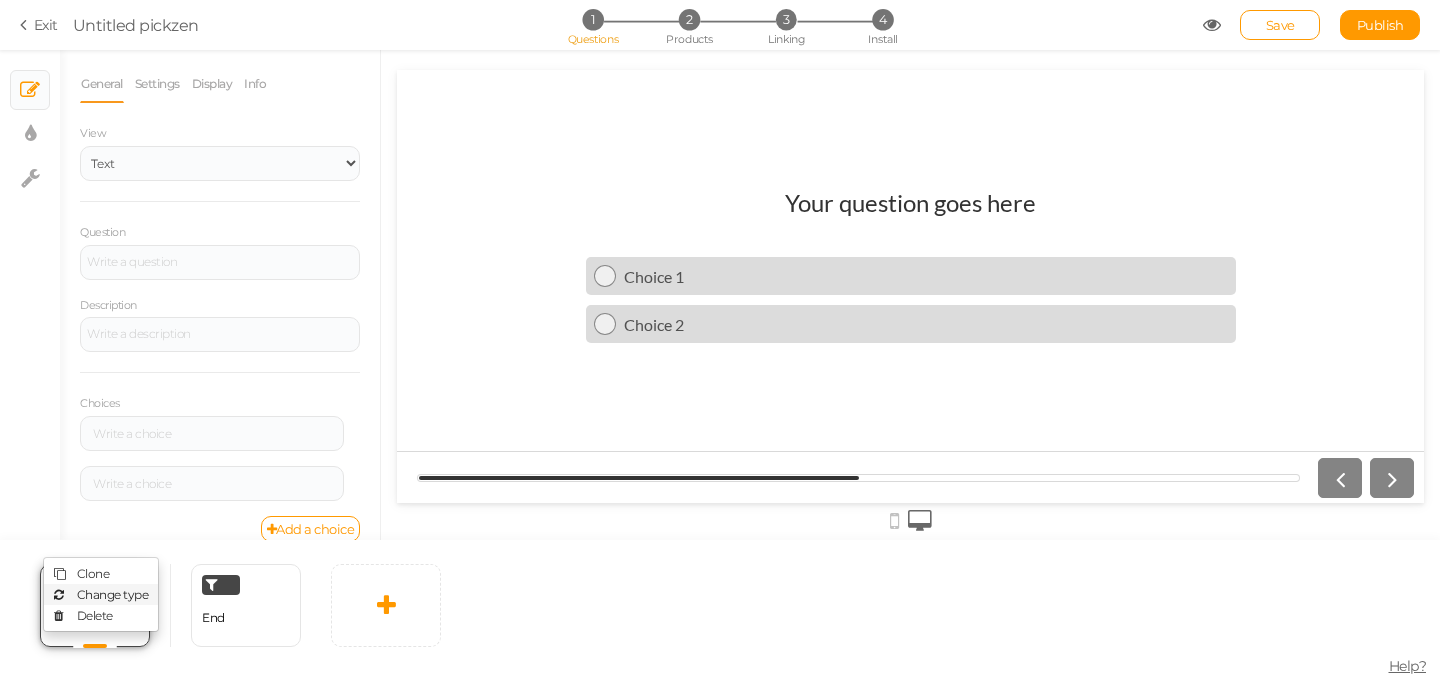 click on "Change type" at bounding box center (113, 594) 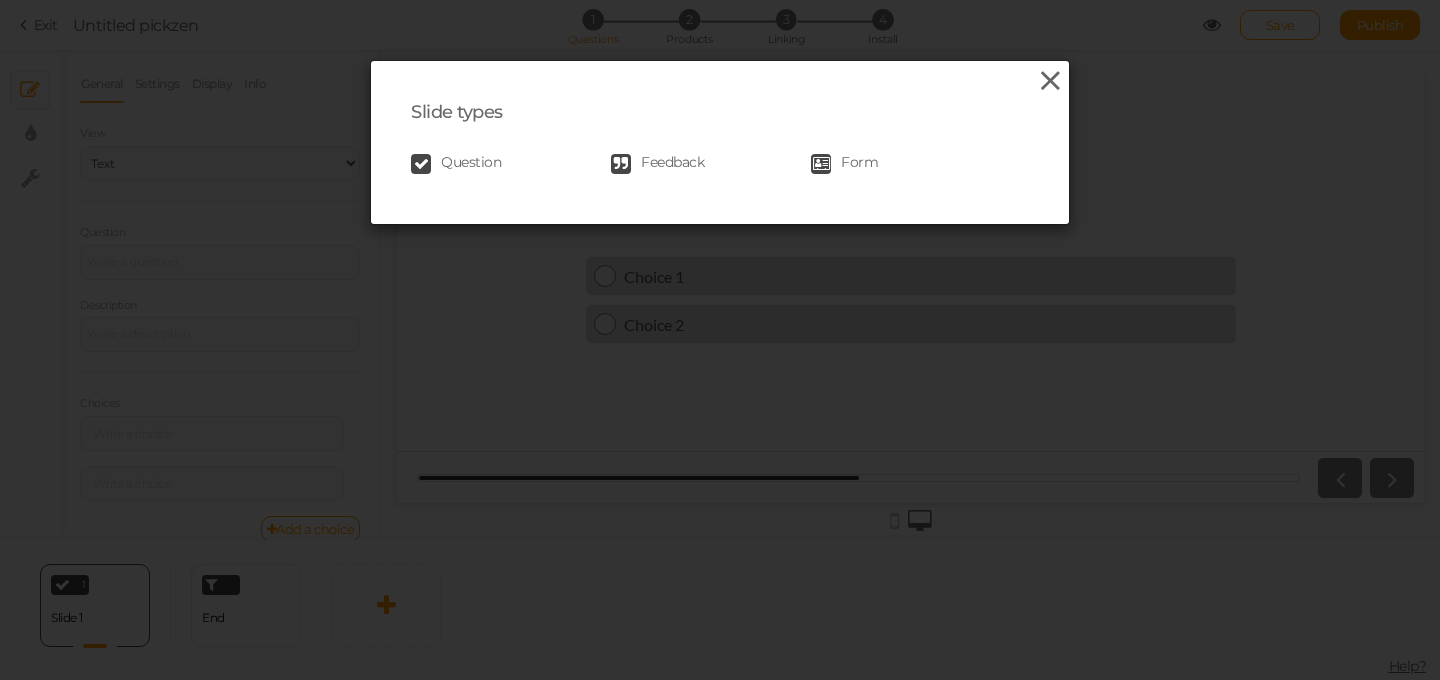 click at bounding box center (1050, 81) 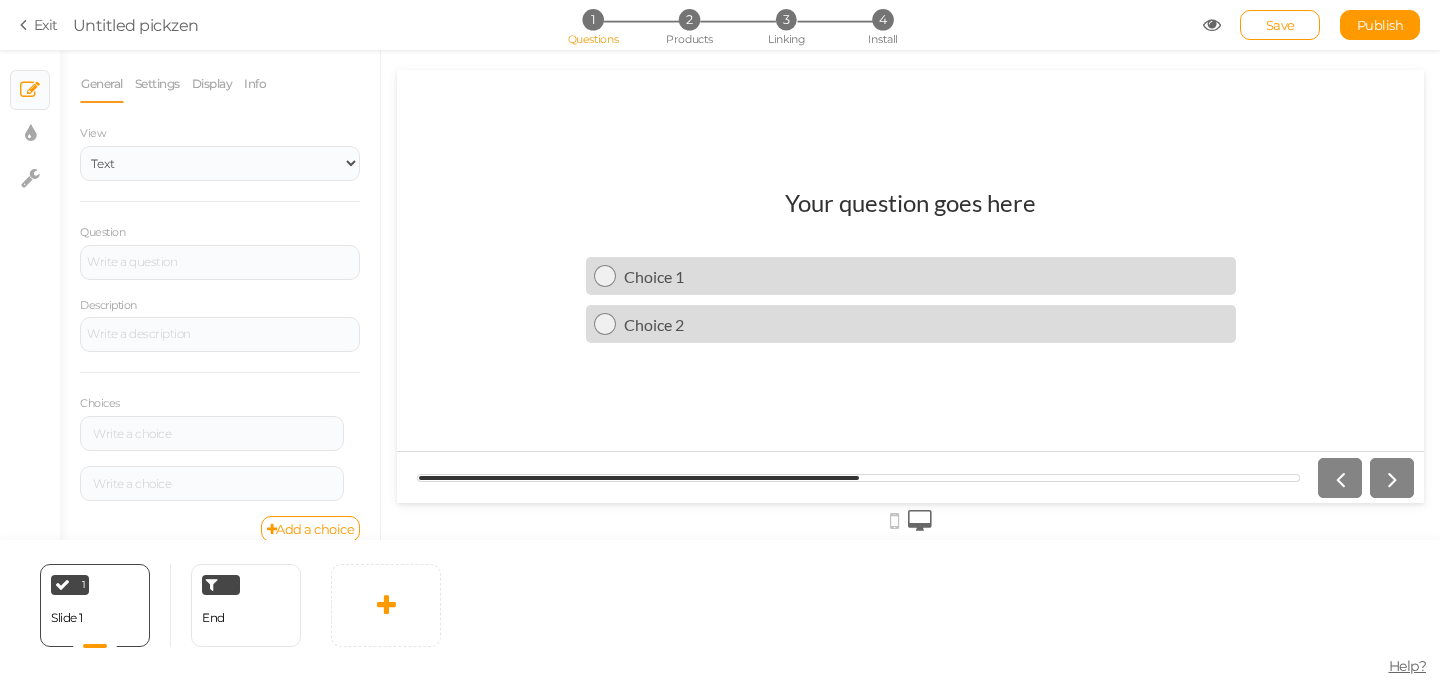 click on "Your question goes here" at bounding box center [910, 212] 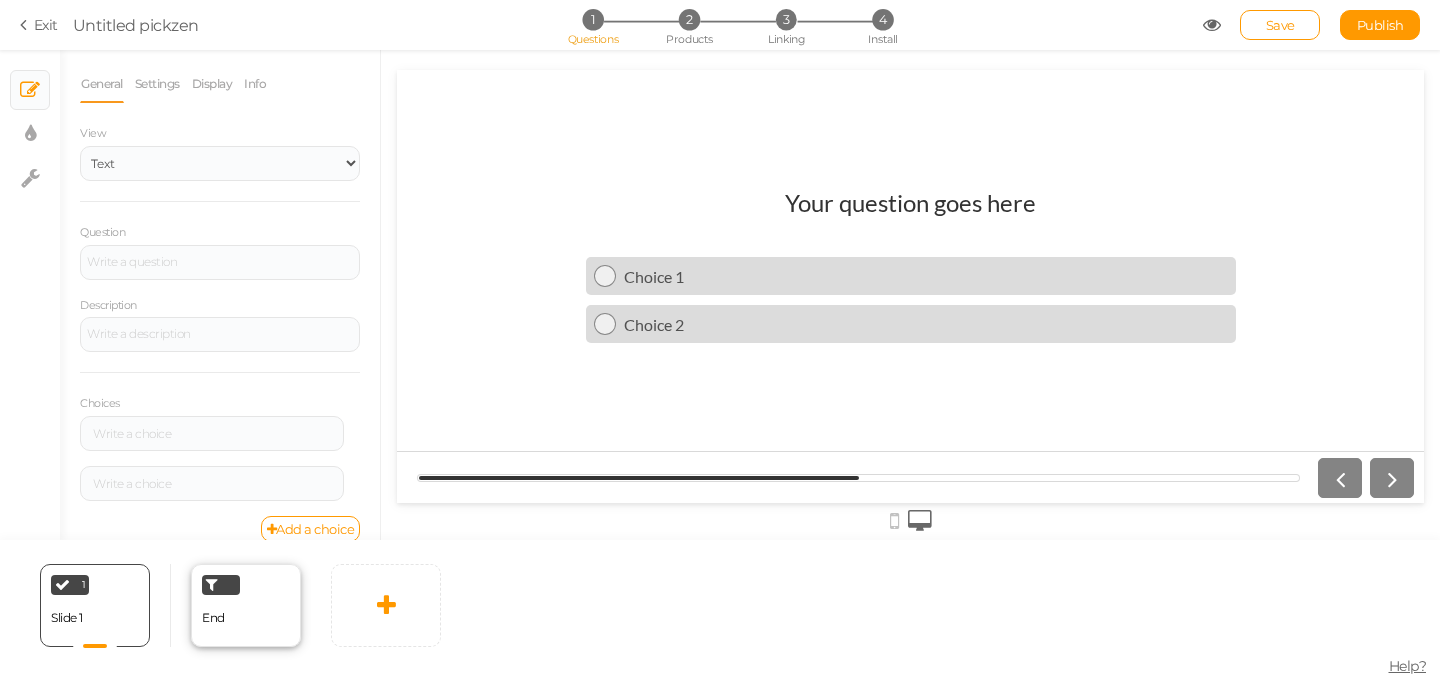 click on "End" at bounding box center (213, 617) 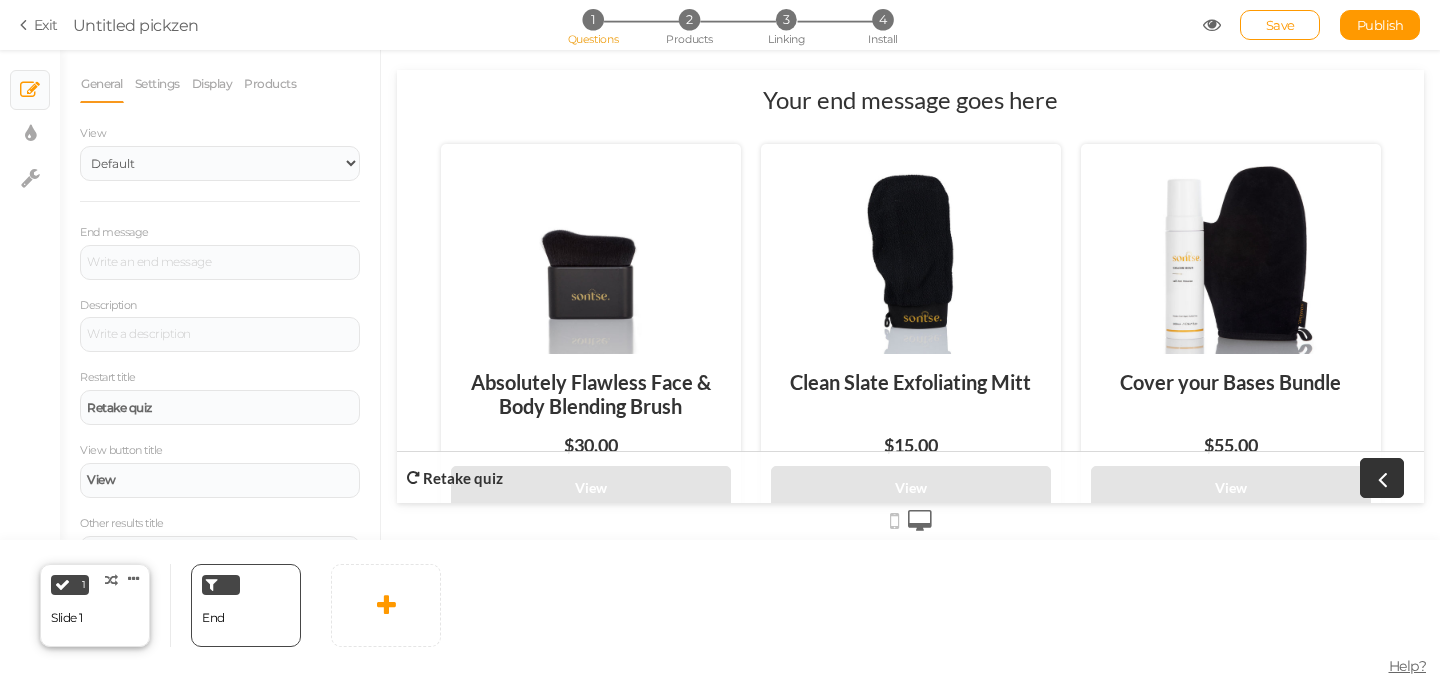 click on "1         Slide 1         × Define the conditions to show this slide.                     Clone             Change type             Delete" at bounding box center (95, 605) 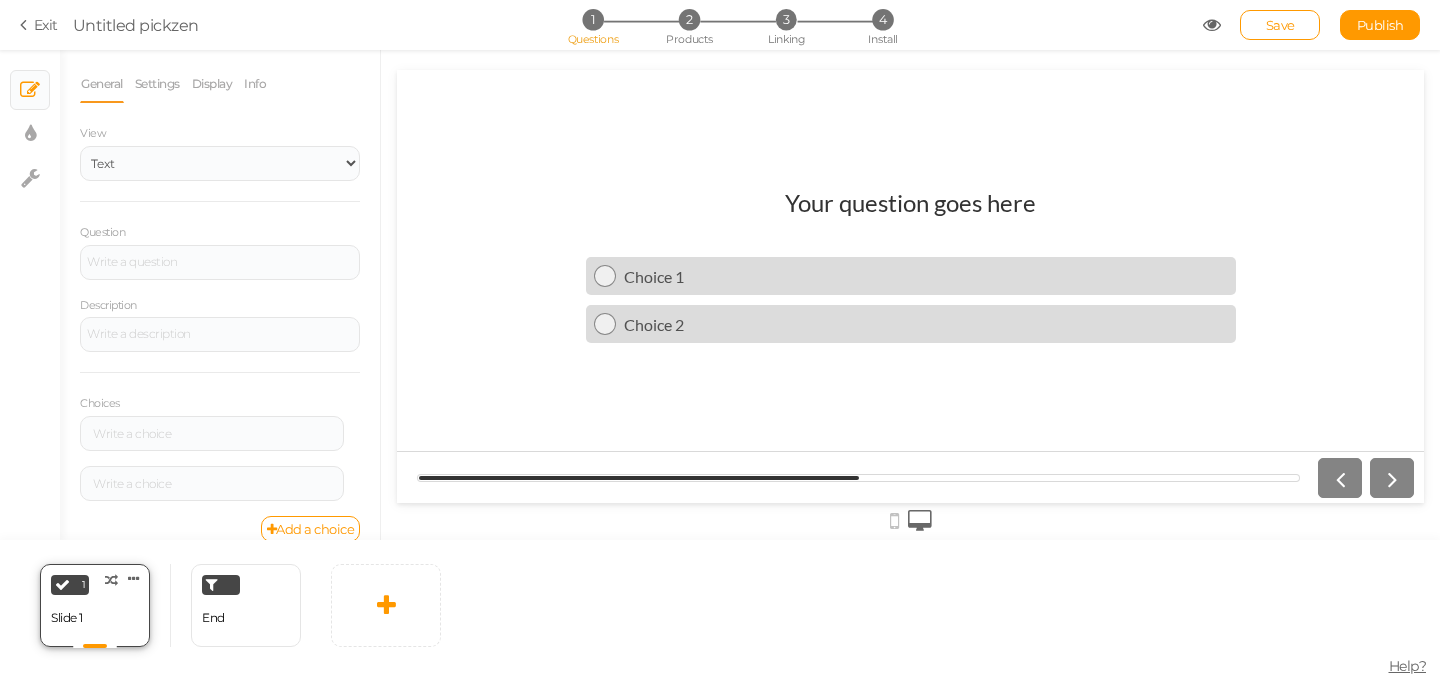 scroll, scrollTop: 0, scrollLeft: 0, axis: both 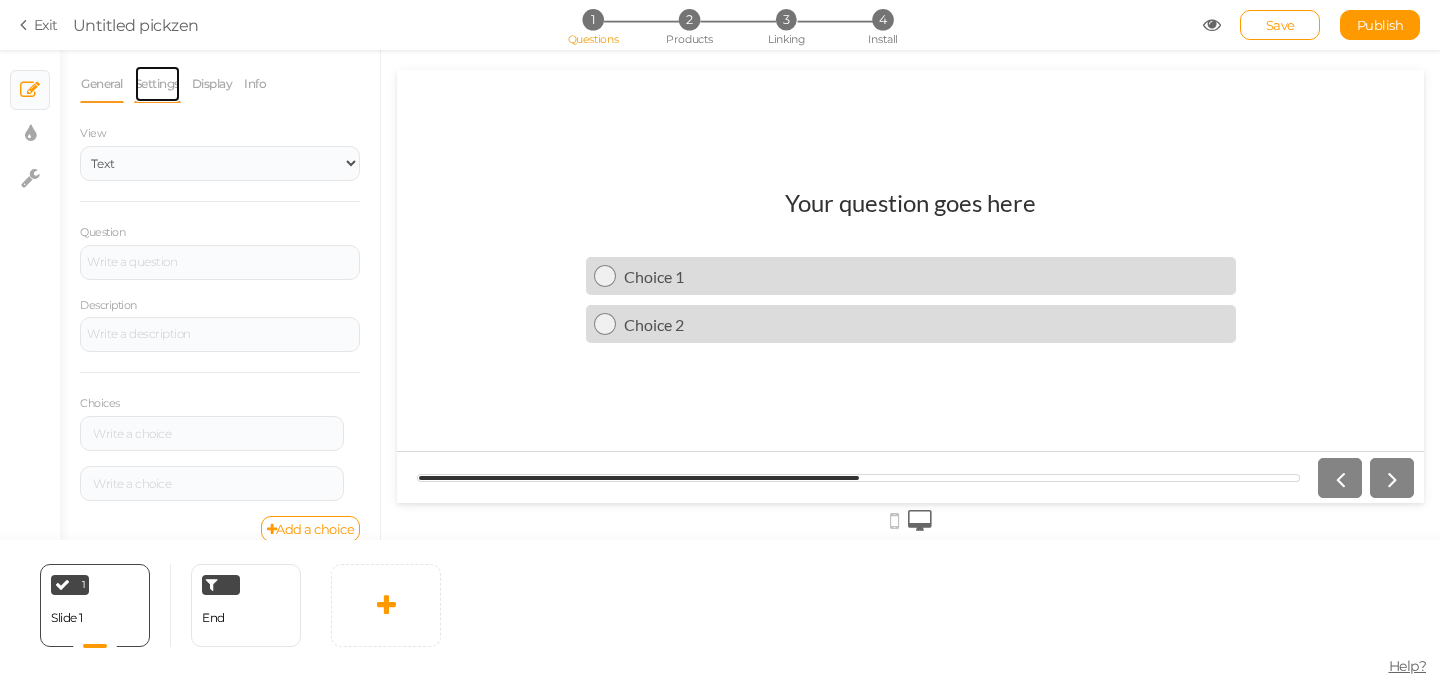 click on "Settings" at bounding box center (157, 84) 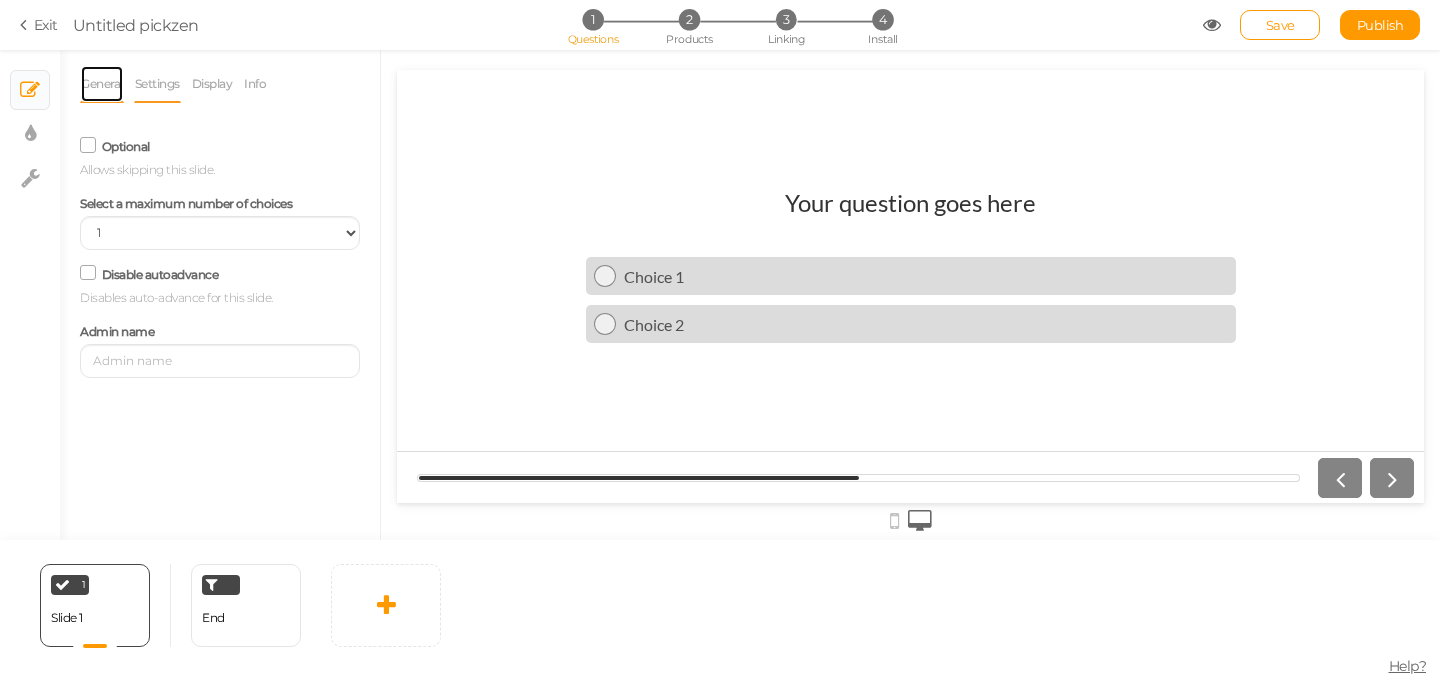 click on "General" at bounding box center [102, 84] 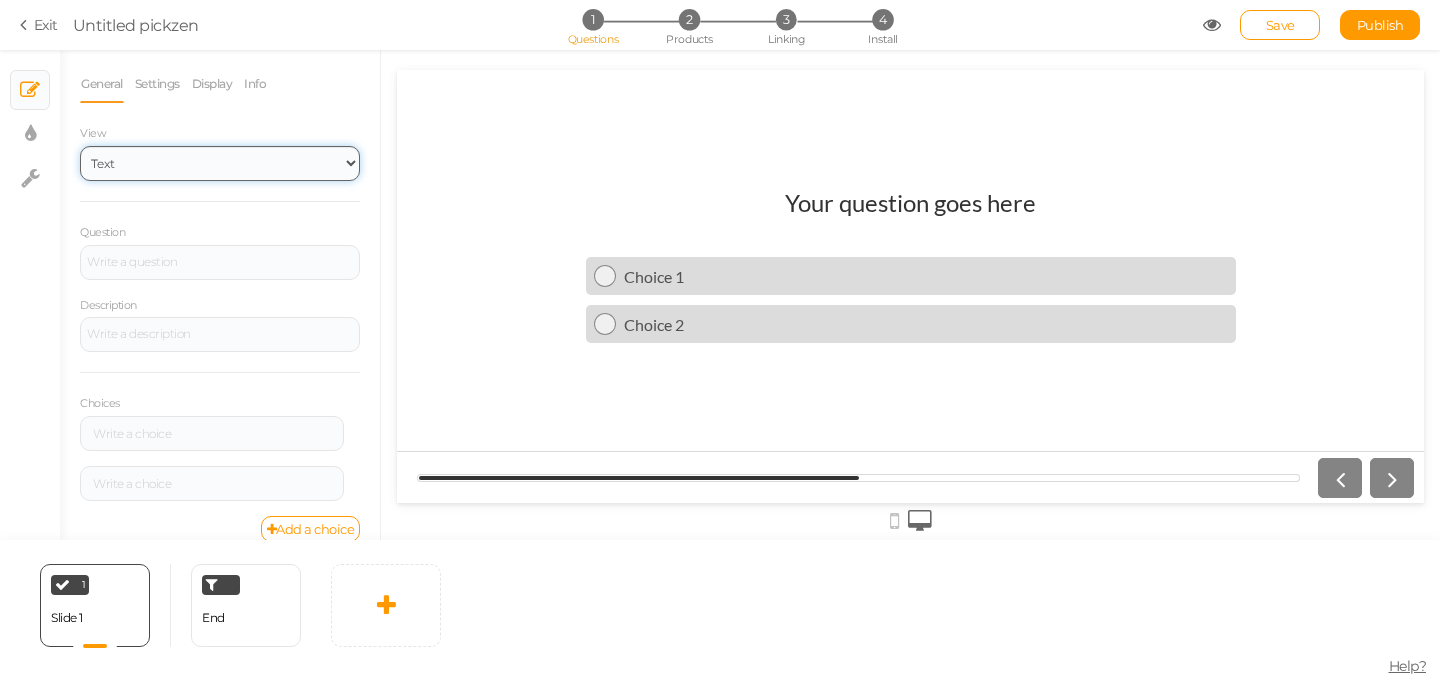 click on "Text Images Slider Dropdown" at bounding box center (220, 163) 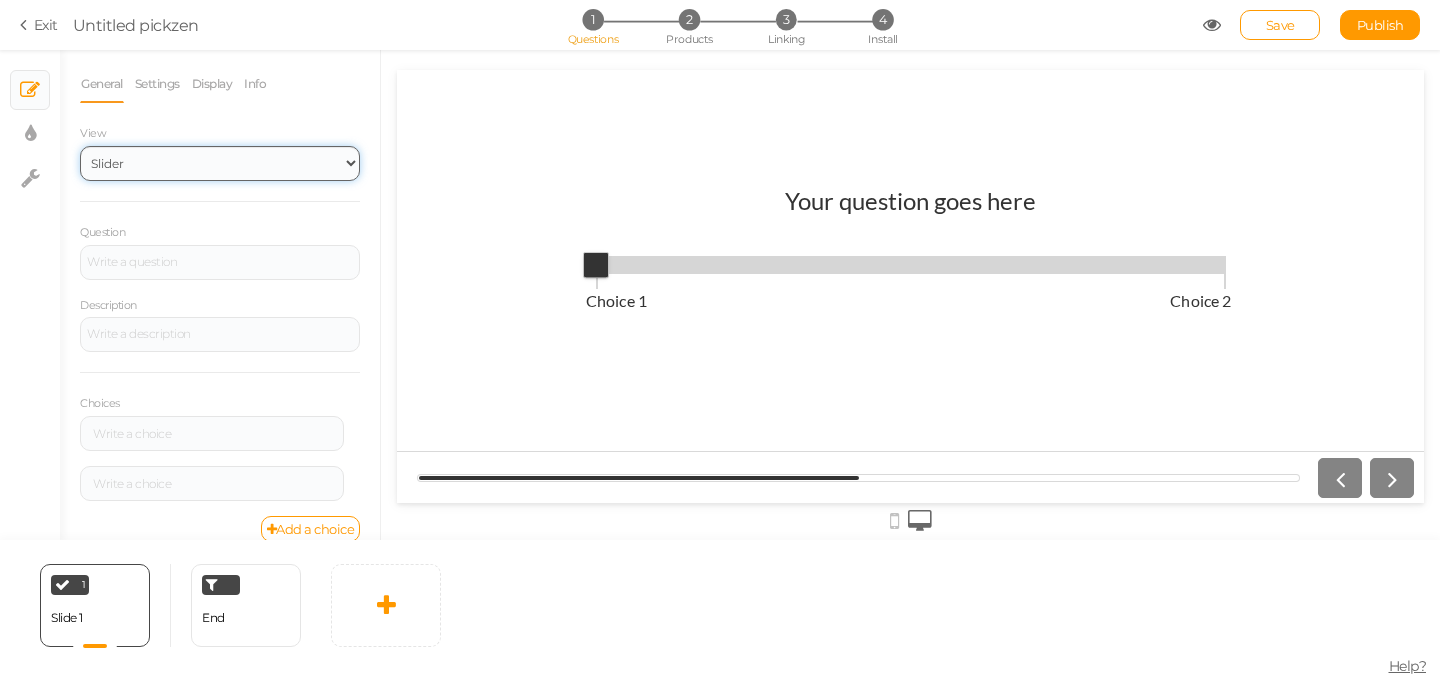 click on "Text Images Slider Dropdown" at bounding box center [220, 163] 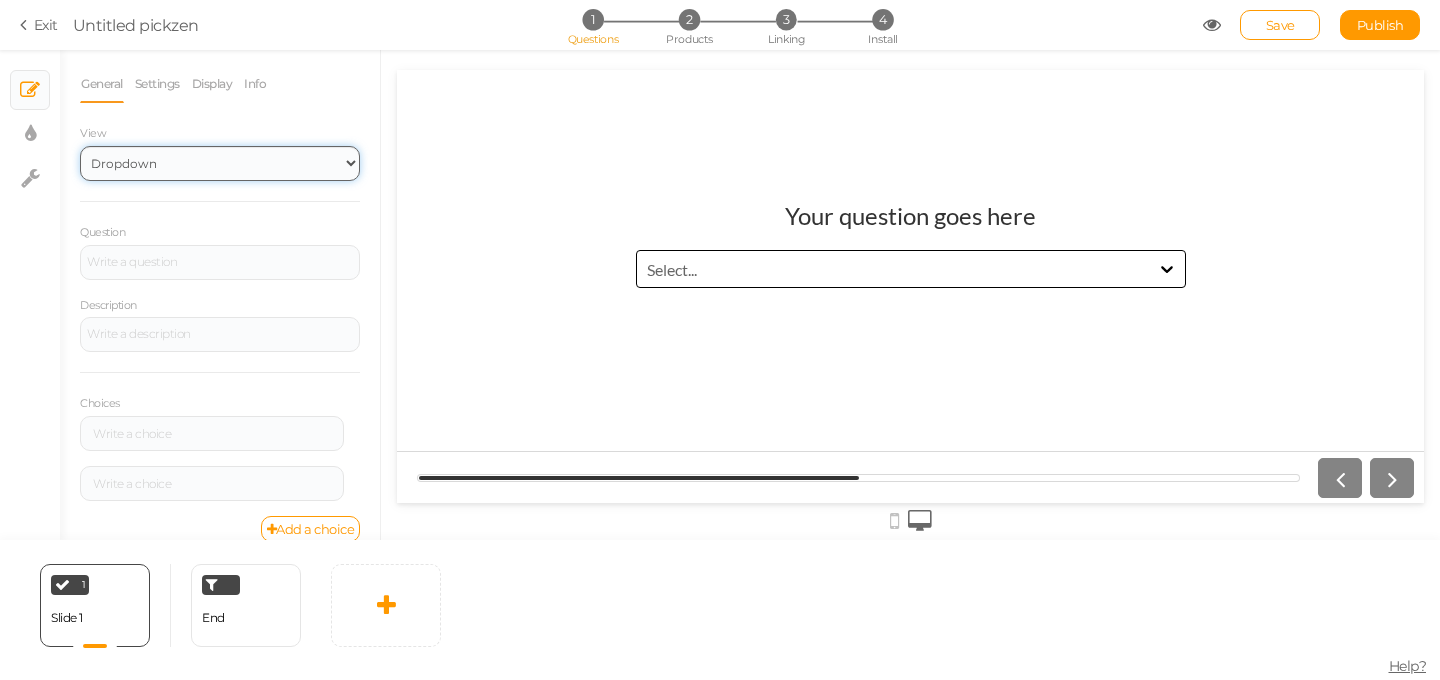 click on "Text Images Slider Dropdown" at bounding box center [220, 163] 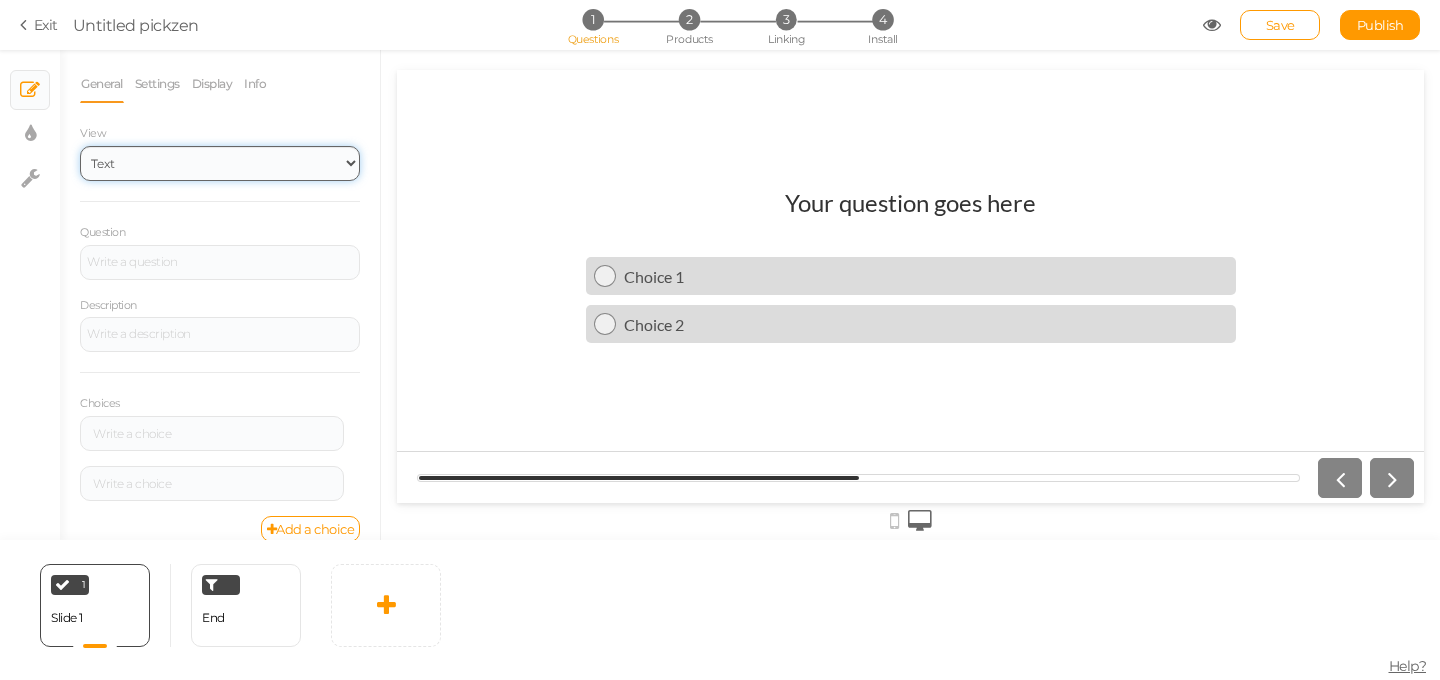 click on "Text Images Slider Dropdown" at bounding box center (220, 163) 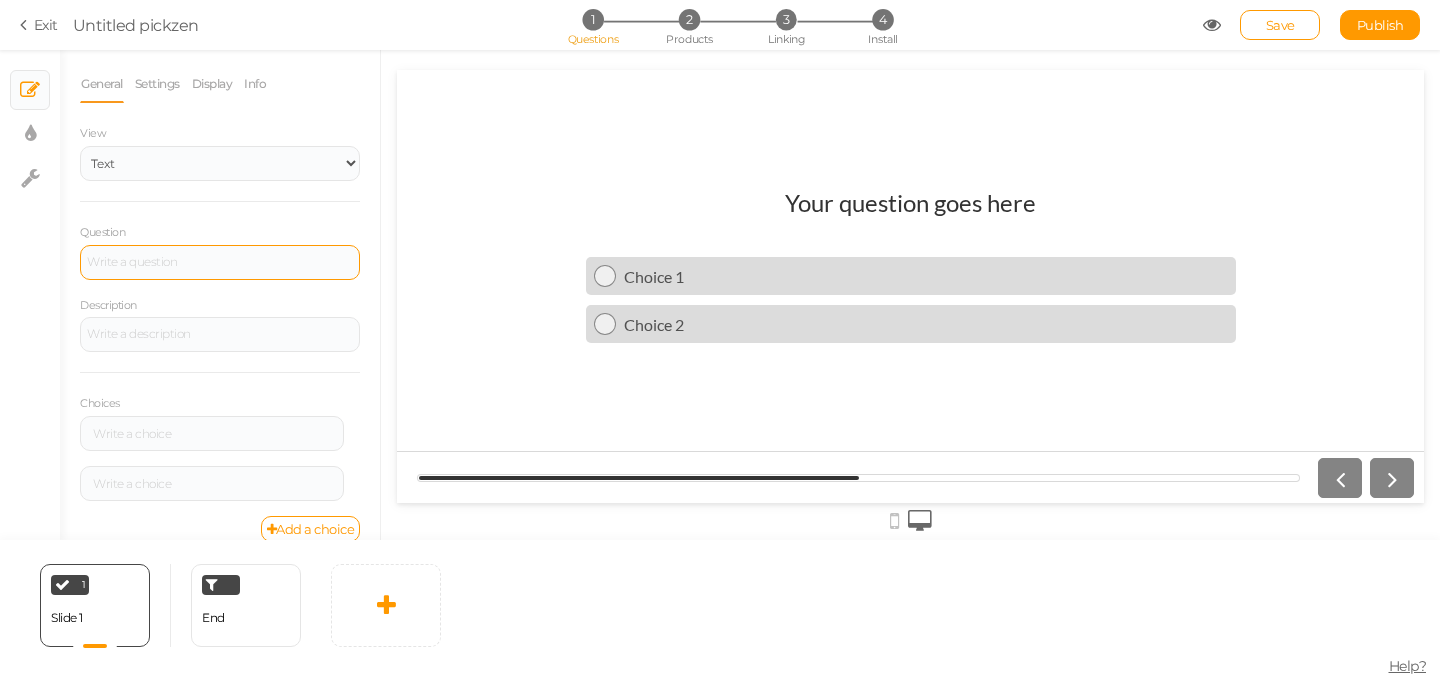click at bounding box center [220, 262] 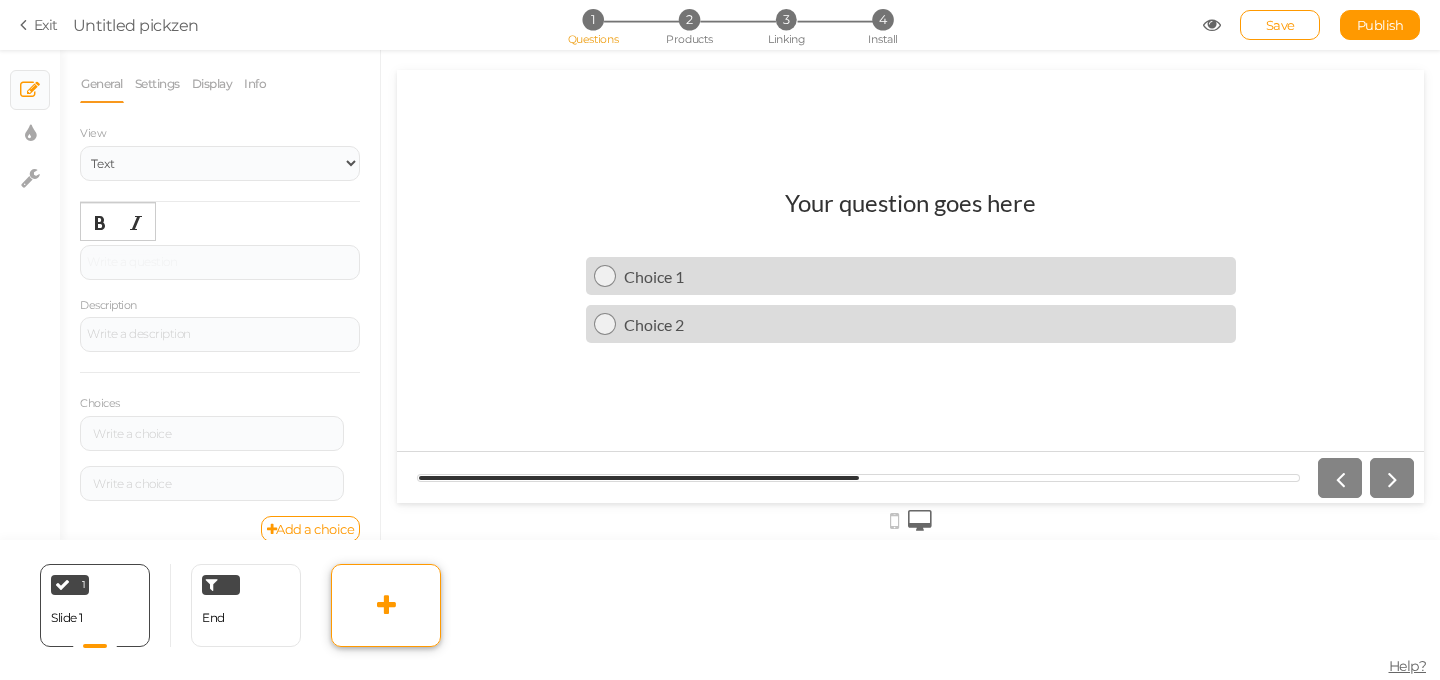 click at bounding box center [386, 605] 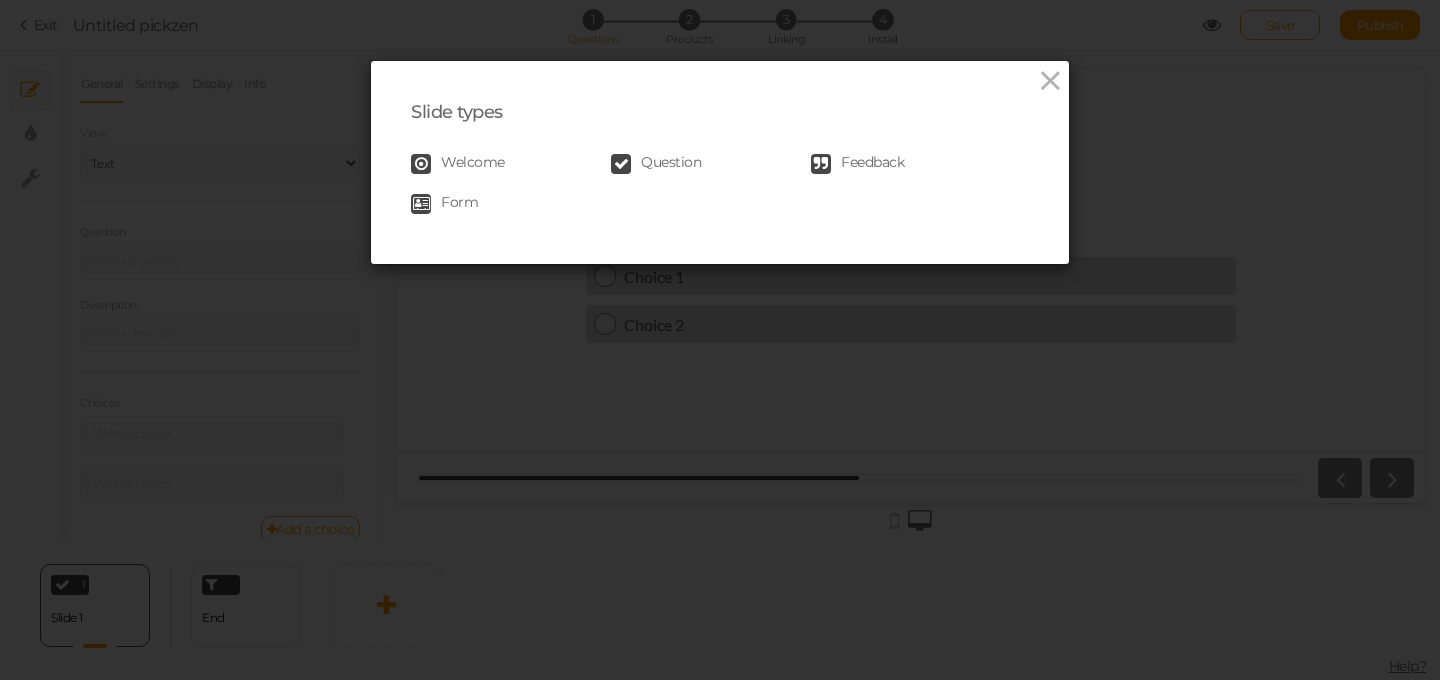 click on "Welcome" at bounding box center (473, 164) 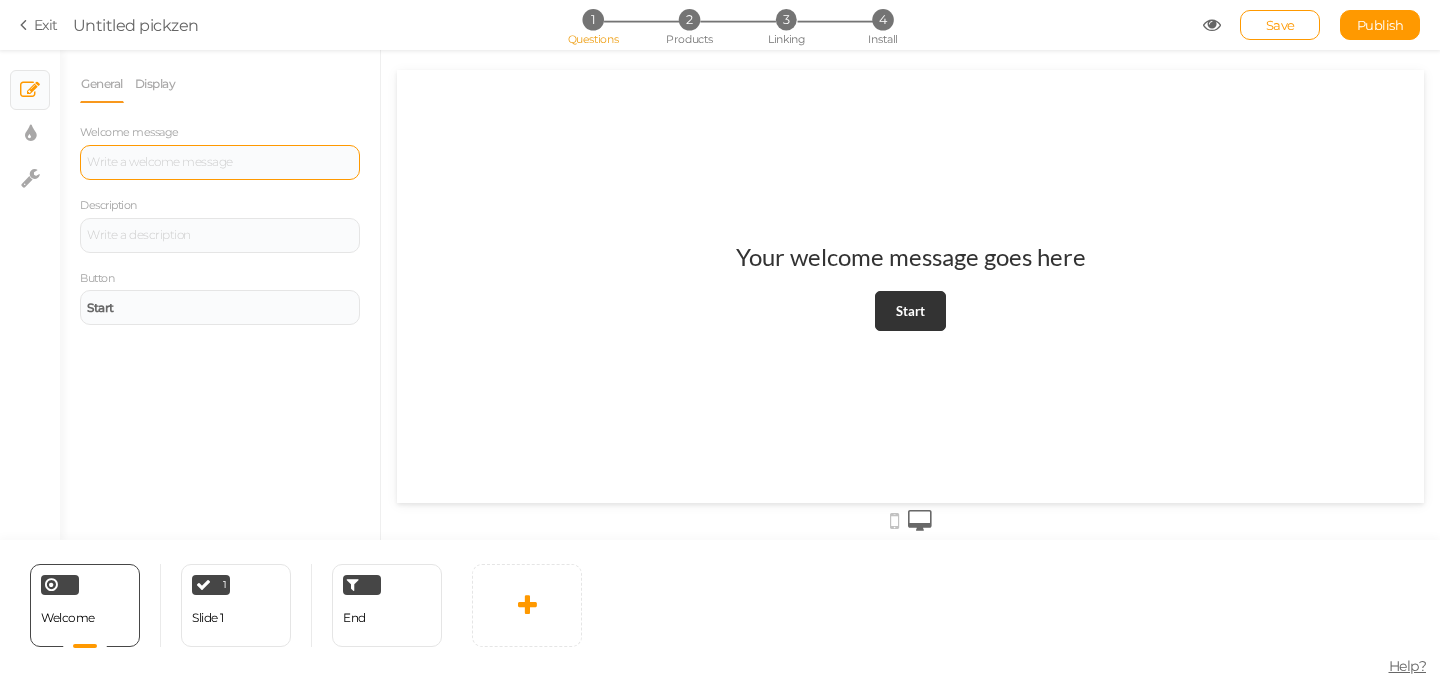 click at bounding box center [220, 162] 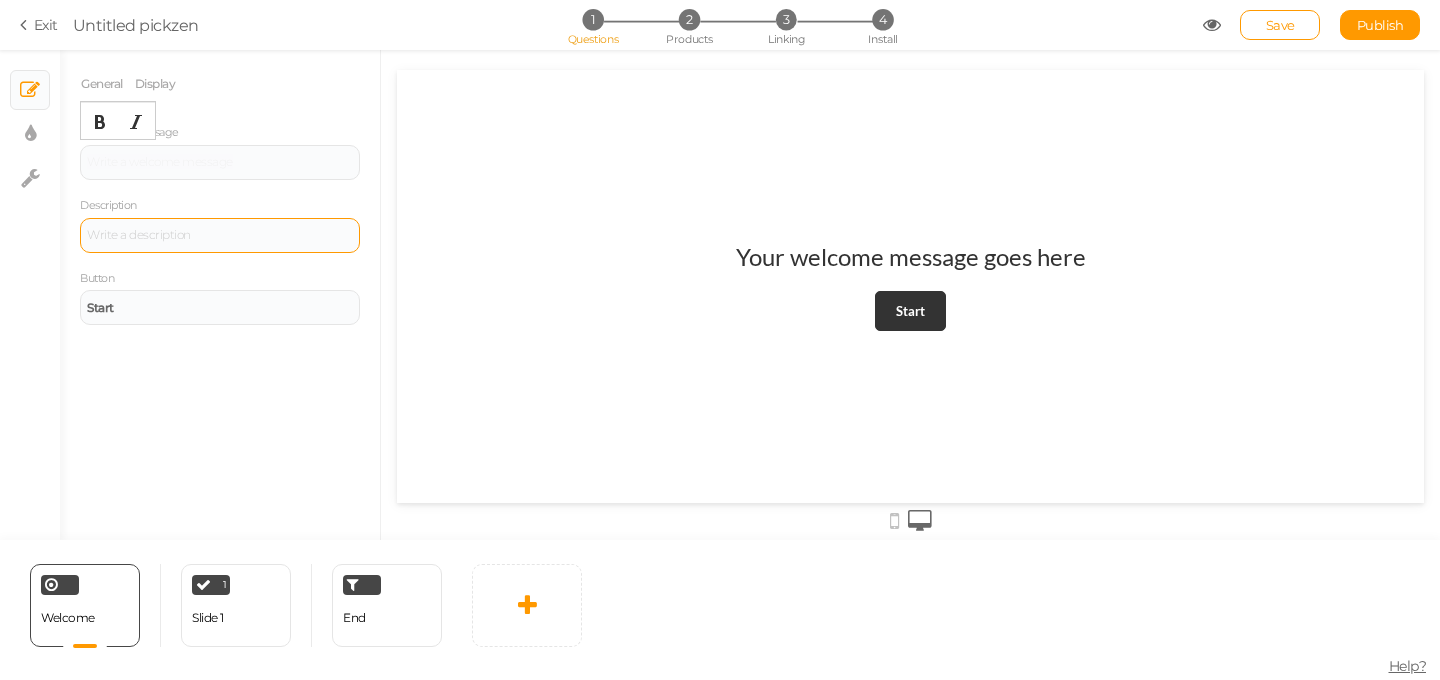 click at bounding box center (220, 235) 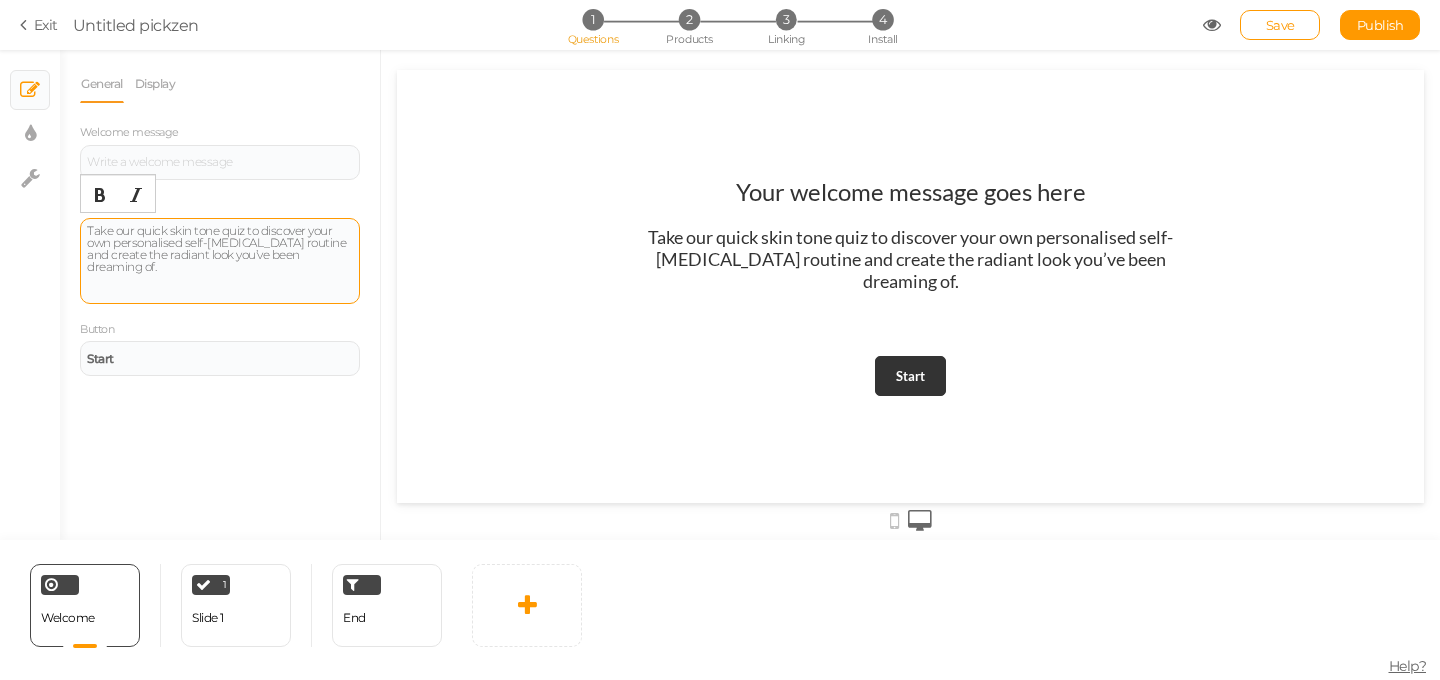type 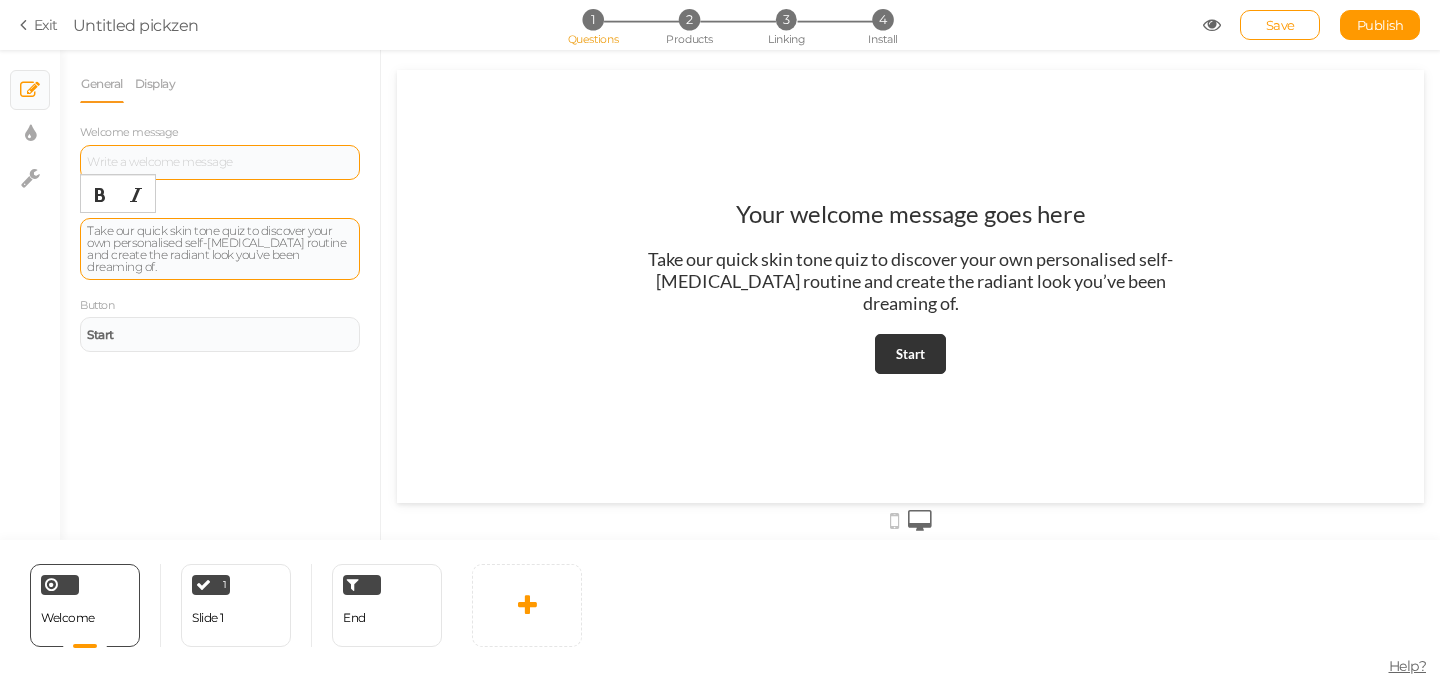 click at bounding box center [220, 162] 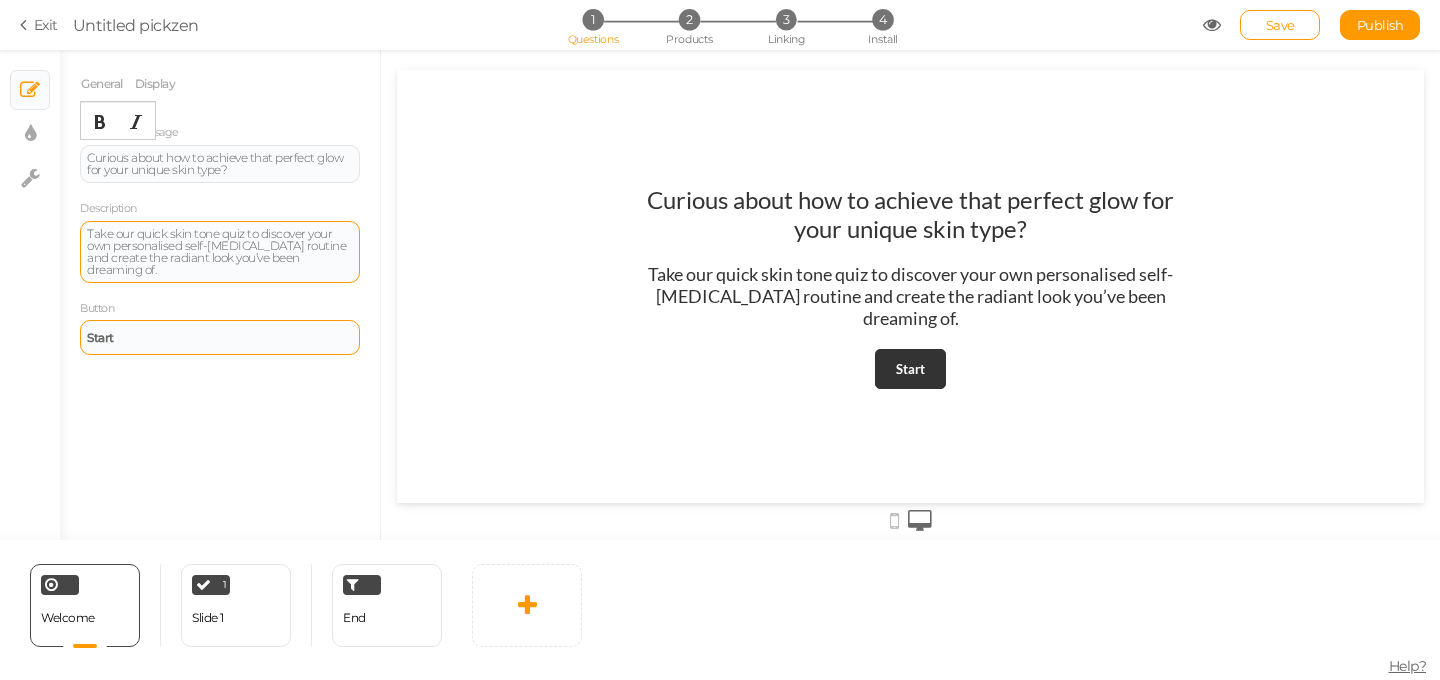 click on "Start" at bounding box center [220, 338] 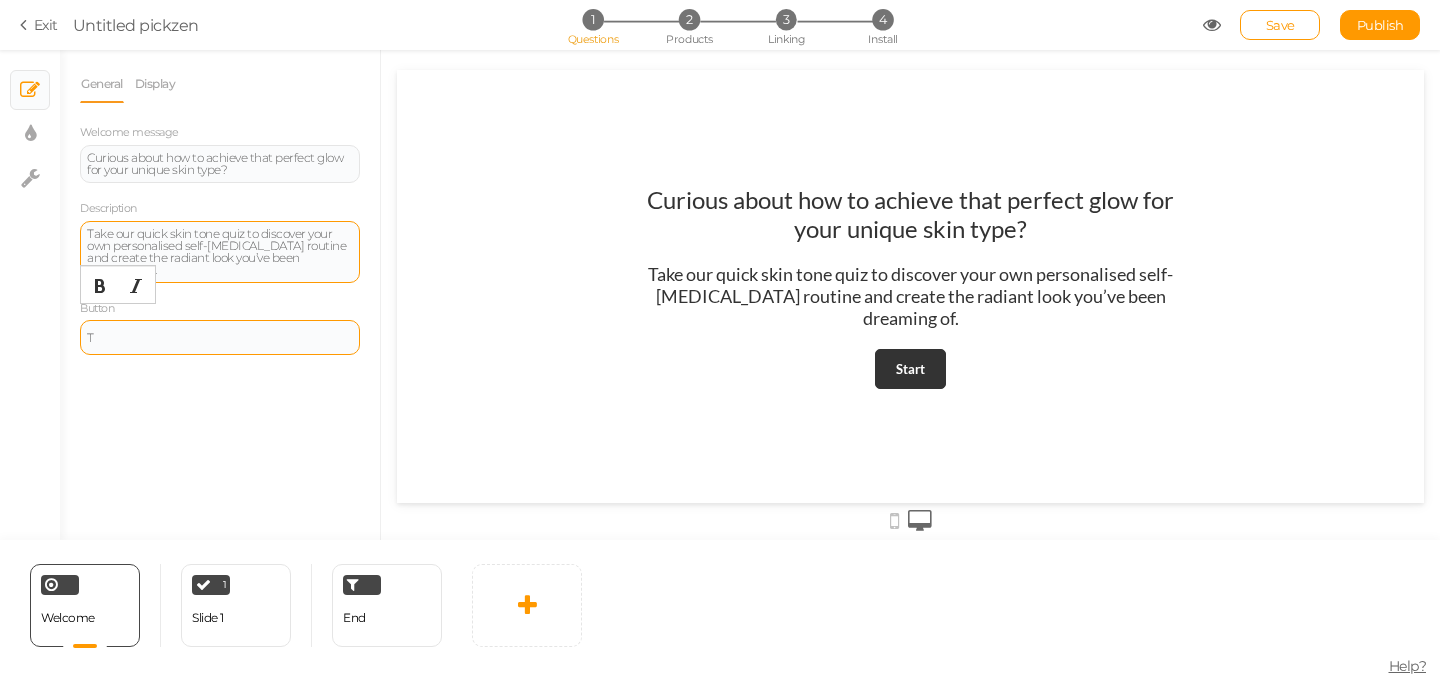 type 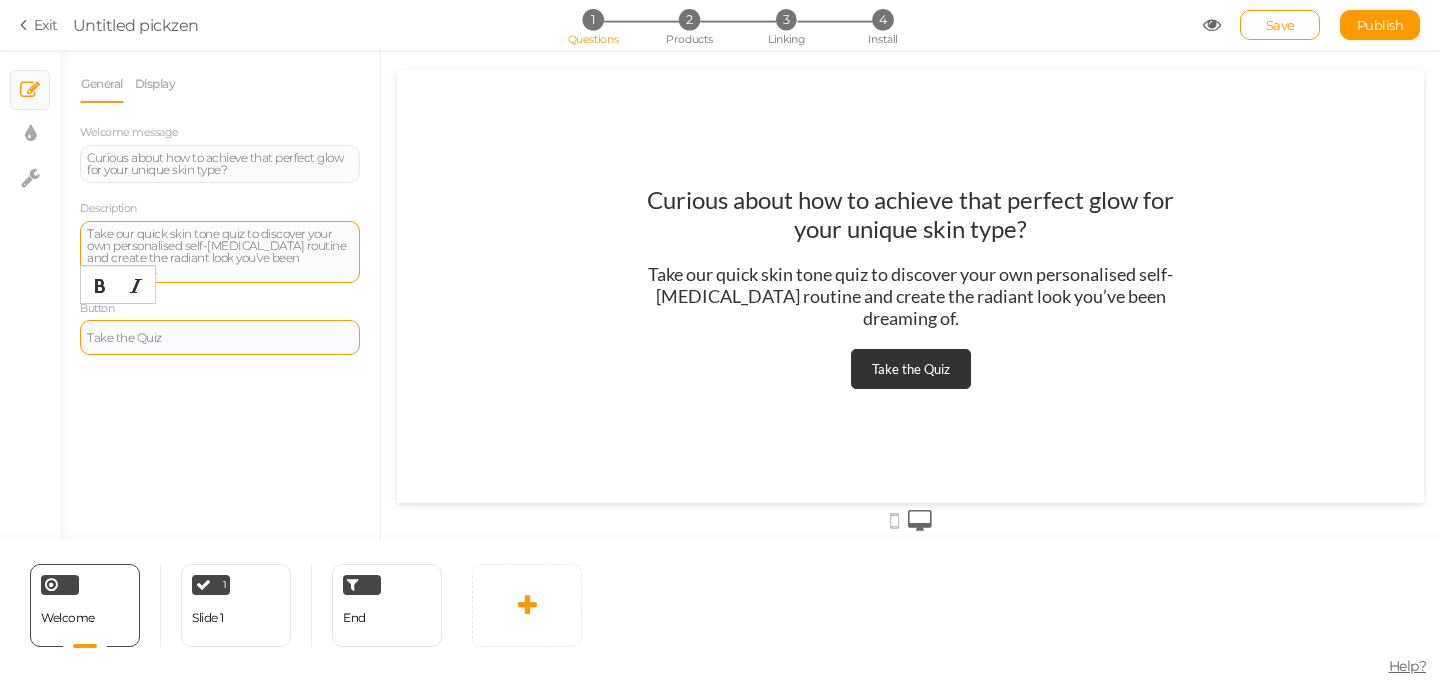 click at bounding box center (894, 521) 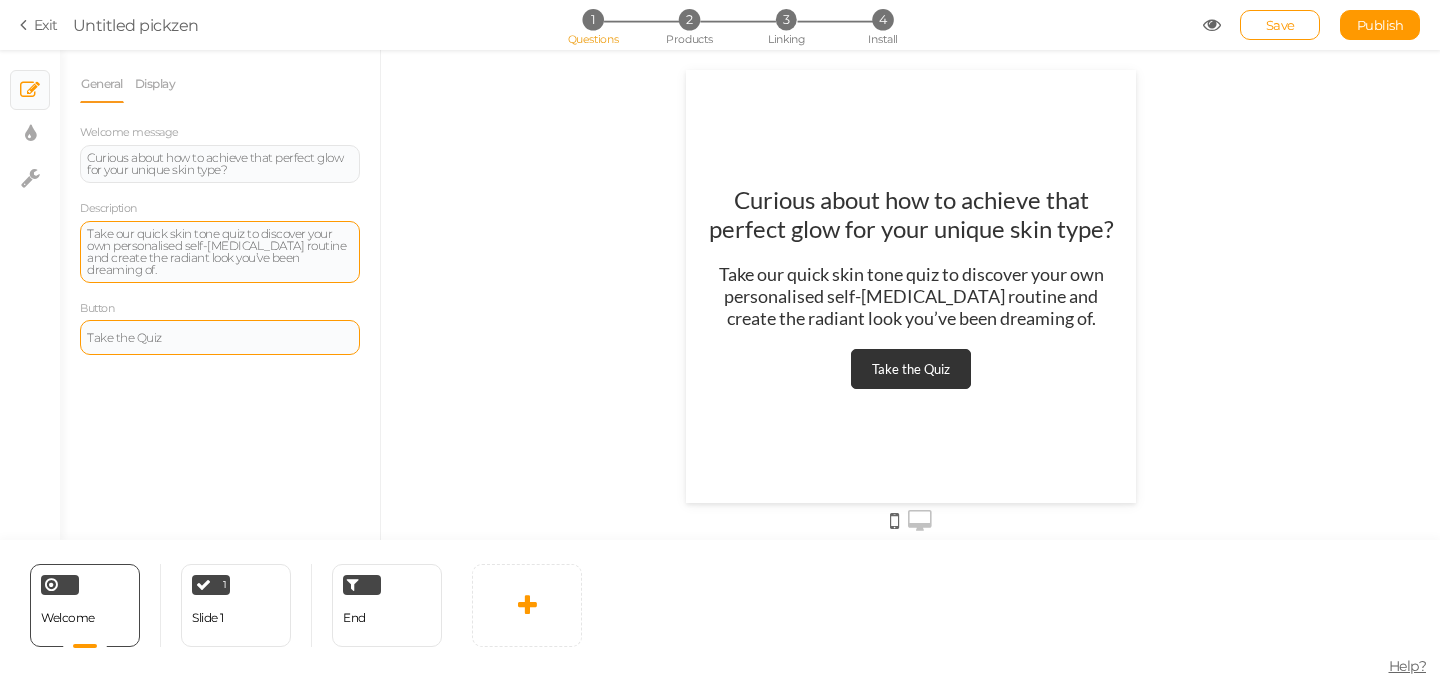 click at bounding box center (920, 521) 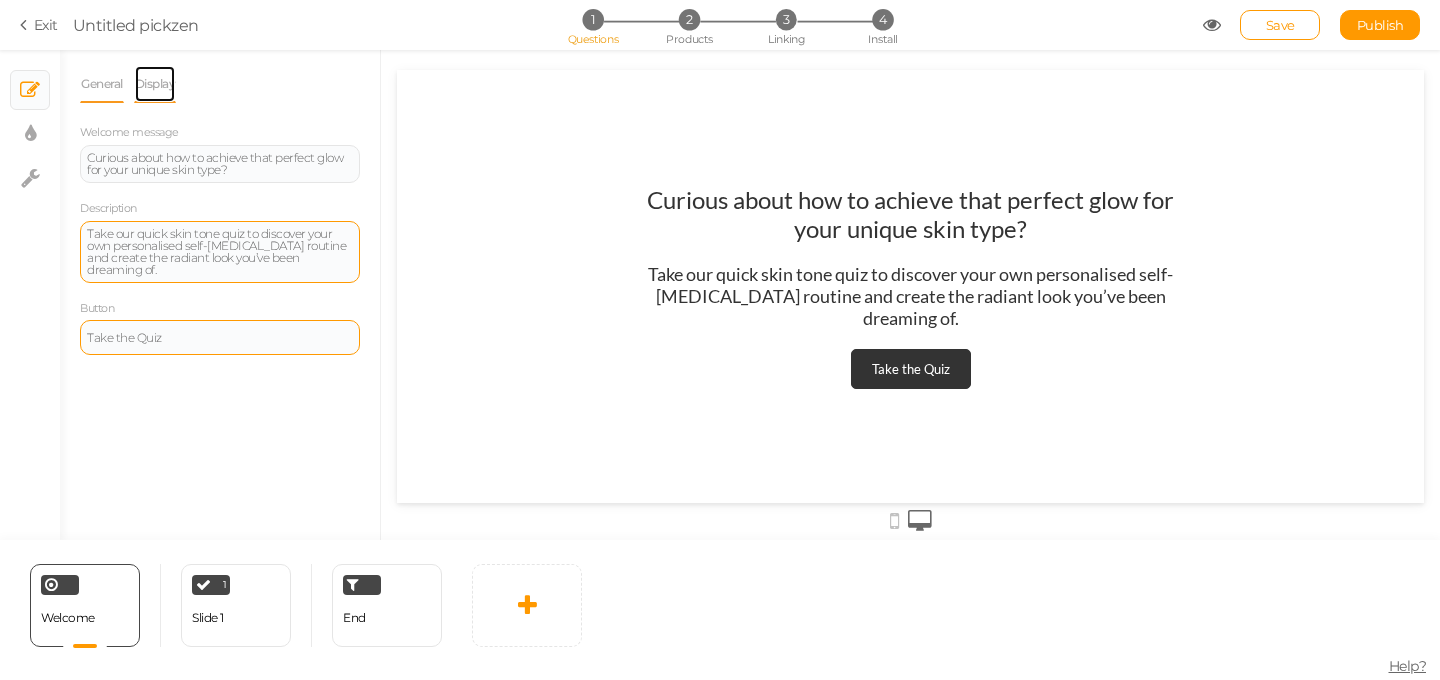 click on "Display" at bounding box center [155, 84] 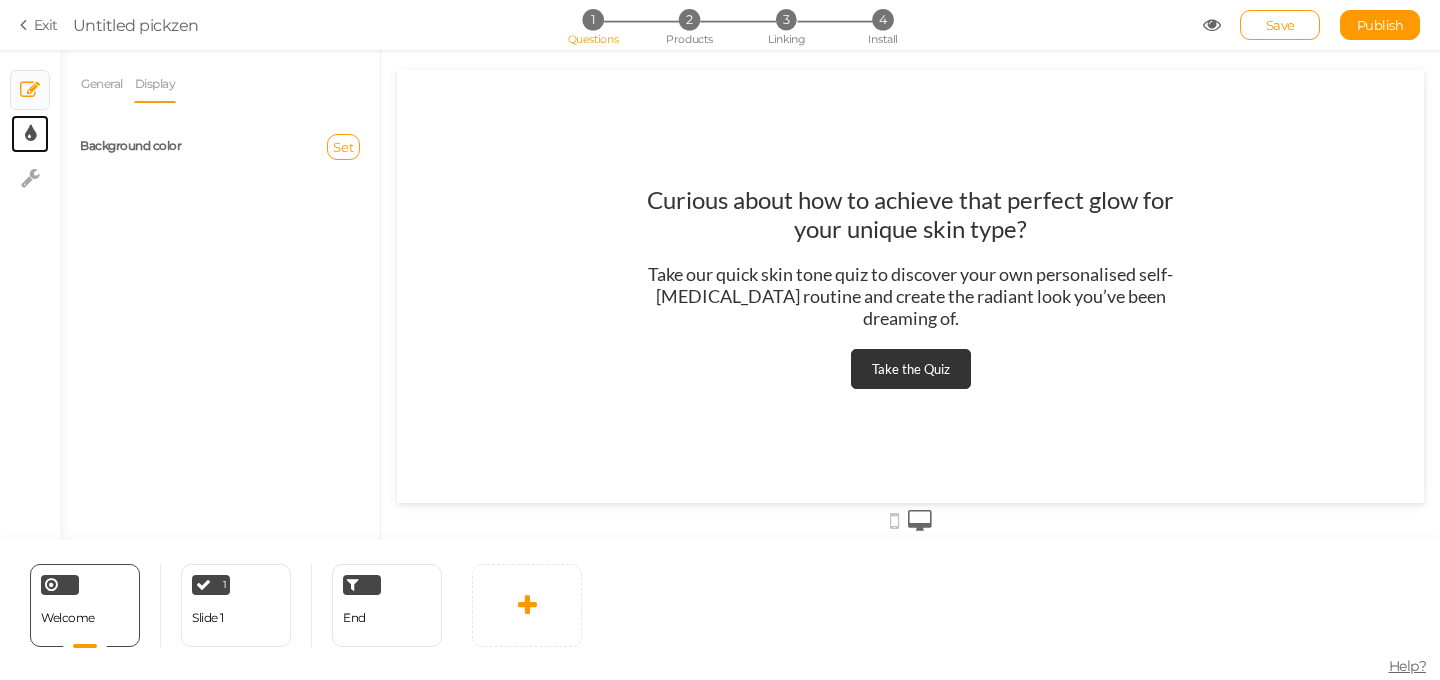 click at bounding box center (30, 134) 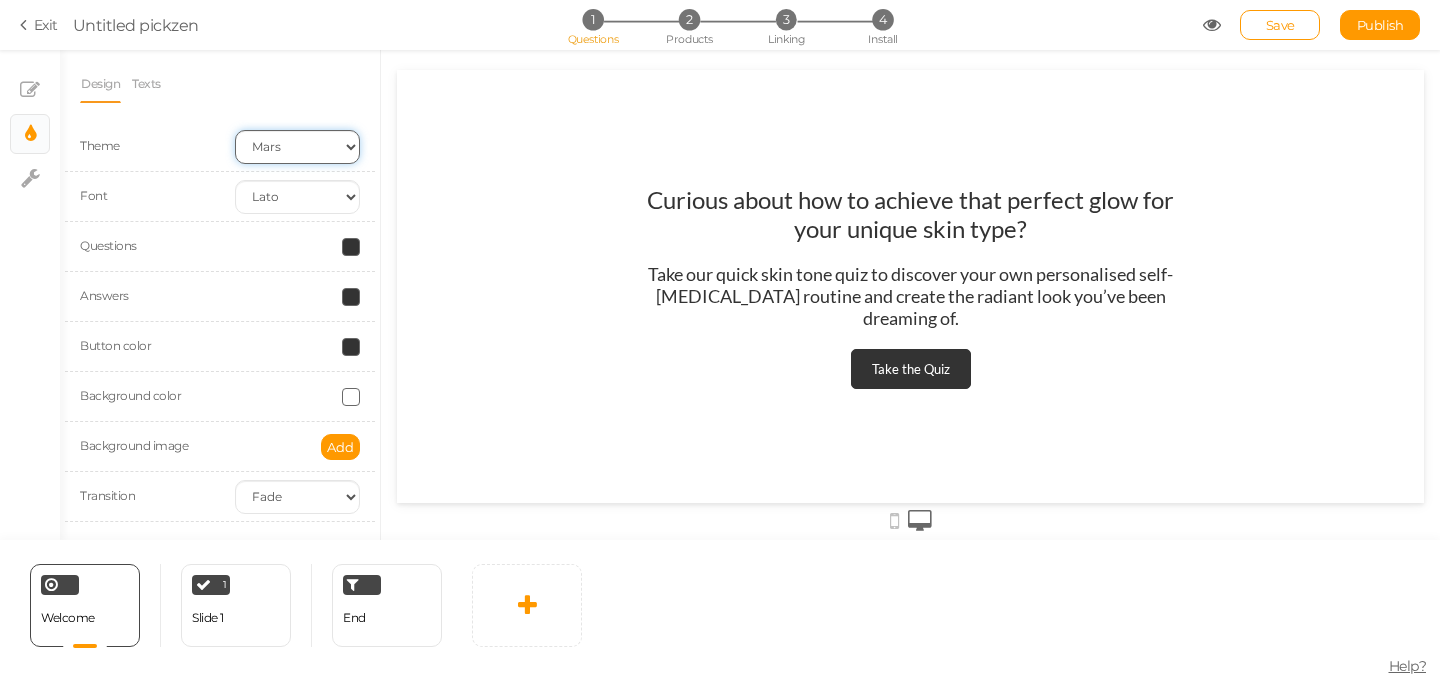 click on "Earth Mars" at bounding box center (297, 147) 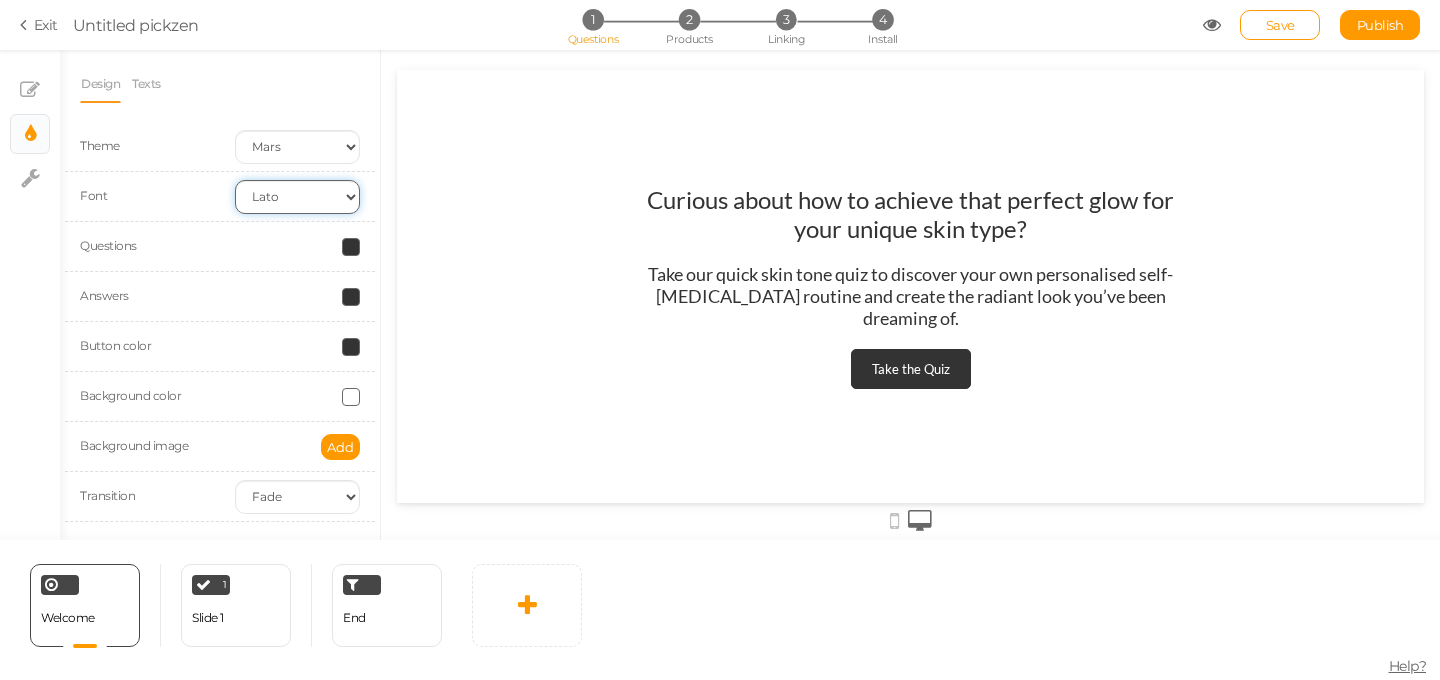 click on "Custom Default Lato Lora Montserrat Open Sans Oswald PT Sans Raleway Roboto Source Sans Pro" at bounding box center (297, 197) 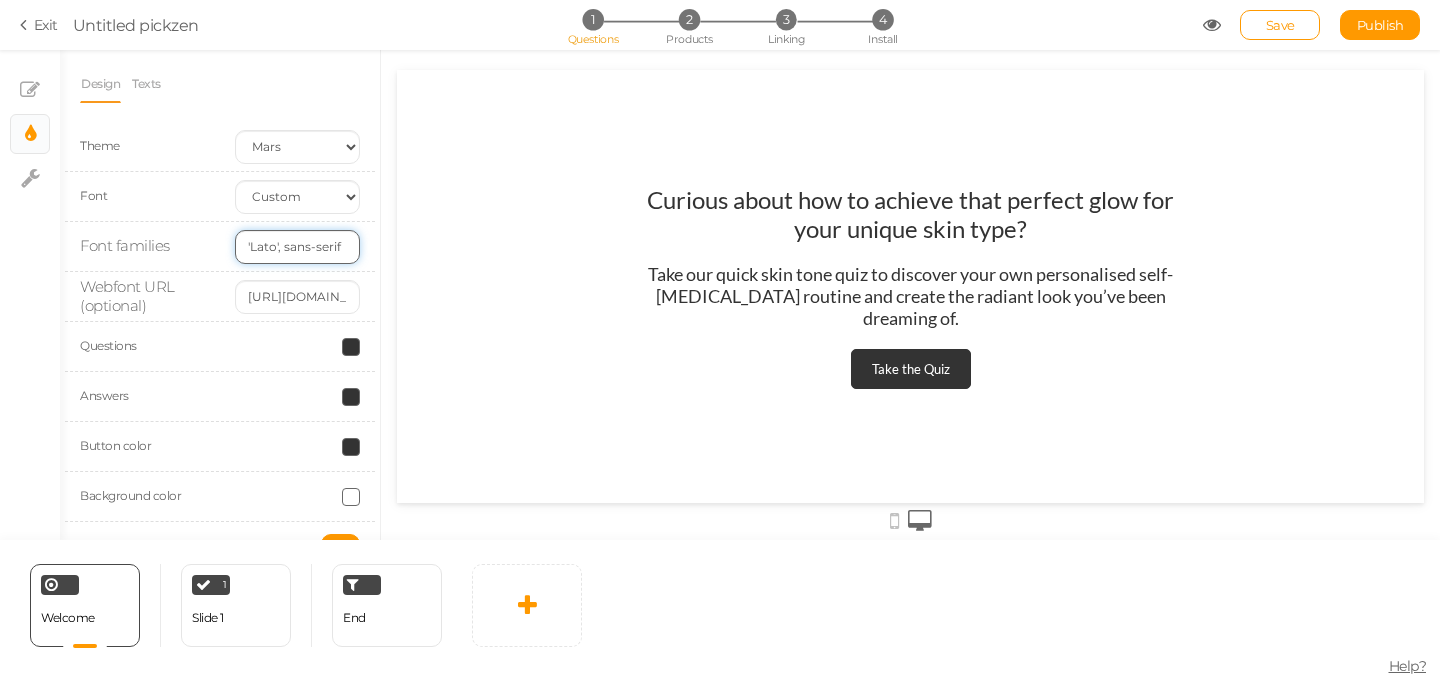 drag, startPoint x: 274, startPoint y: 247, endPoint x: 252, endPoint y: 247, distance: 22 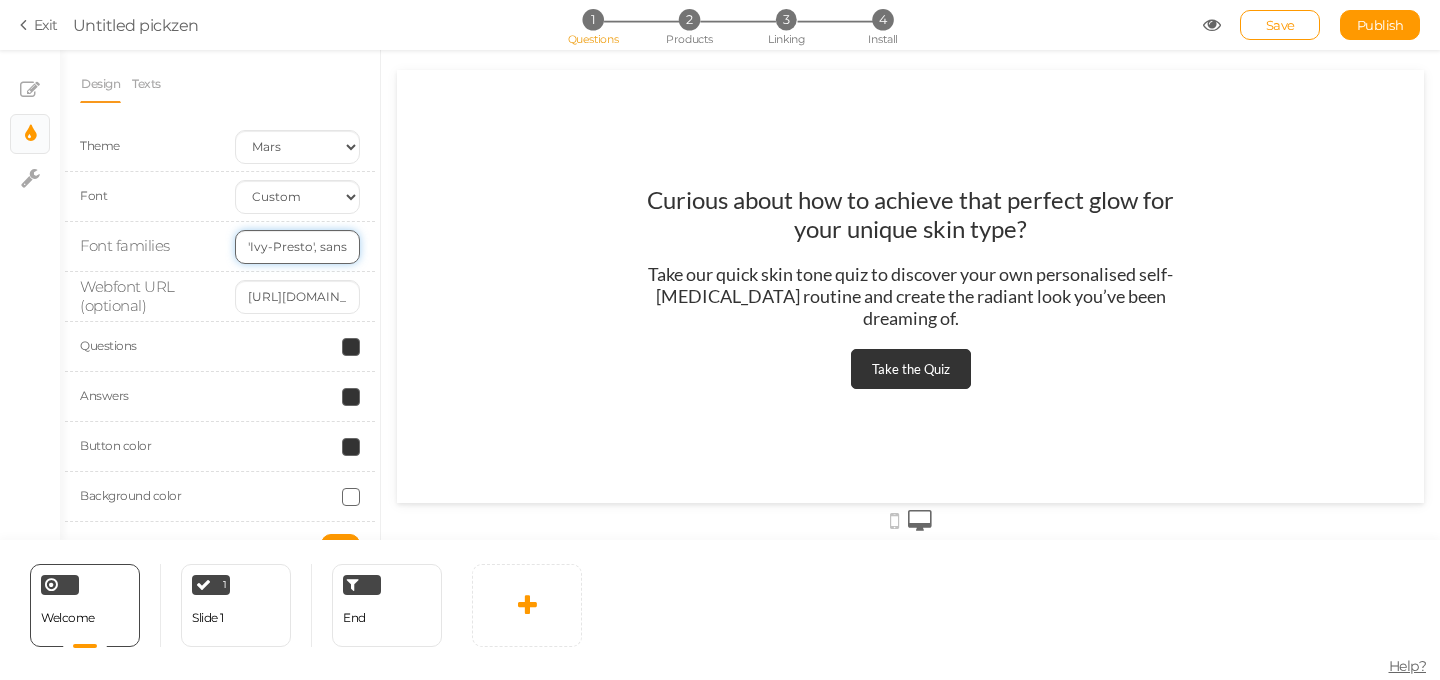 click on "'Ivy-Presto', sans-serif" at bounding box center (297, 247) 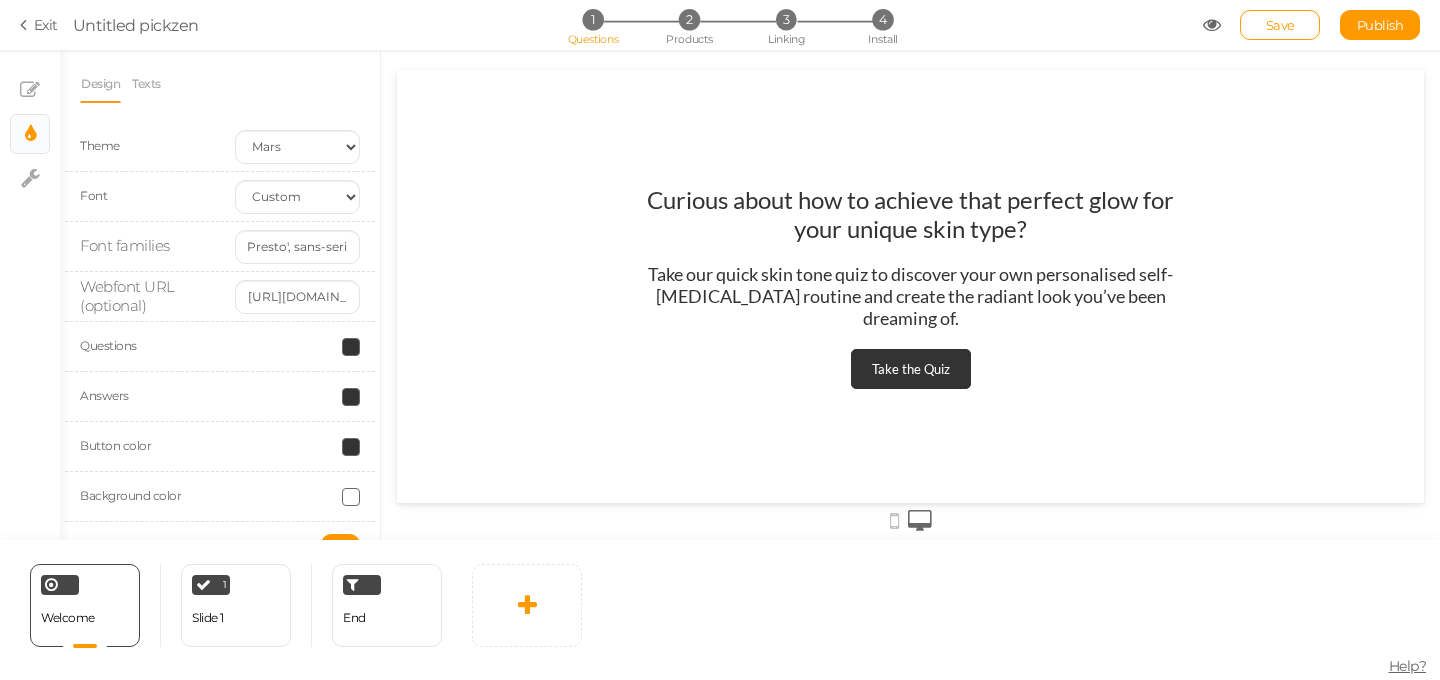 click on "Design
Texts
Theme         Earth Mars                 Font         Custom Default Lato Lora Montserrat Open Sans Oswald PT Sans Raleway Roboto Source Sans Pro             Font families       'Ivy-Presto', sans-serif           Webfont URL (optional)       https://fonts.googleapis.com/css2?family=Lato:wght@300;400;700                       Questions                                     Answers                                     Button color                                     Background color                                       Background image       Add                         Transition         None   Fade   Switch" at bounding box center [220, 295] 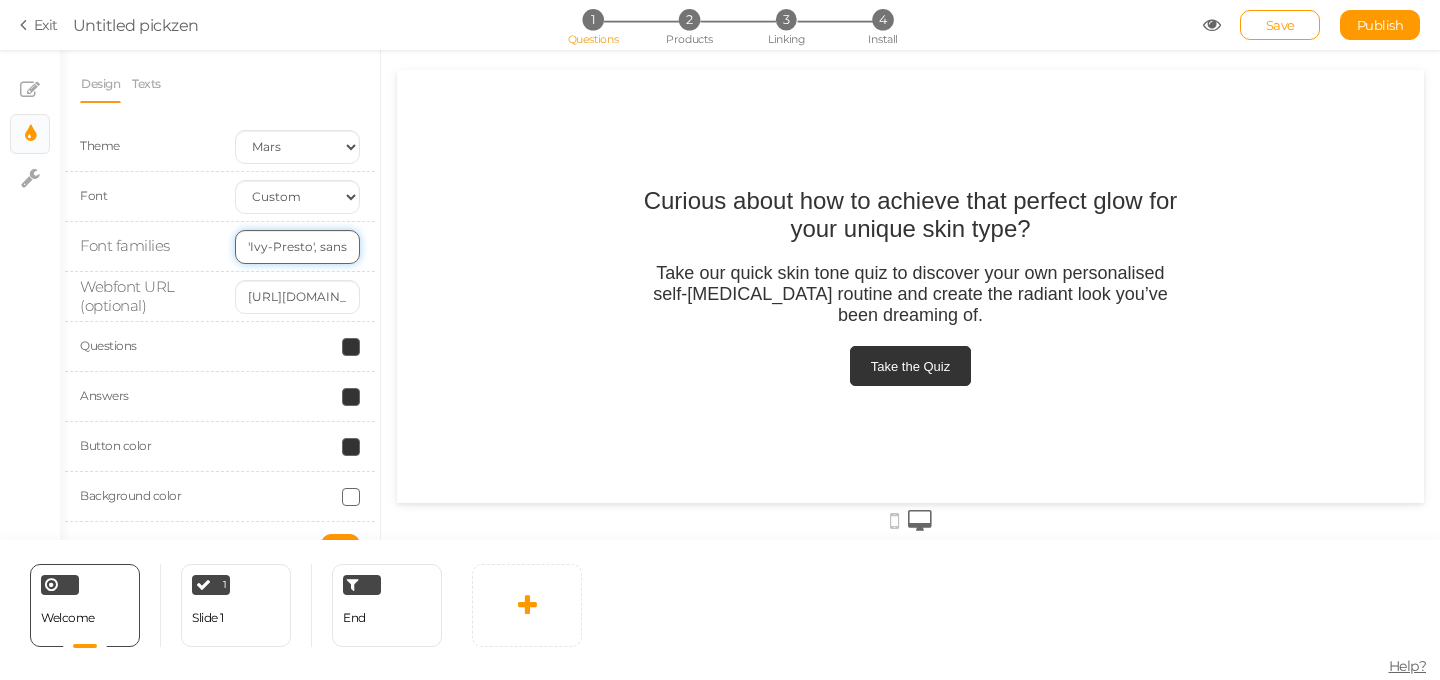 click on "'Ivy-Presto', sans-serif" at bounding box center (297, 247) 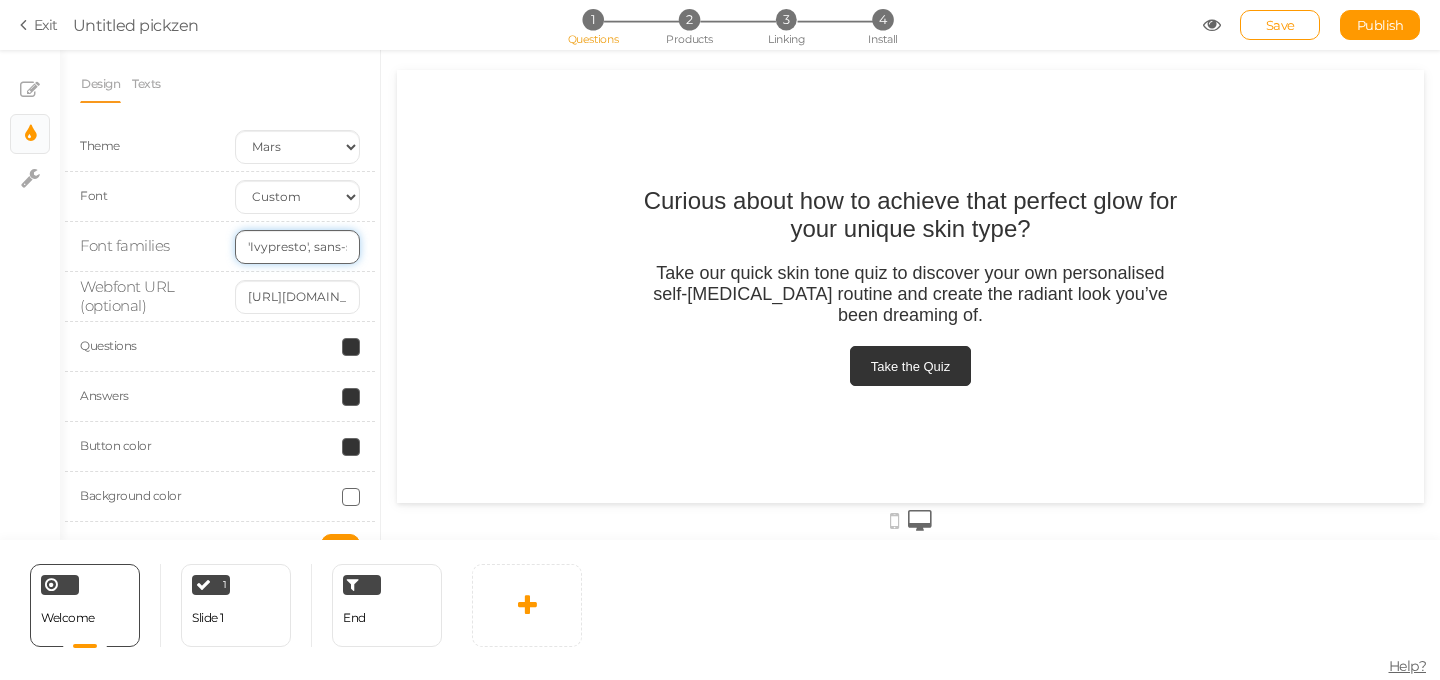 click on "'Ivypresto', sans-serif" at bounding box center [297, 247] 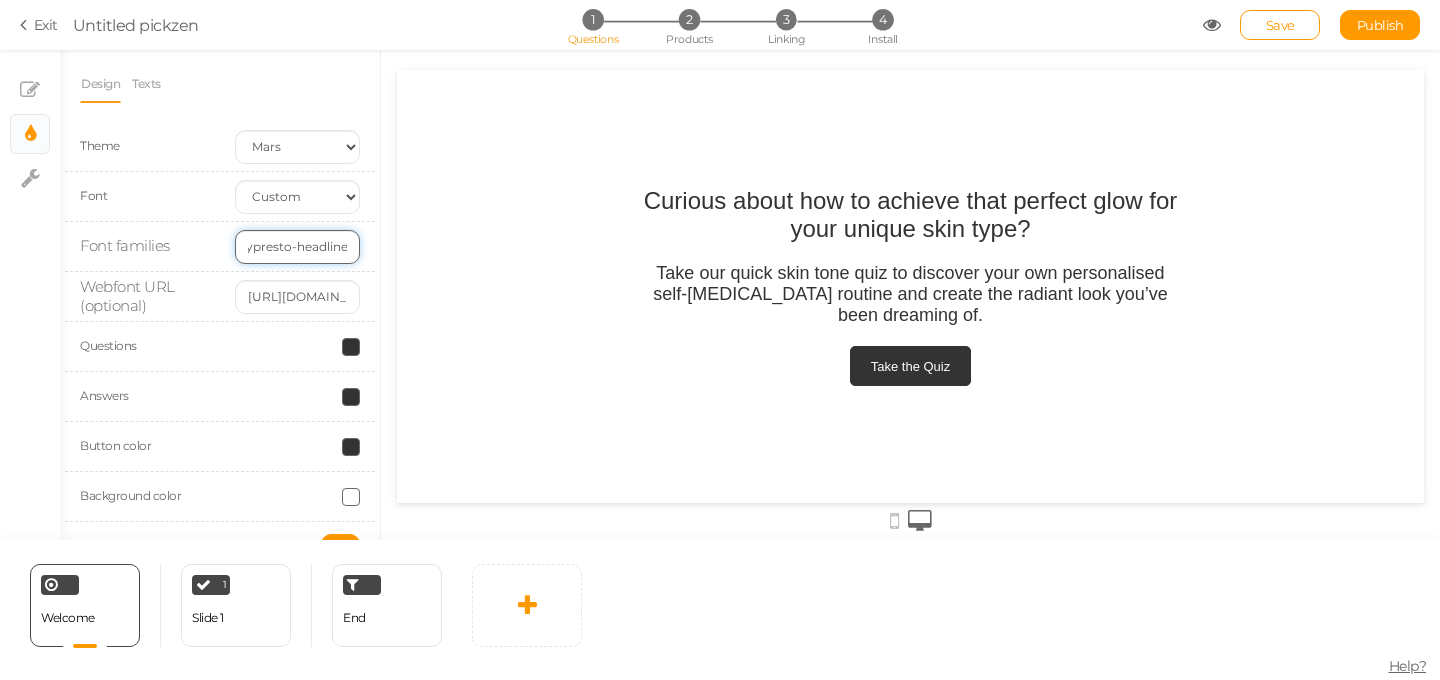 scroll, scrollTop: 0, scrollLeft: 79, axis: horizontal 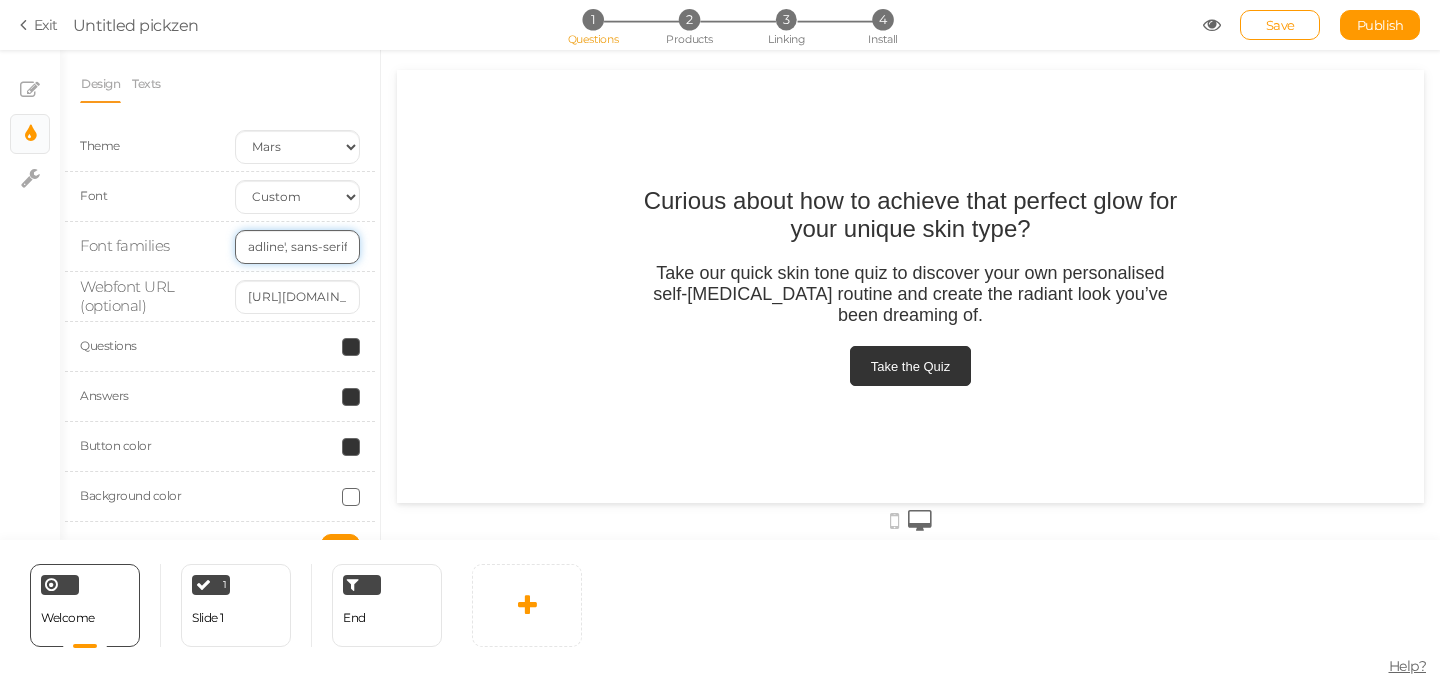 drag, startPoint x: 292, startPoint y: 244, endPoint x: 324, endPoint y: 245, distance: 32.01562 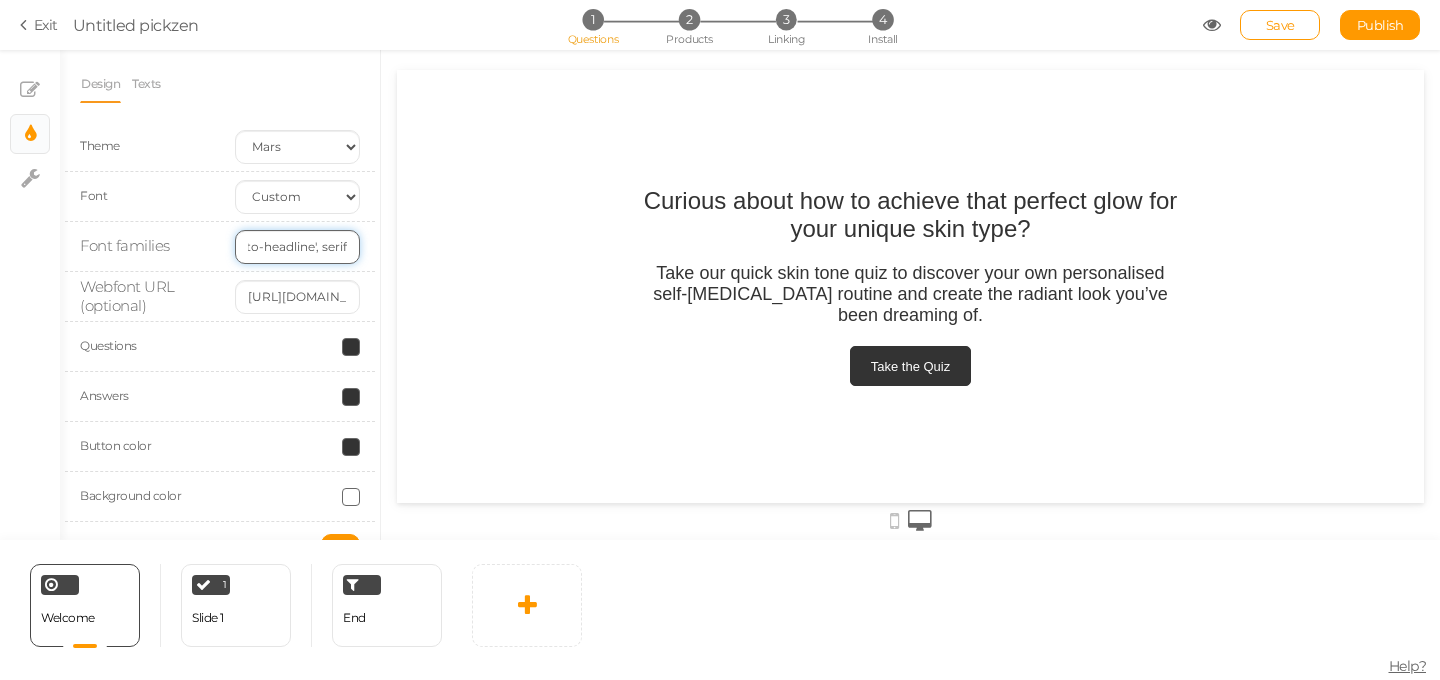 scroll, scrollTop: 0, scrollLeft: 47, axis: horizontal 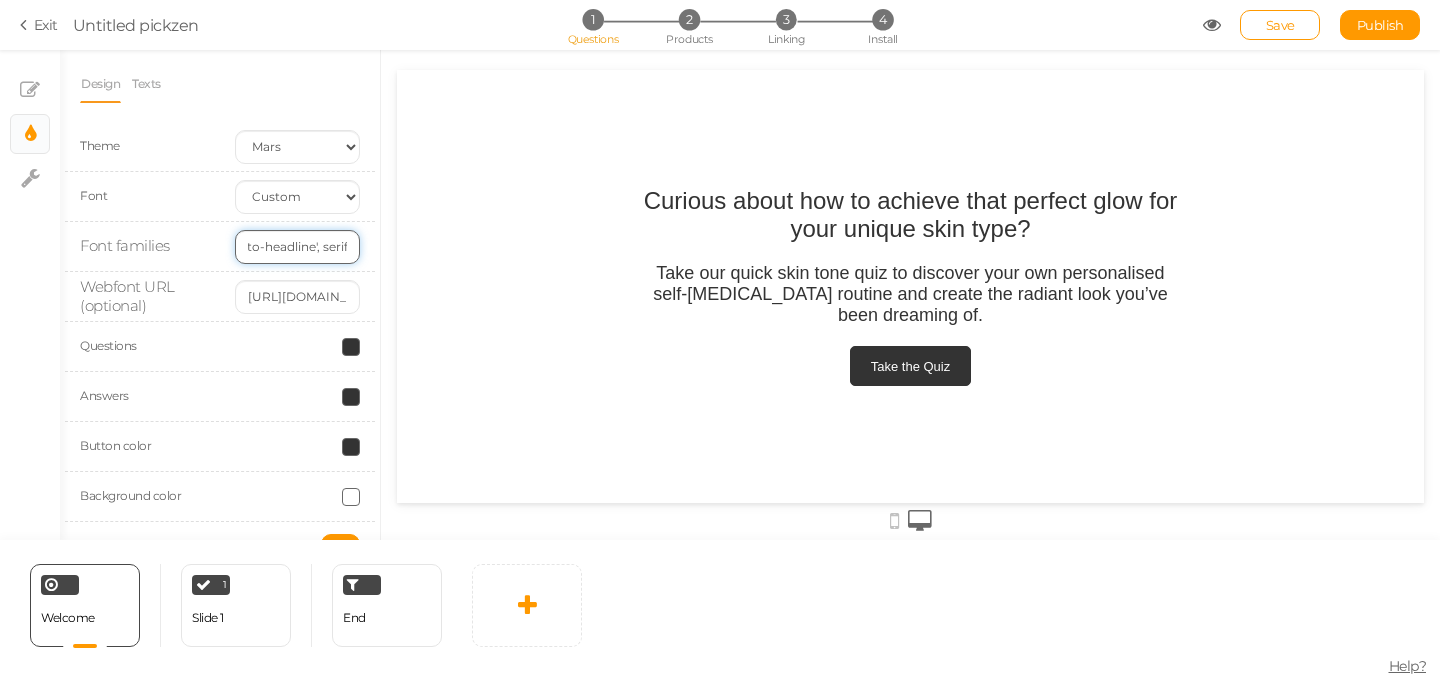 click on "'Ivypresto-headline', serif" at bounding box center (297, 247) 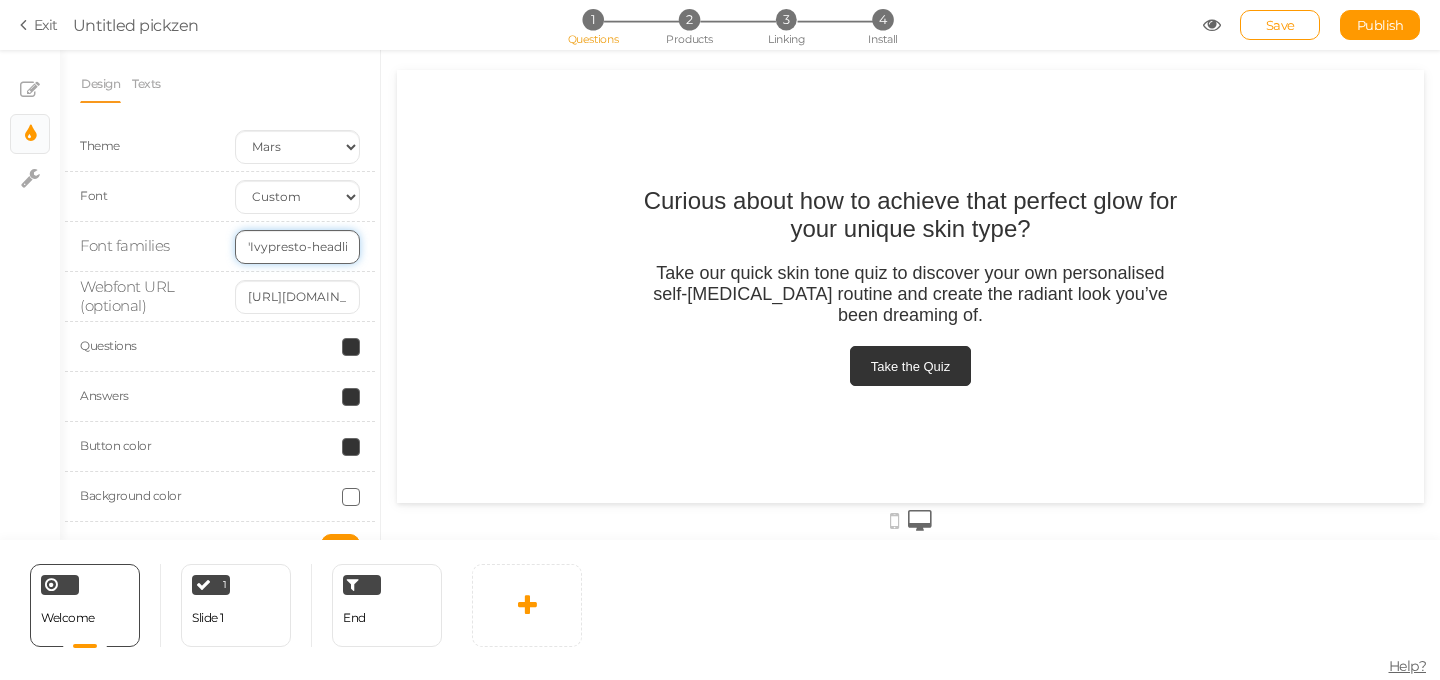 click on "'Ivypresto-headline', serif" at bounding box center [297, 247] 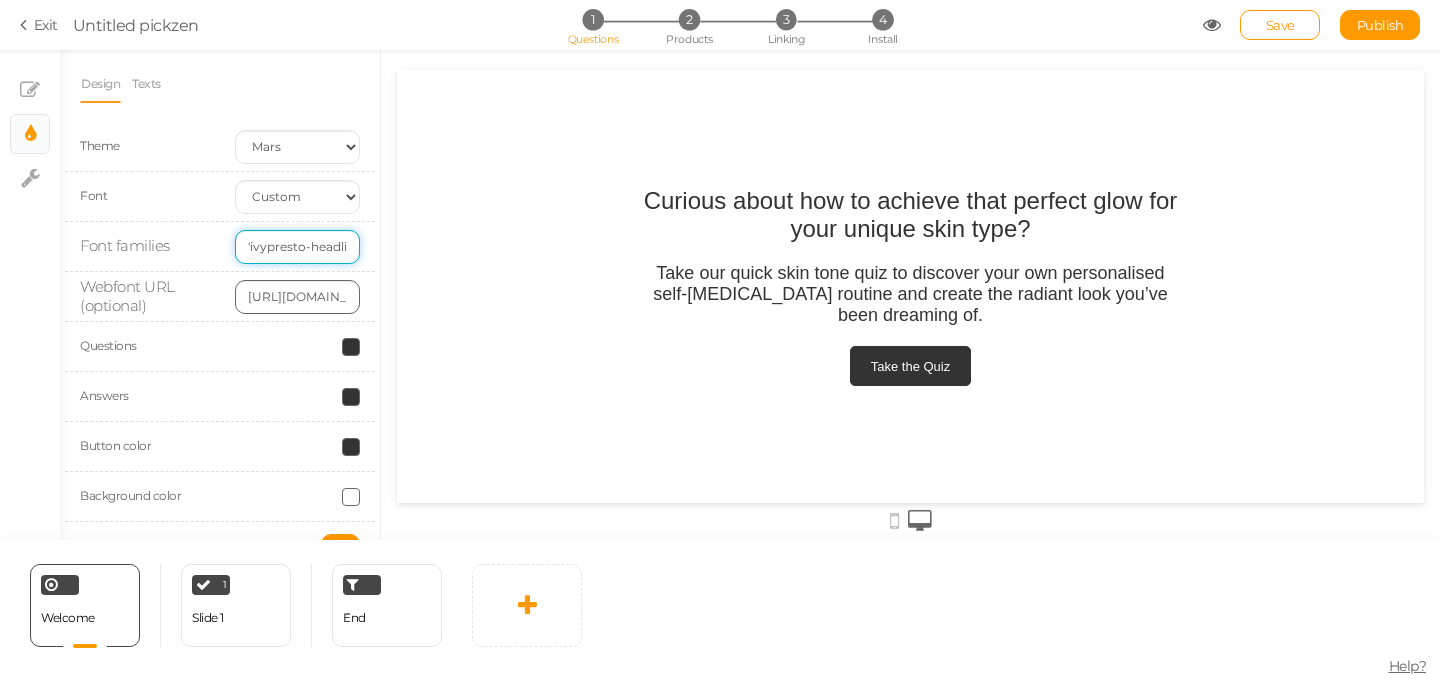 type on "'ivypresto-headline', serif" 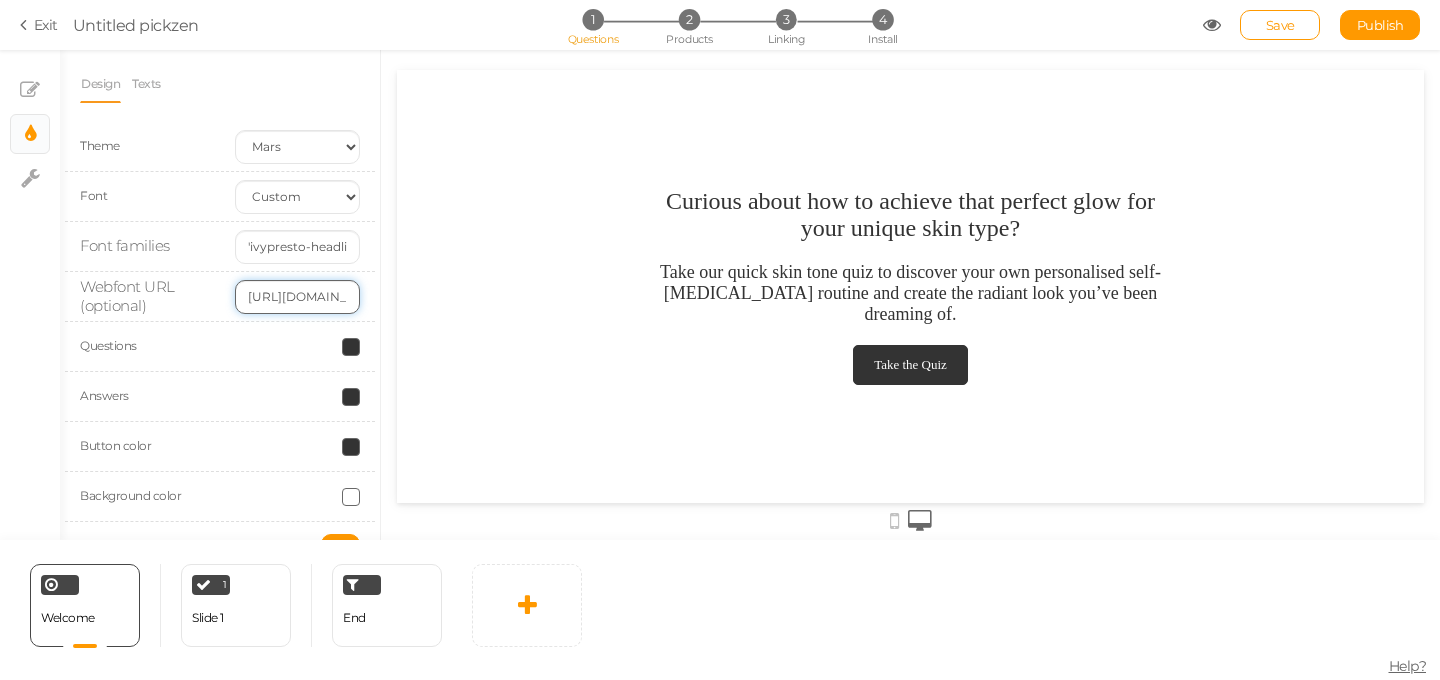 click on "https://fonts.googleapis.com/css2?family=Lato:wght@300;400;700" at bounding box center [297, 297] 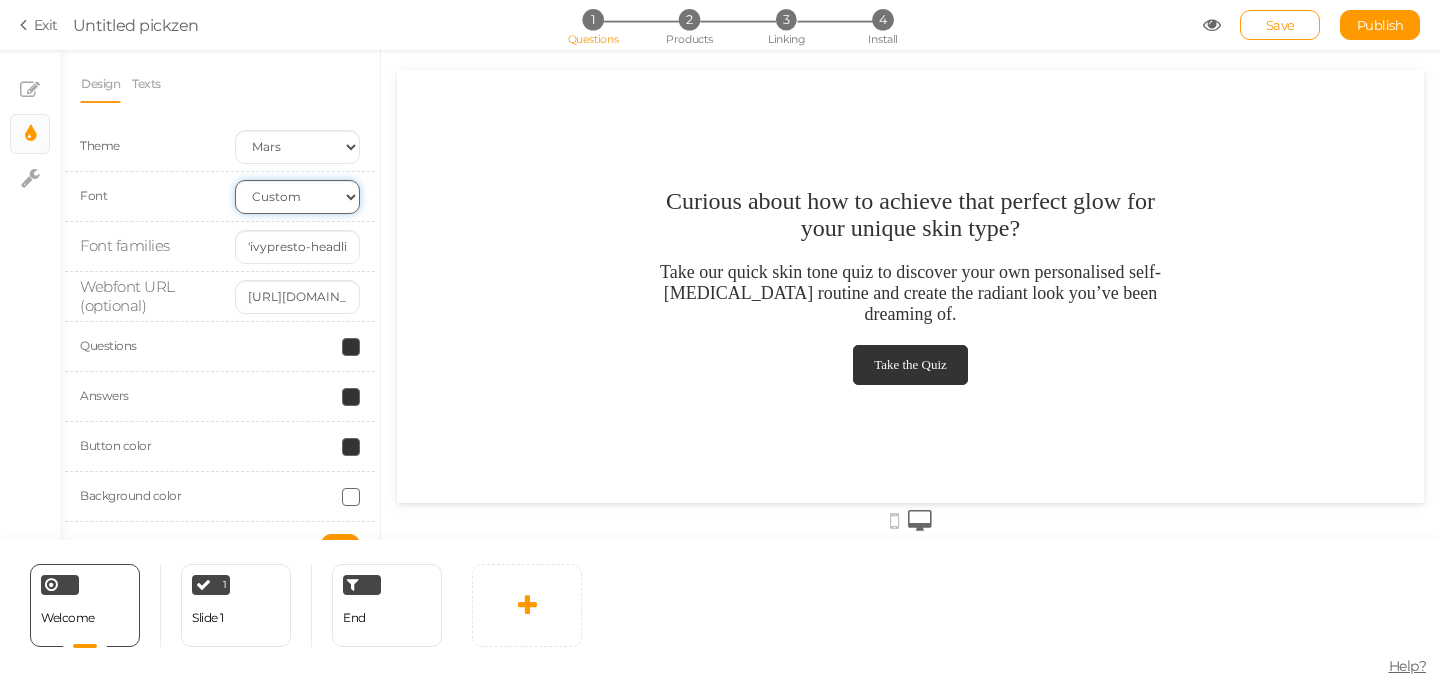 click on "Custom Default Lato Lora Montserrat Open Sans Oswald PT Sans Raleway Roboto Source Sans Pro" at bounding box center [297, 197] 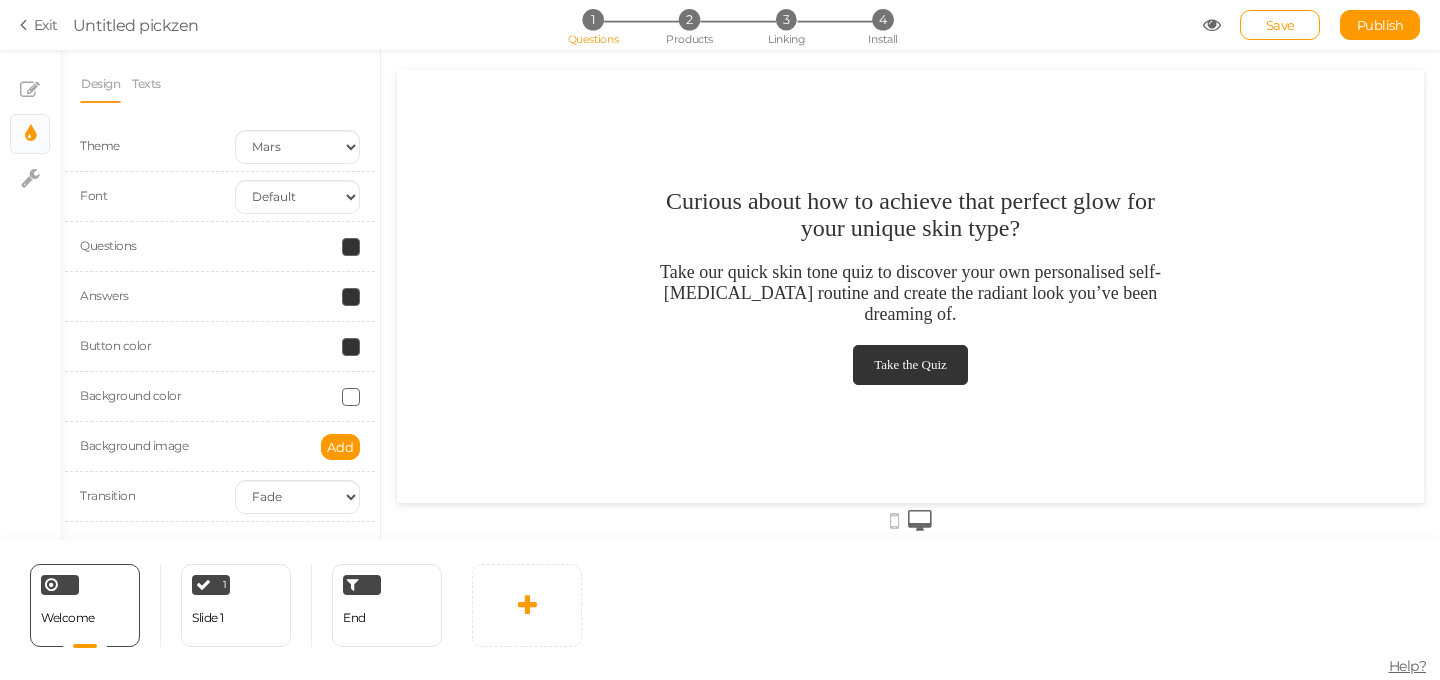 click on "Curious about how to achieve that perfect glow for your unique skin type?" at bounding box center (911, 215) 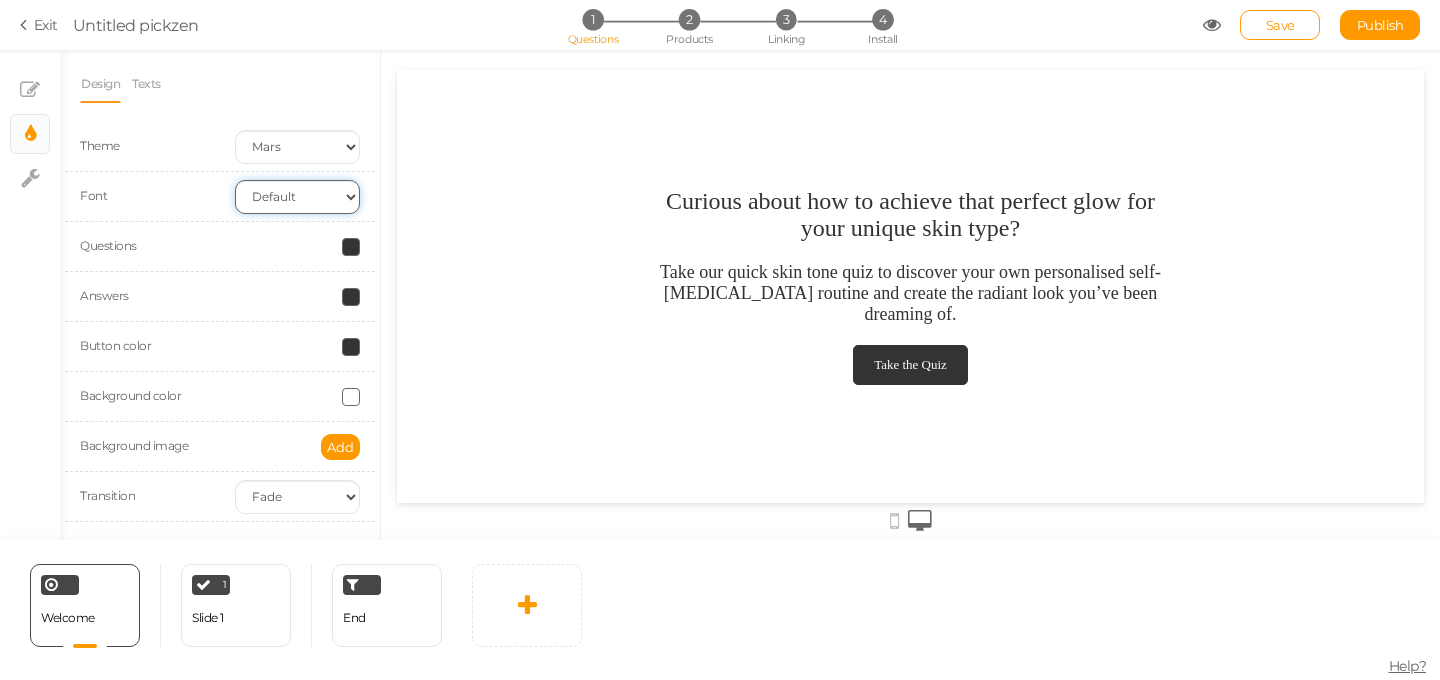 click on "Custom Default Lato Lora Montserrat Open Sans Oswald PT Sans Raleway Roboto Source Sans Pro" at bounding box center [297, 197] 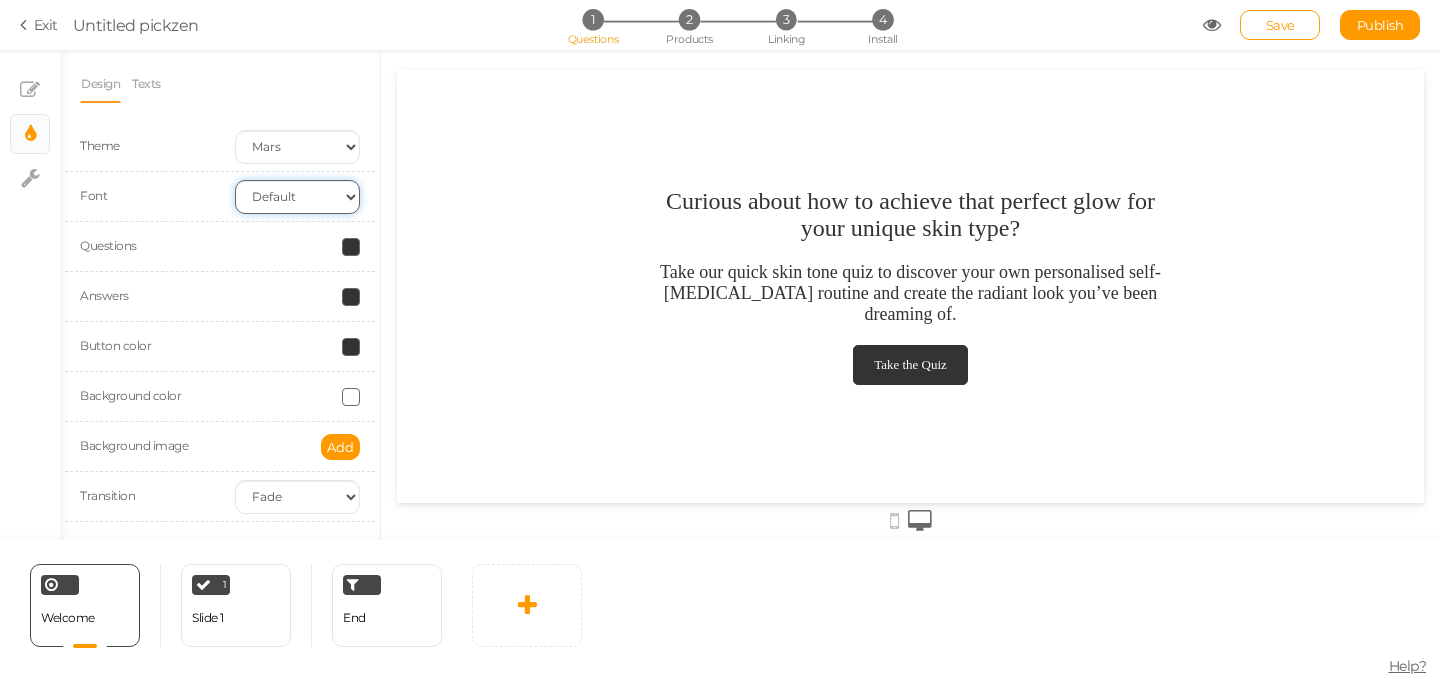 select on "custom" 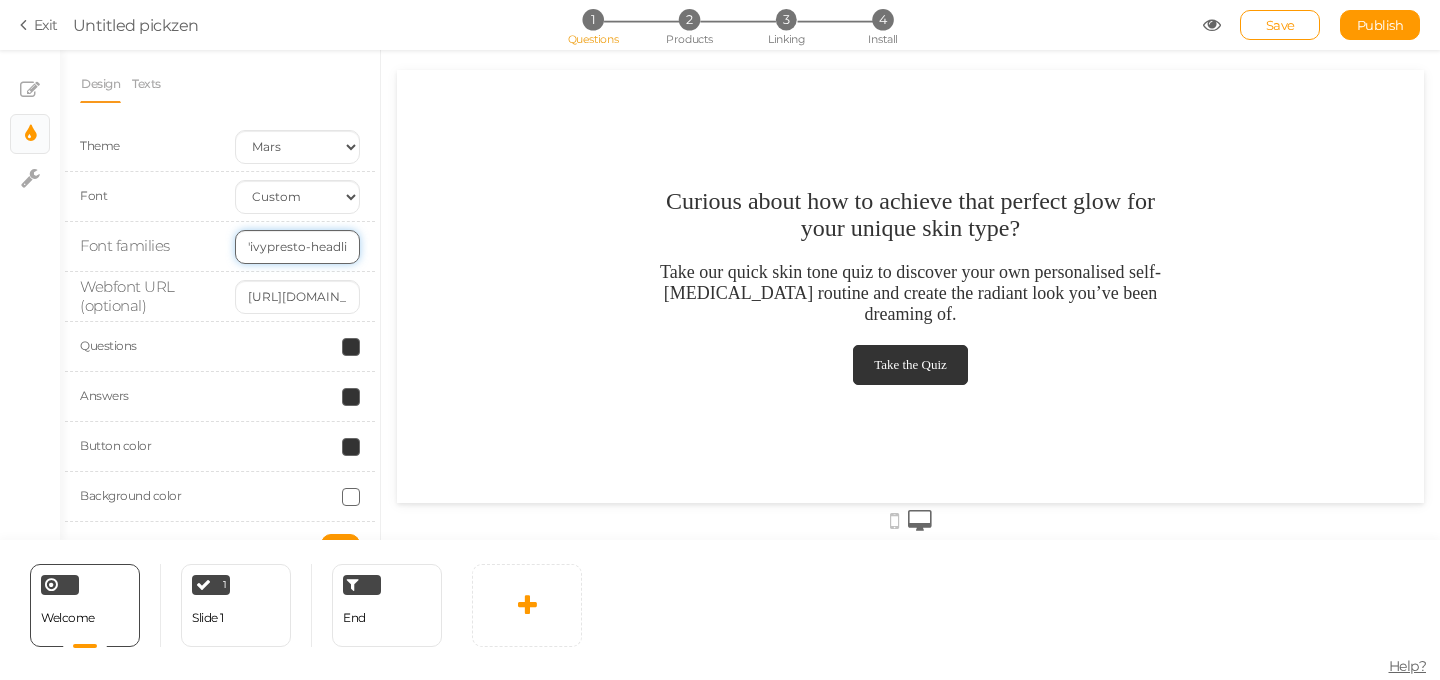 click on "'ivypresto-headline', serif" at bounding box center [297, 247] 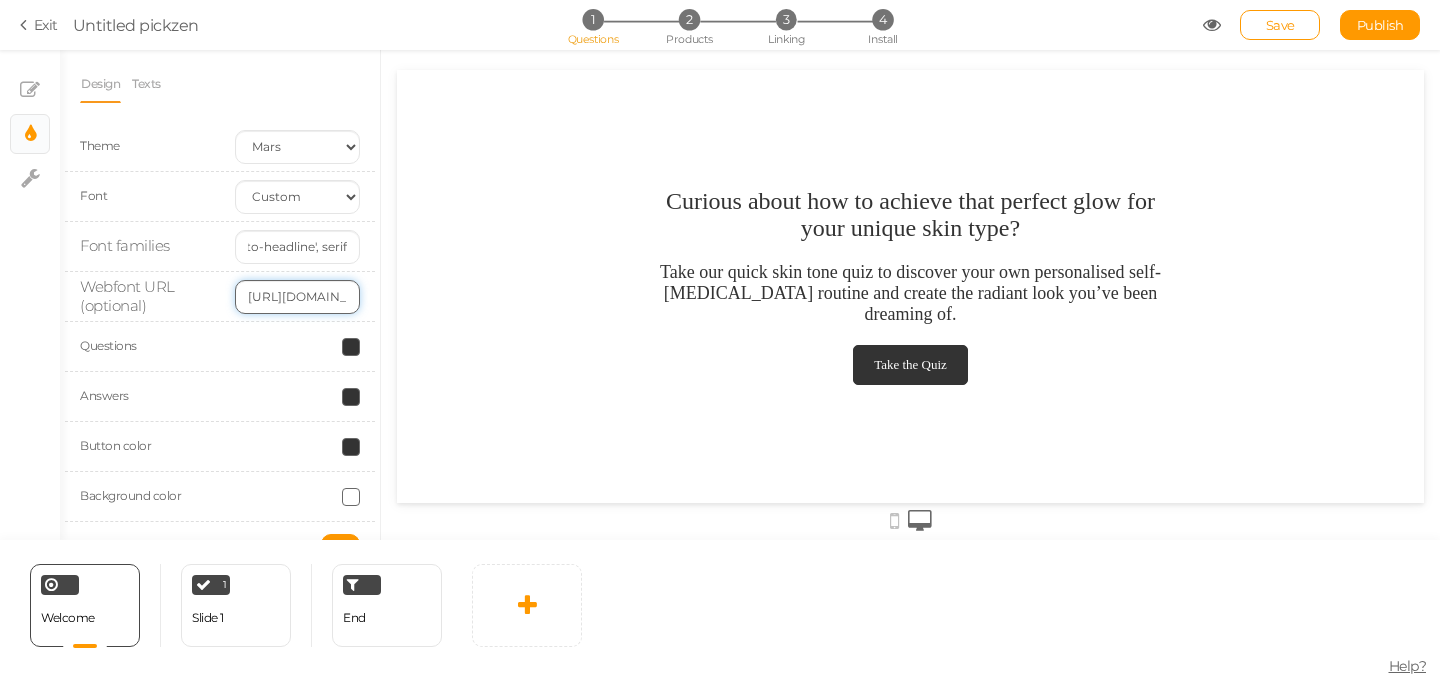 click on "https://fonts.googleapis.com/css2?family=Lato:wght@300;400;700" at bounding box center [297, 297] 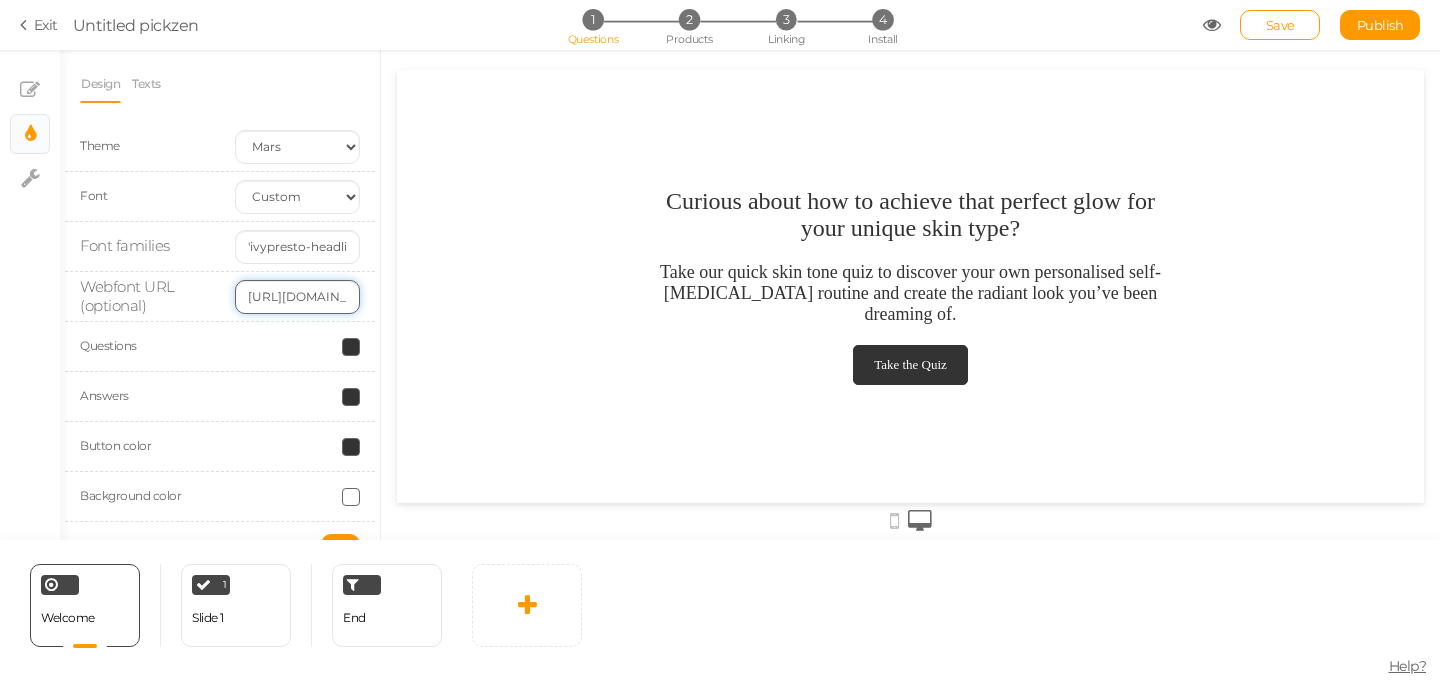 click on "https://fonts.googleapis.com/css2?family=Lato:wght@300;400;700" at bounding box center [297, 297] 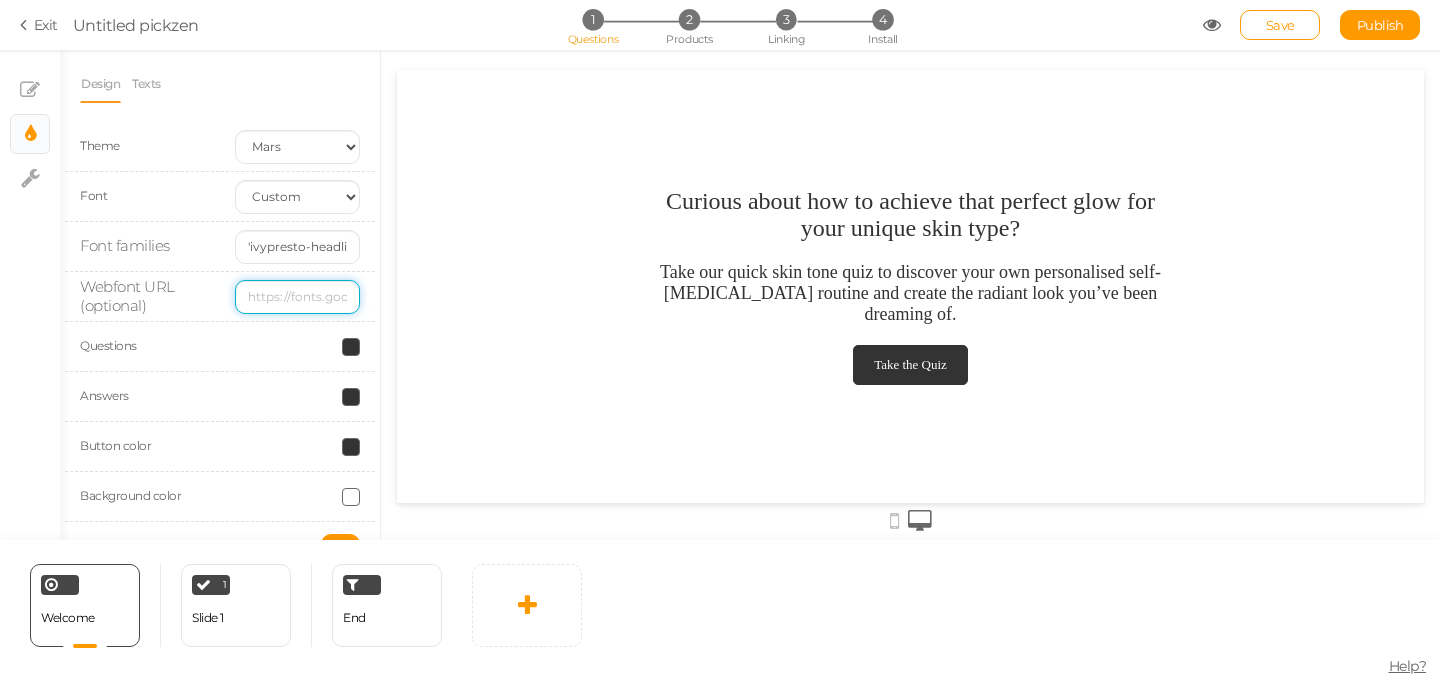 type 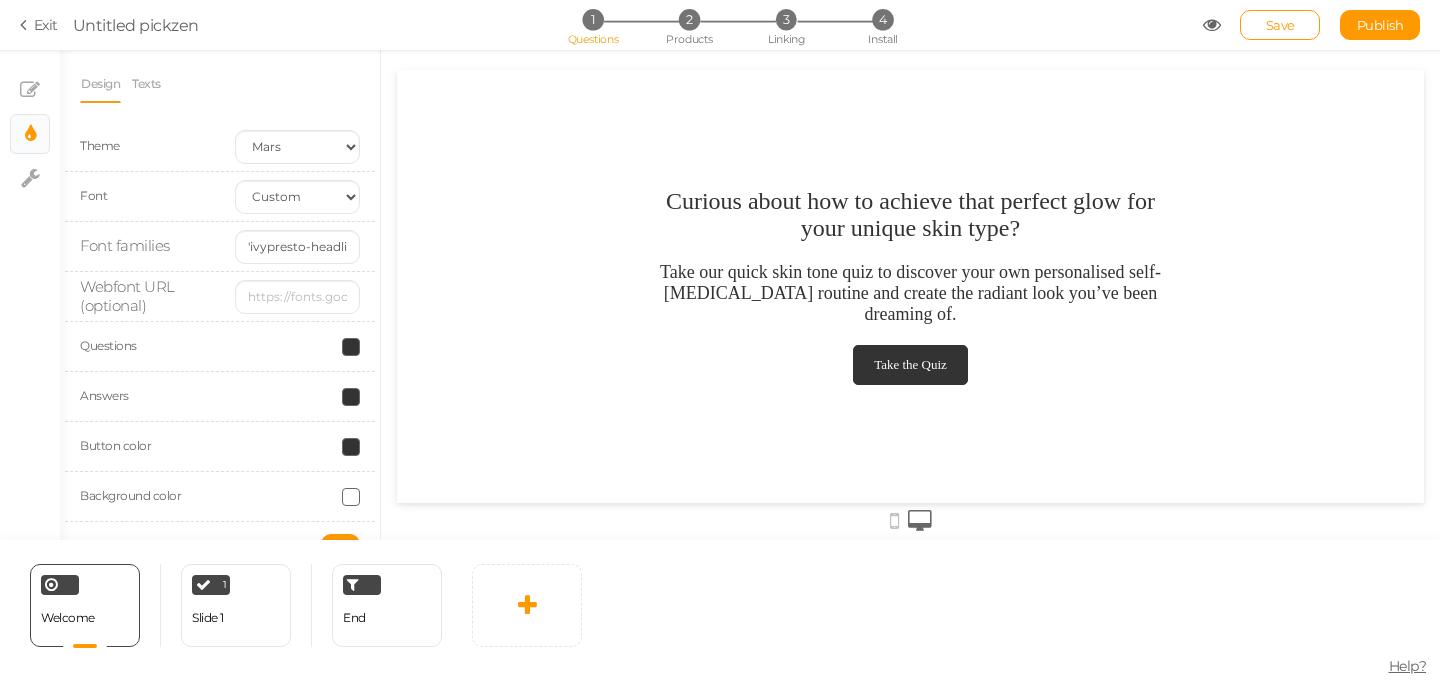 click on "Webfont URL (optional)" at bounding box center (127, 296) 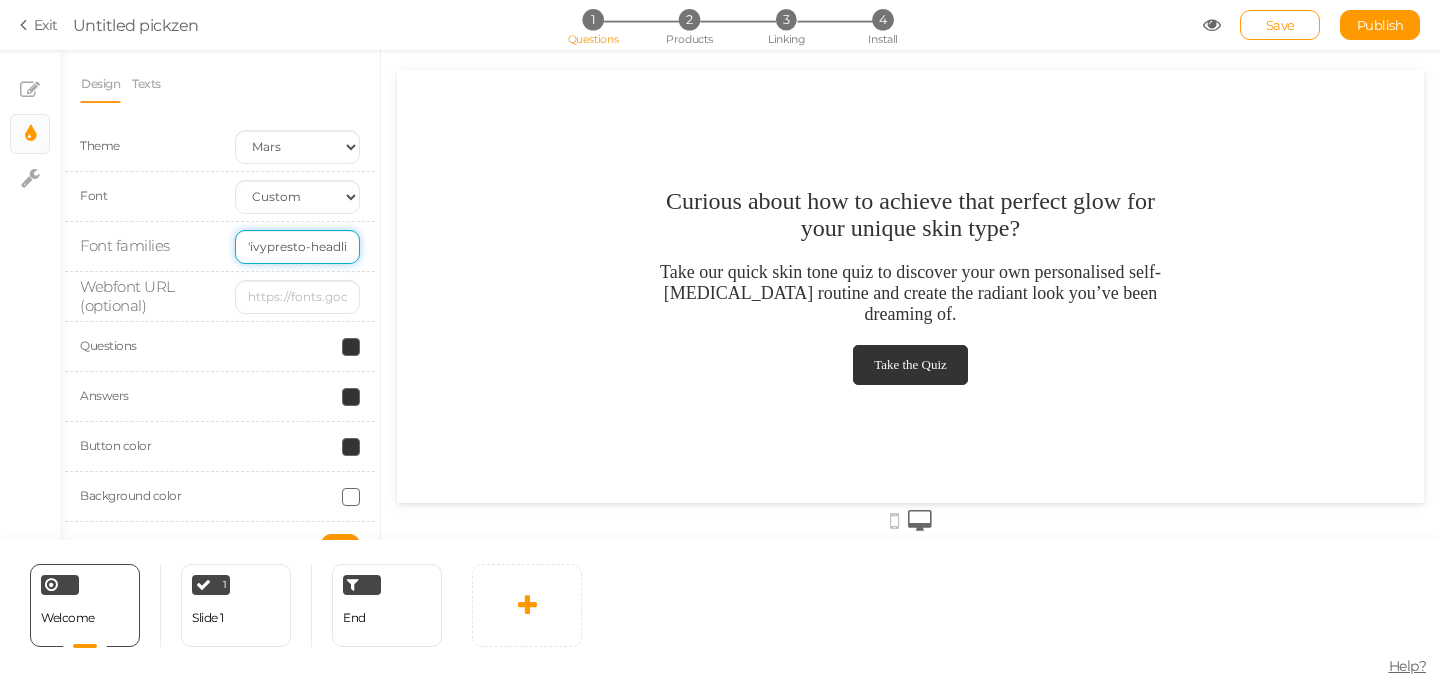 scroll, scrollTop: 0, scrollLeft: 47, axis: horizontal 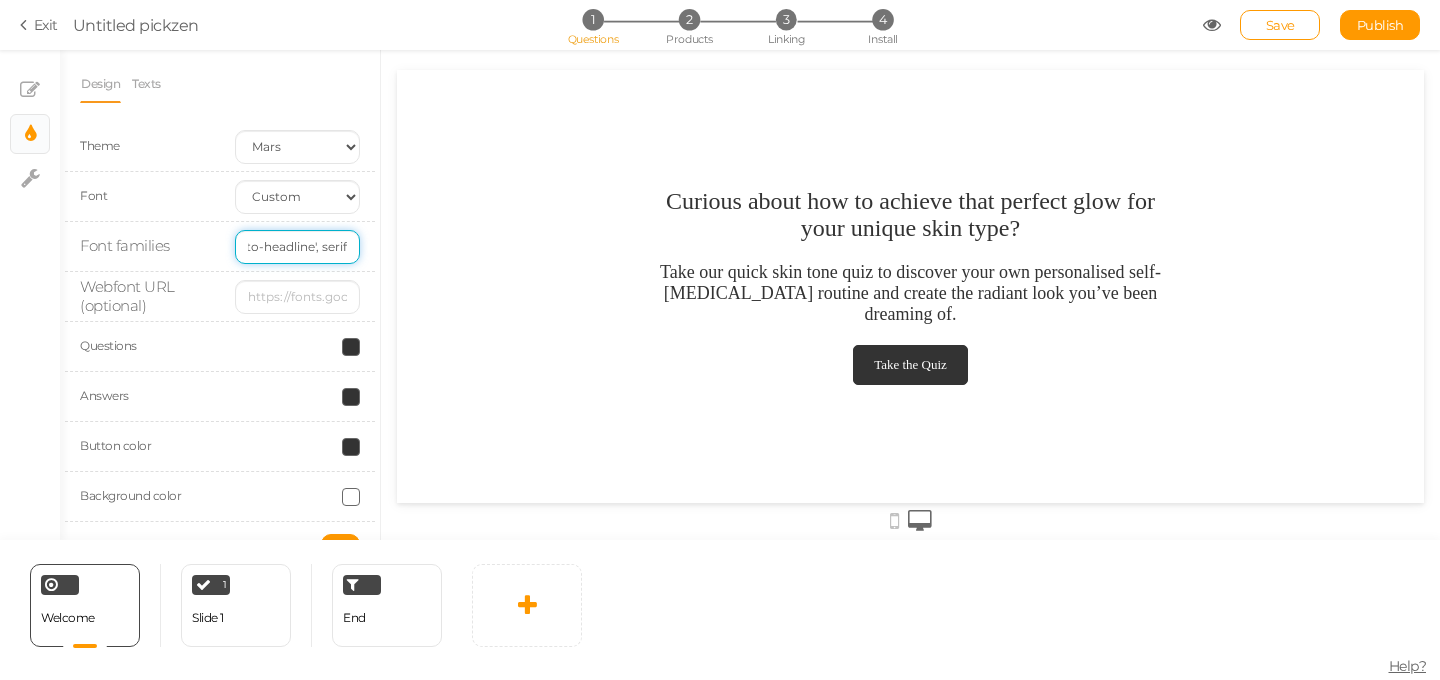 drag, startPoint x: 681, startPoint y: 318, endPoint x: 424, endPoint y: 245, distance: 267.16663 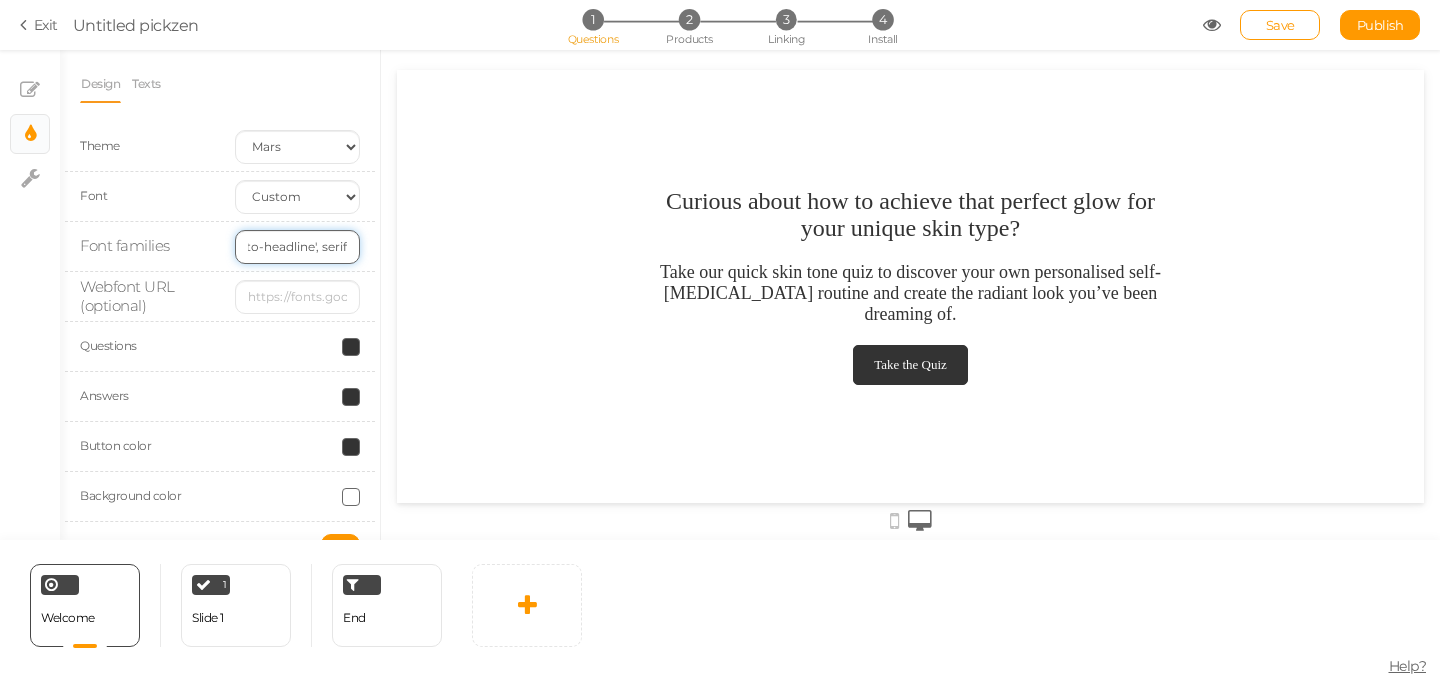 click on "'ivypresto-headline', serif" at bounding box center (297, 247) 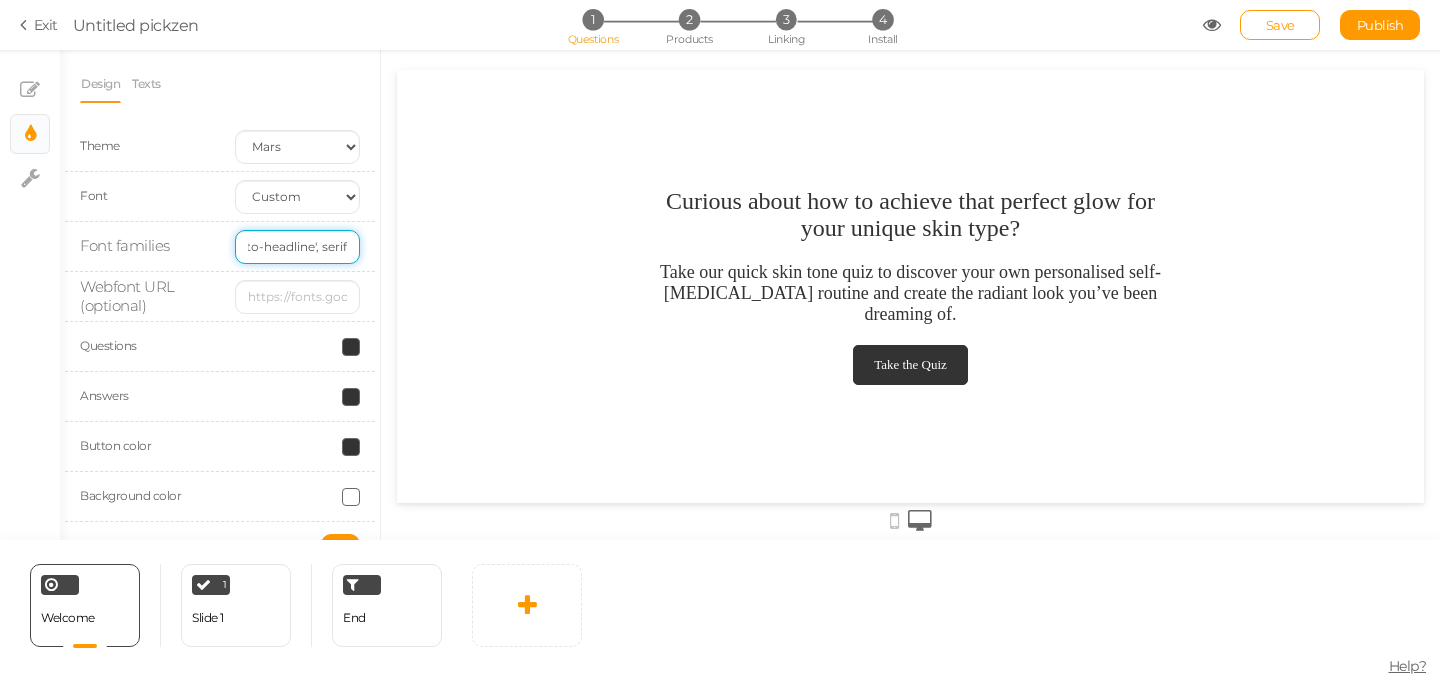 drag, startPoint x: 322, startPoint y: 246, endPoint x: 371, endPoint y: 282, distance: 60.80296 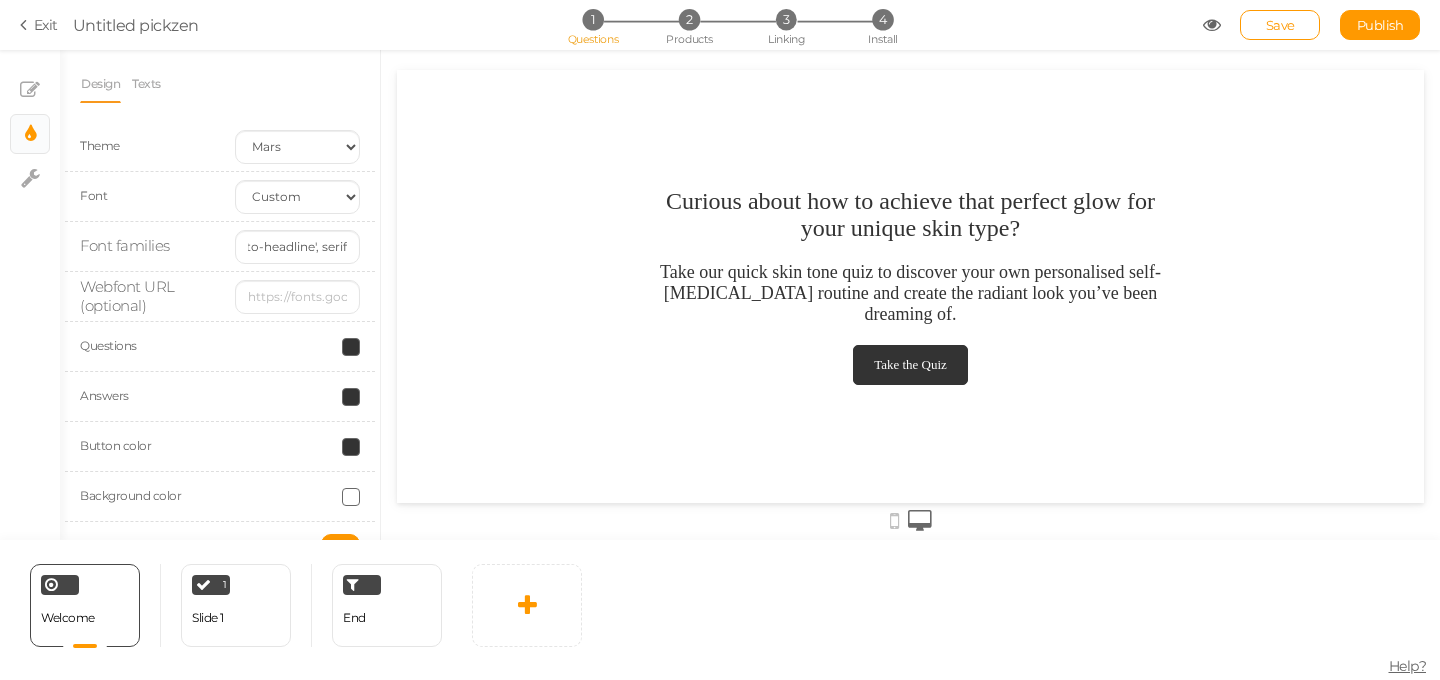 scroll, scrollTop: 0, scrollLeft: 0, axis: both 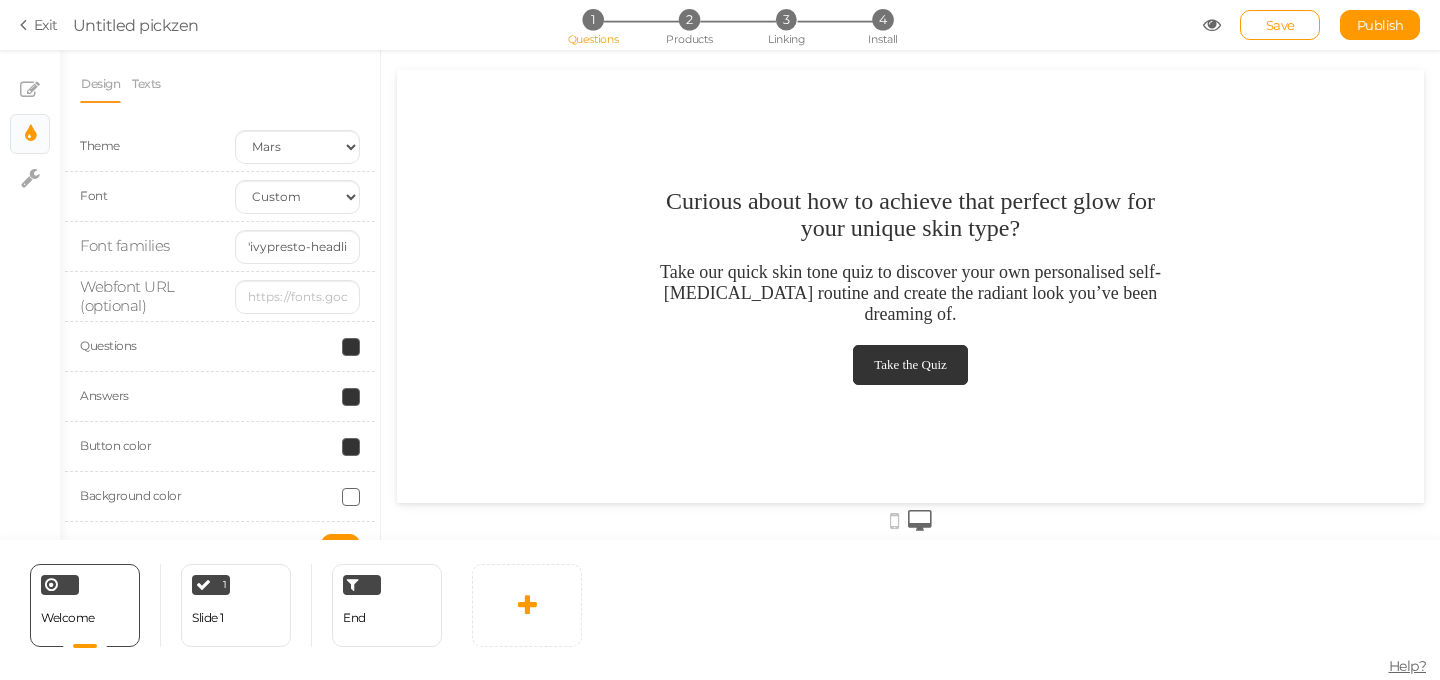 click on "Curious about how to achieve that perfect glow for your unique skin type?" at bounding box center [911, 215] 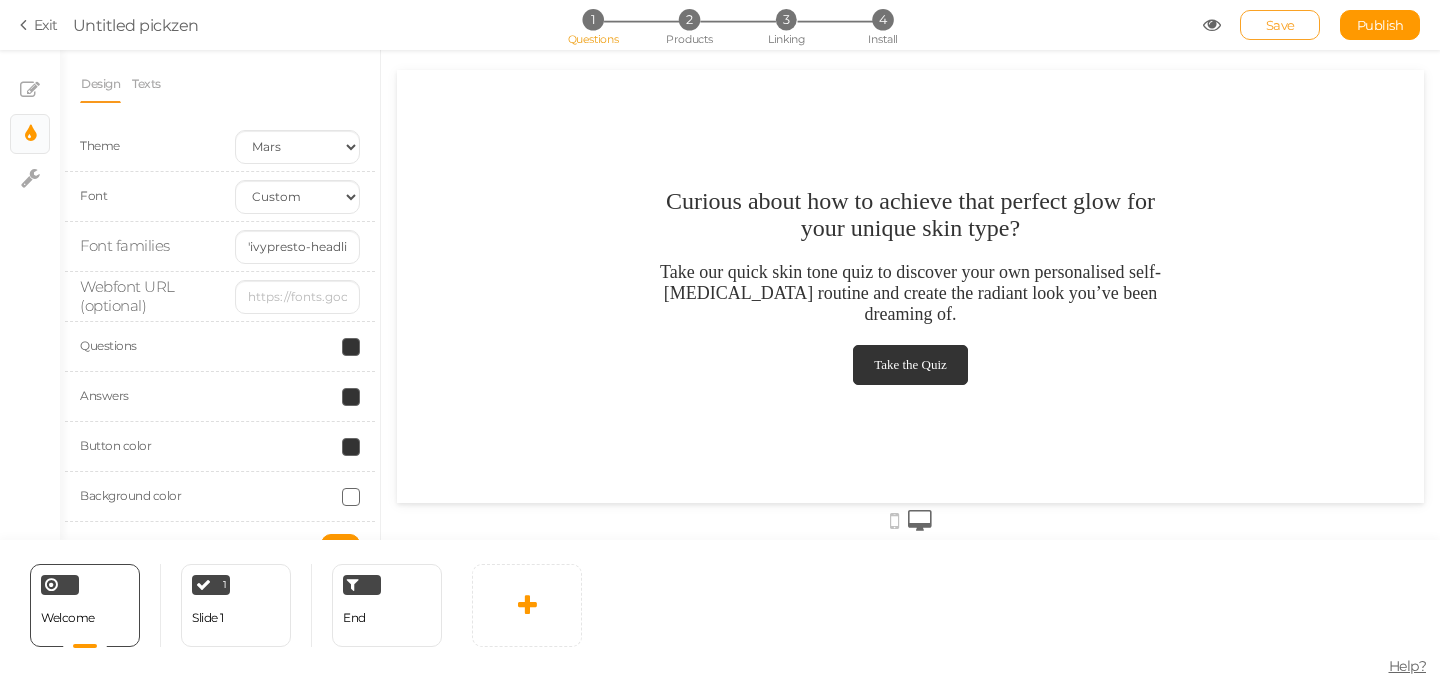 click on "Save" at bounding box center [1280, 25] 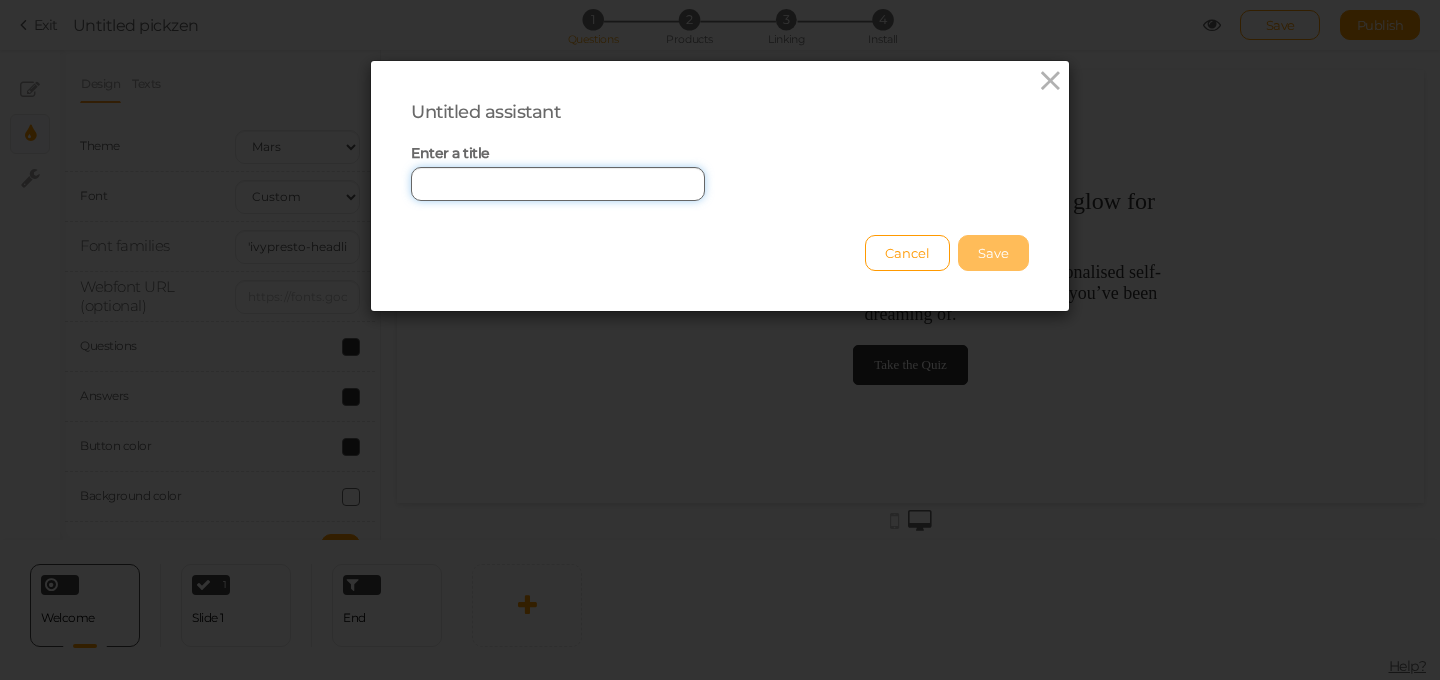 click at bounding box center [558, 184] 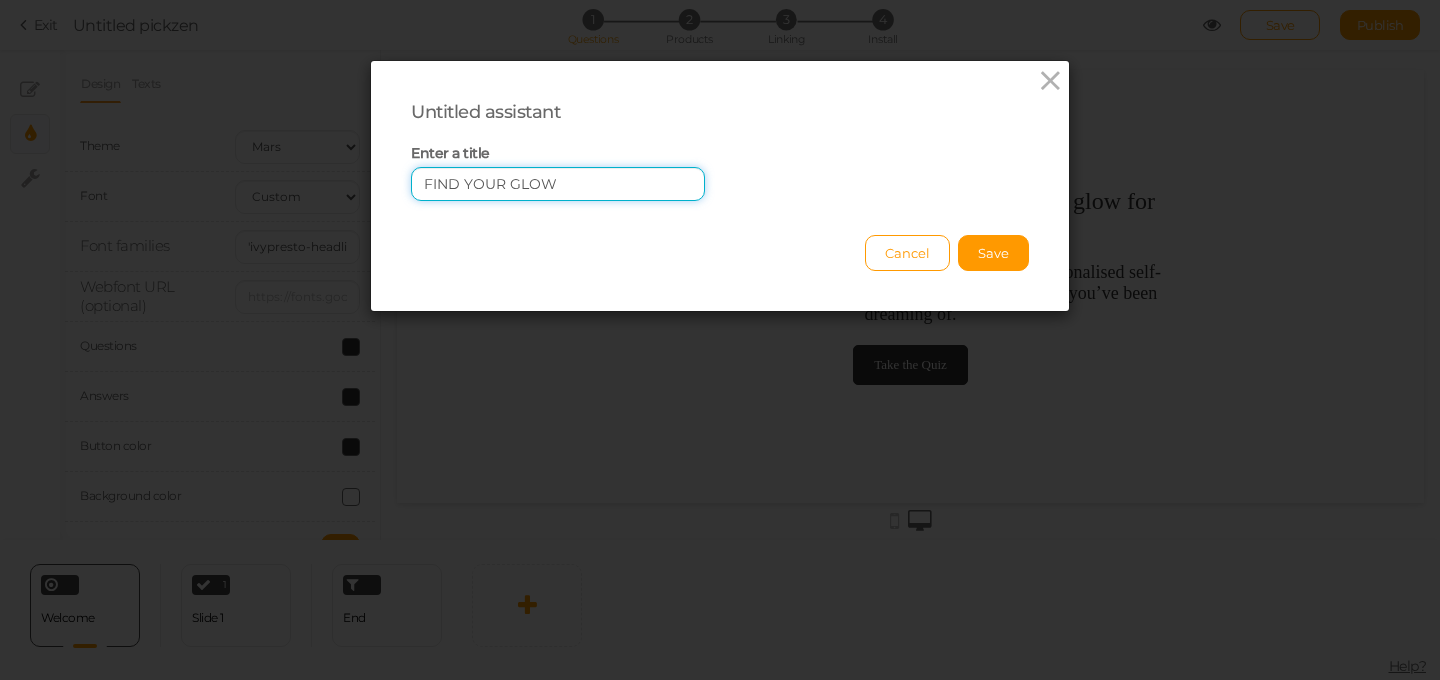 type on "FIND YOUR GLOW" 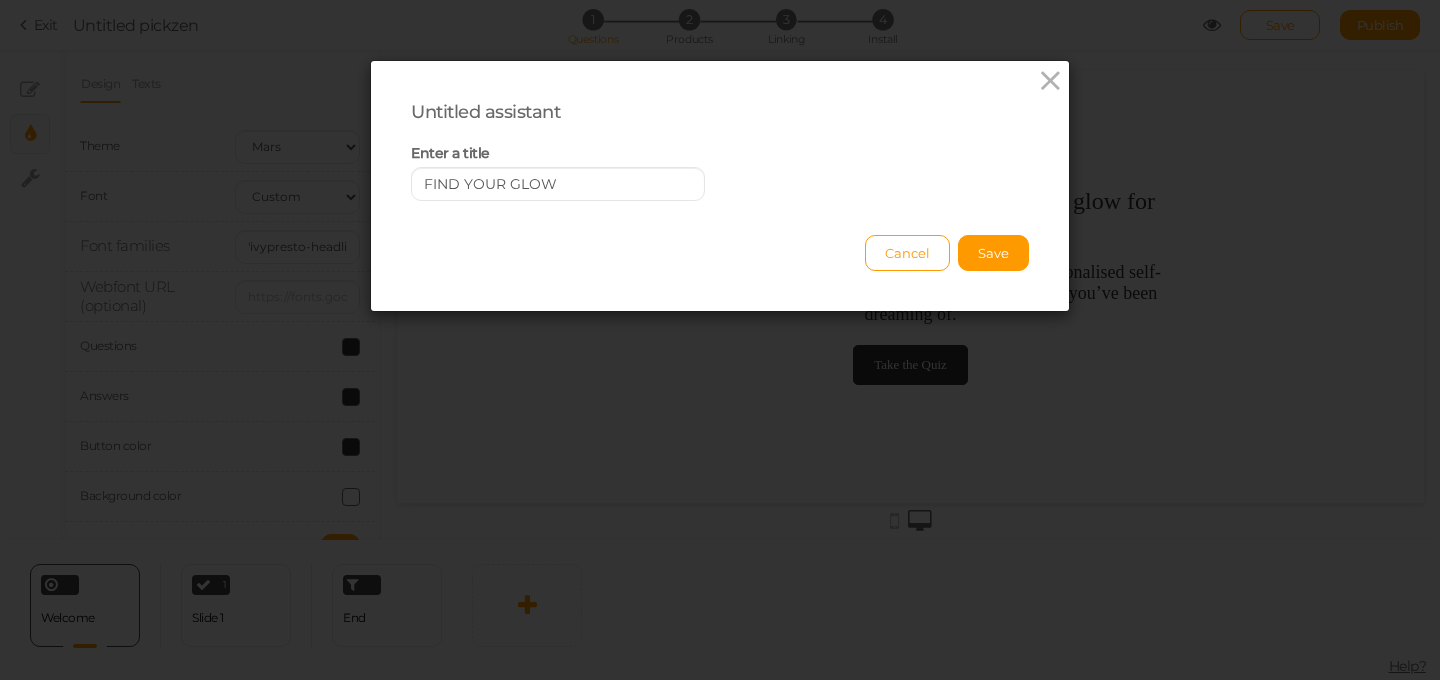 click on "Untitled assistant       Enter a title   FIND YOUR GLOW           Cancel   Save" at bounding box center (720, 186) 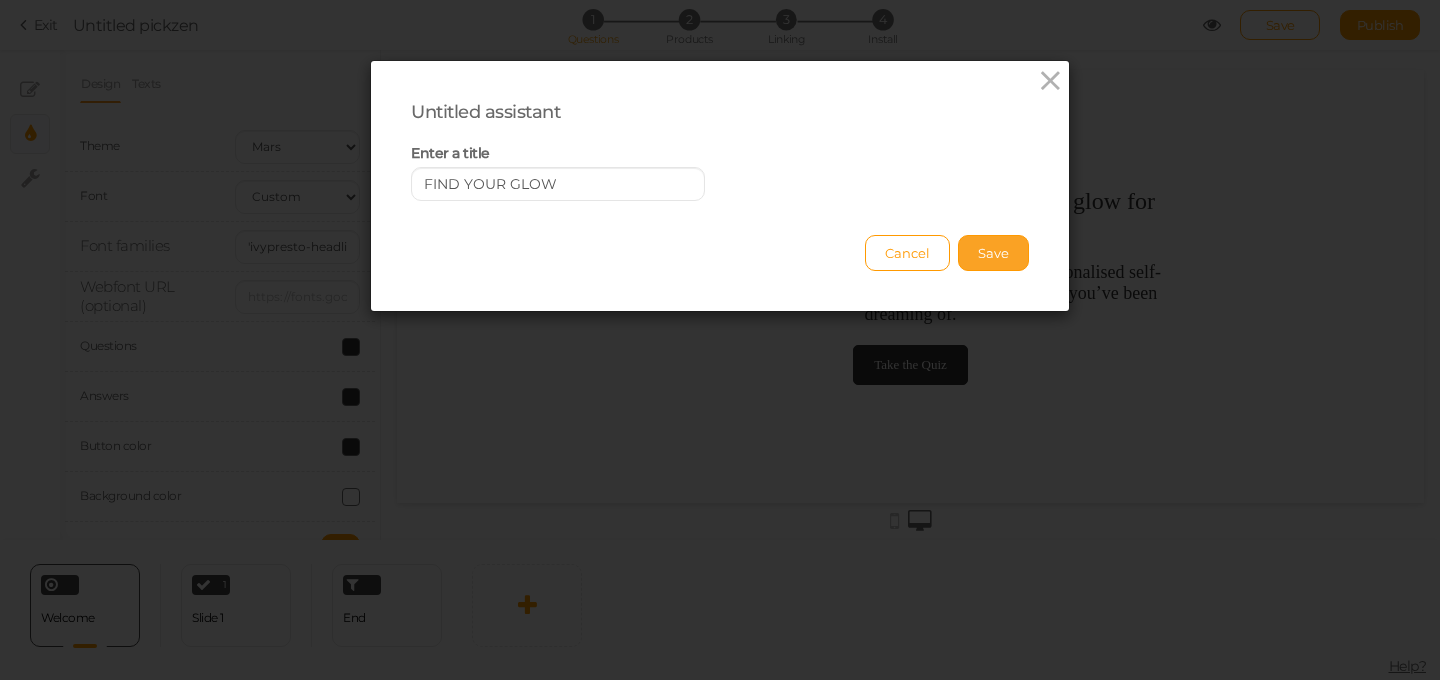 click on "Save" at bounding box center (993, 253) 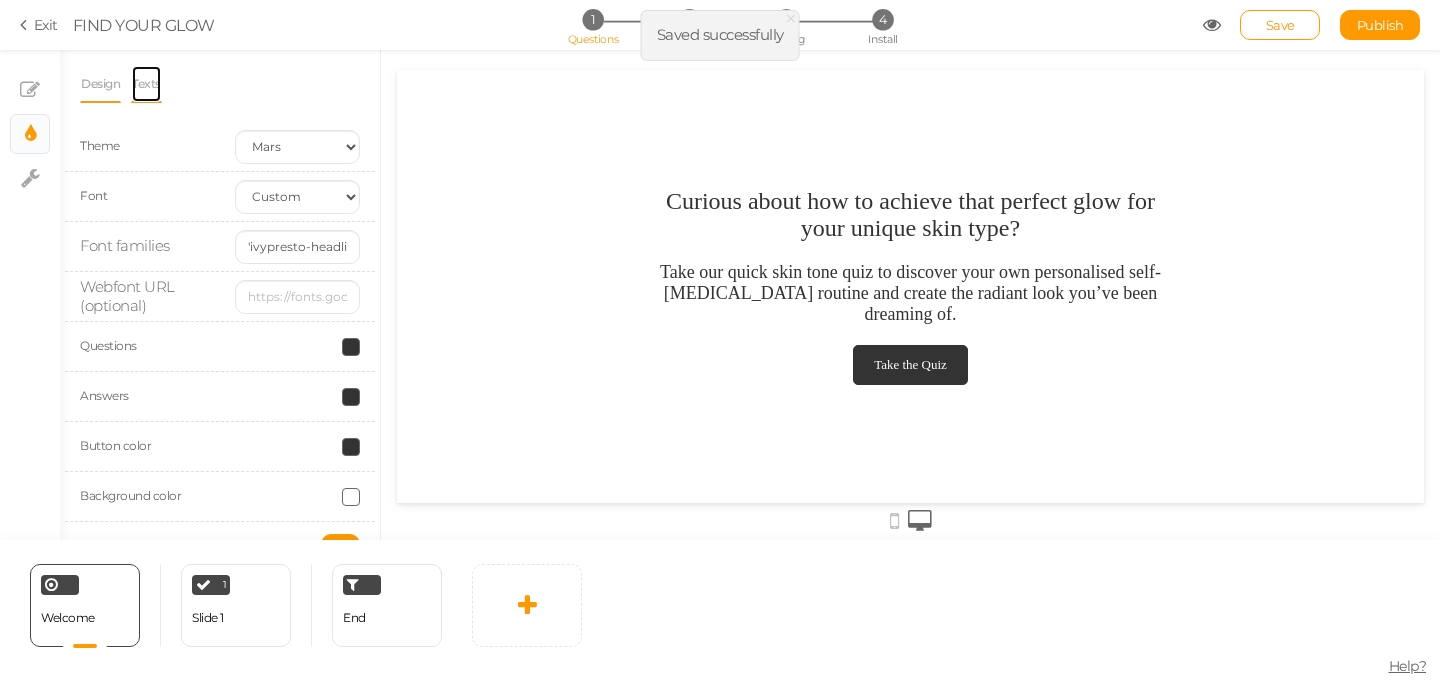 click on "Texts" at bounding box center [146, 84] 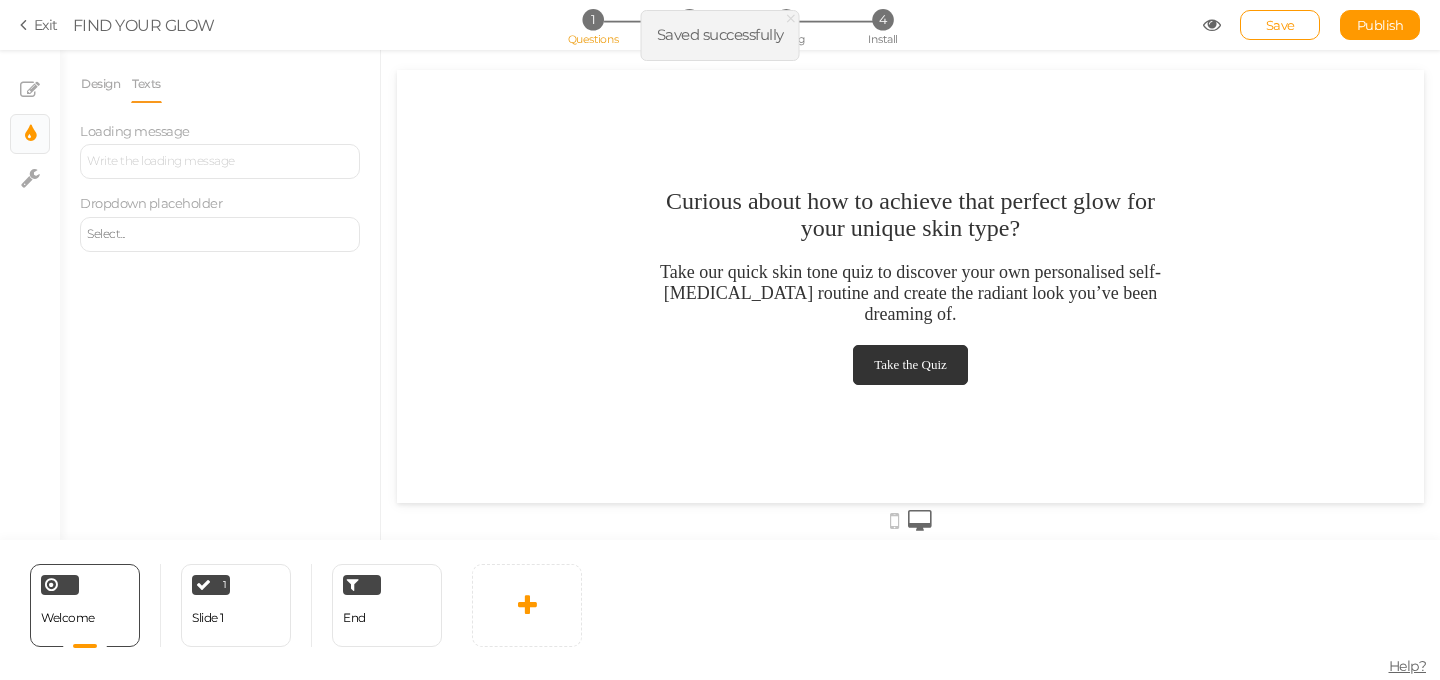click at bounding box center (220, 161) 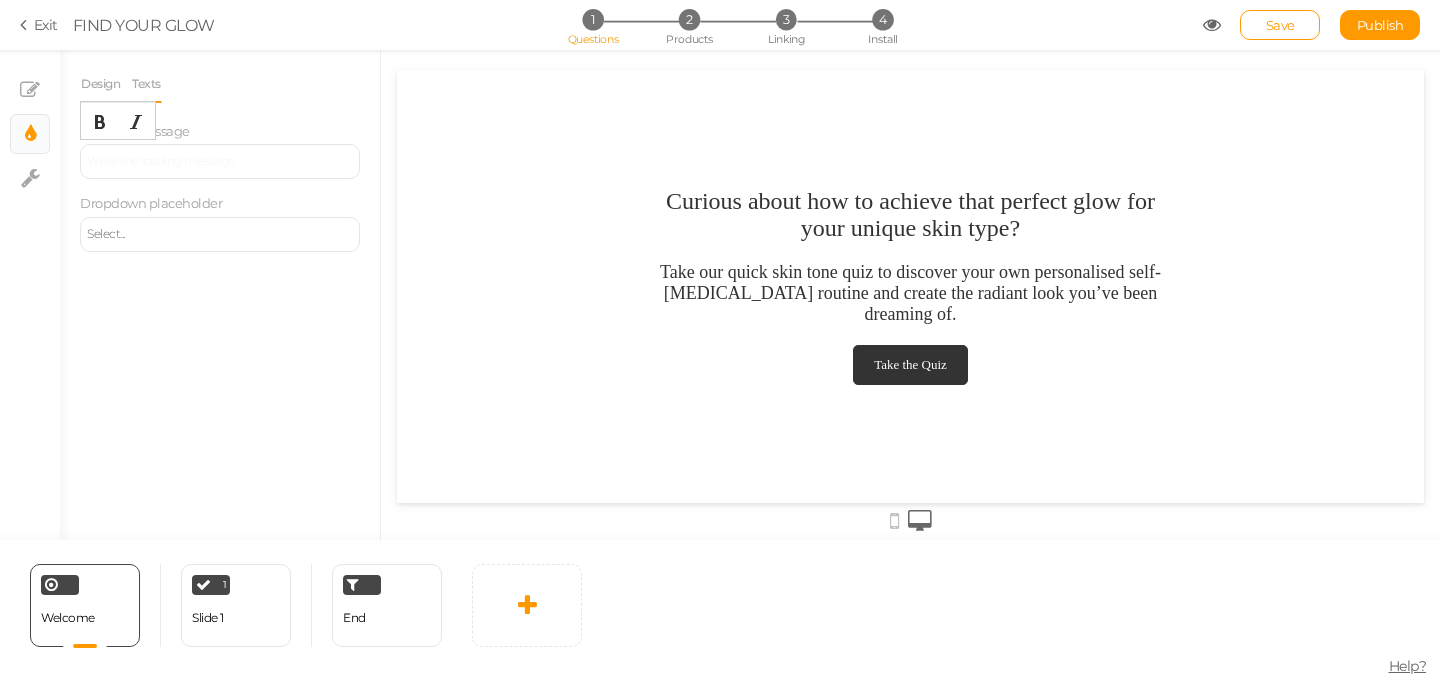 click on "Loading message" at bounding box center (220, 150) 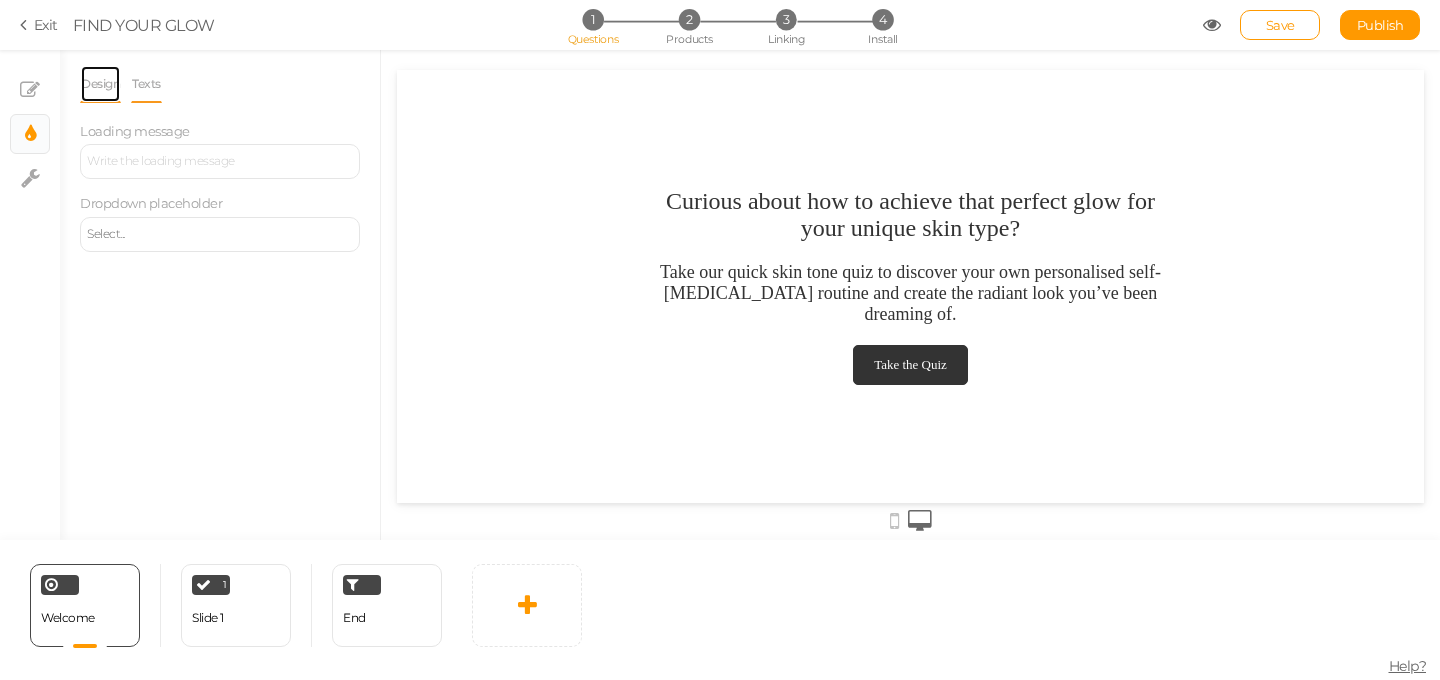 click on "Design" at bounding box center (100, 84) 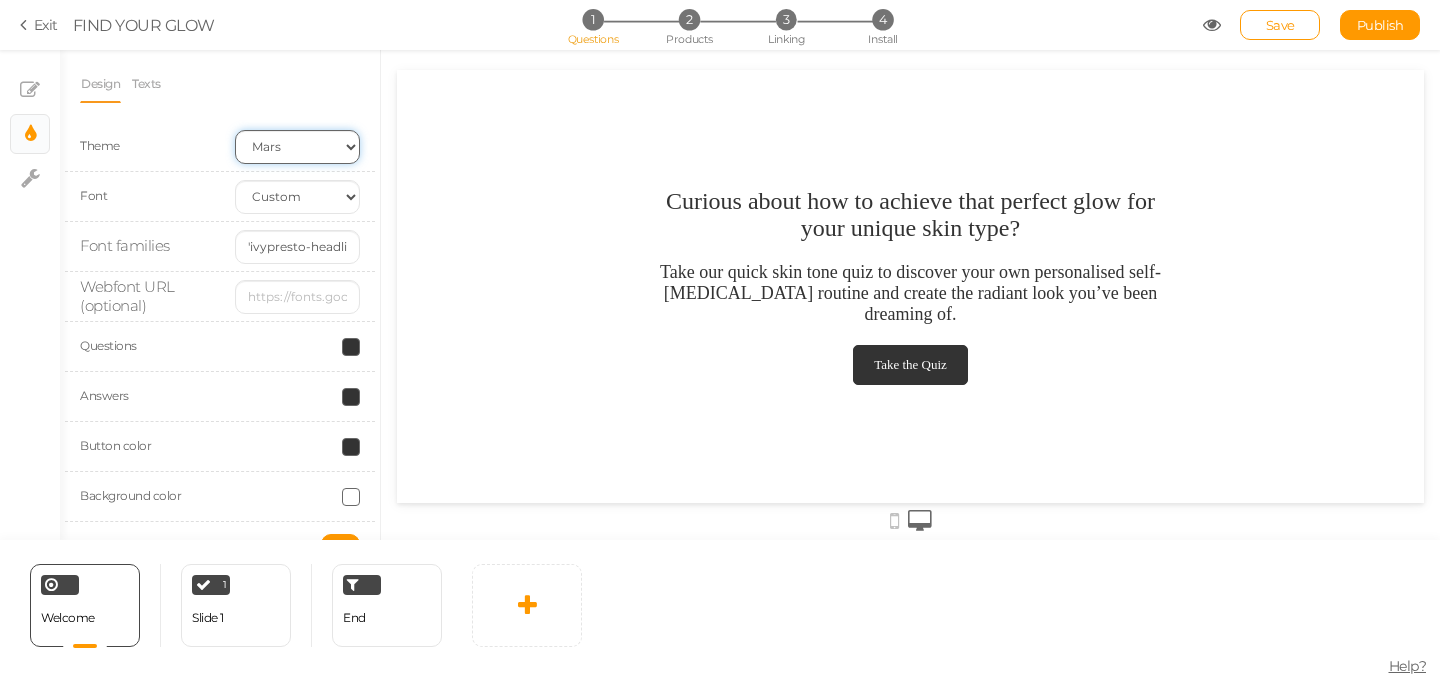 click on "Earth Mars" at bounding box center [297, 147] 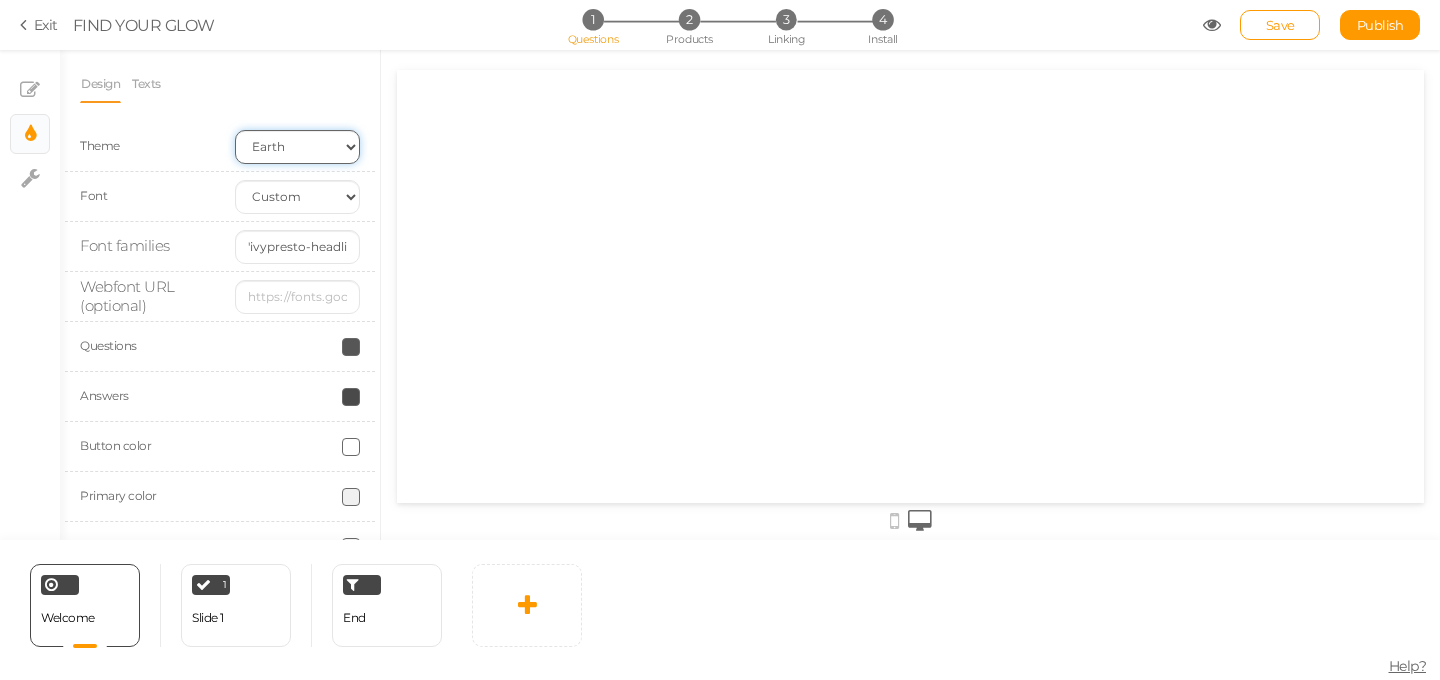 click on "Earth Mars" at bounding box center (297, 147) 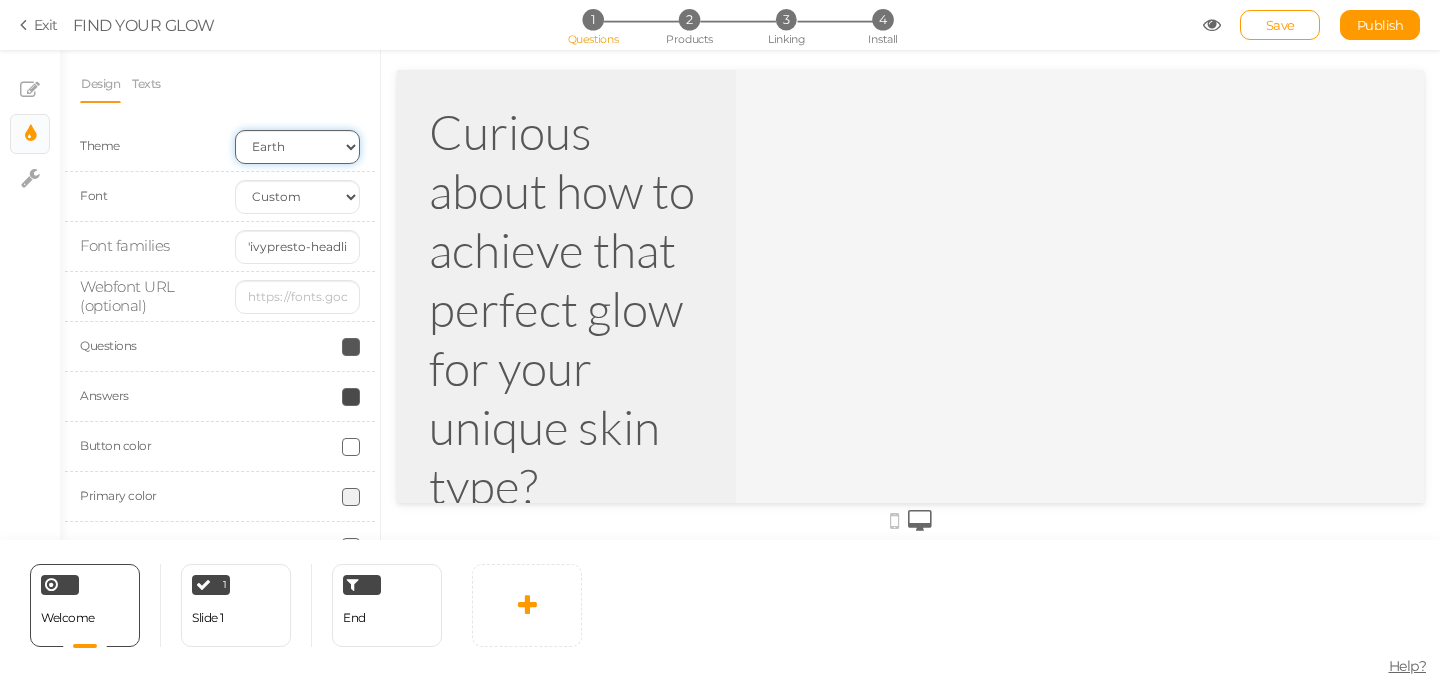 scroll, scrollTop: 0, scrollLeft: 0, axis: both 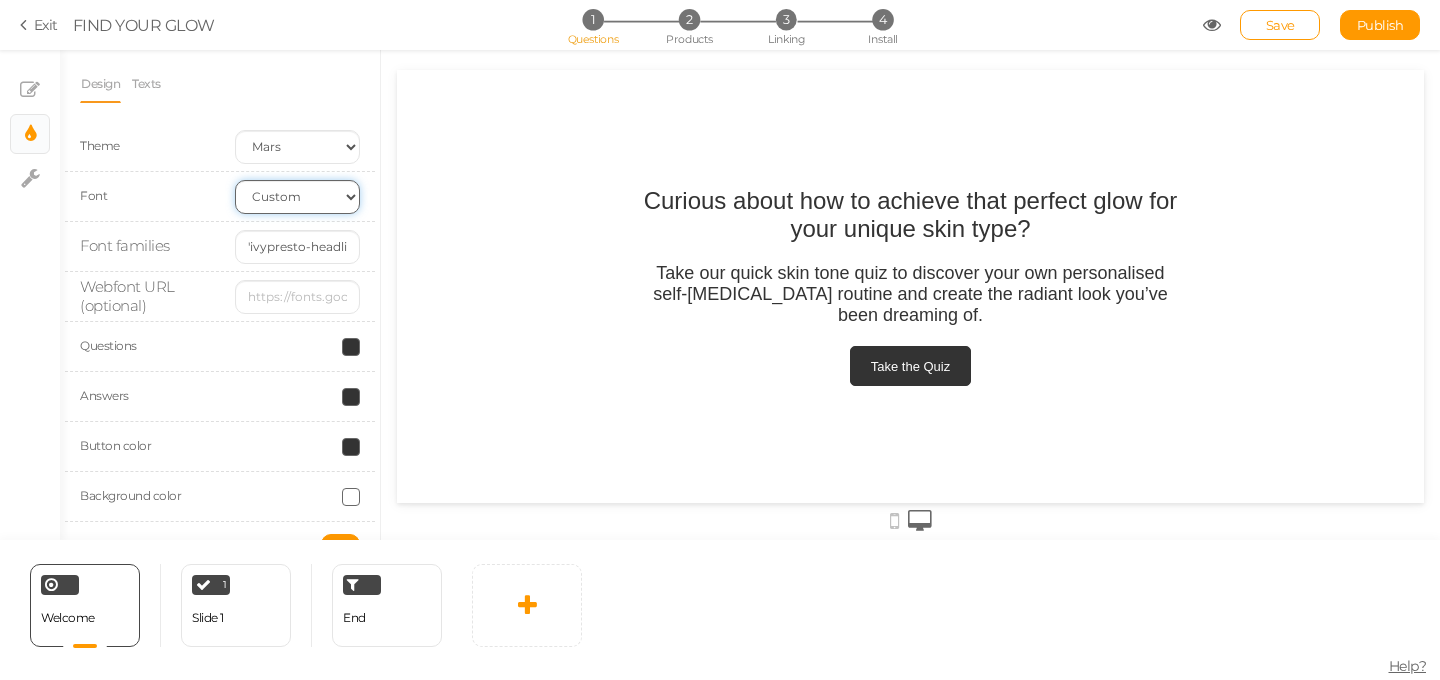 click on "Custom Default Lato Lora Montserrat Open Sans Oswald PT Sans Raleway Roboto Source Sans Pro" at bounding box center (297, 197) 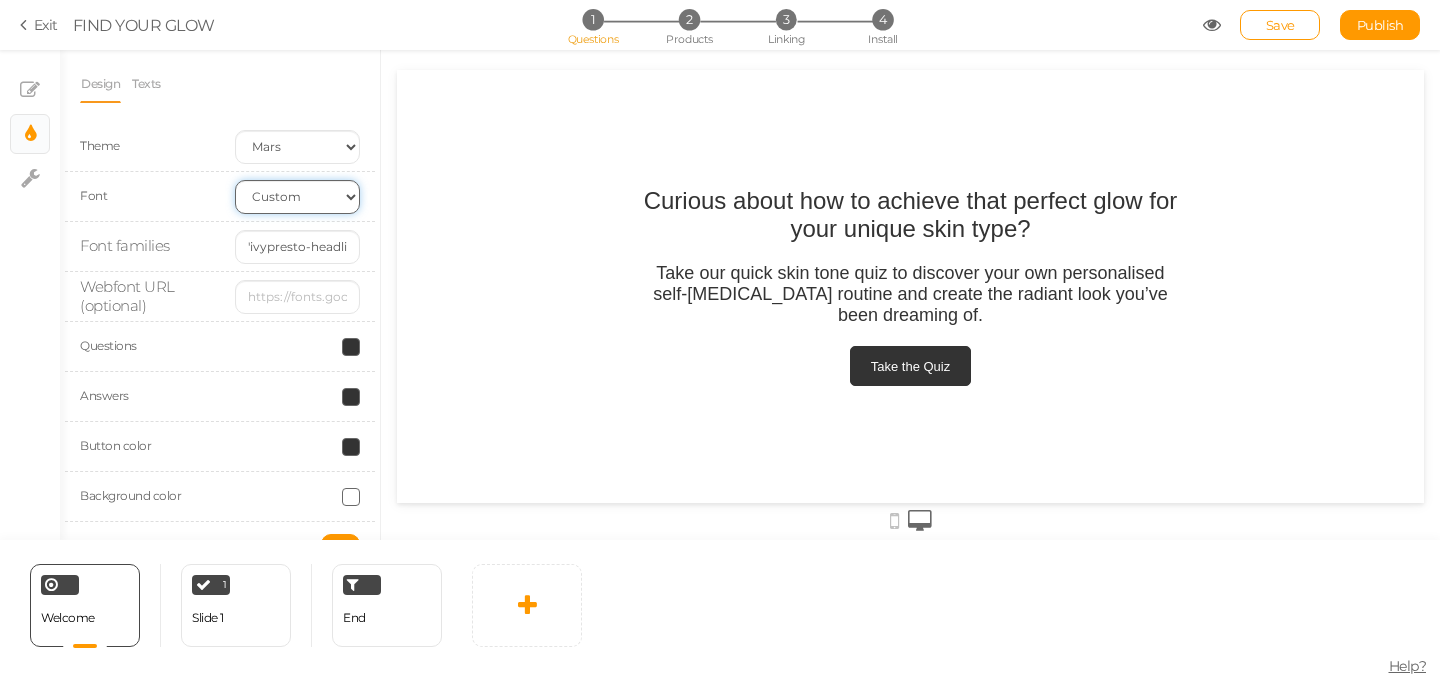 select on "default" 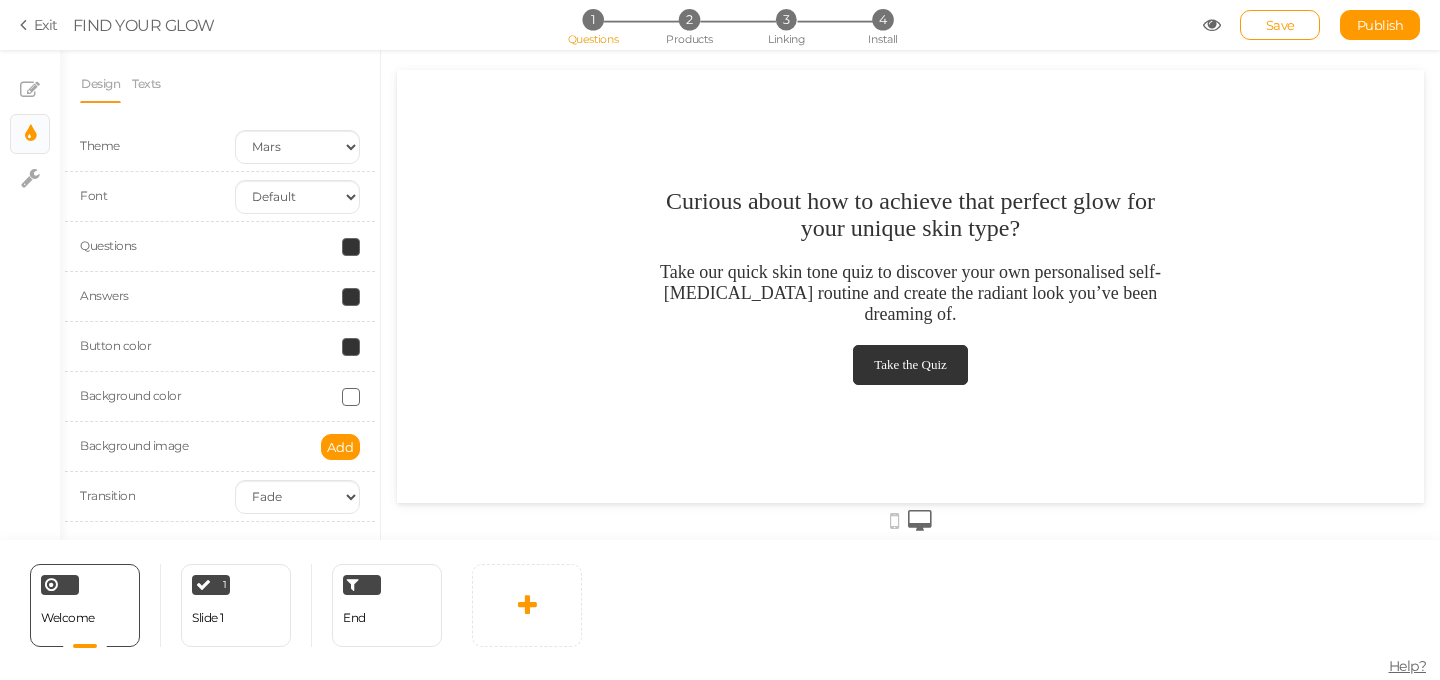 click at bounding box center (351, 247) 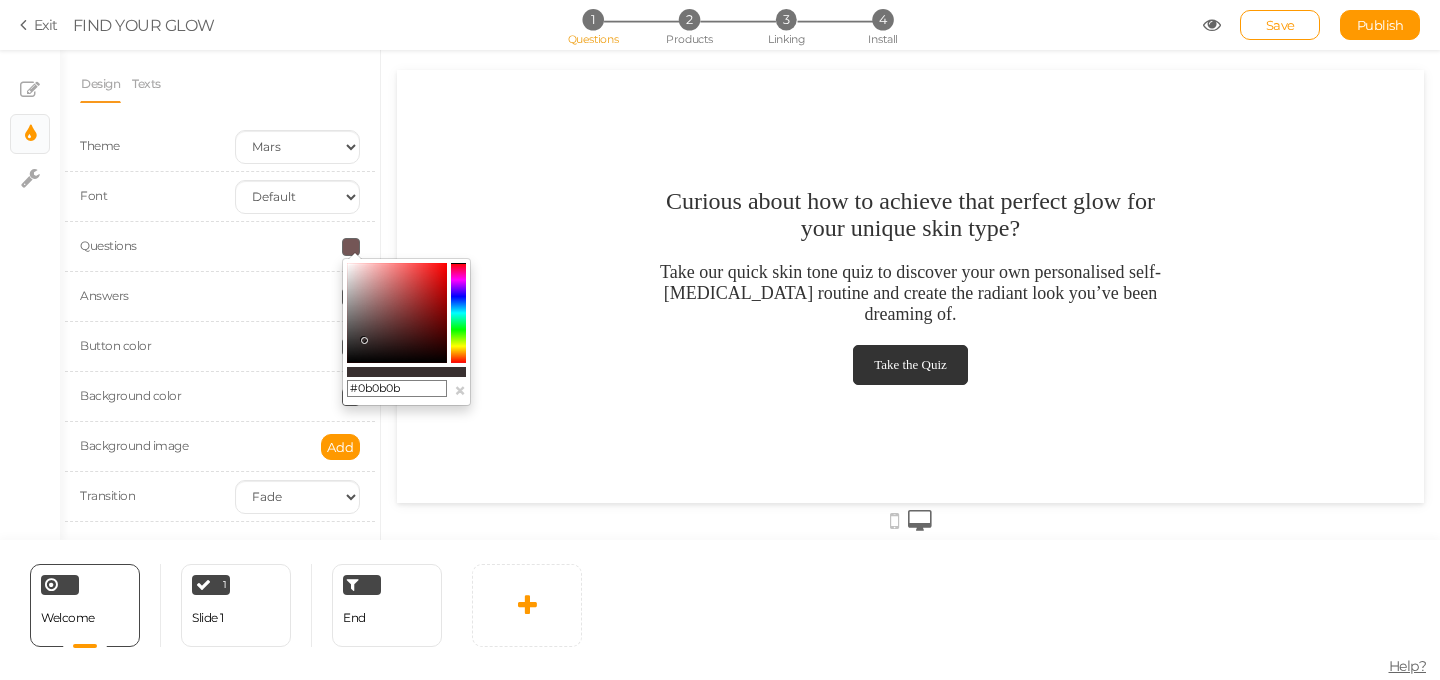 type on "#000000" 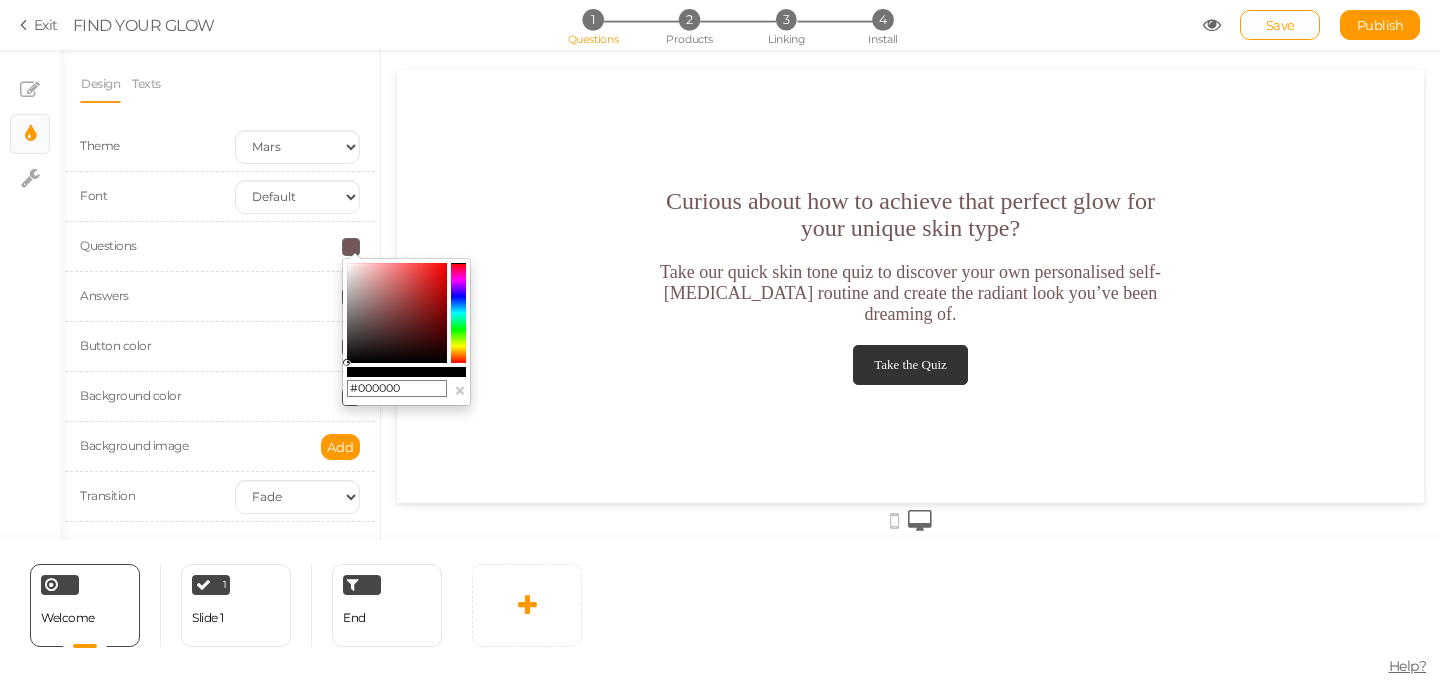 drag, startPoint x: 373, startPoint y: 317, endPoint x: 331, endPoint y: 395, distance: 88.588936 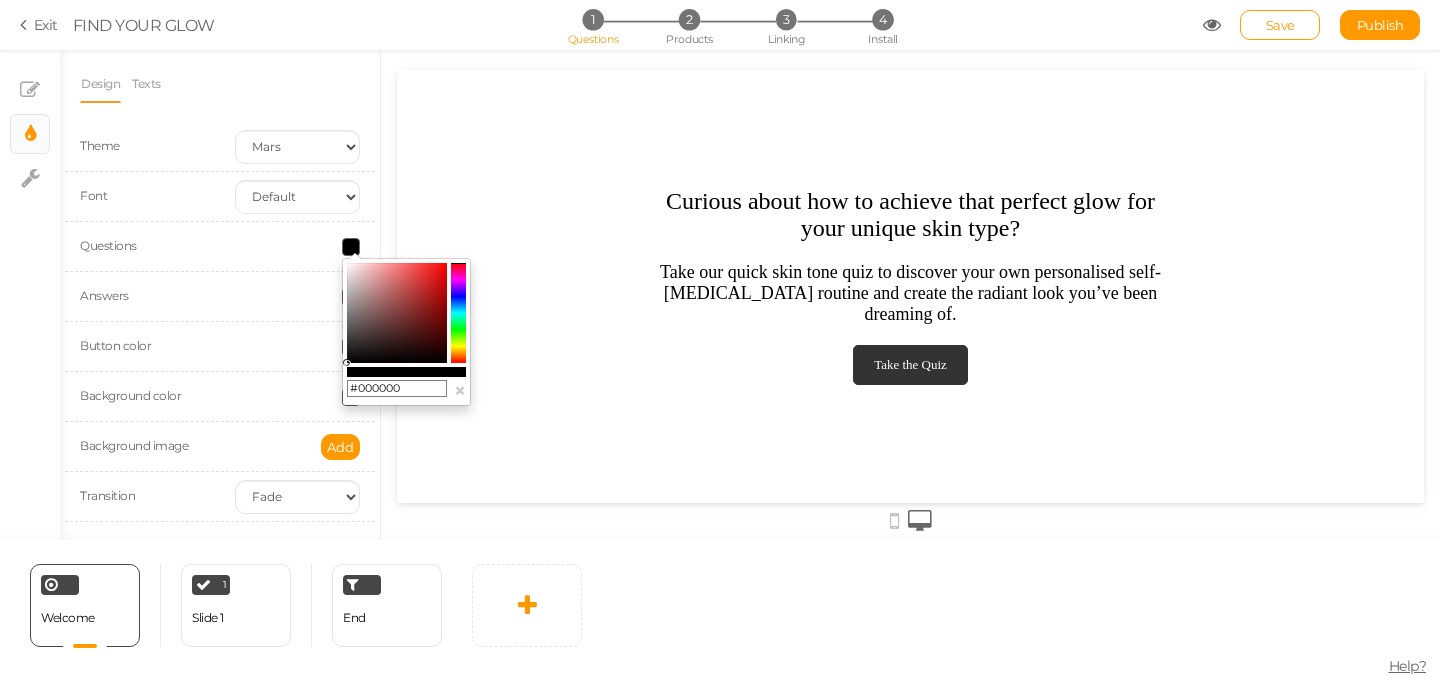 click on "Answers" at bounding box center [220, 297] 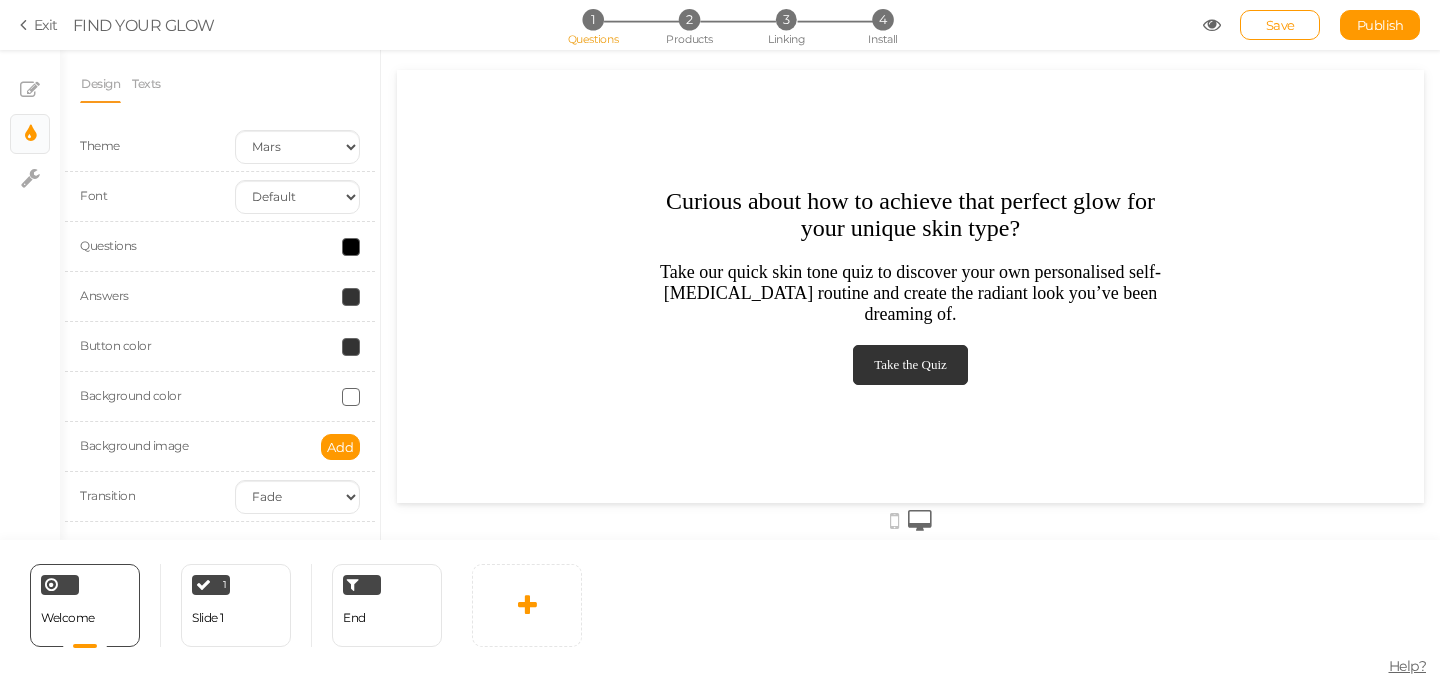 click at bounding box center (351, 297) 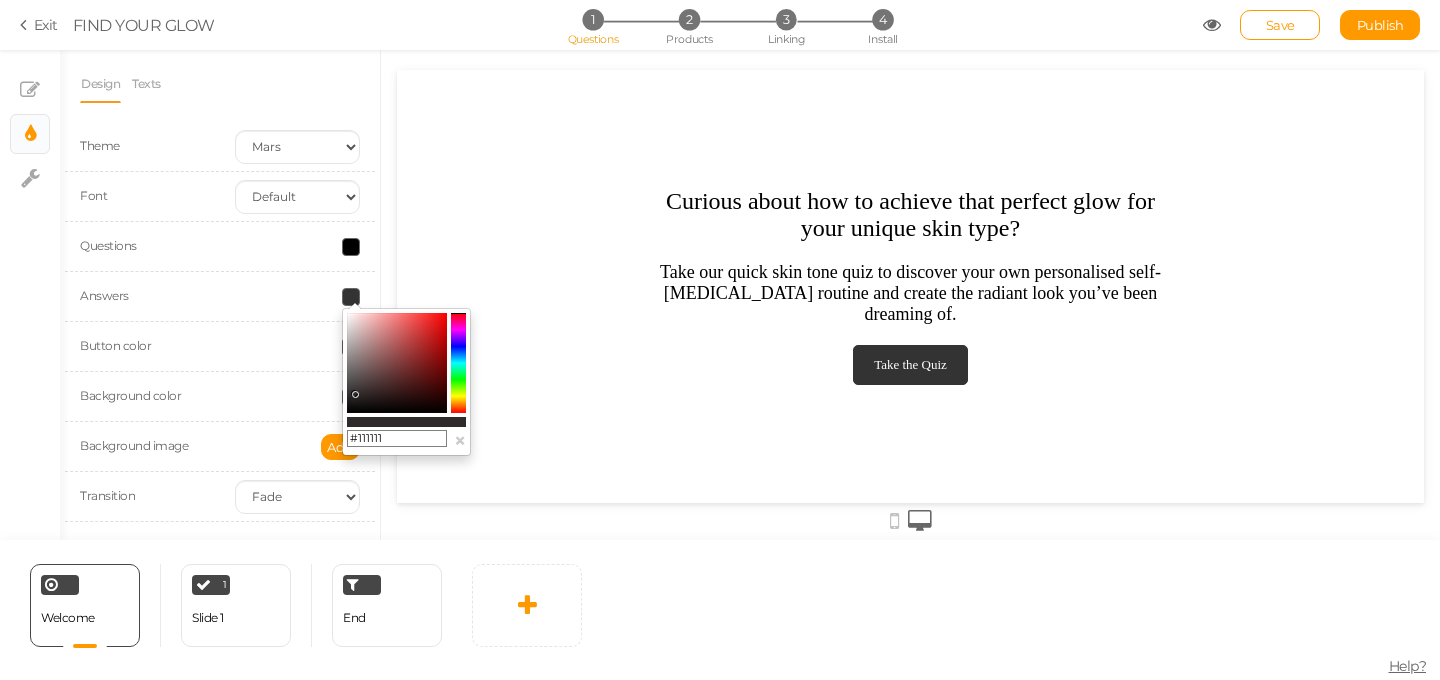type on "#000000" 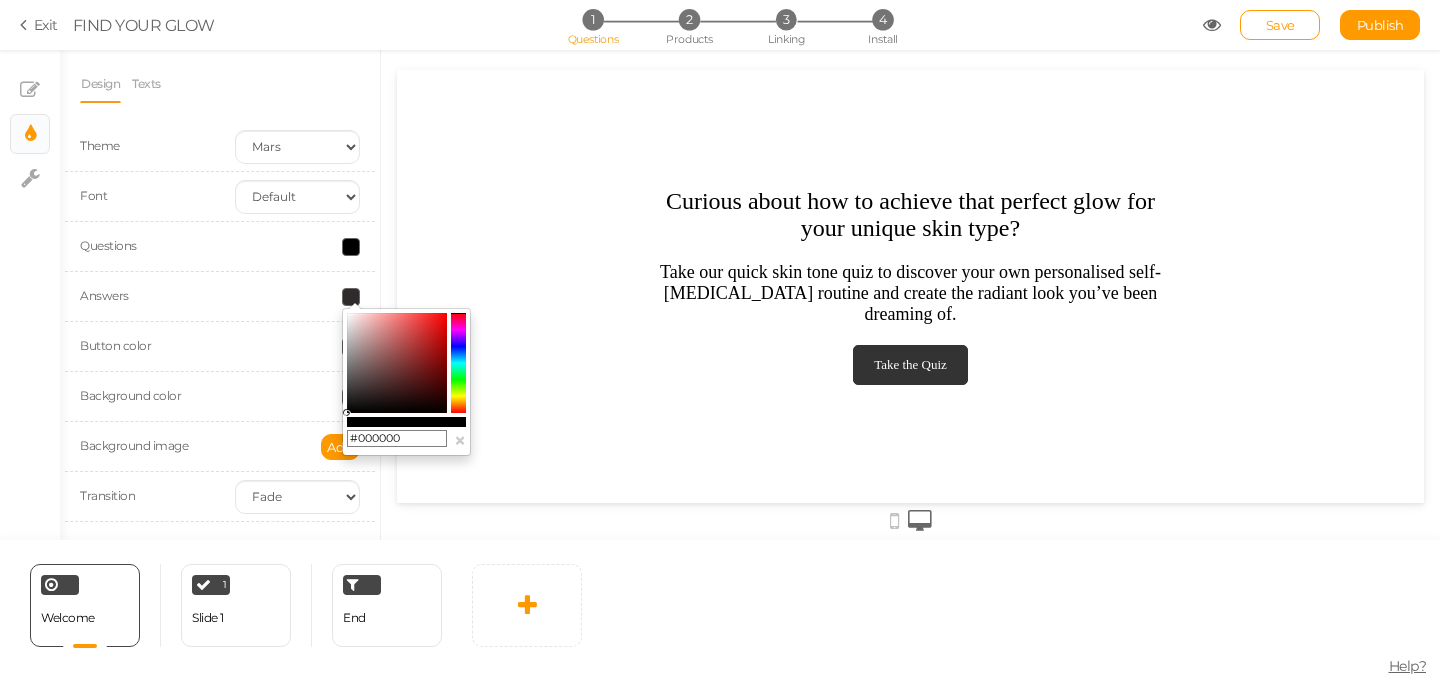 drag, startPoint x: 355, startPoint y: 394, endPoint x: 286, endPoint y: 477, distance: 107.935165 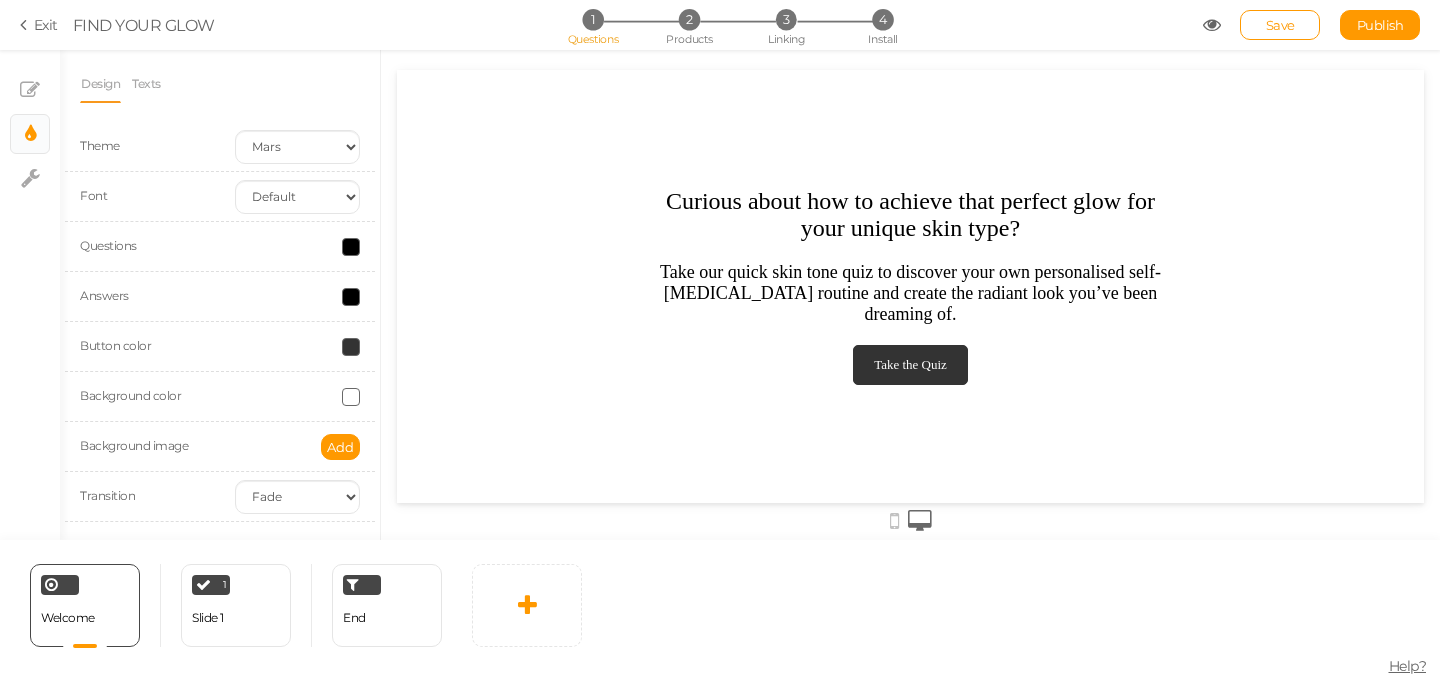 click on "Button color" at bounding box center [142, 347] 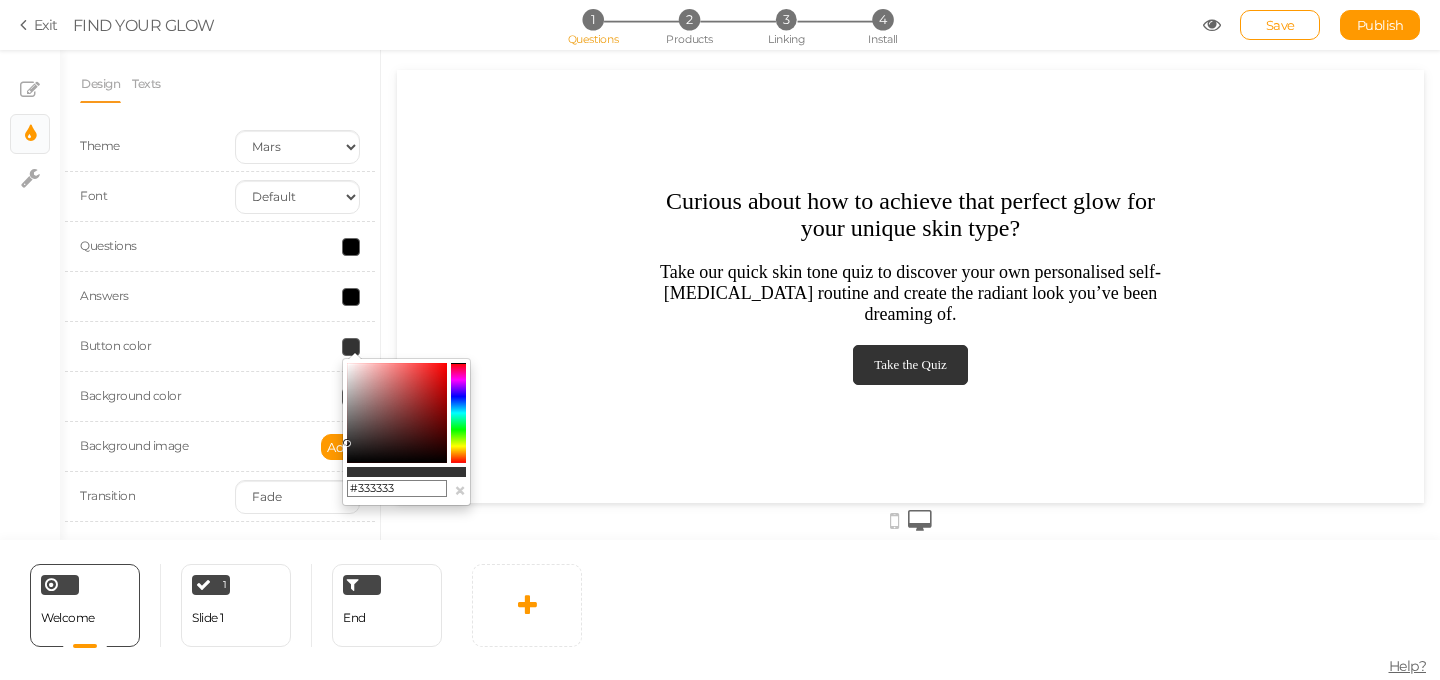 click on "#333333" at bounding box center [397, 489] 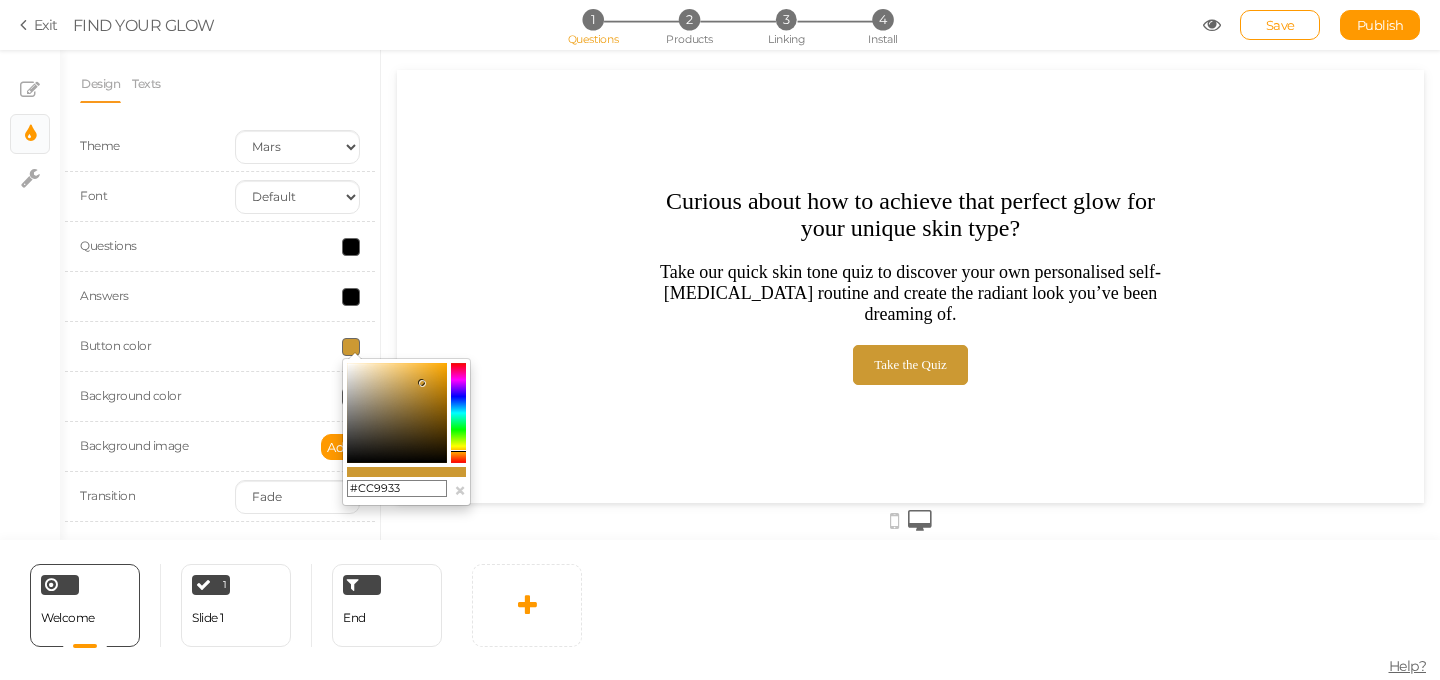click on "Button color" at bounding box center [115, 345] 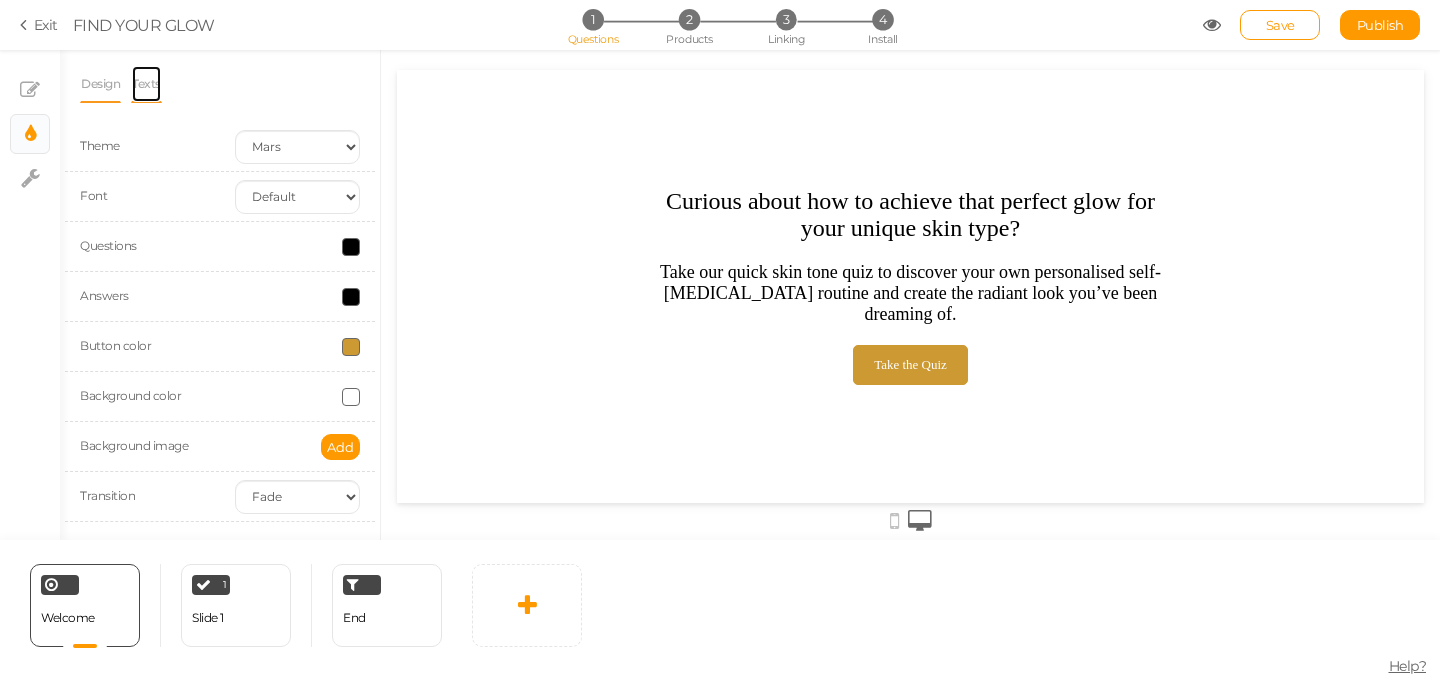 click on "Texts" at bounding box center (146, 84) 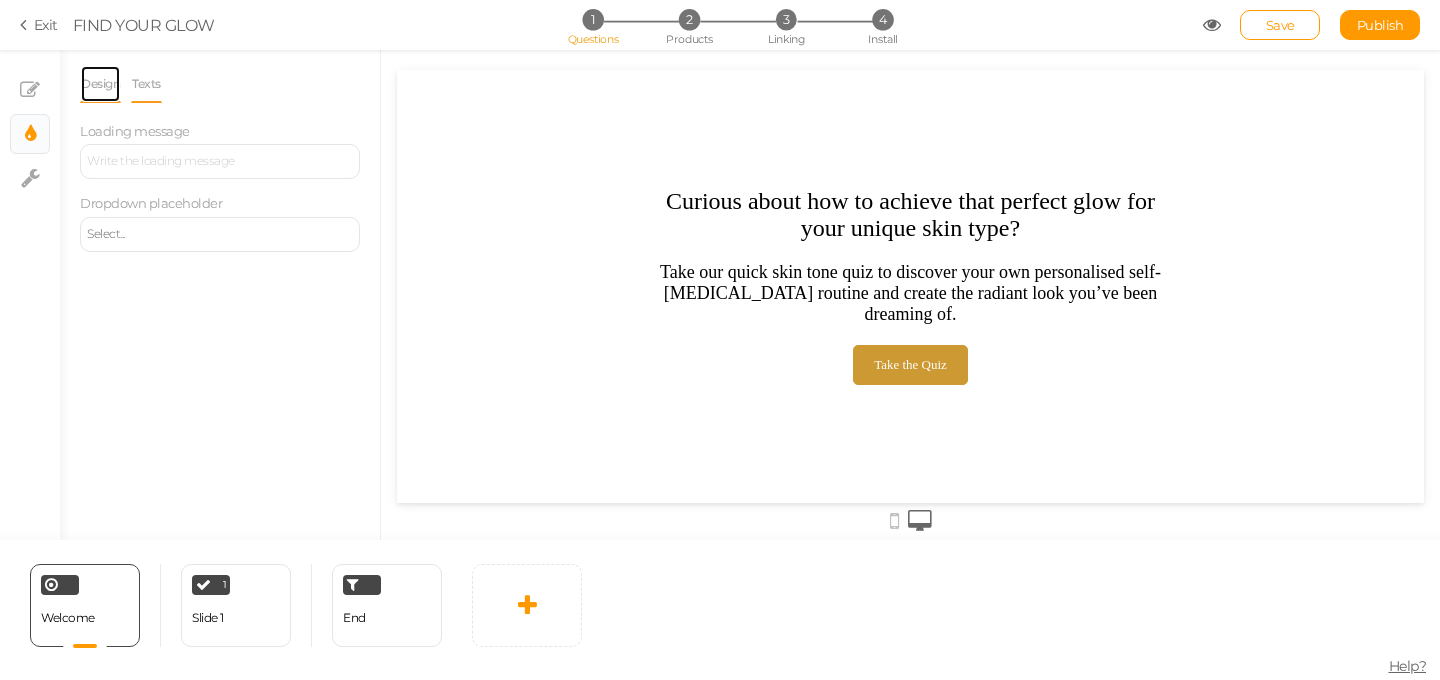 click on "Design" at bounding box center [100, 84] 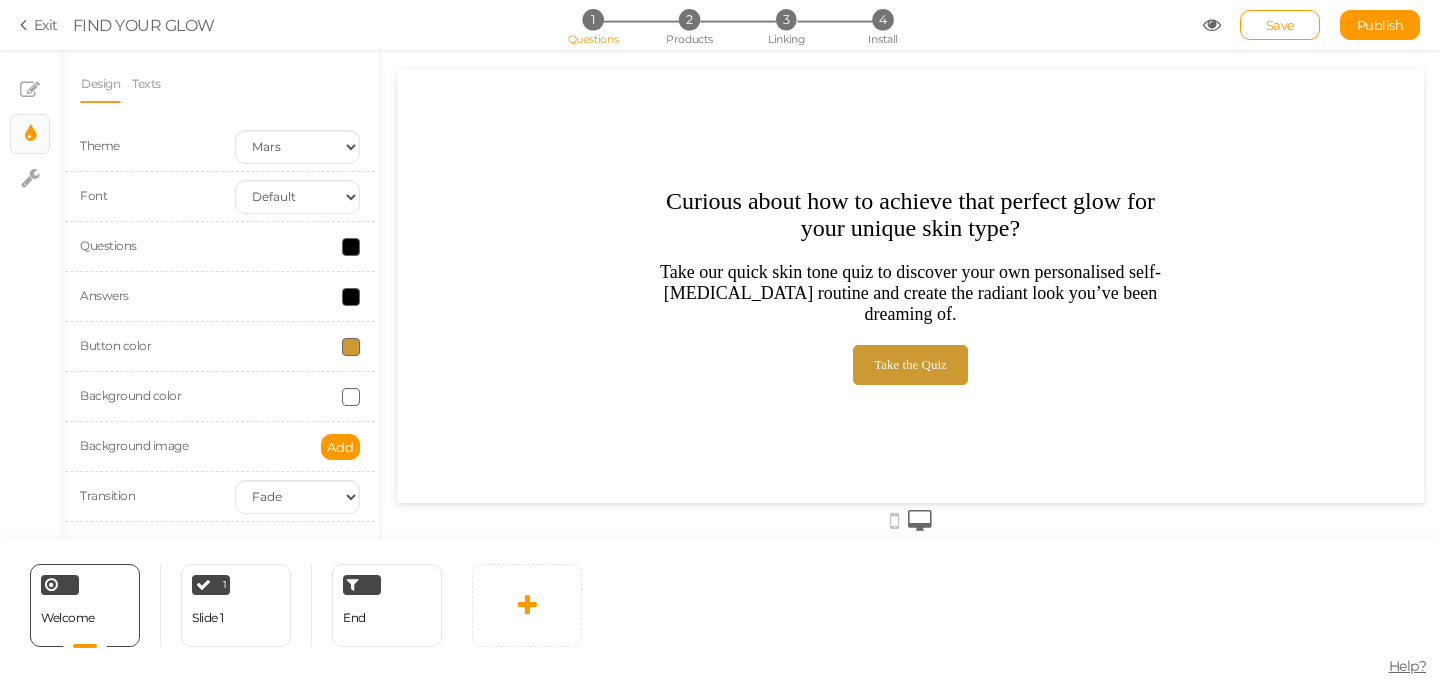 click on "Curious about how to achieve that perfect glow for your unique skin type? Take our quick skin tone quiz to discover your own personalised self-tanning routine and create the radiant look you’ve been dreaming of. Take the Quiz" at bounding box center (911, 286) 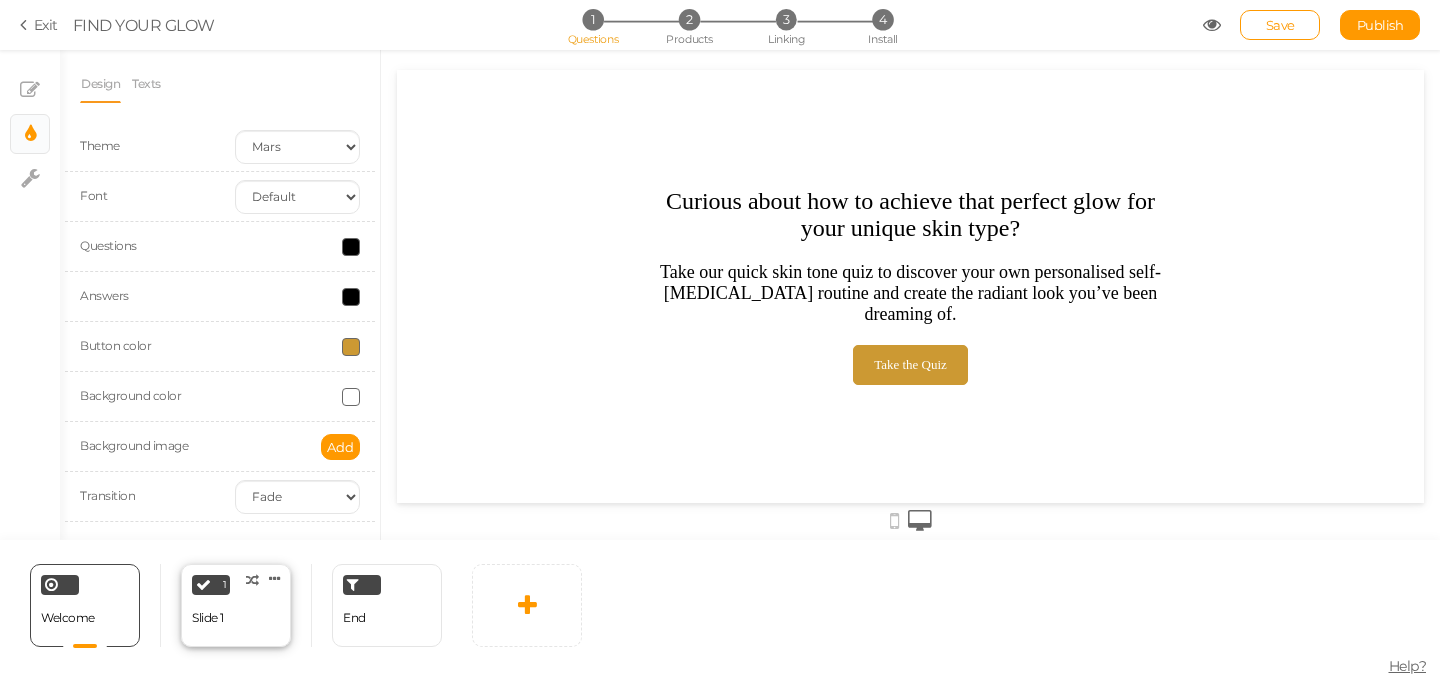 click on "Slide 1" at bounding box center (208, 618) 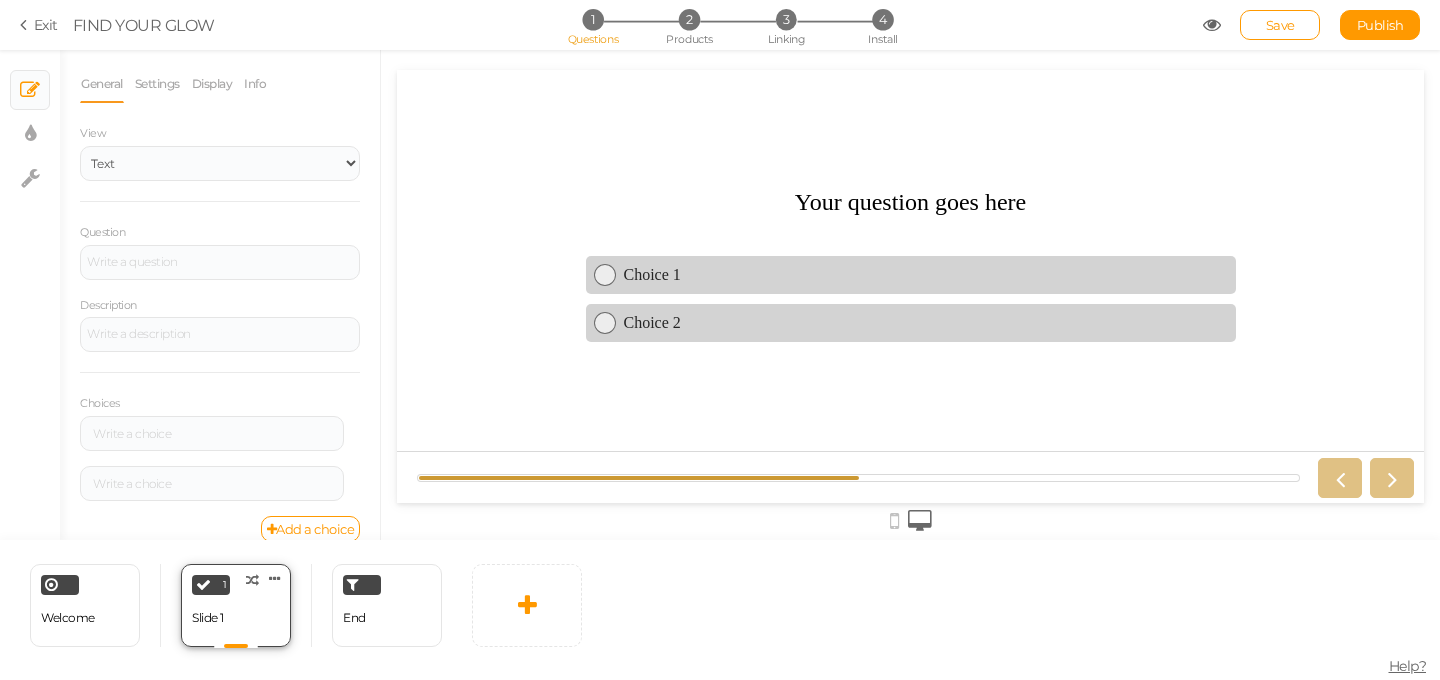 scroll, scrollTop: 0, scrollLeft: 0, axis: both 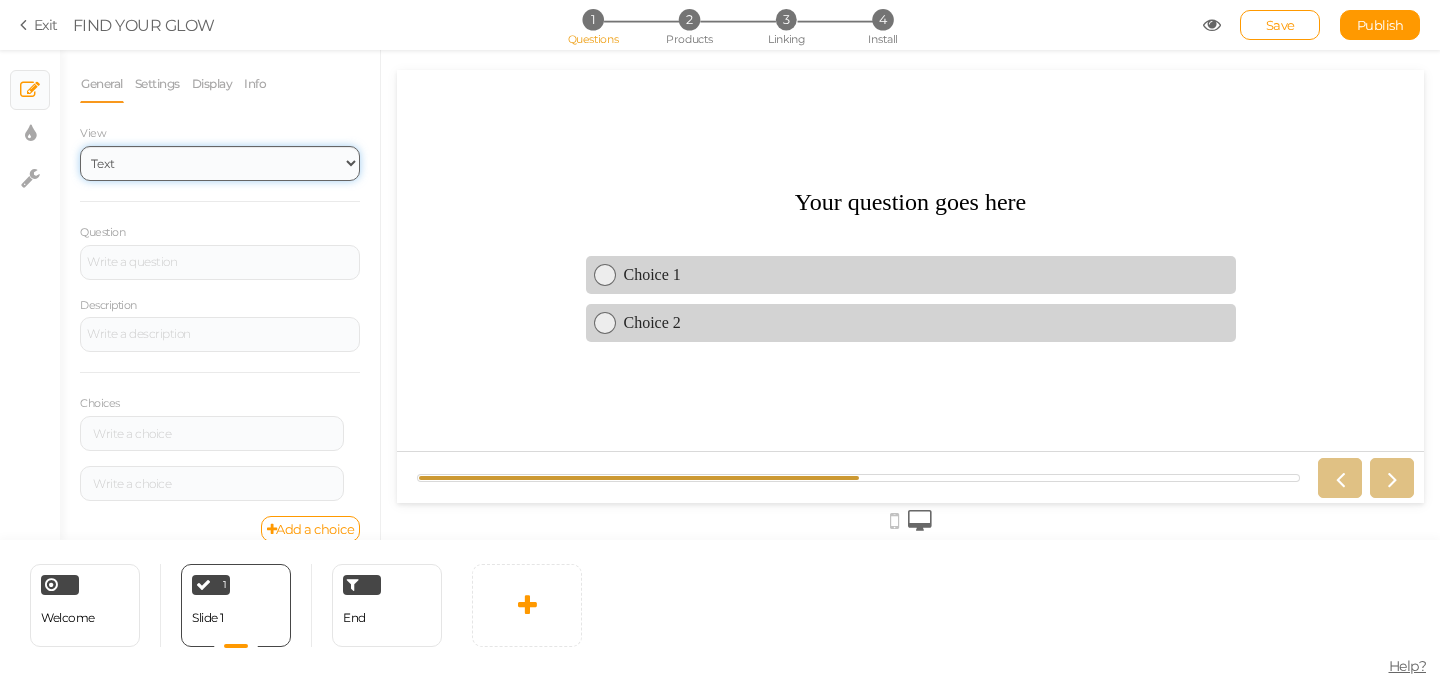 click on "Text Images Slider Dropdown" at bounding box center (220, 163) 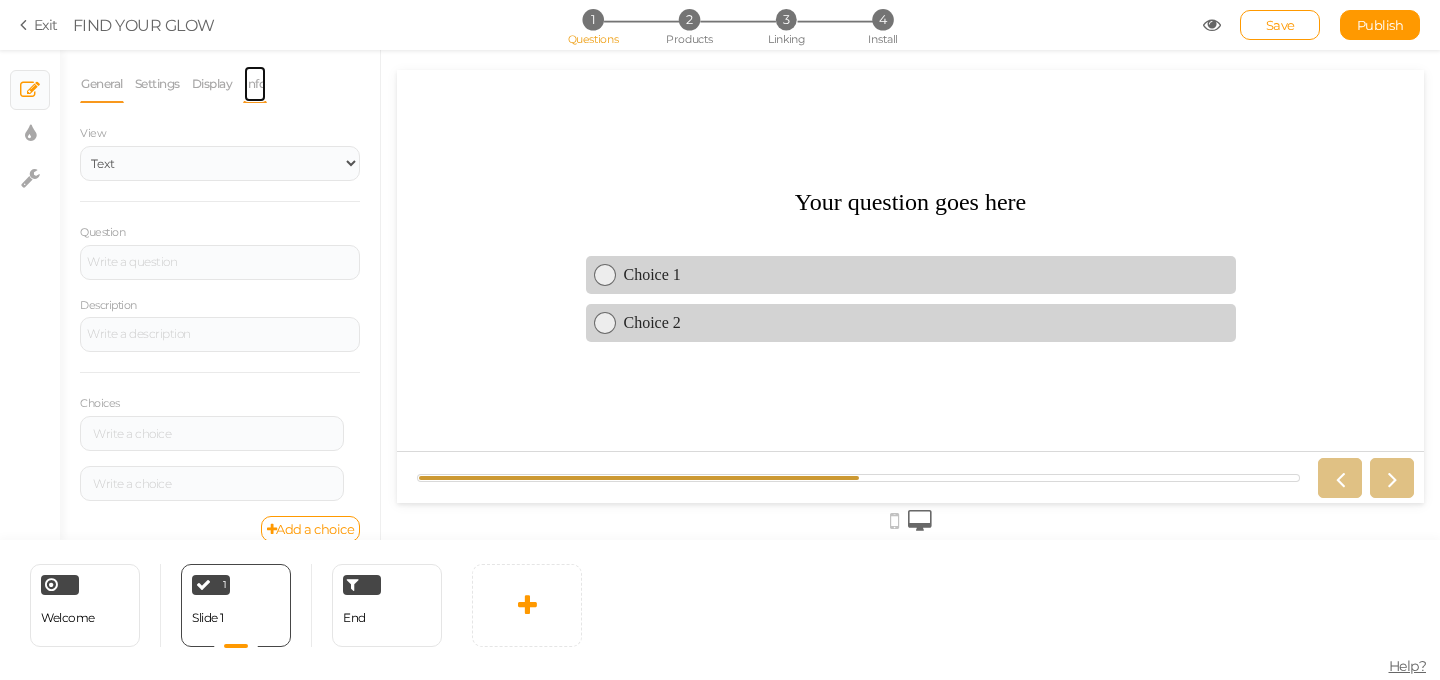 click on "Info" at bounding box center [255, 84] 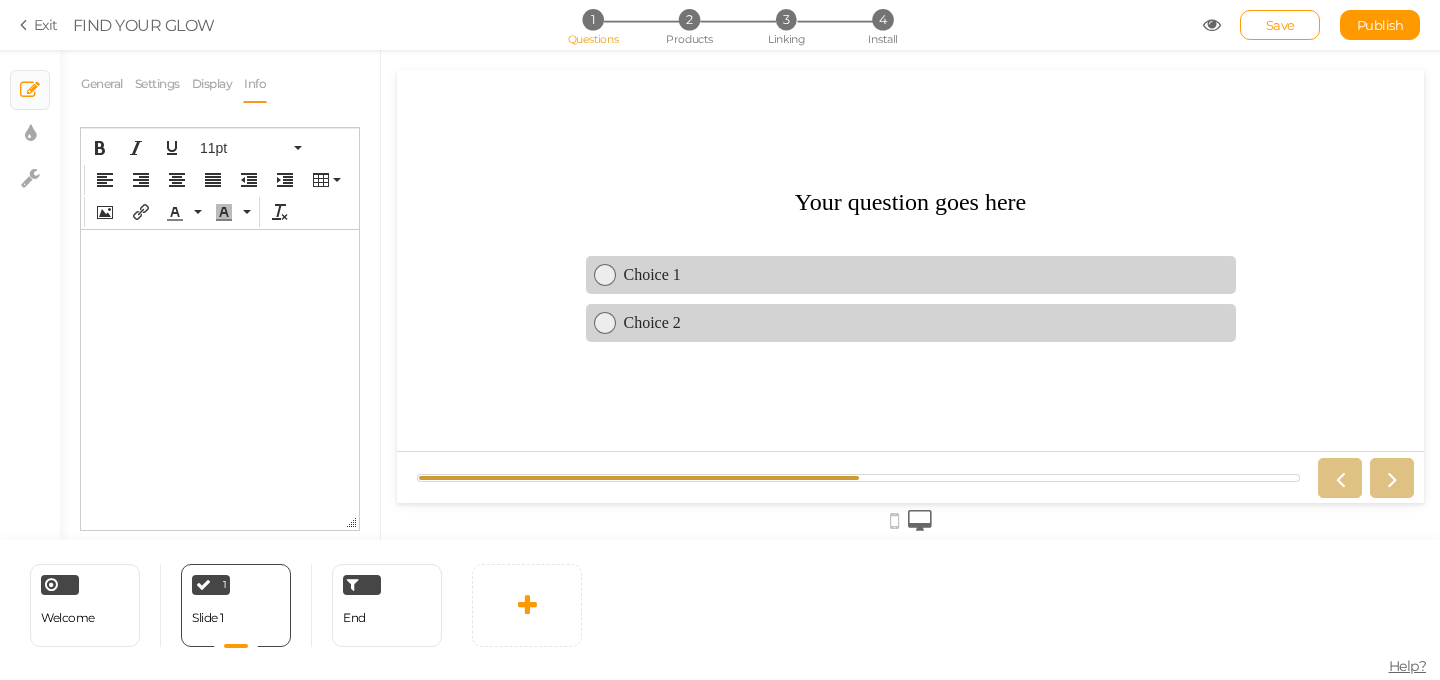 click at bounding box center (220, 246) 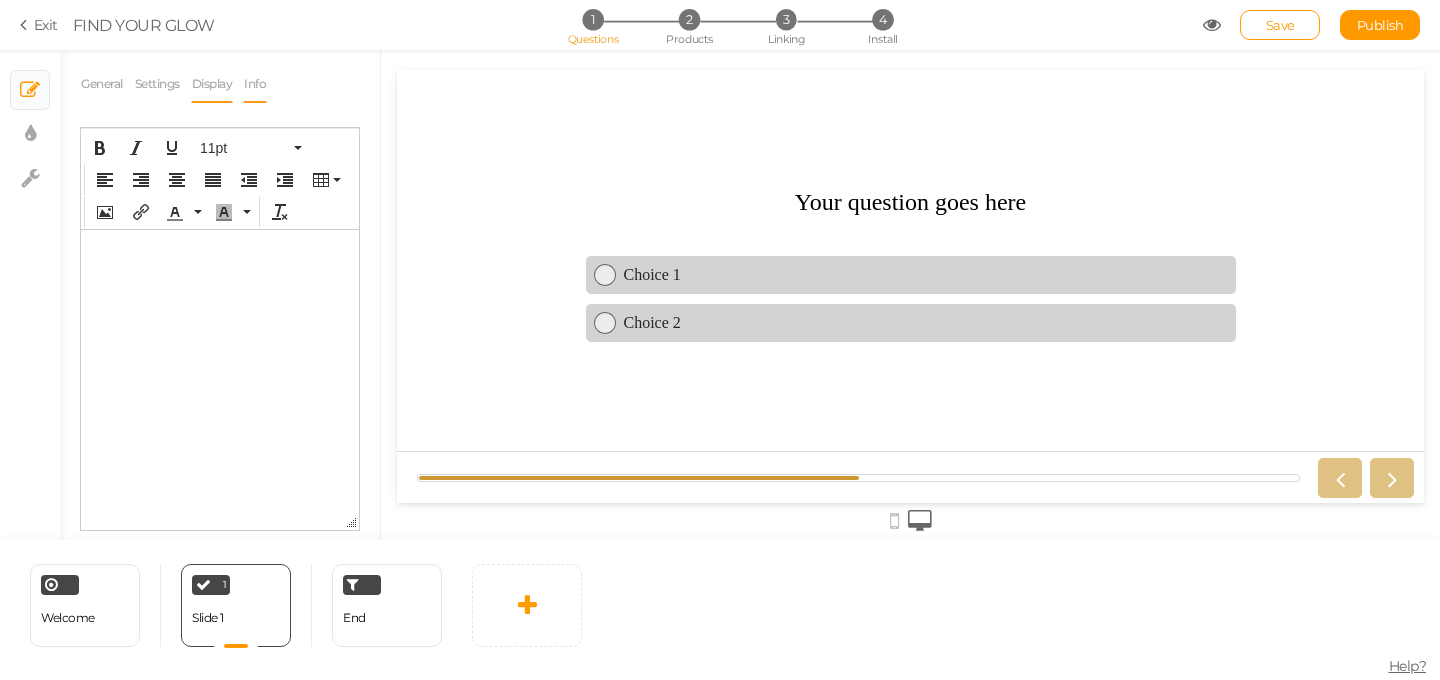 click on "Display" at bounding box center (212, 84) 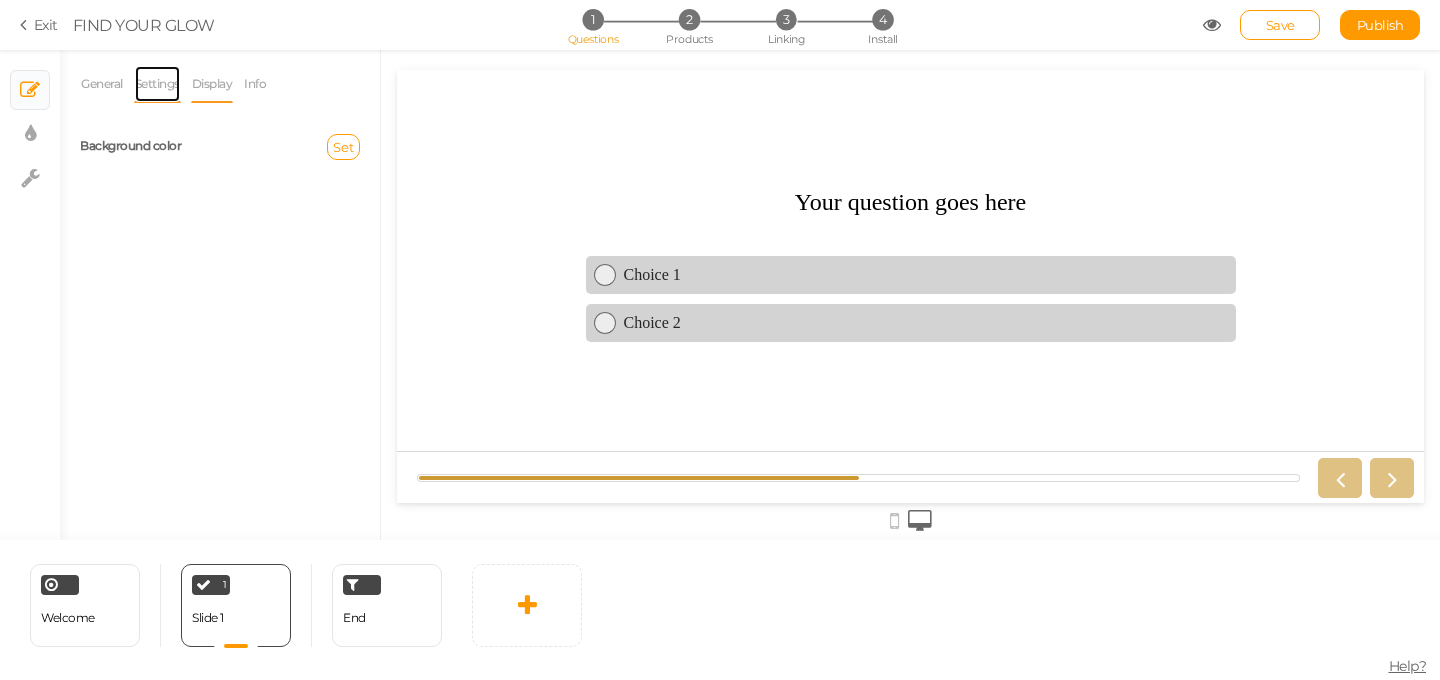 click on "Settings" at bounding box center (157, 84) 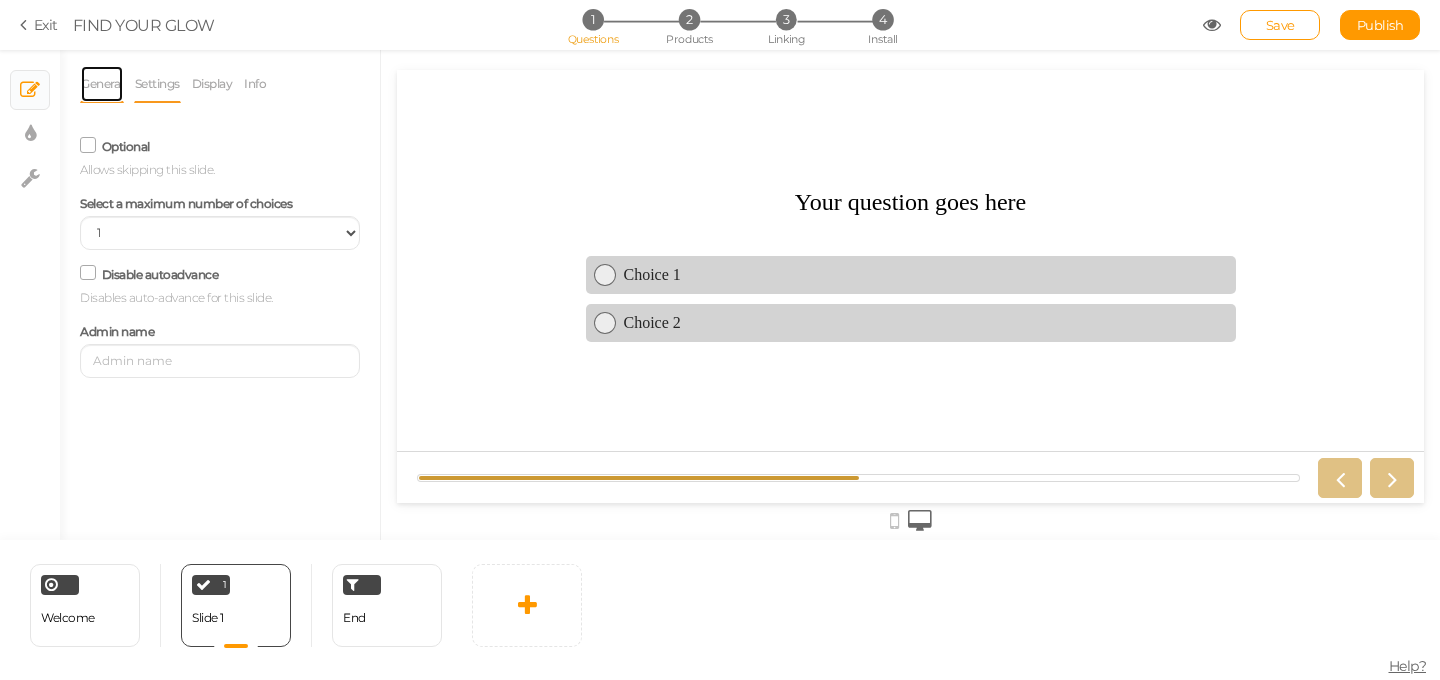 click on "General" at bounding box center [102, 84] 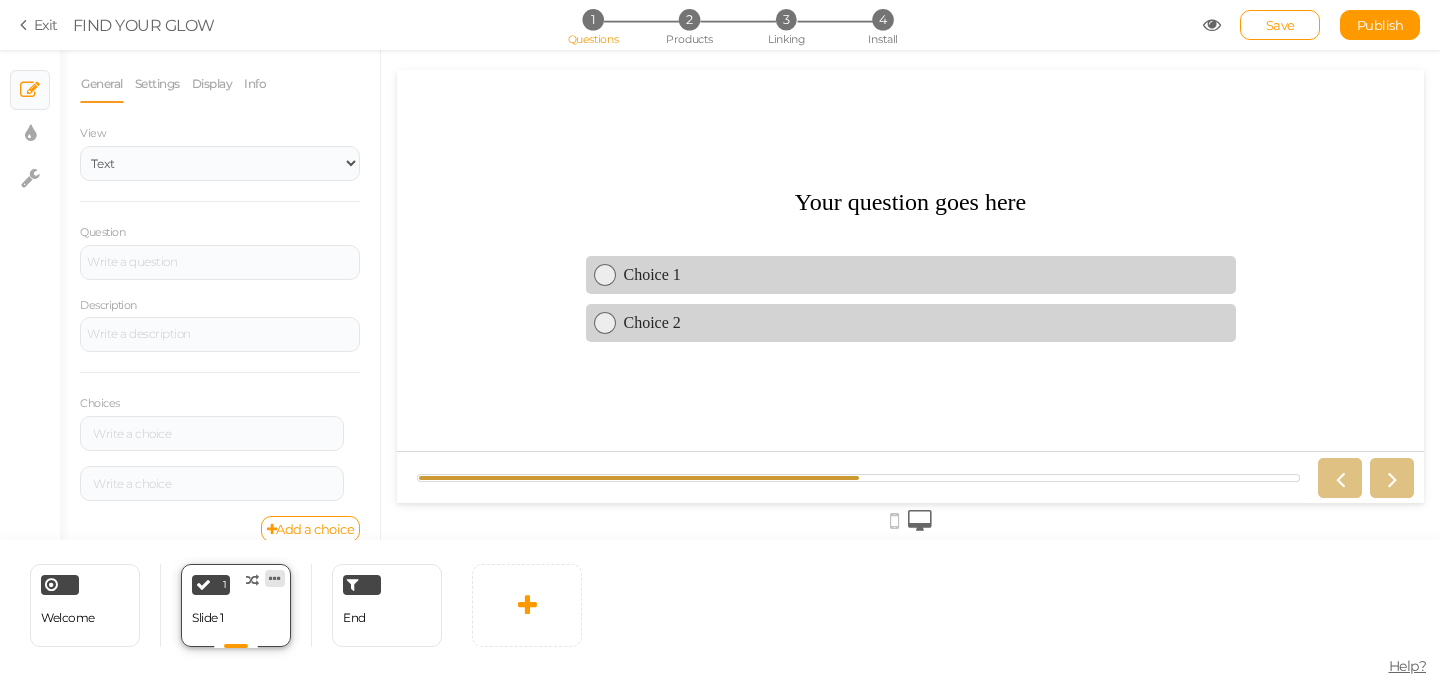 click at bounding box center (275, 578) 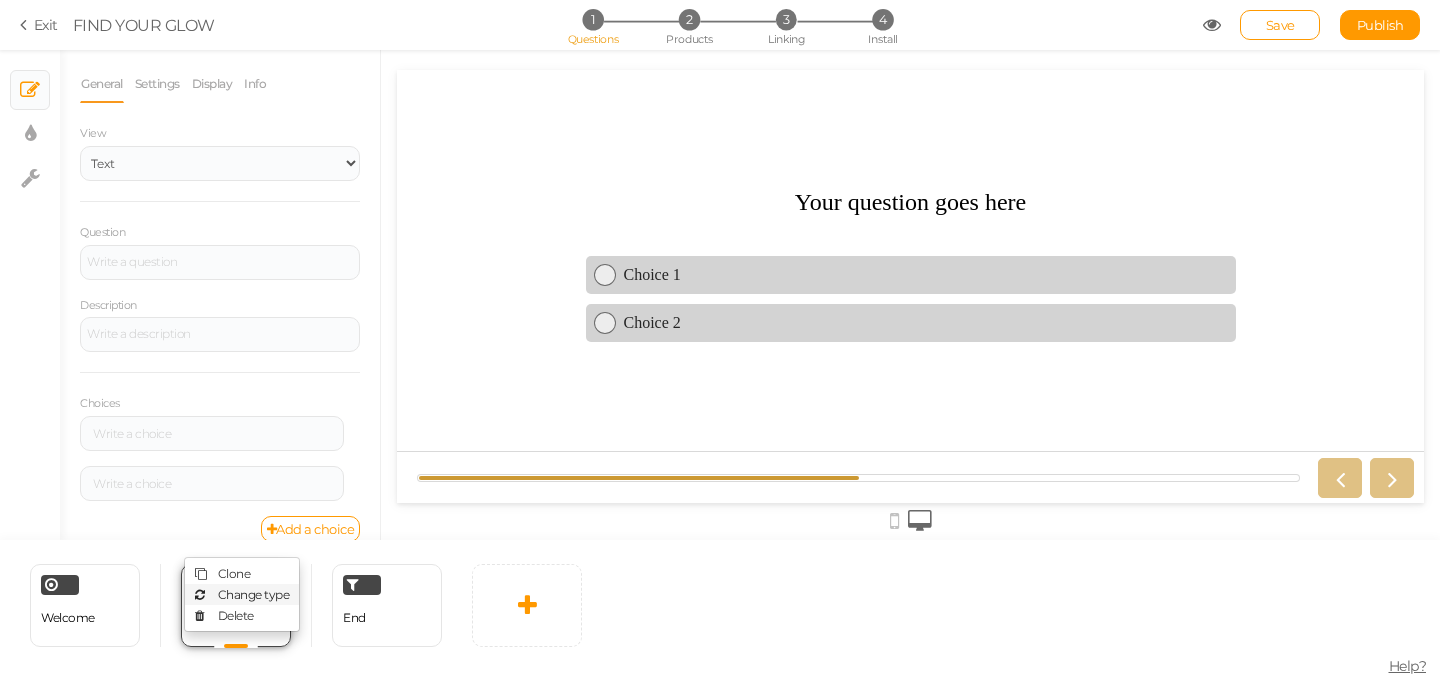 click on "Change type" at bounding box center [254, 594] 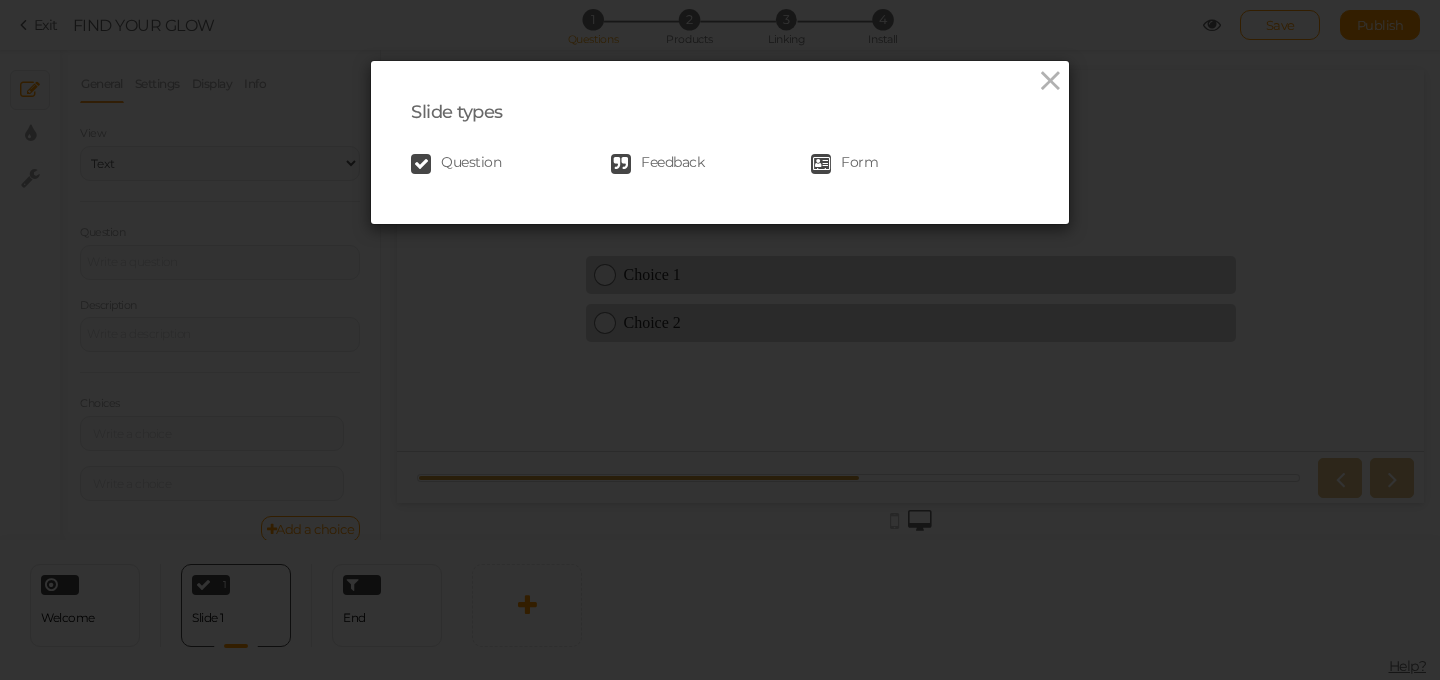 click on "Question       Feedback       Form" at bounding box center (720, 164) 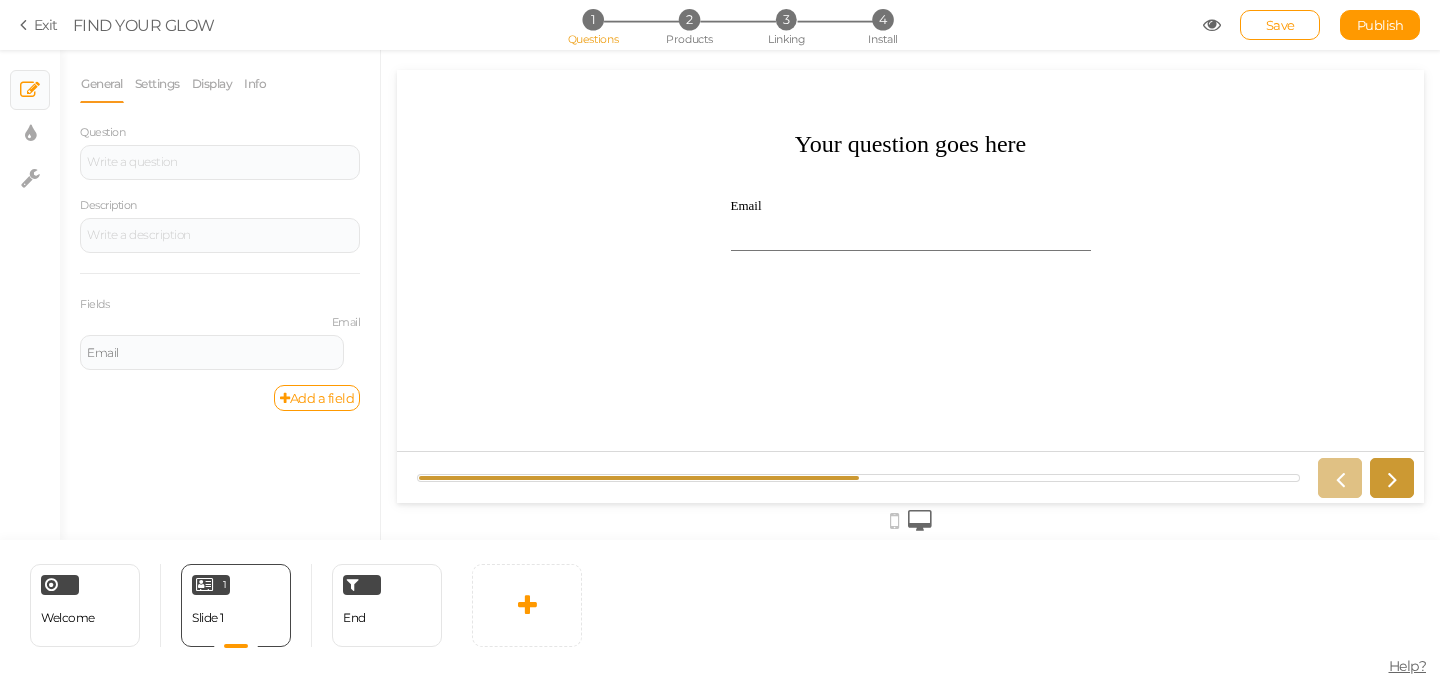 scroll, scrollTop: 0, scrollLeft: 0, axis: both 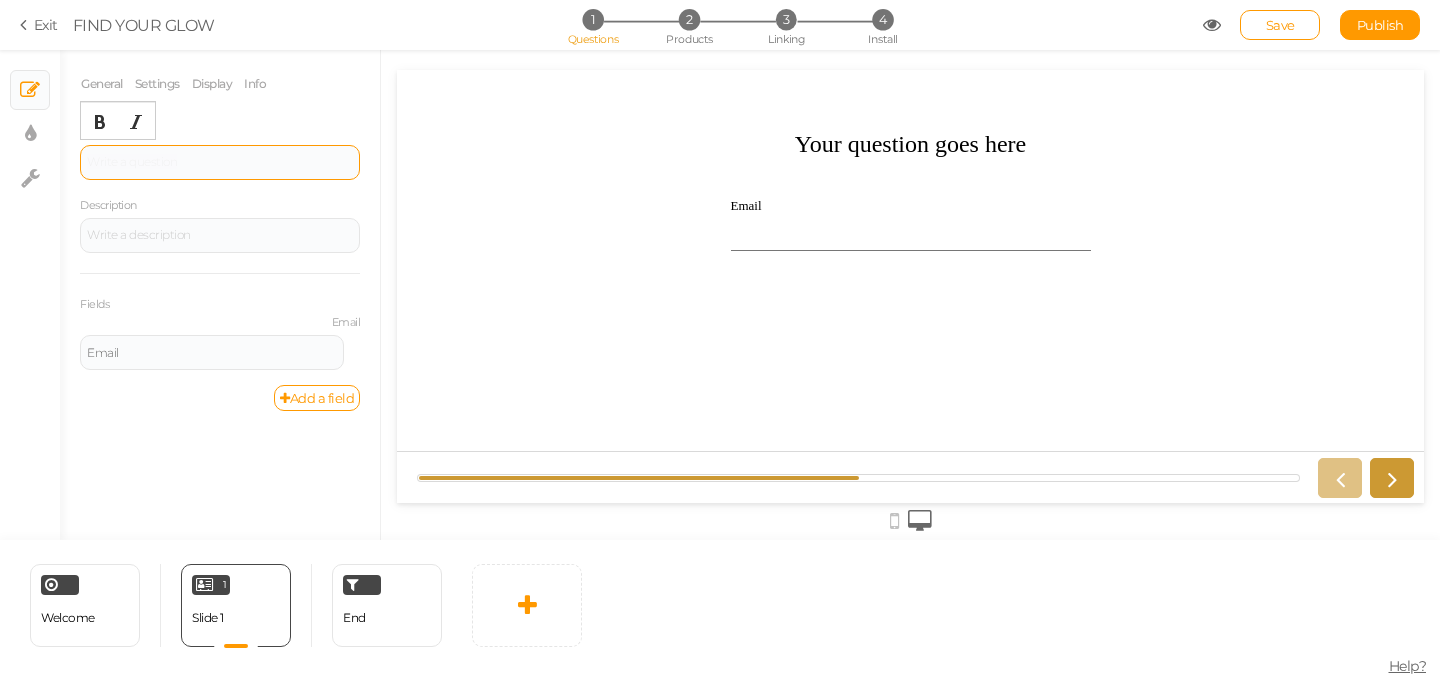 click at bounding box center (220, 162) 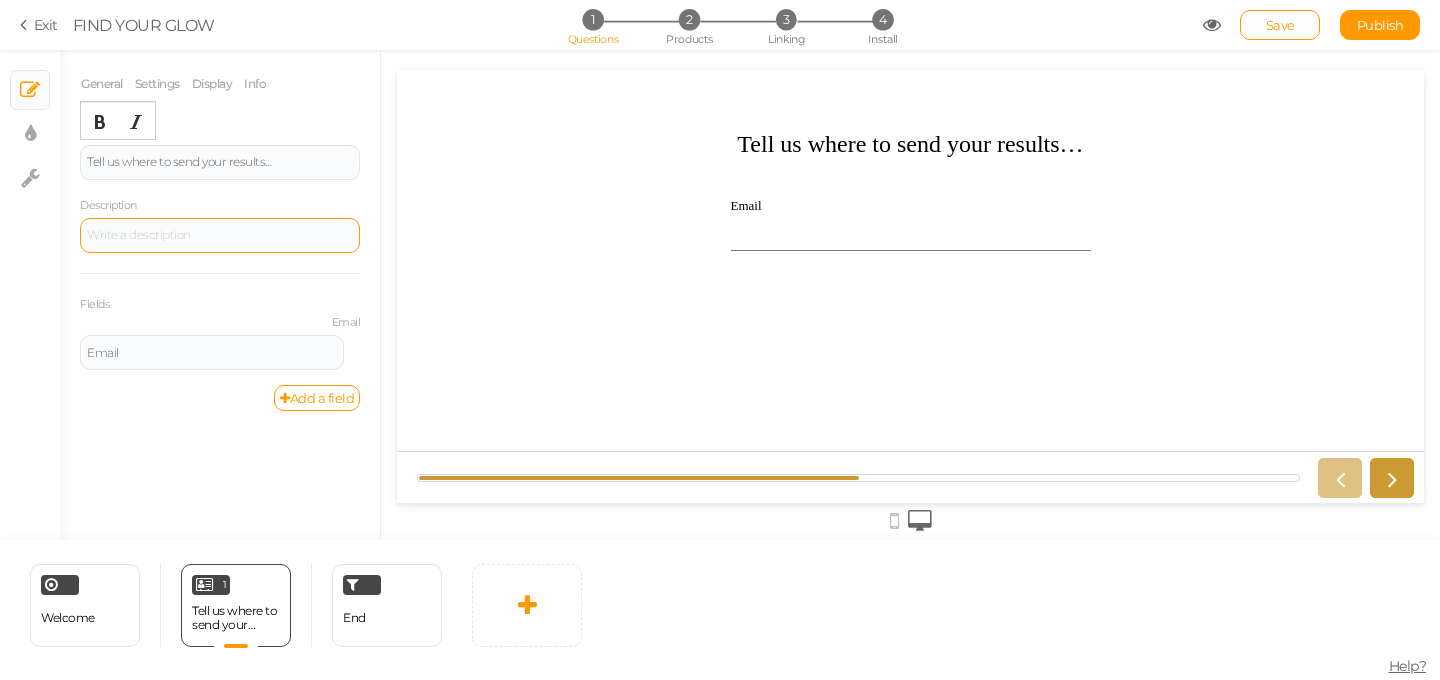 click at bounding box center [220, 235] 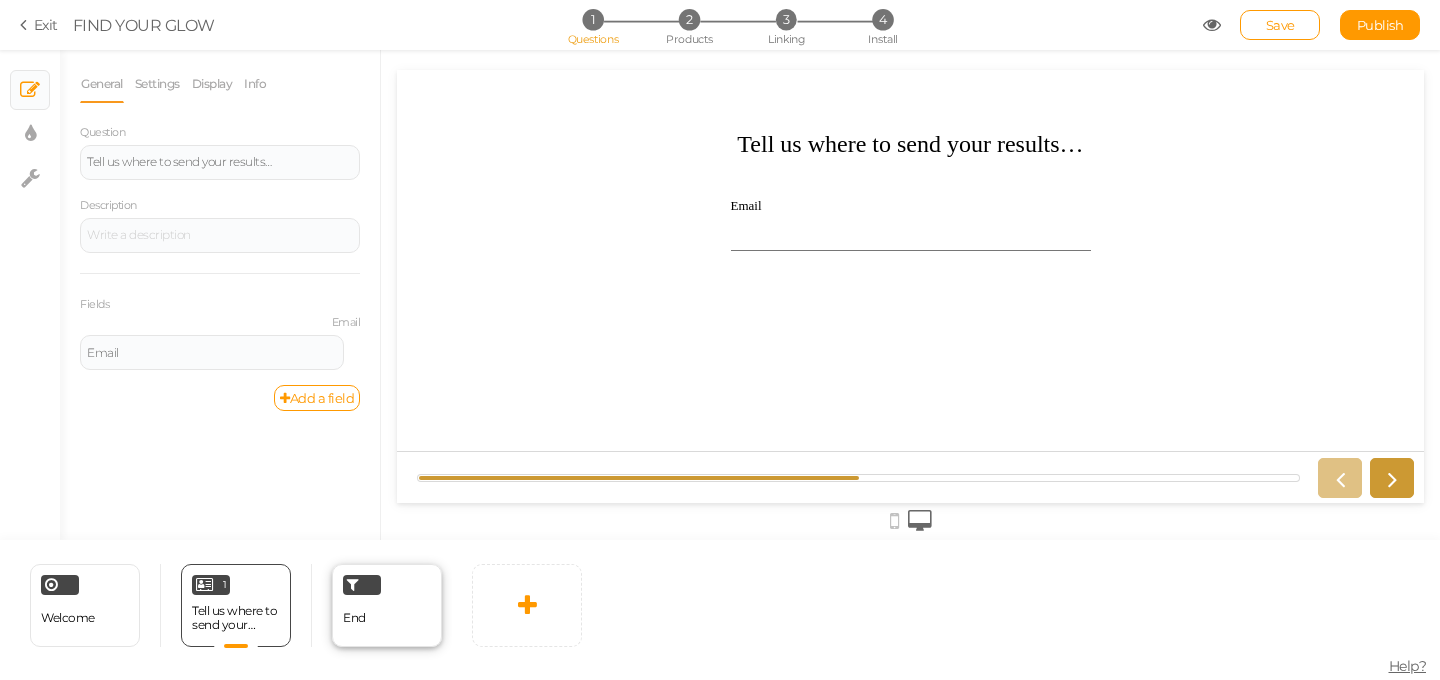 drag, startPoint x: 358, startPoint y: 590, endPoint x: 128, endPoint y: 362, distance: 323.858 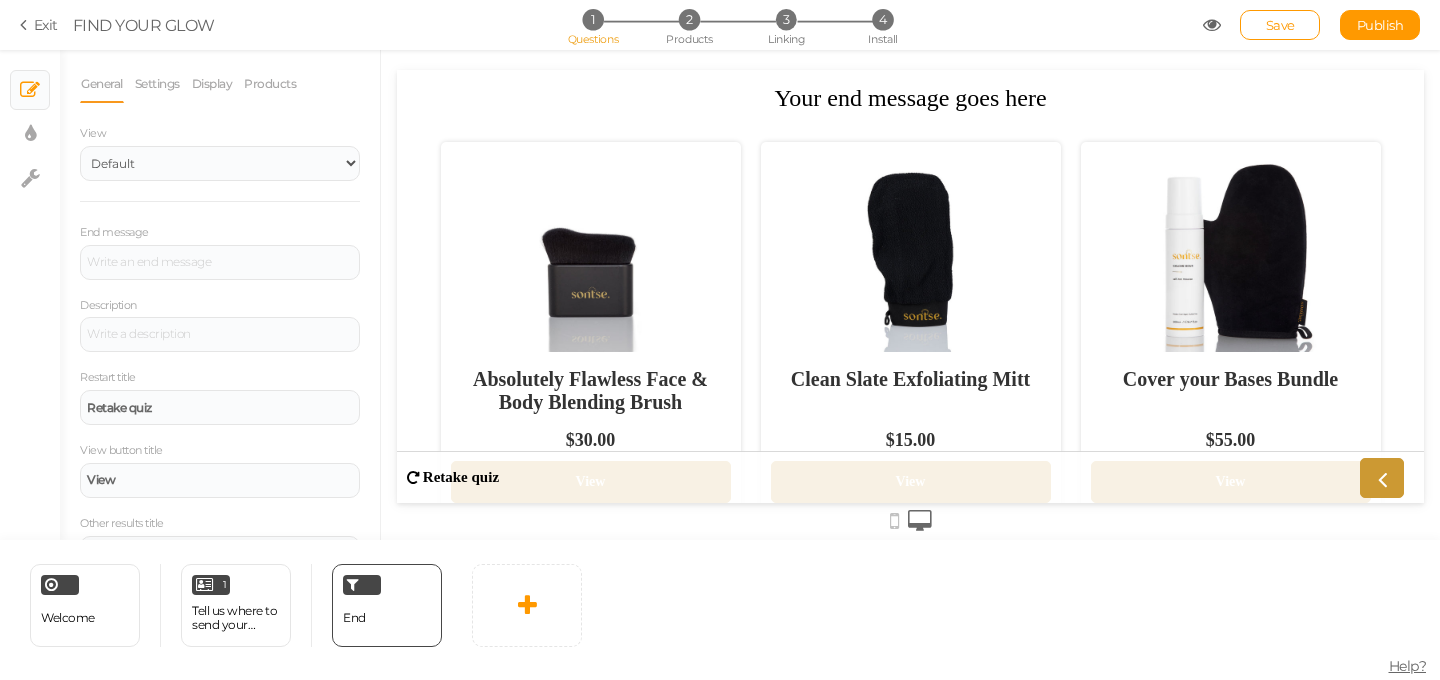 click at bounding box center (591, 252) 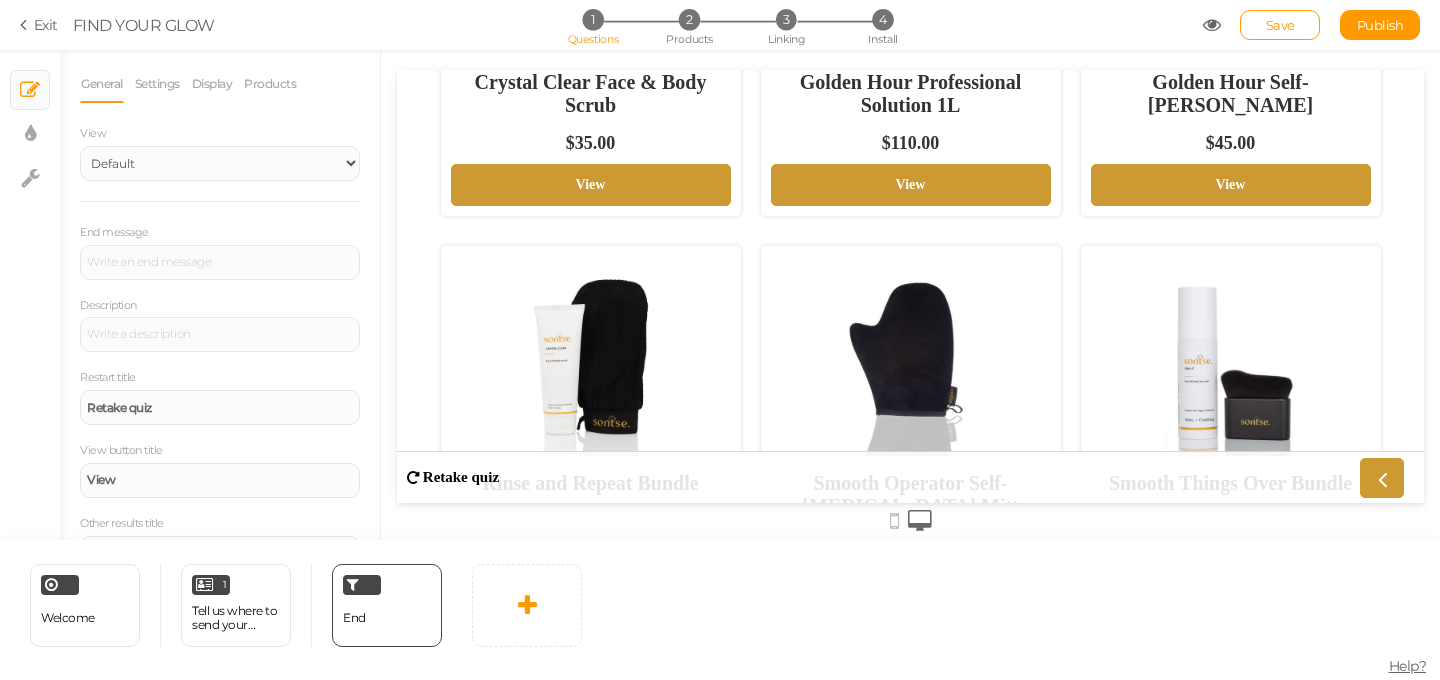 scroll, scrollTop: 0, scrollLeft: 0, axis: both 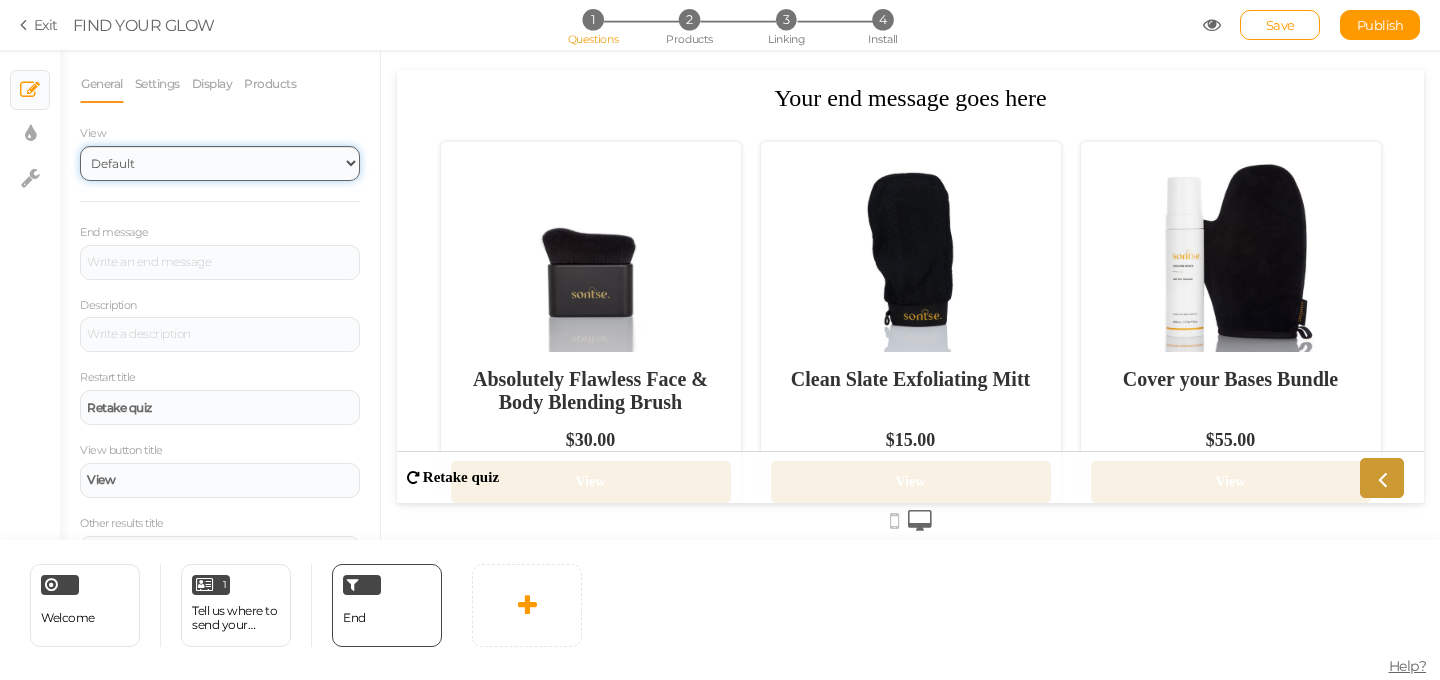 click on "Default Top" at bounding box center (220, 163) 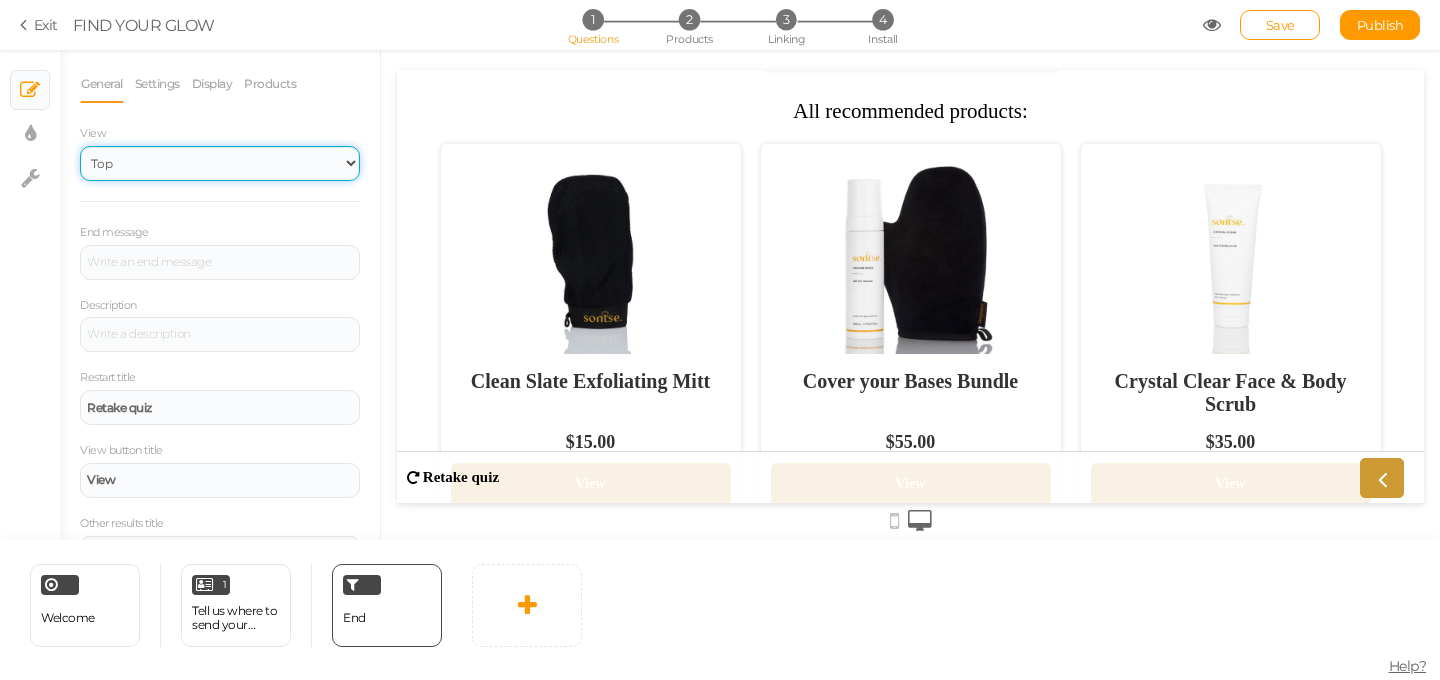 scroll, scrollTop: 0, scrollLeft: 0, axis: both 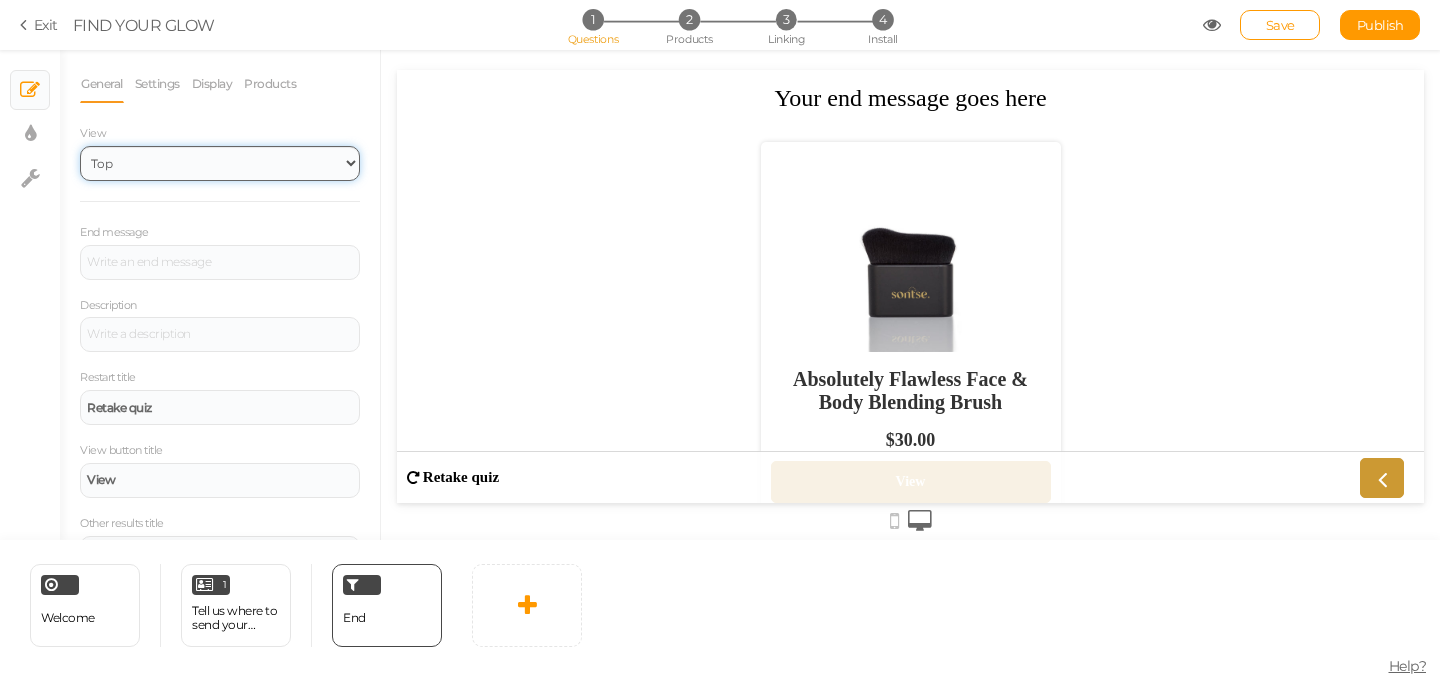 click on "Default Top" at bounding box center [220, 163] 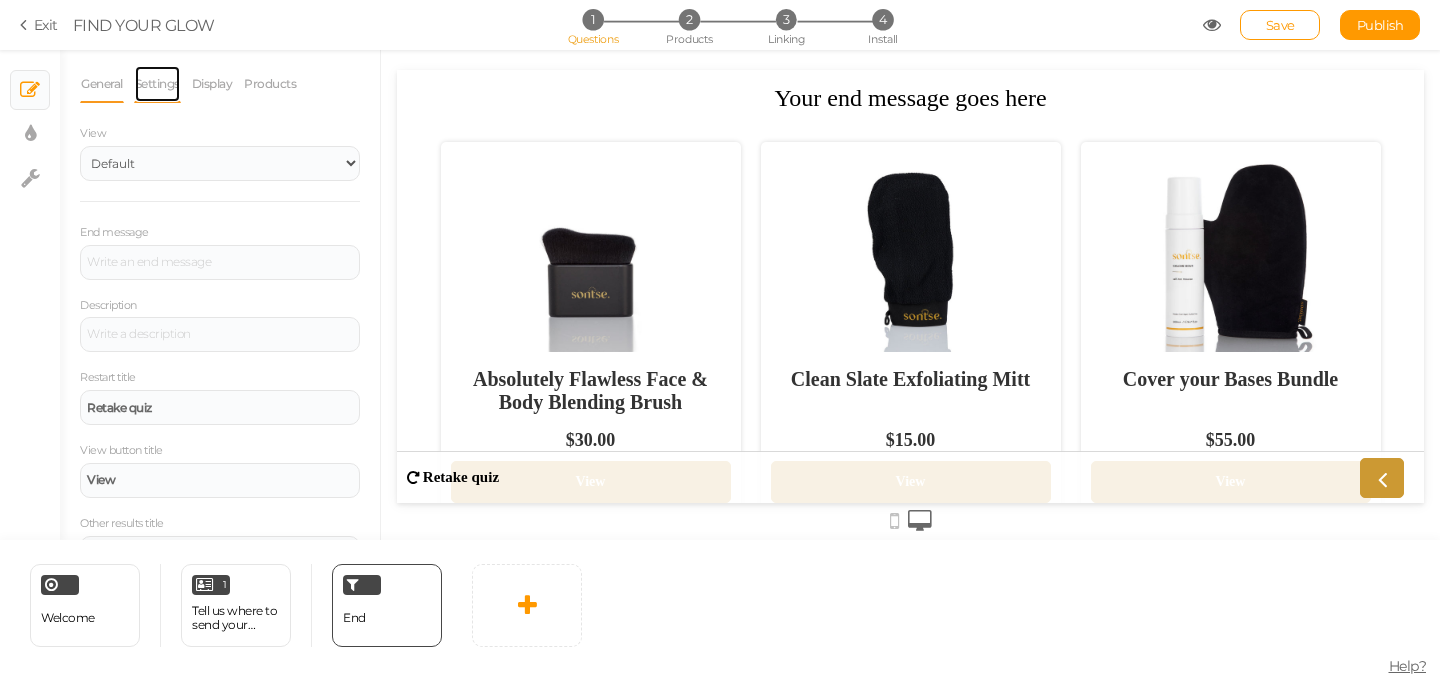 click on "Settings" at bounding box center (157, 84) 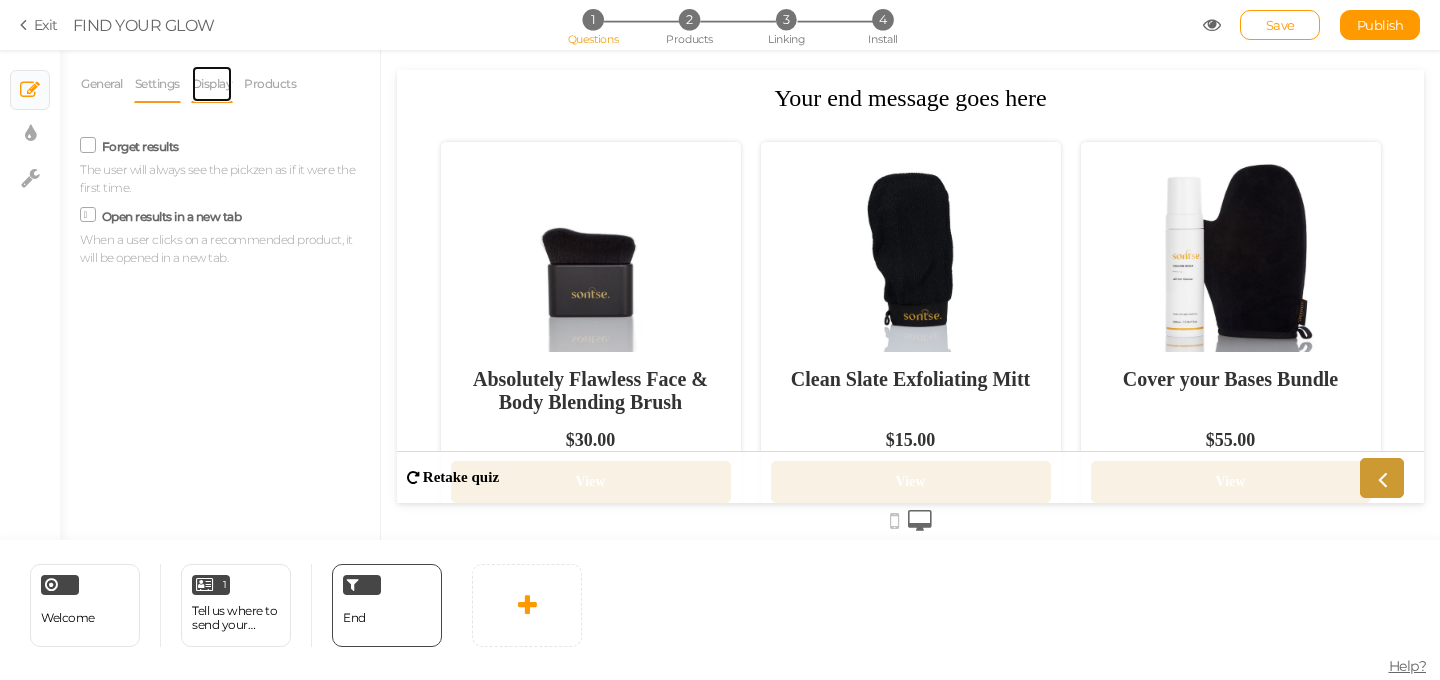 click on "Display" at bounding box center [212, 84] 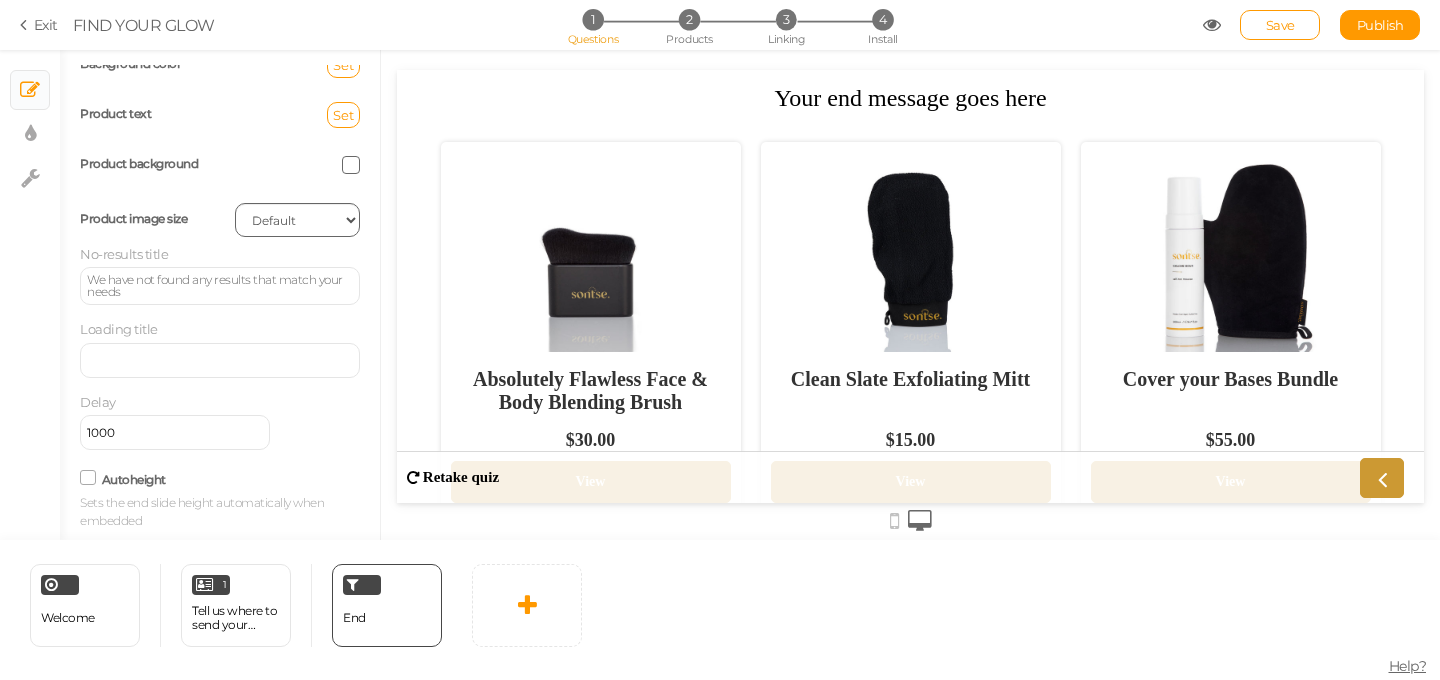scroll, scrollTop: 0, scrollLeft: 0, axis: both 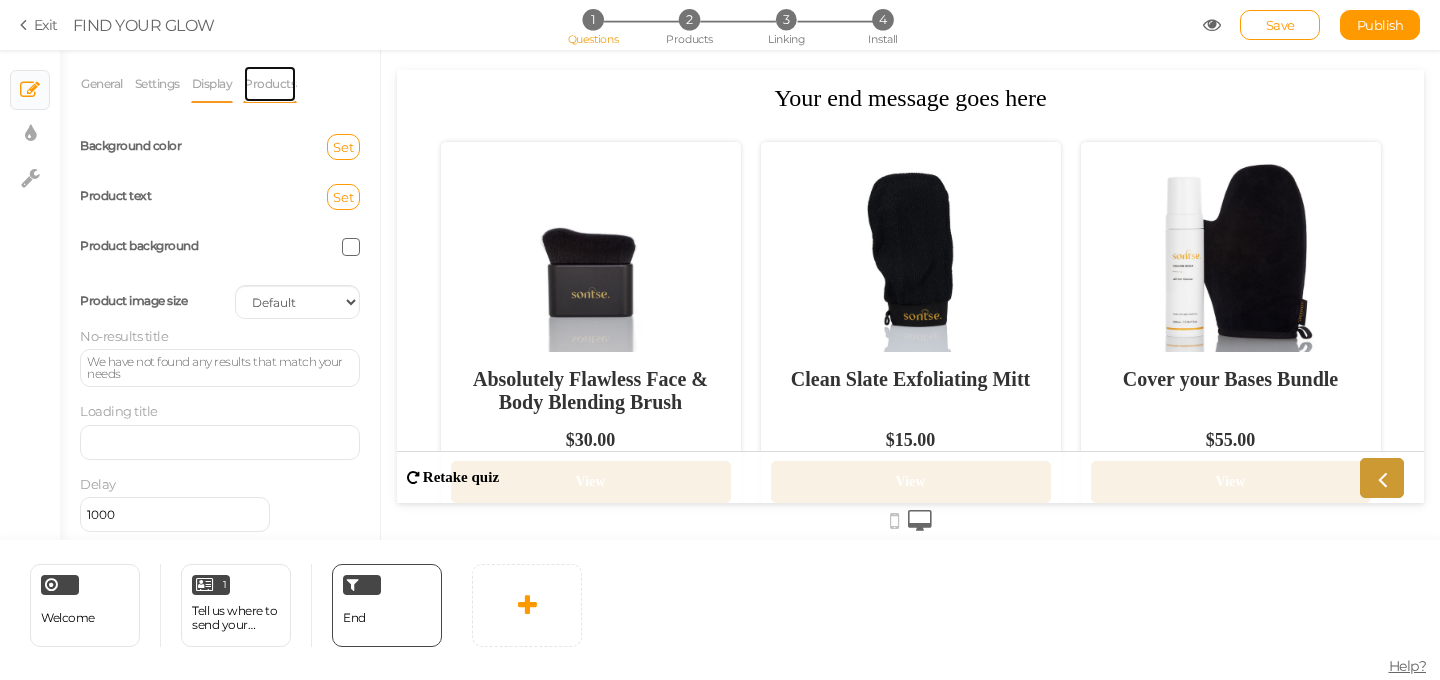 click on "Products" at bounding box center [270, 84] 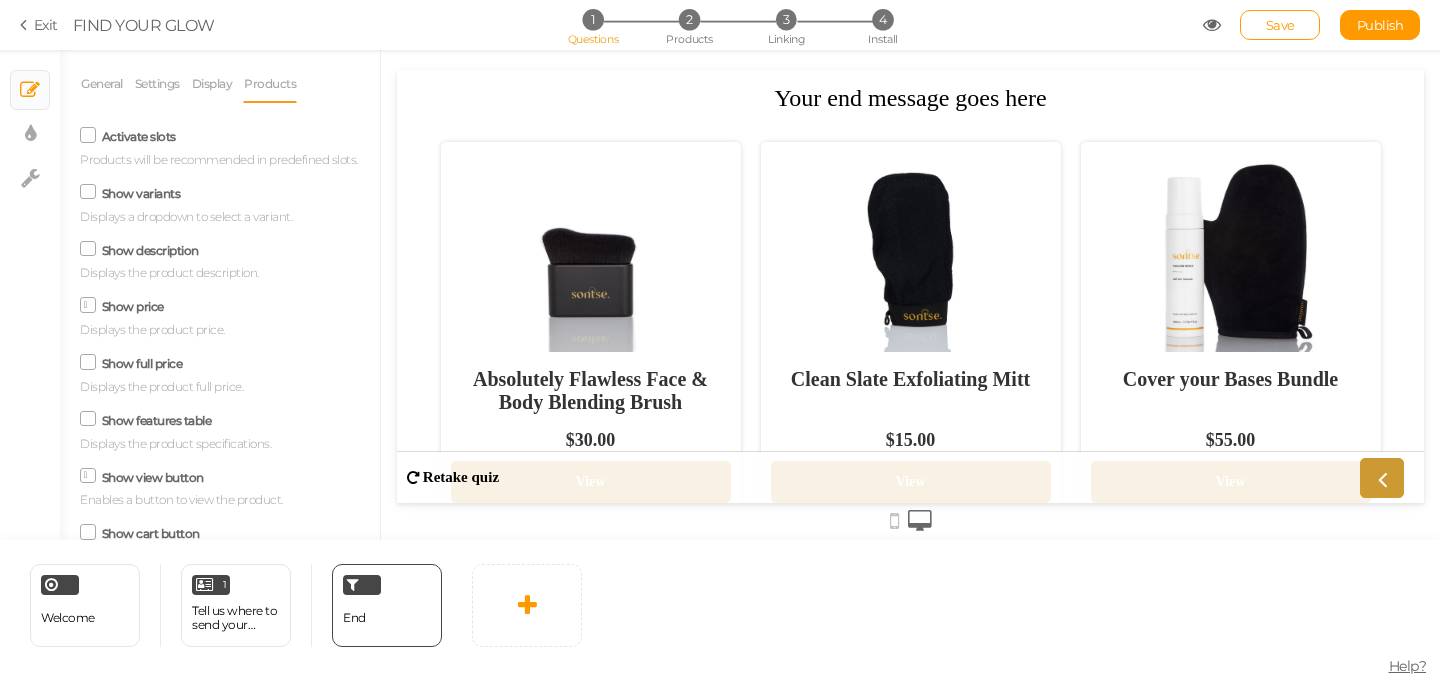 click on "Activate slots" at bounding box center (139, 136) 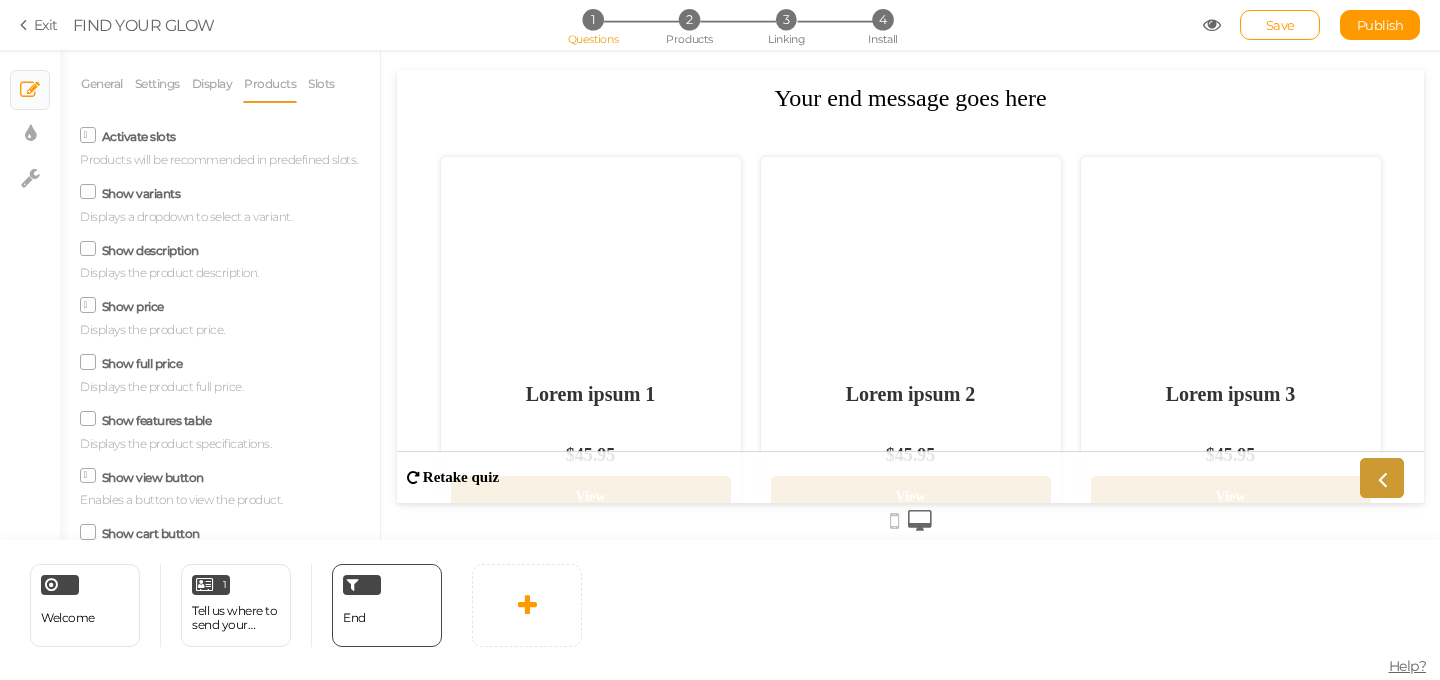 click on "Activate slots" at bounding box center [139, 136] 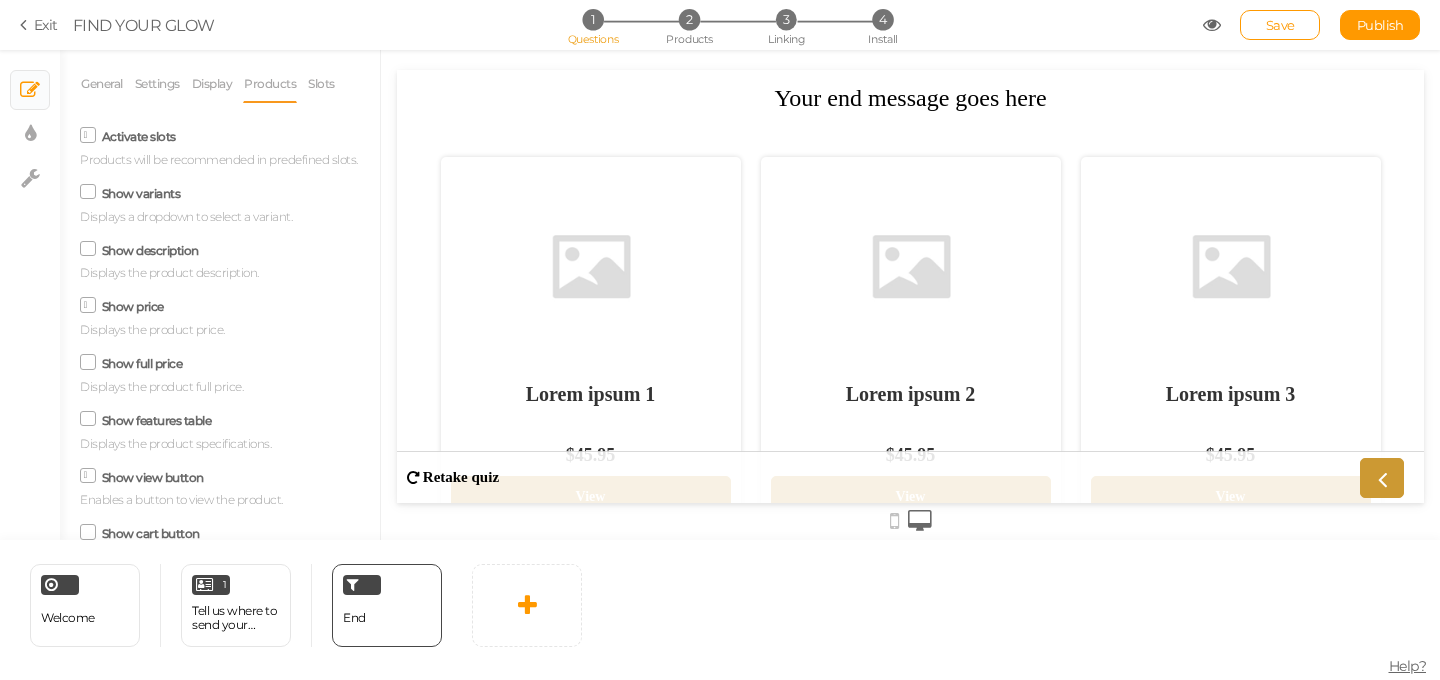 click on "Activate slots" at bounding box center [0, 0] 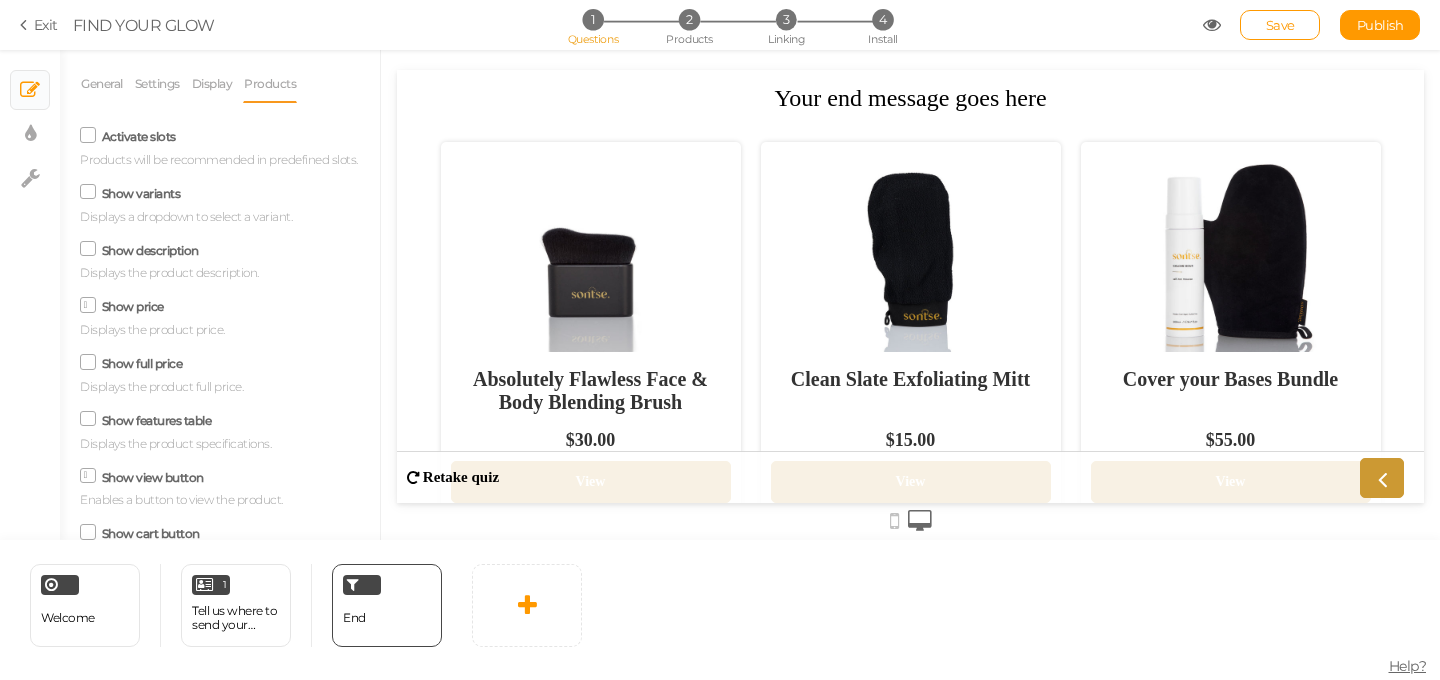 click on "Show variants" at bounding box center (141, 193) 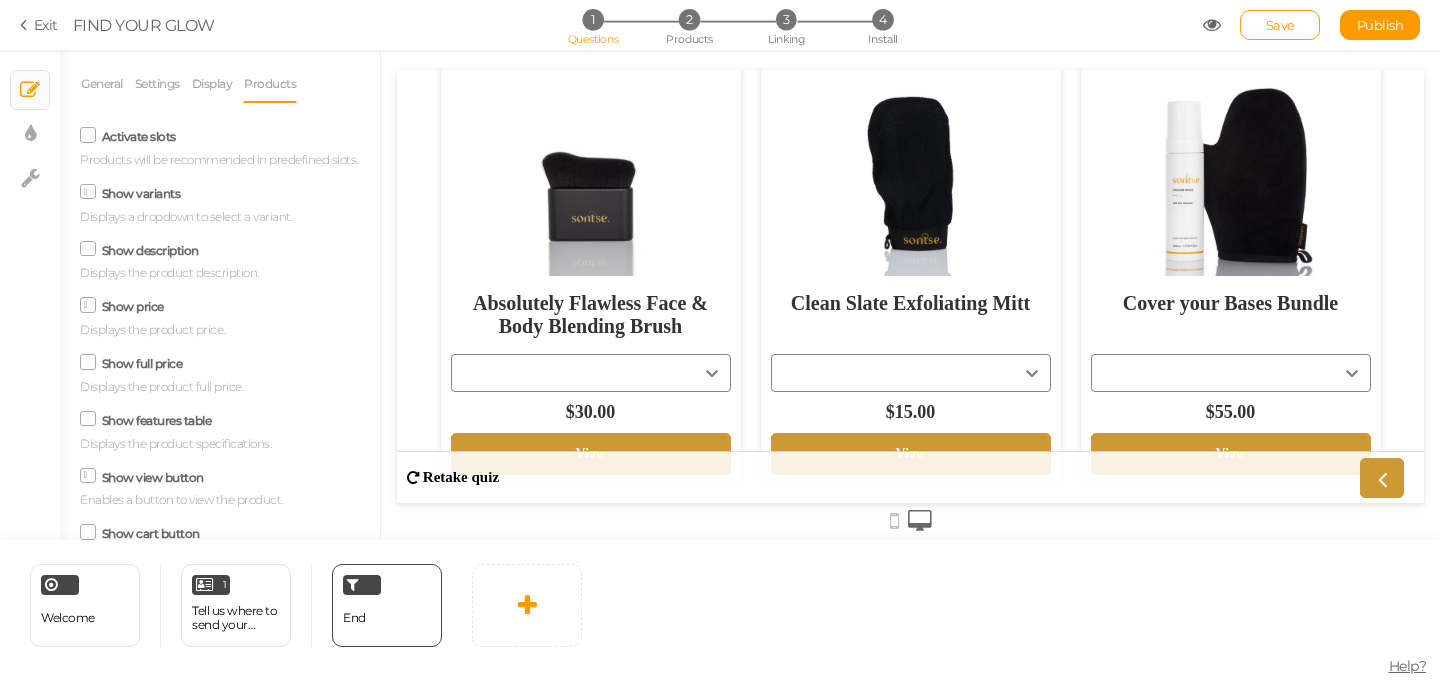 scroll, scrollTop: 77, scrollLeft: 0, axis: vertical 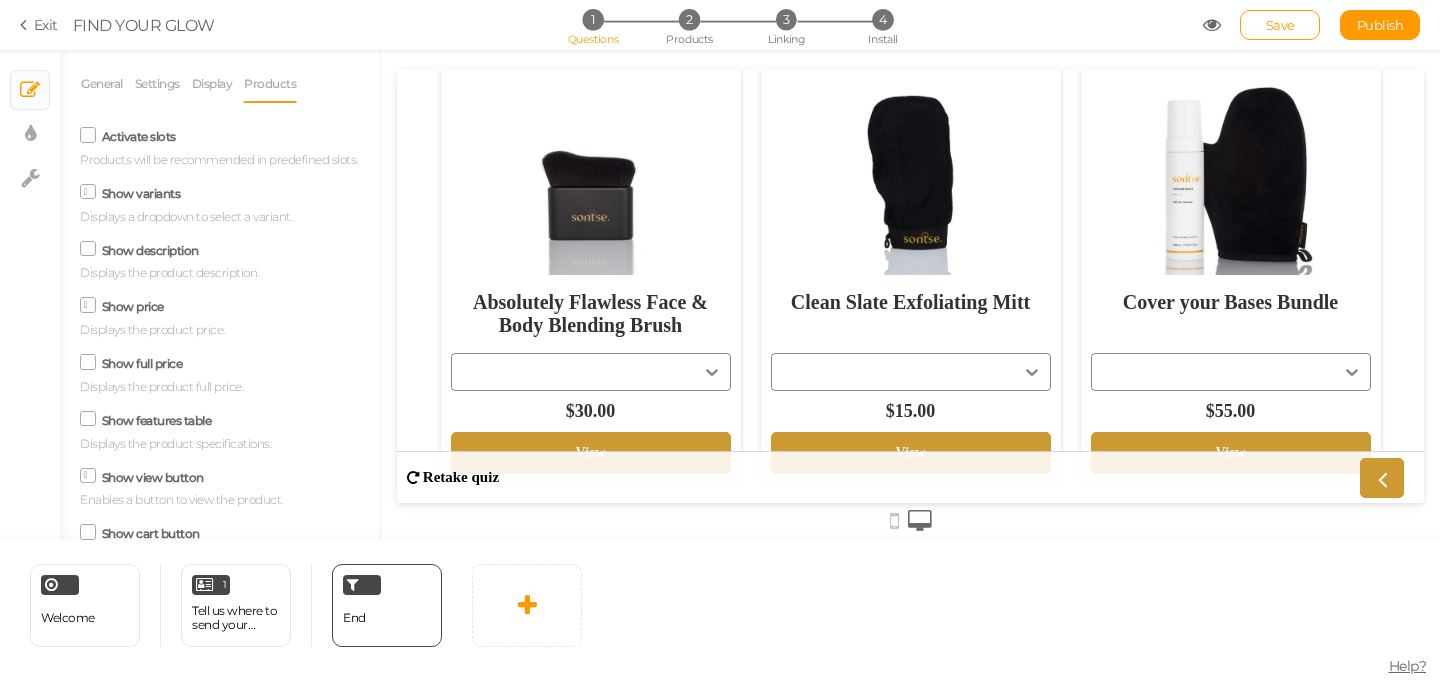 click on "Absolutely Flawless Face & Body Blending Brush $30.00" at bounding box center [591, 353] 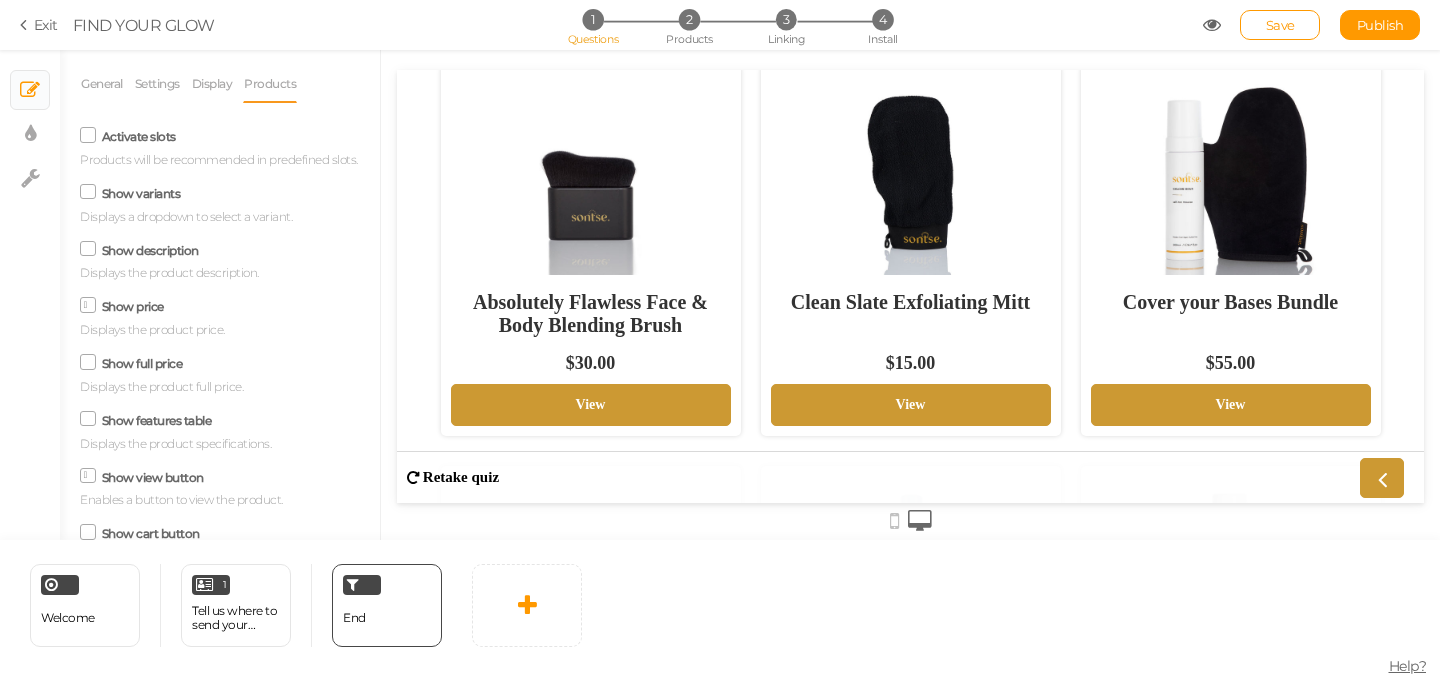 click on "Show description" at bounding box center (150, 250) 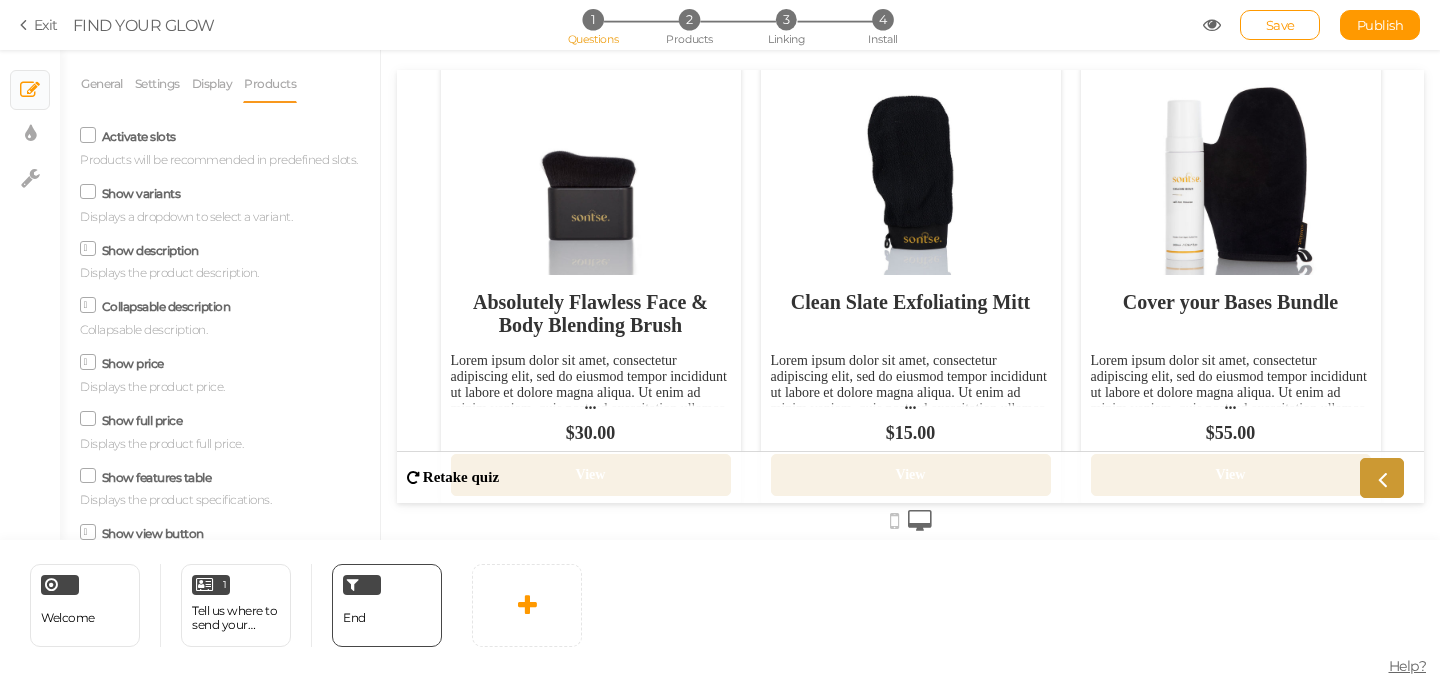 click on "Show description" at bounding box center [150, 250] 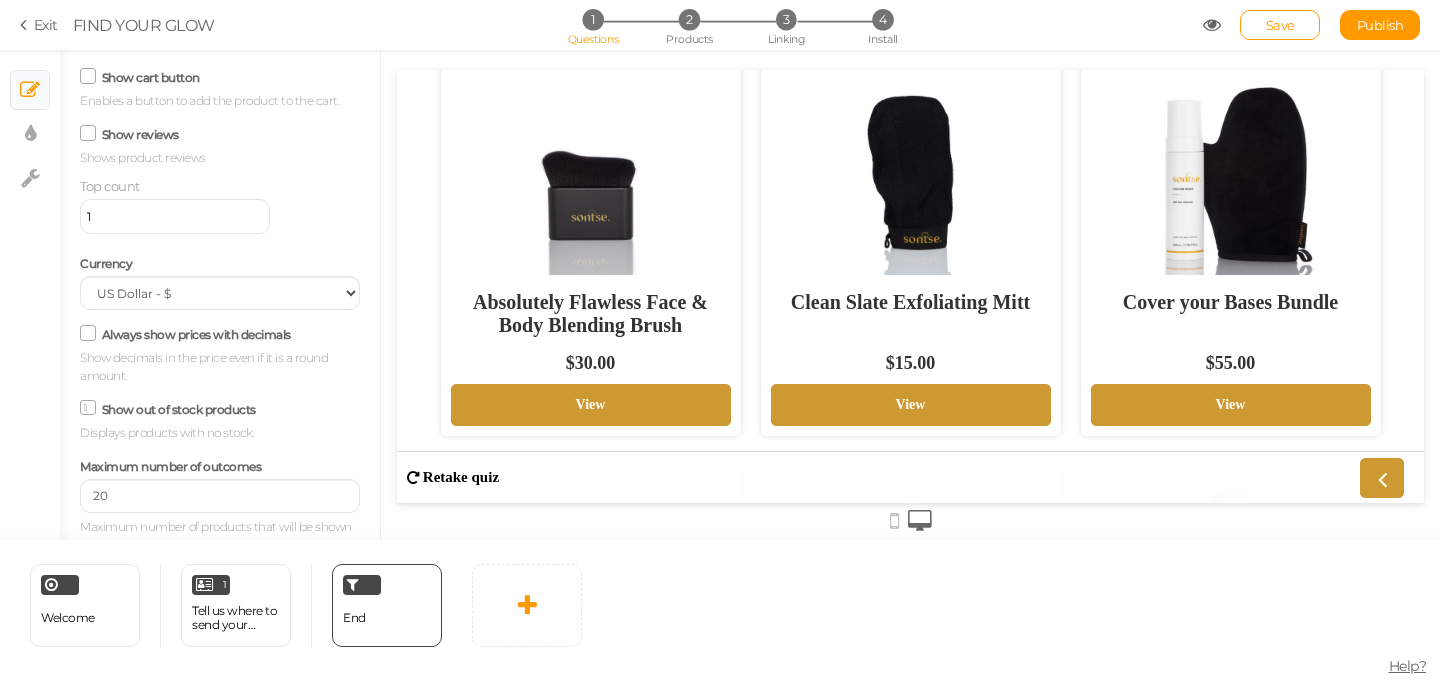 scroll, scrollTop: 472, scrollLeft: 0, axis: vertical 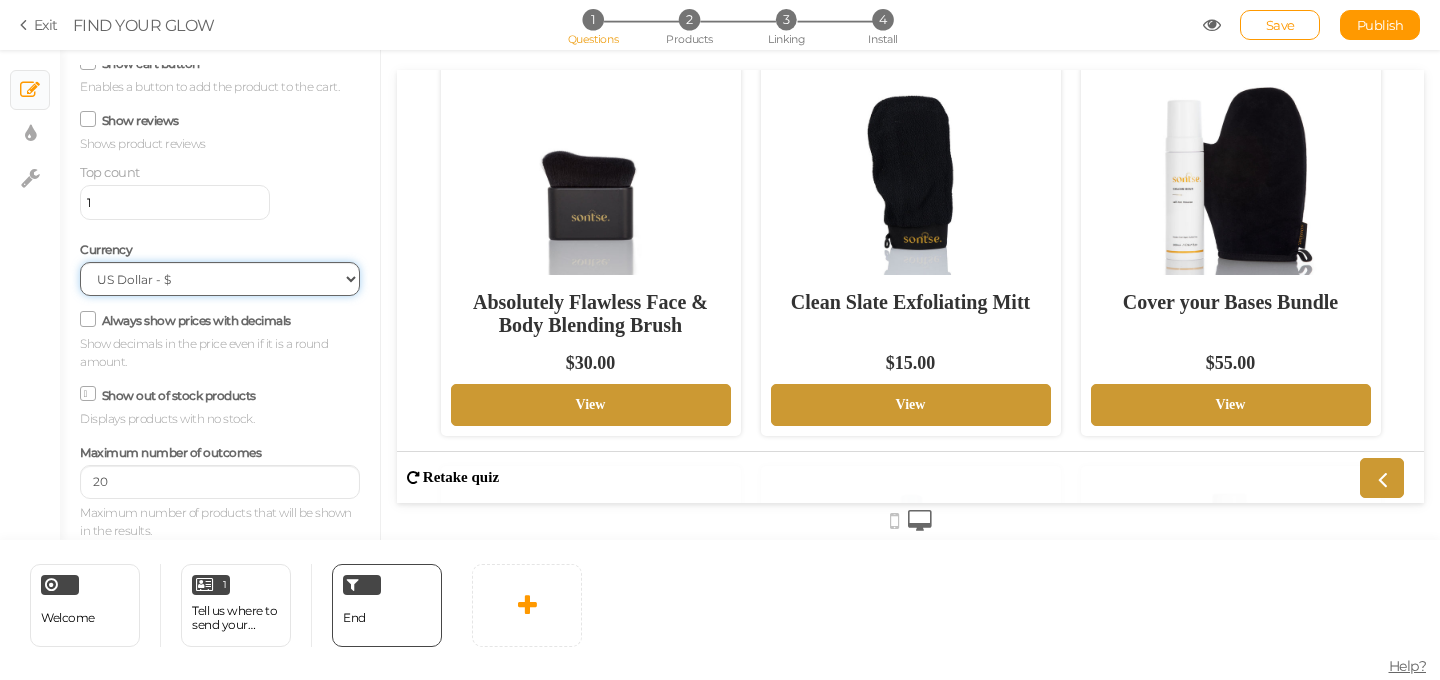 click on "US Dollar - $ Euro - € British Pound - £ Canadian Dollar - CAD Australian Dollar - AUD Automatic Custom" at bounding box center [220, 279] 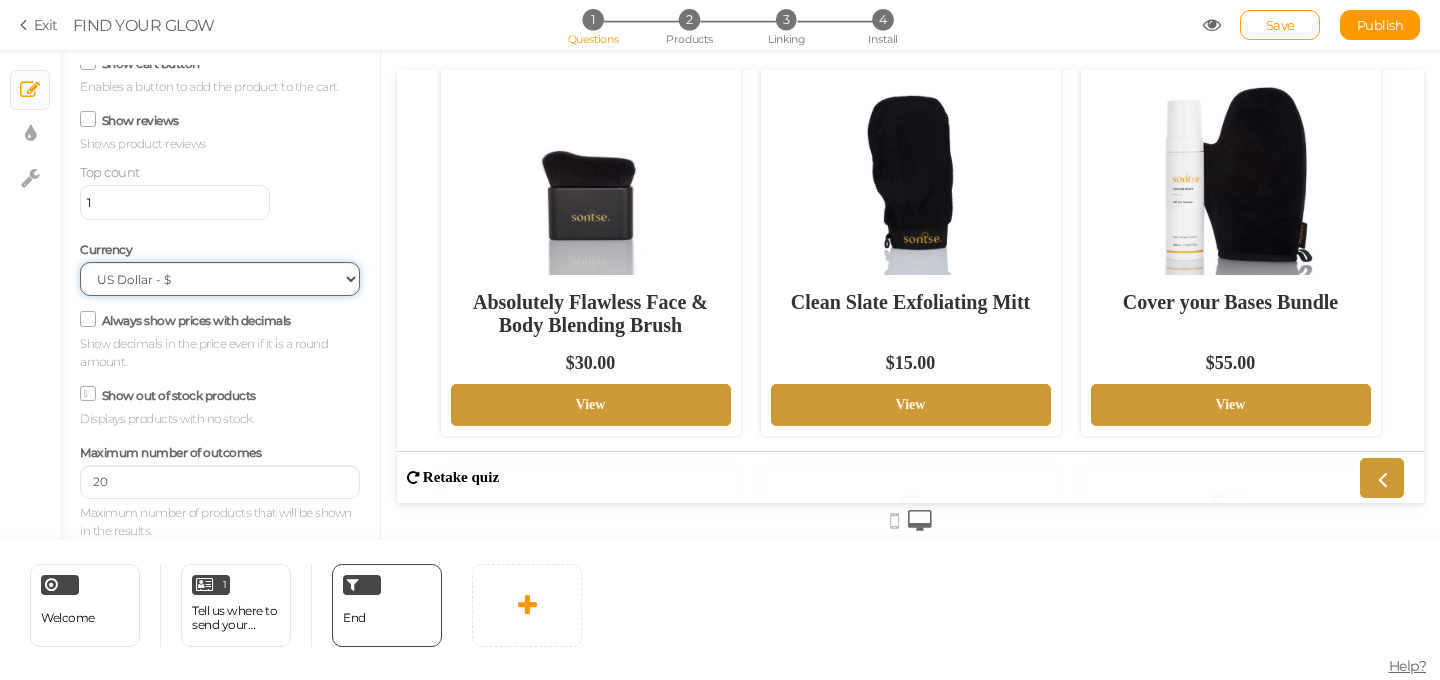 select on "AUD" 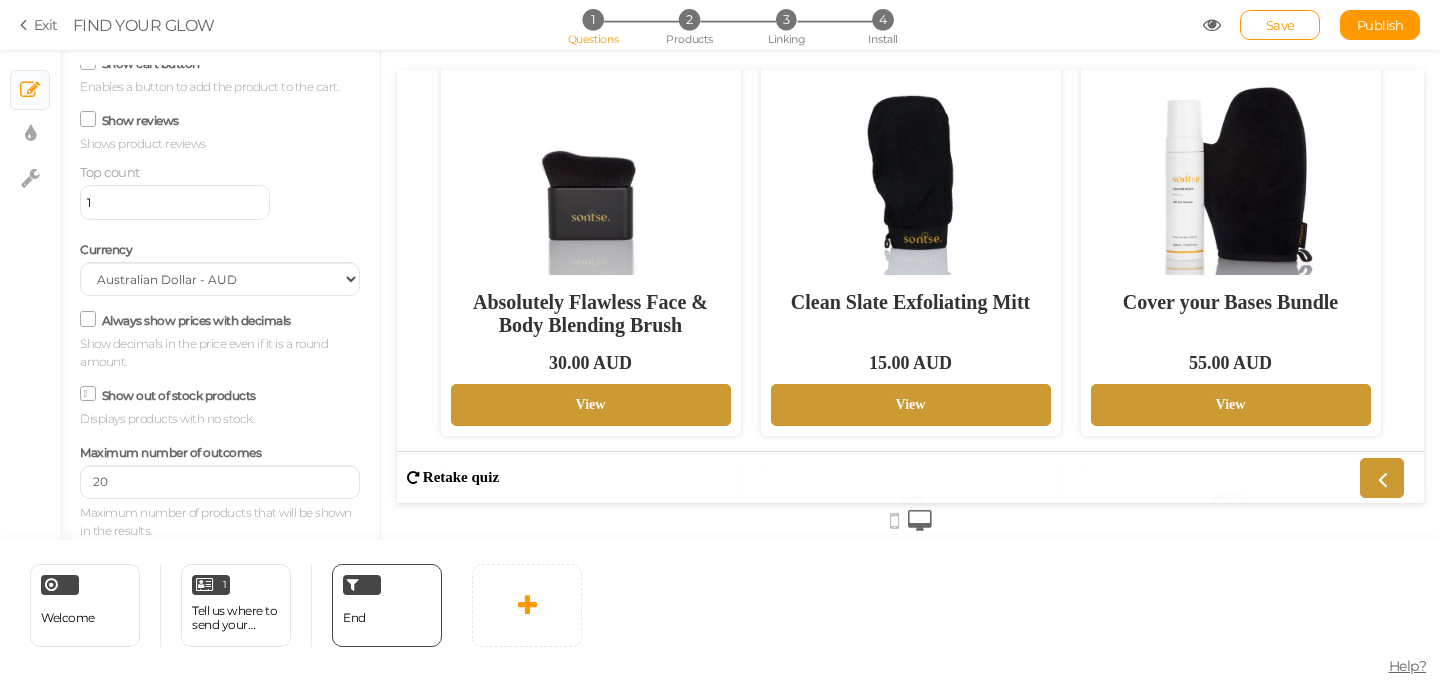 click on "Always show prices with decimals" at bounding box center (196, 320) 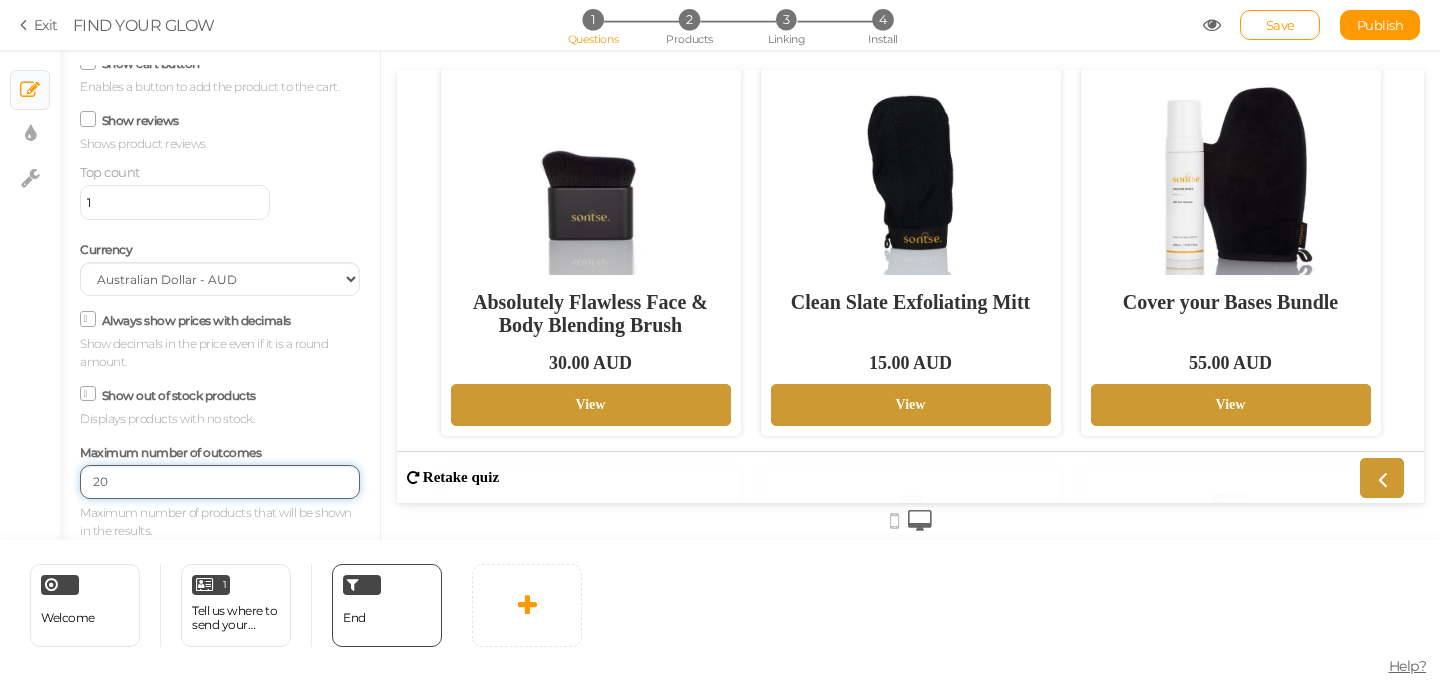 click on "20" at bounding box center [220, 482] 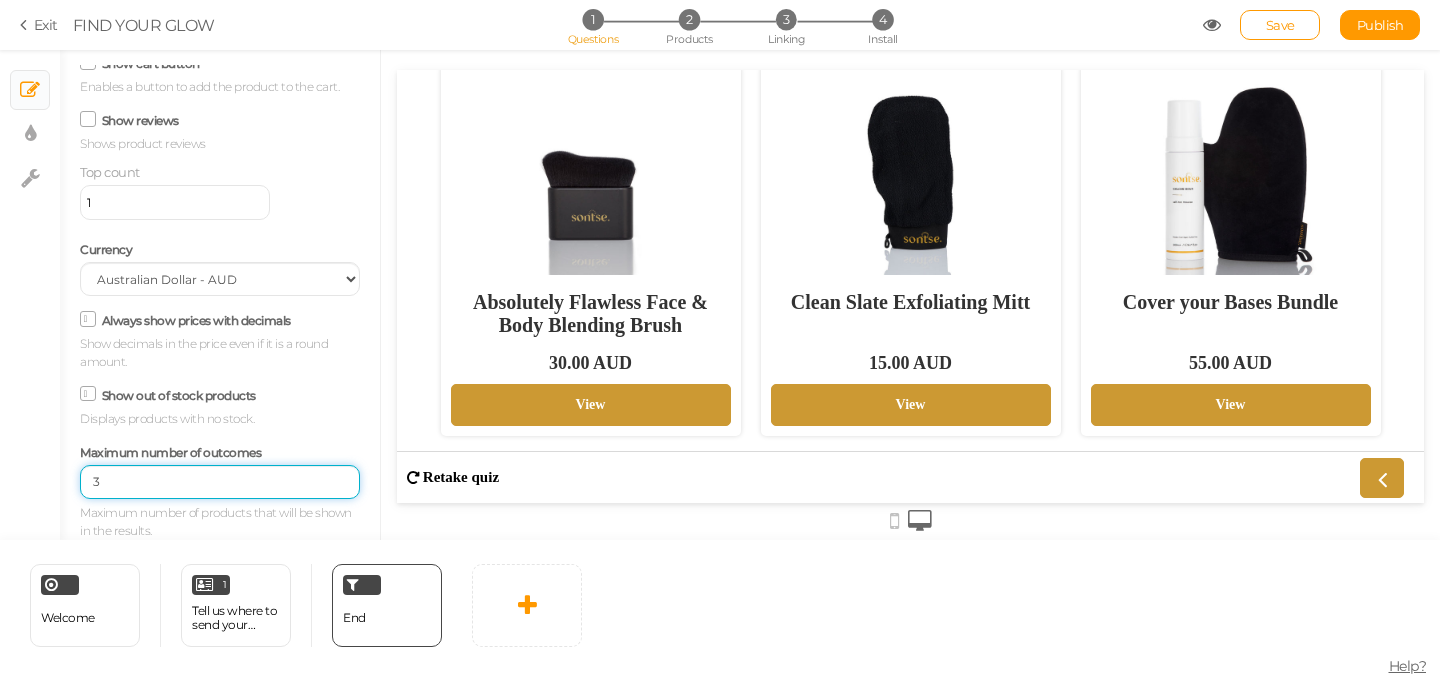 type on "3" 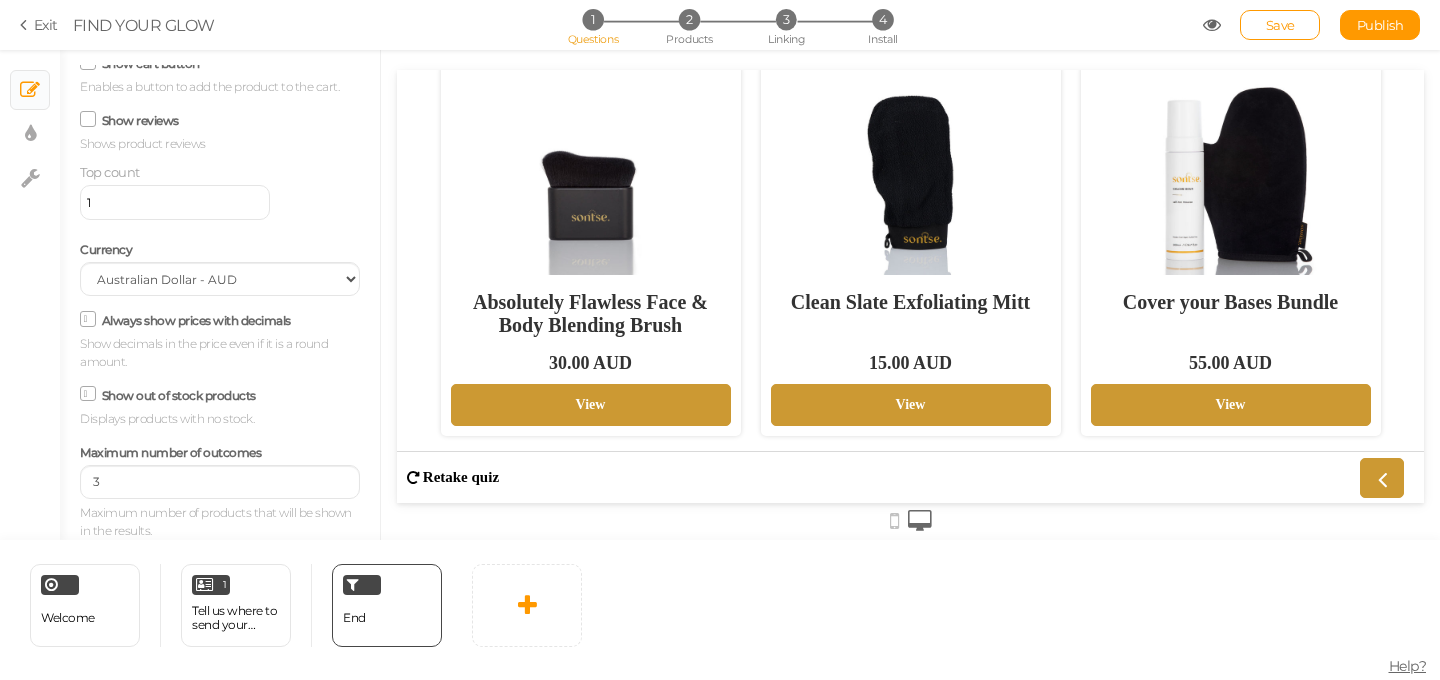 click on "Maximum number of outcomes   3   Maximum number of products that will be shown in the results." at bounding box center (220, 489) 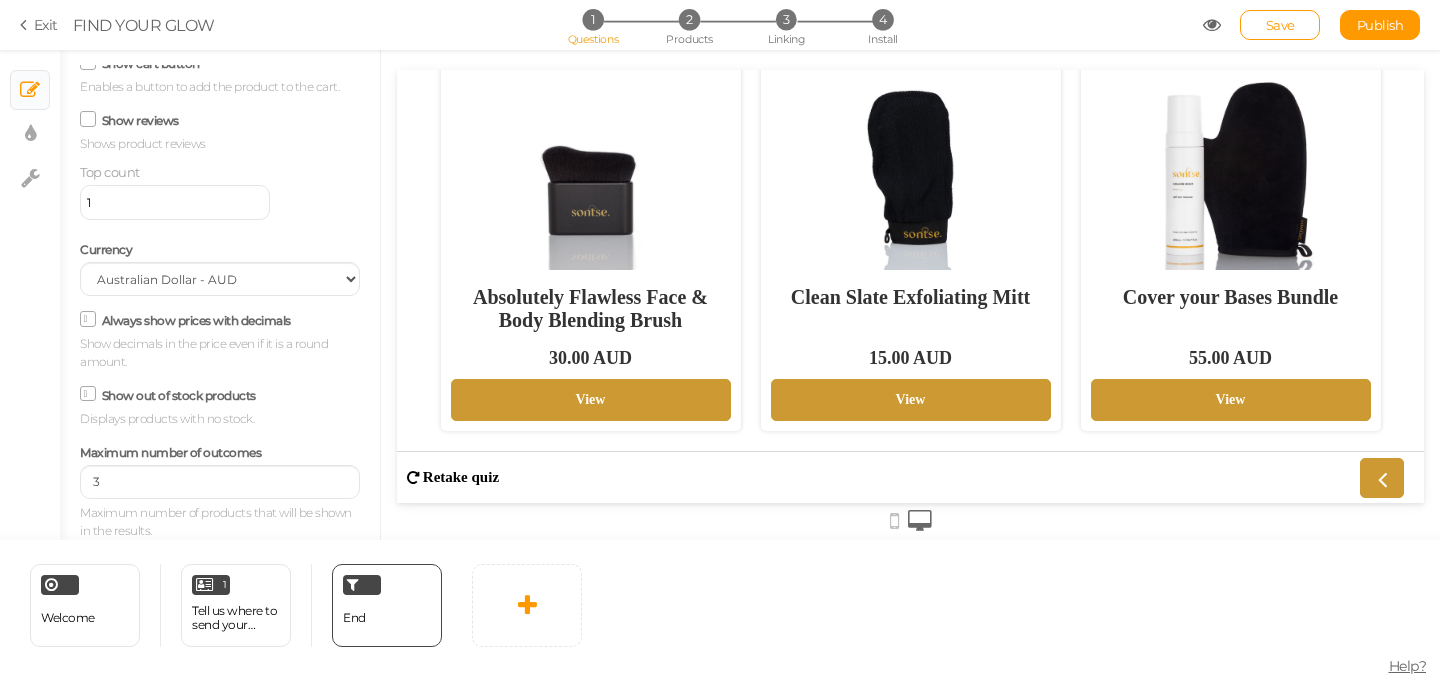 scroll, scrollTop: 0, scrollLeft: 0, axis: both 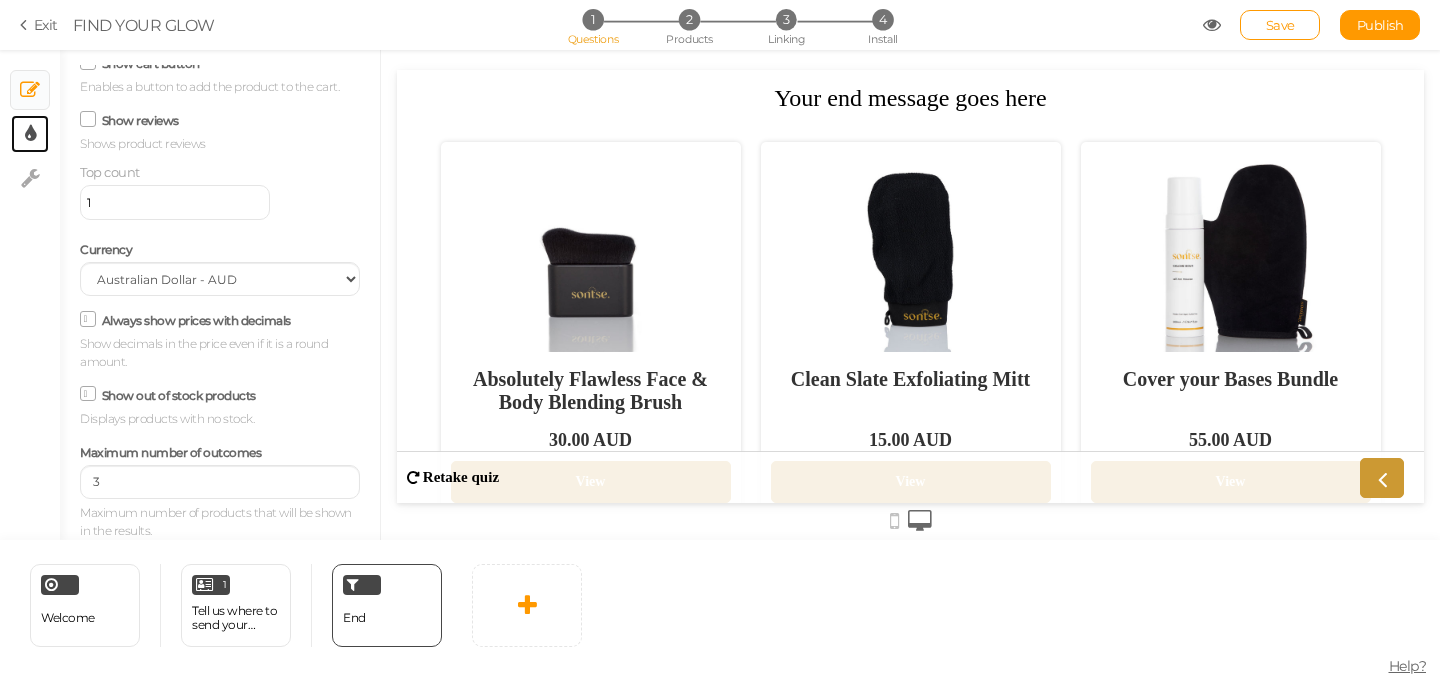 click at bounding box center (30, 134) 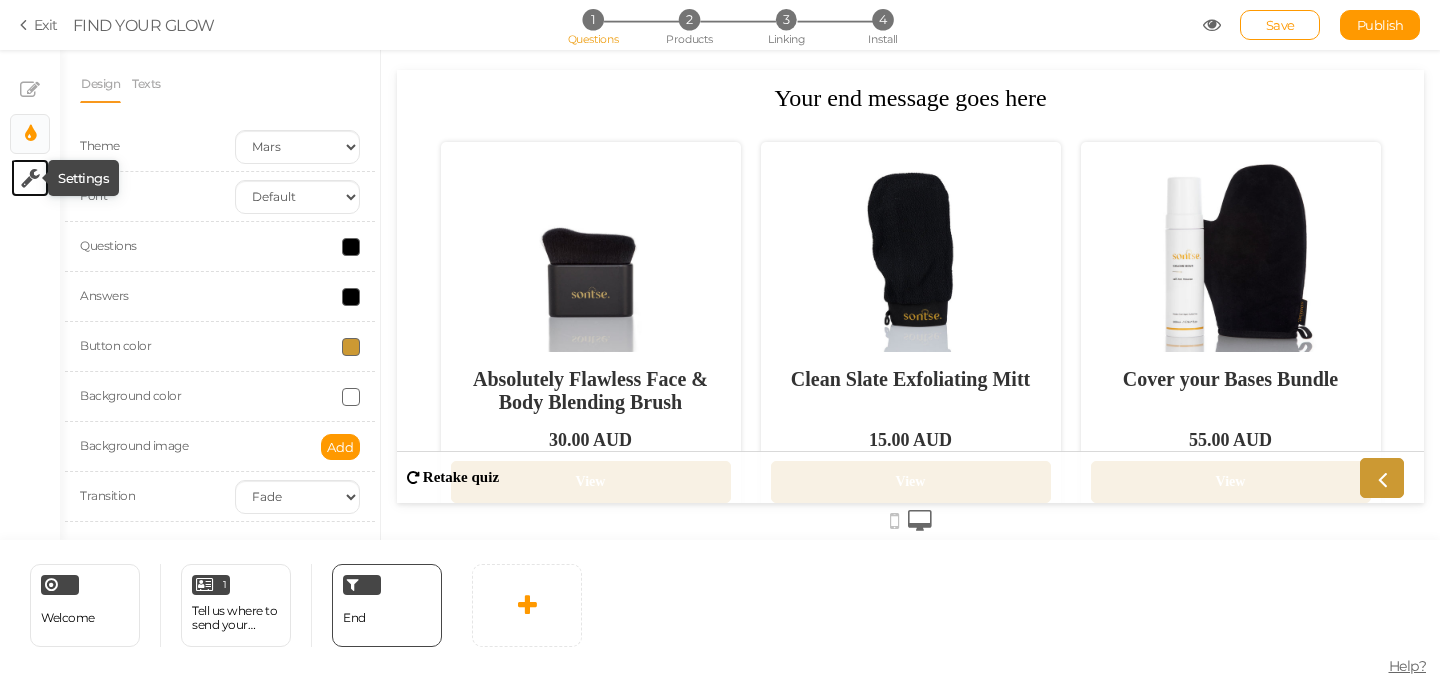 click at bounding box center [30, 178] 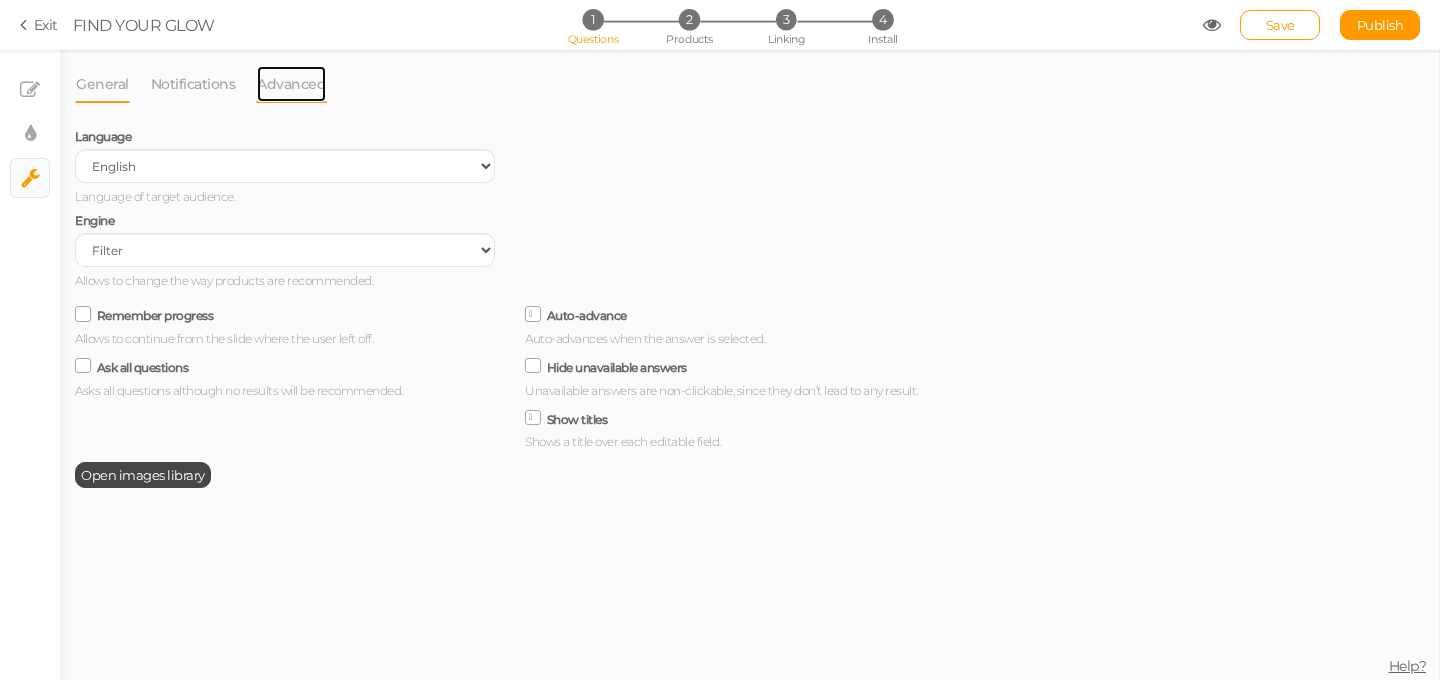 click on "Advanced" at bounding box center (291, 84) 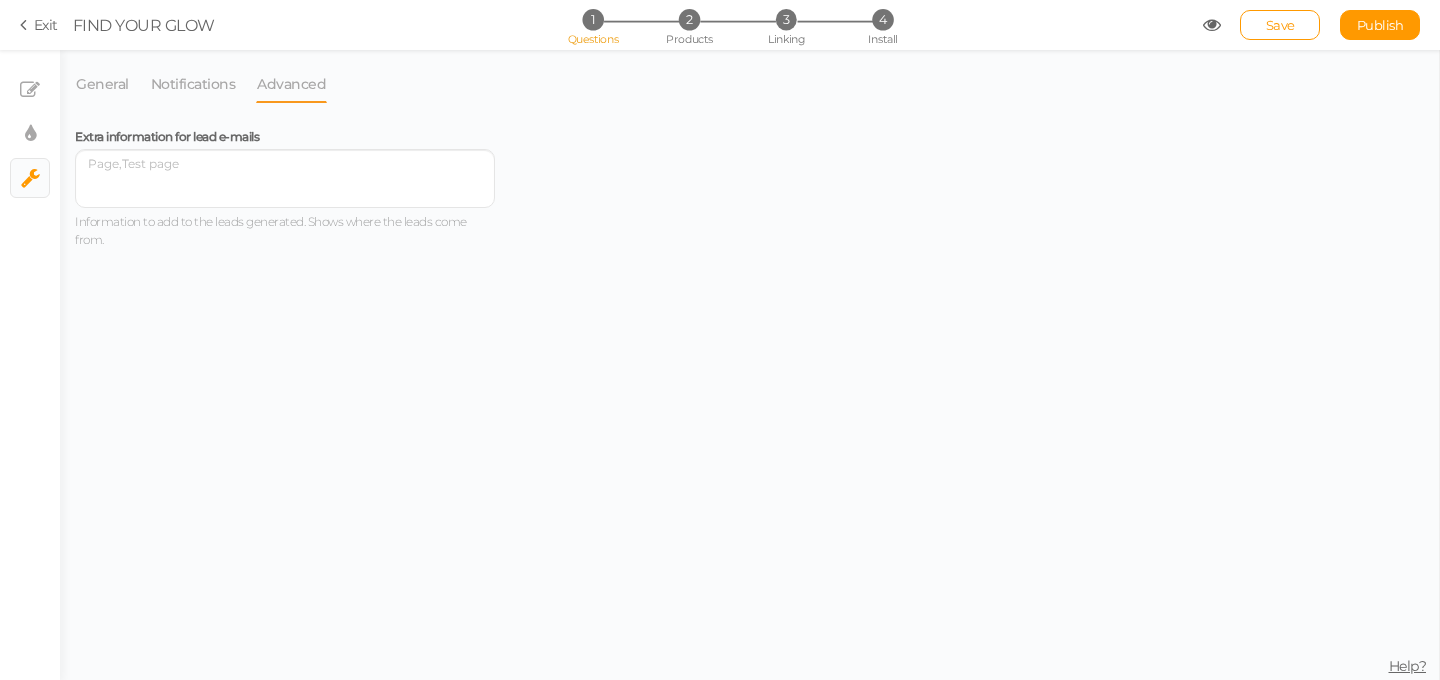 click on "Extra information for lead e-mails" at bounding box center (167, 136) 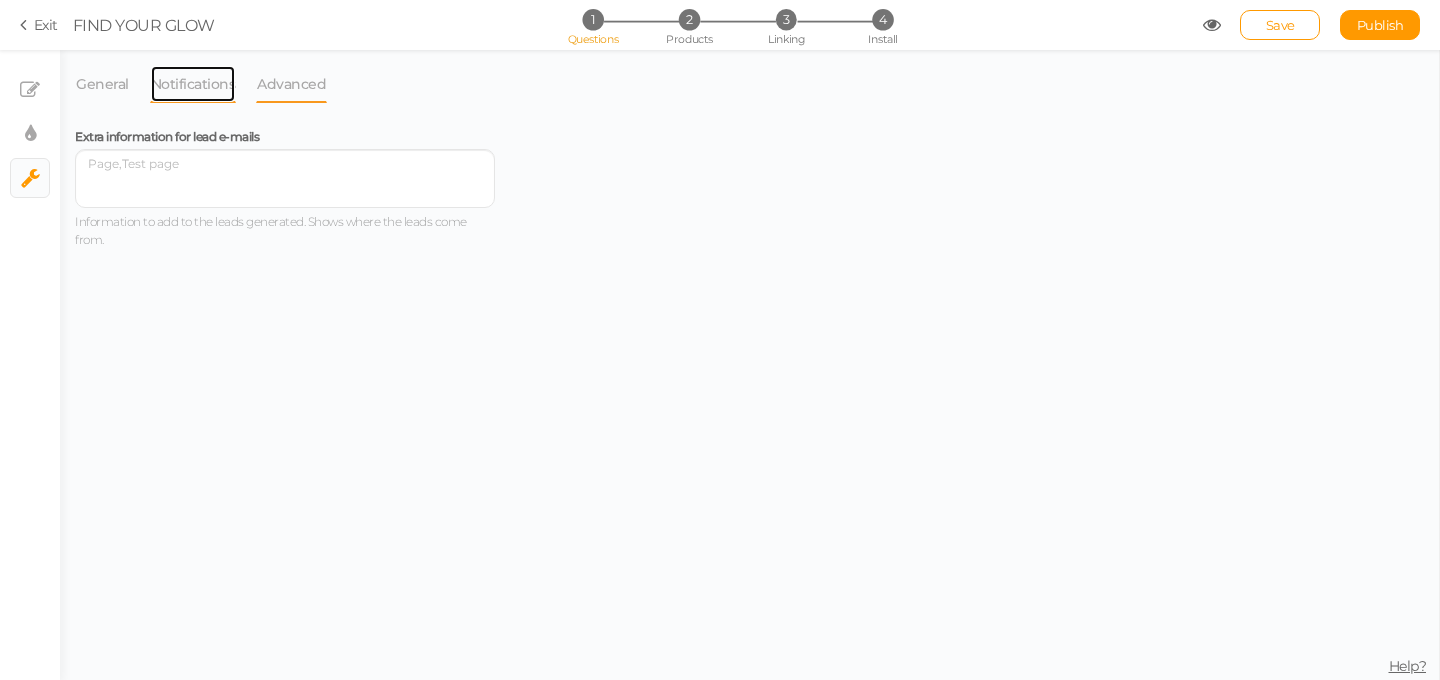 click on "Notifications" at bounding box center (193, 84) 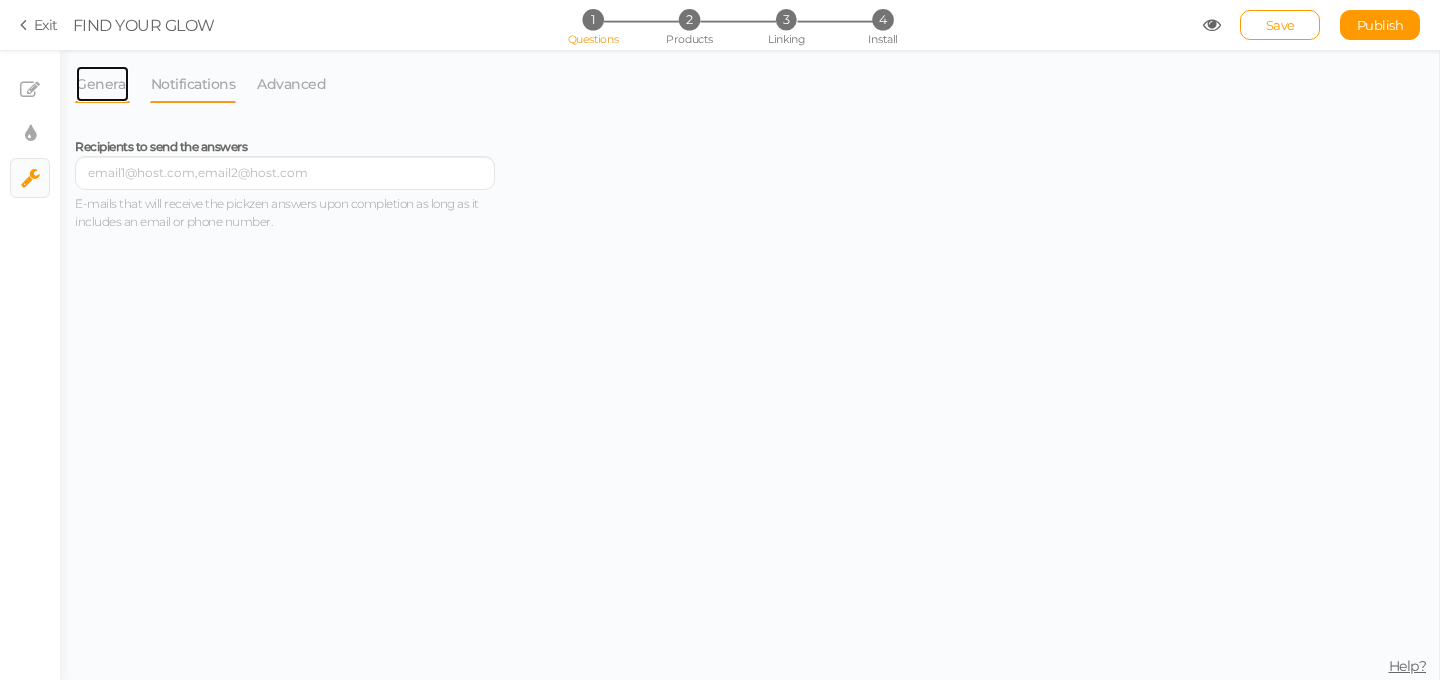 click on "General" at bounding box center (102, 84) 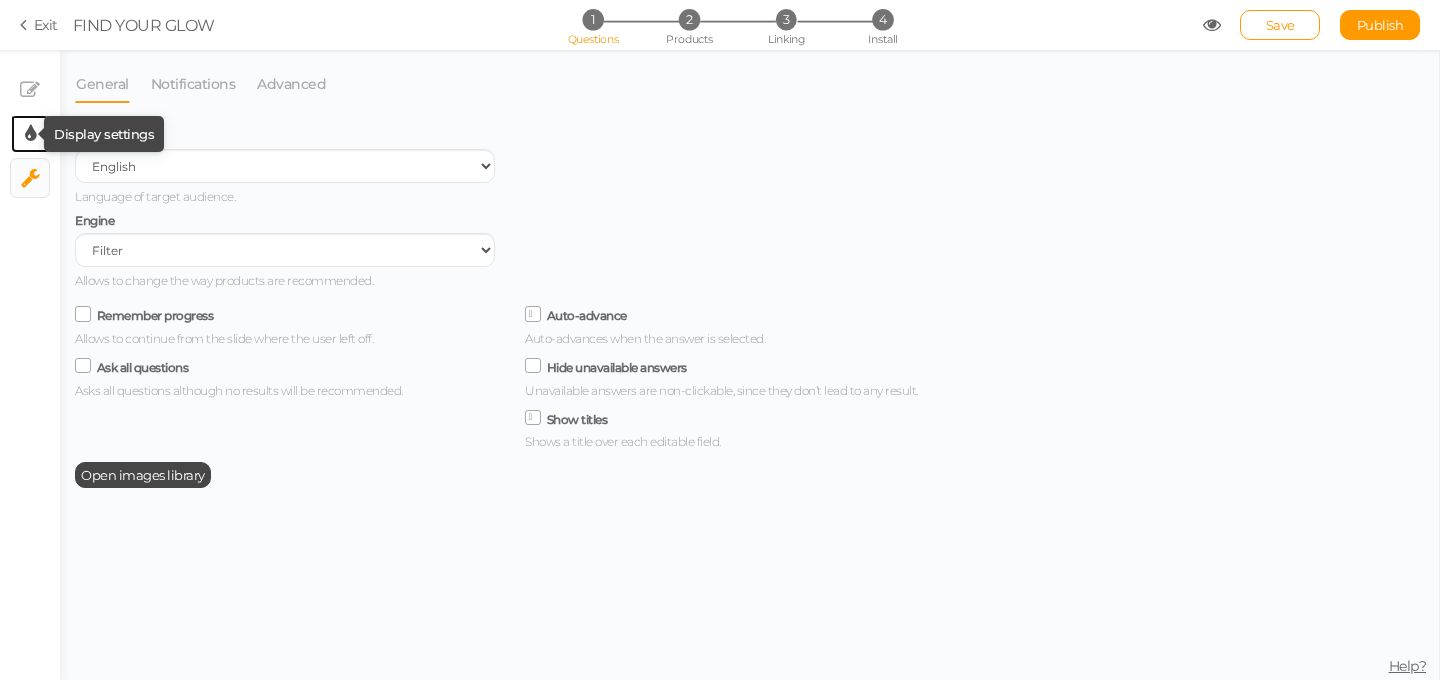 click at bounding box center (30, 134) 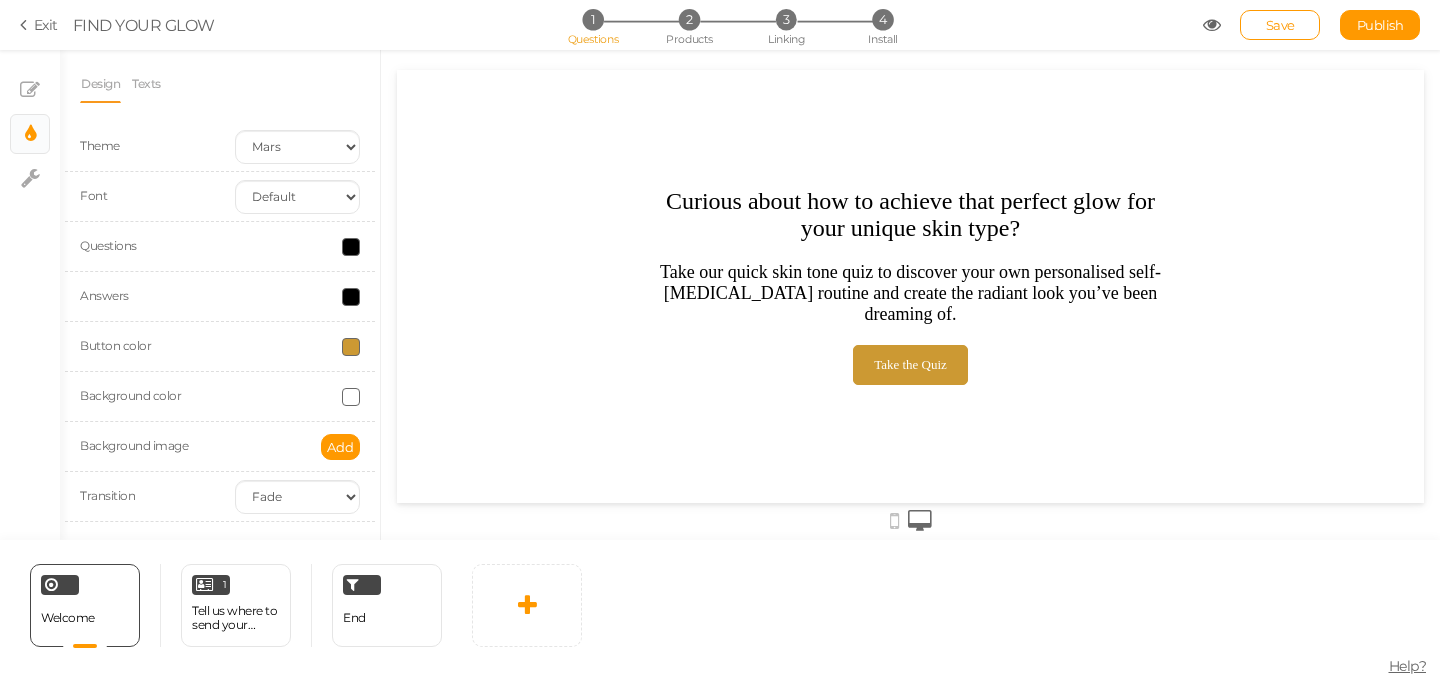 scroll, scrollTop: 0, scrollLeft: 0, axis: both 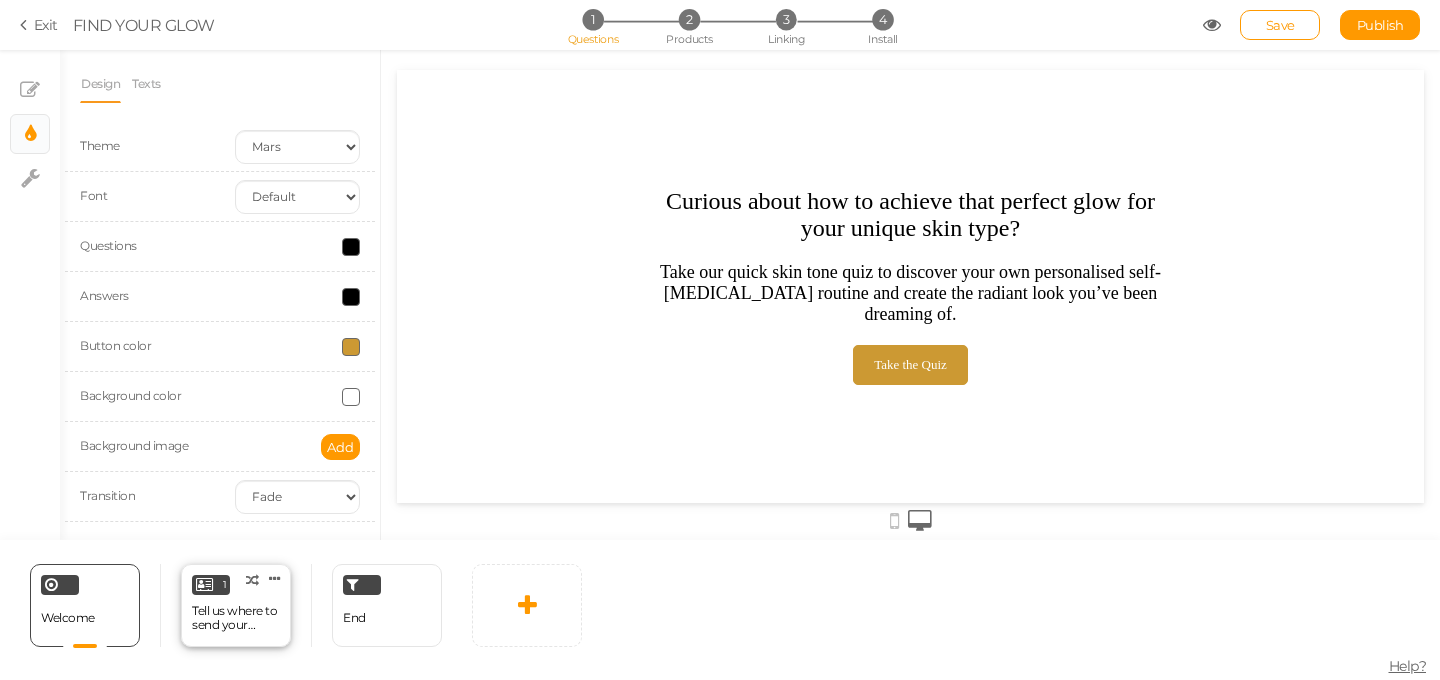 click on "1         Tell us where to send your results…         × Define the conditions to show this slide.                     Clone             Change type             Delete" at bounding box center (236, 605) 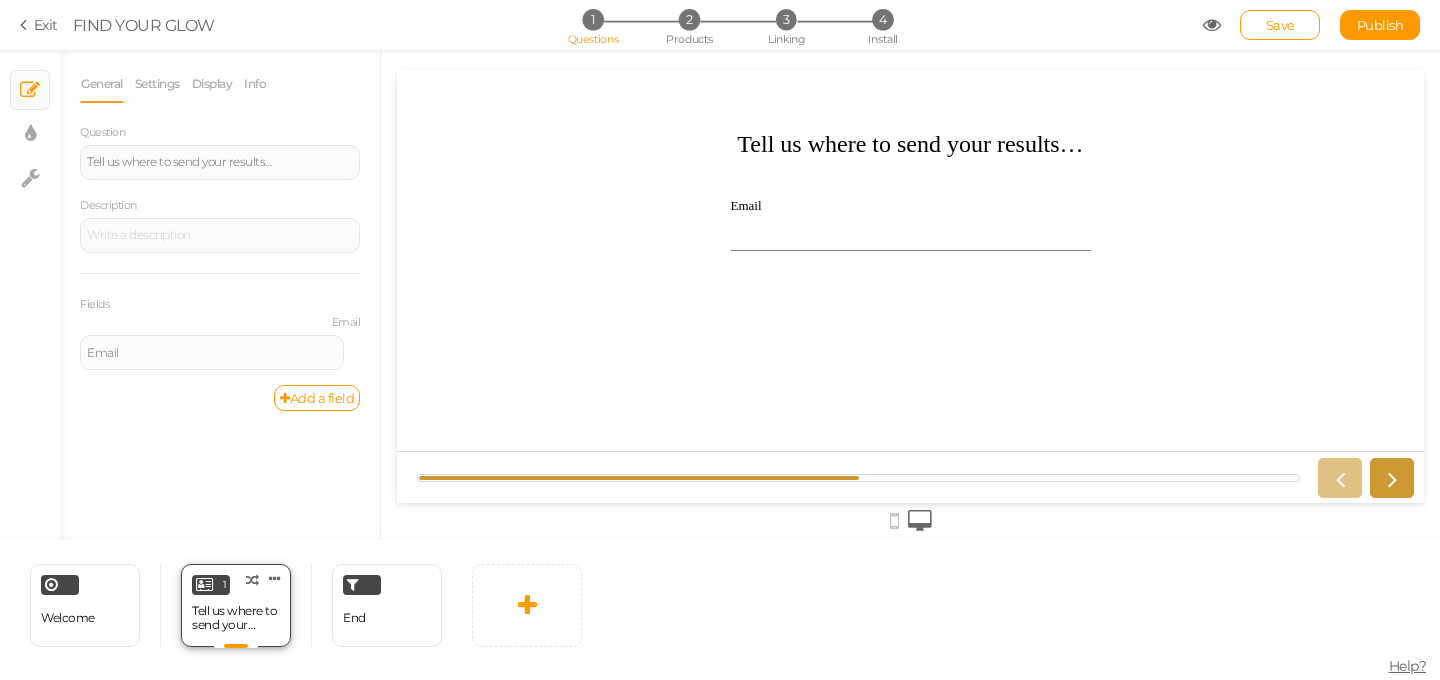 scroll, scrollTop: 0, scrollLeft: 0, axis: both 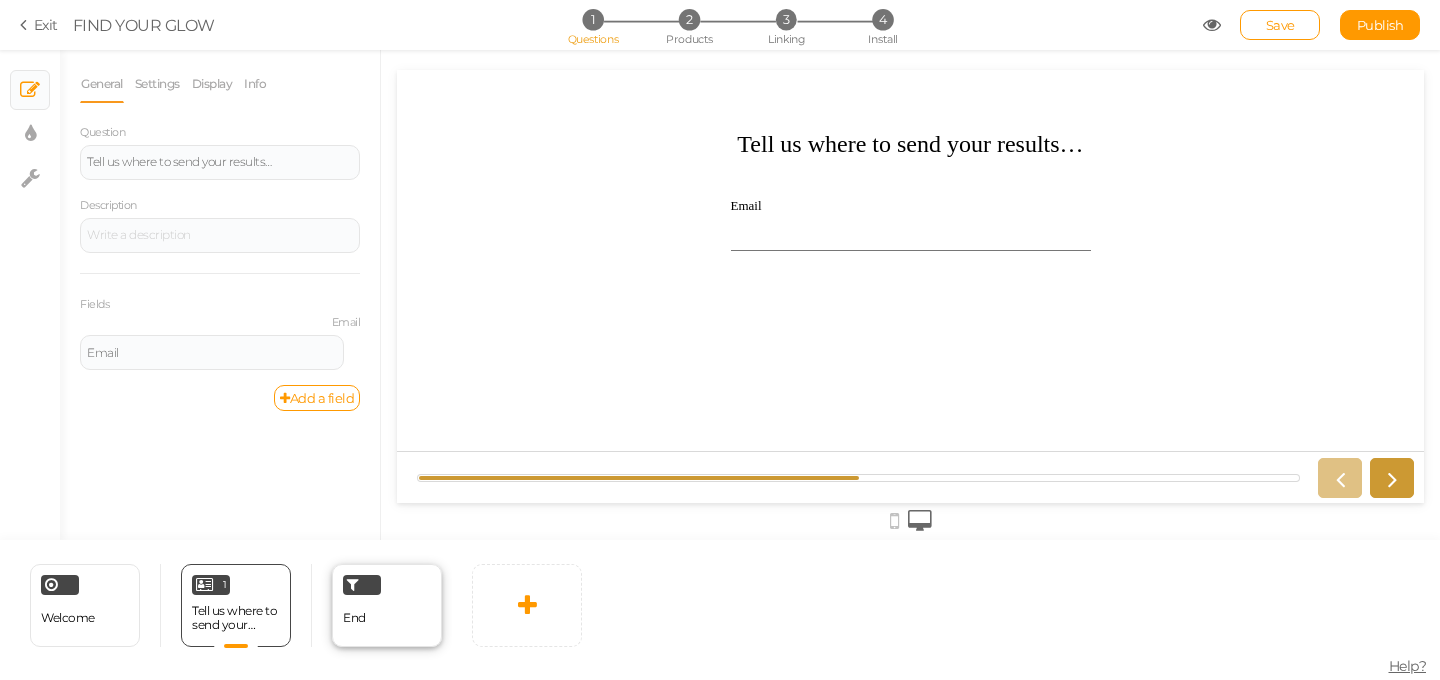 click on "End" at bounding box center [387, 605] 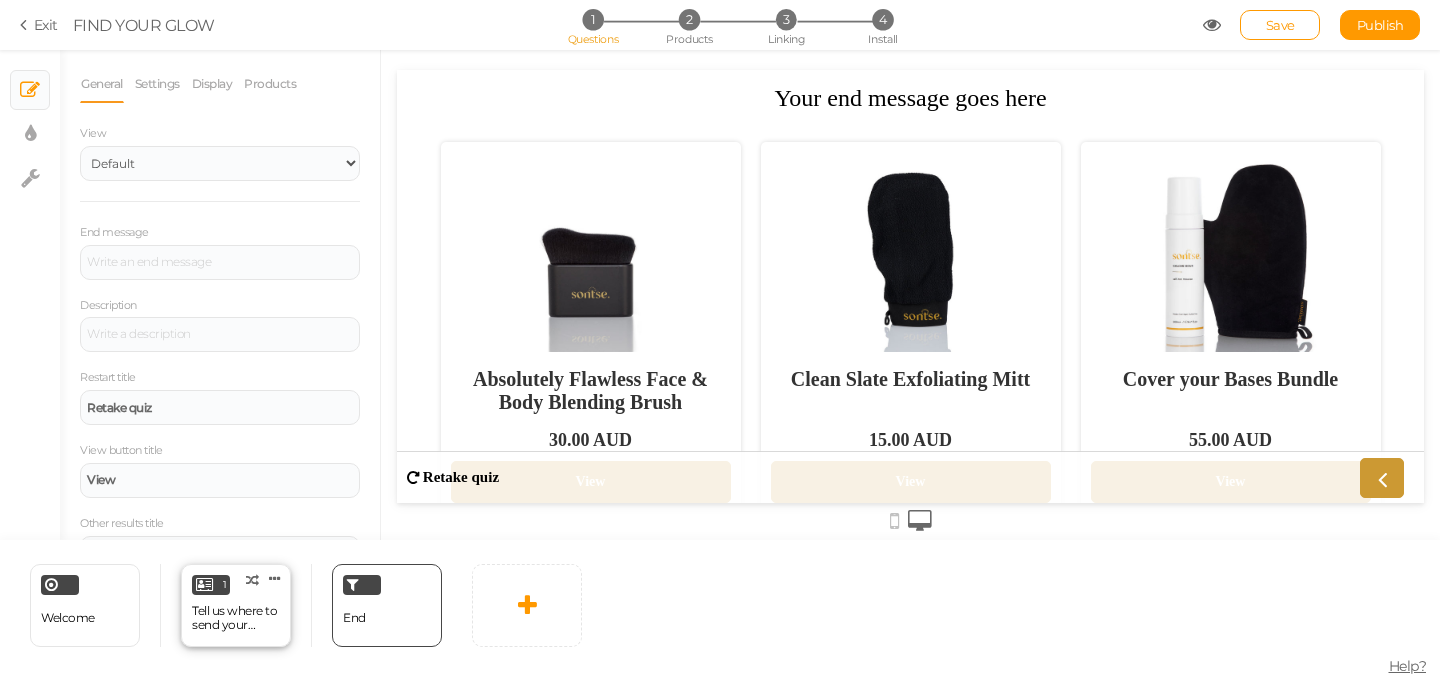click on "Tell us where to send your results…" at bounding box center (236, 618) 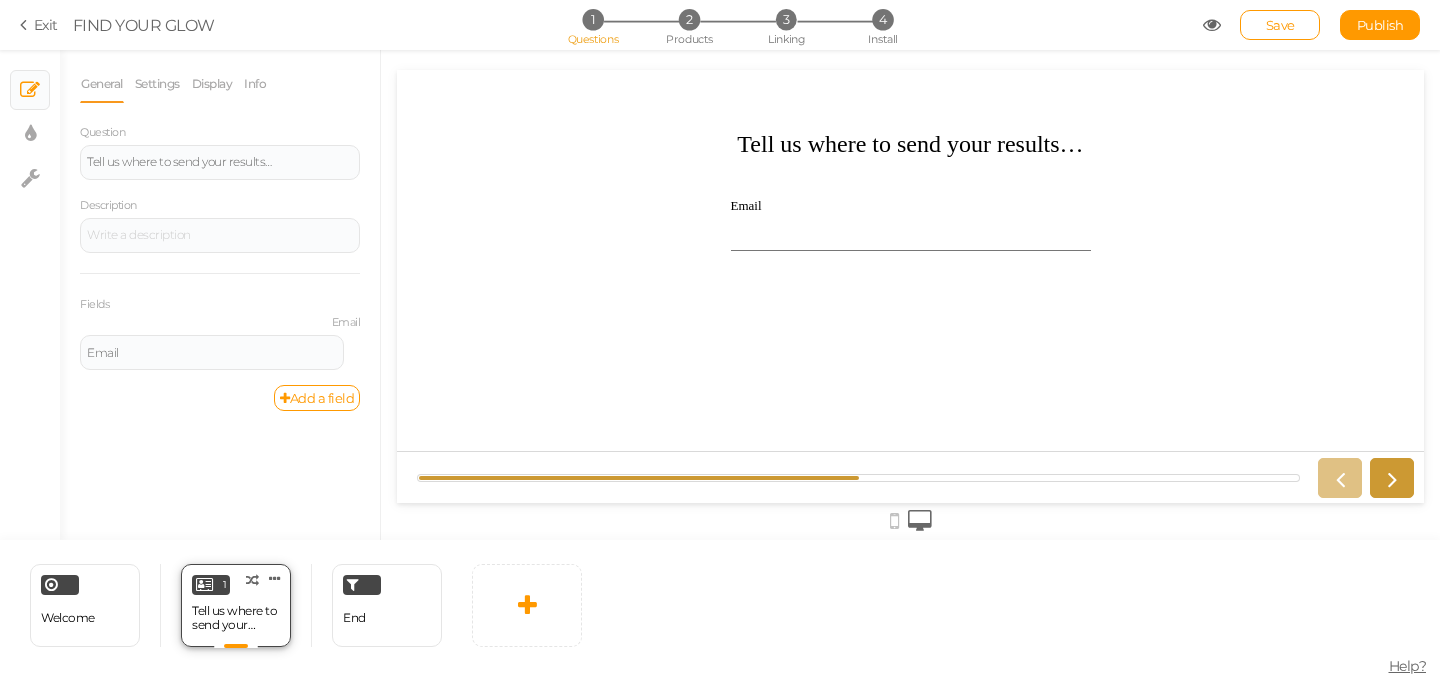 scroll, scrollTop: 0, scrollLeft: 0, axis: both 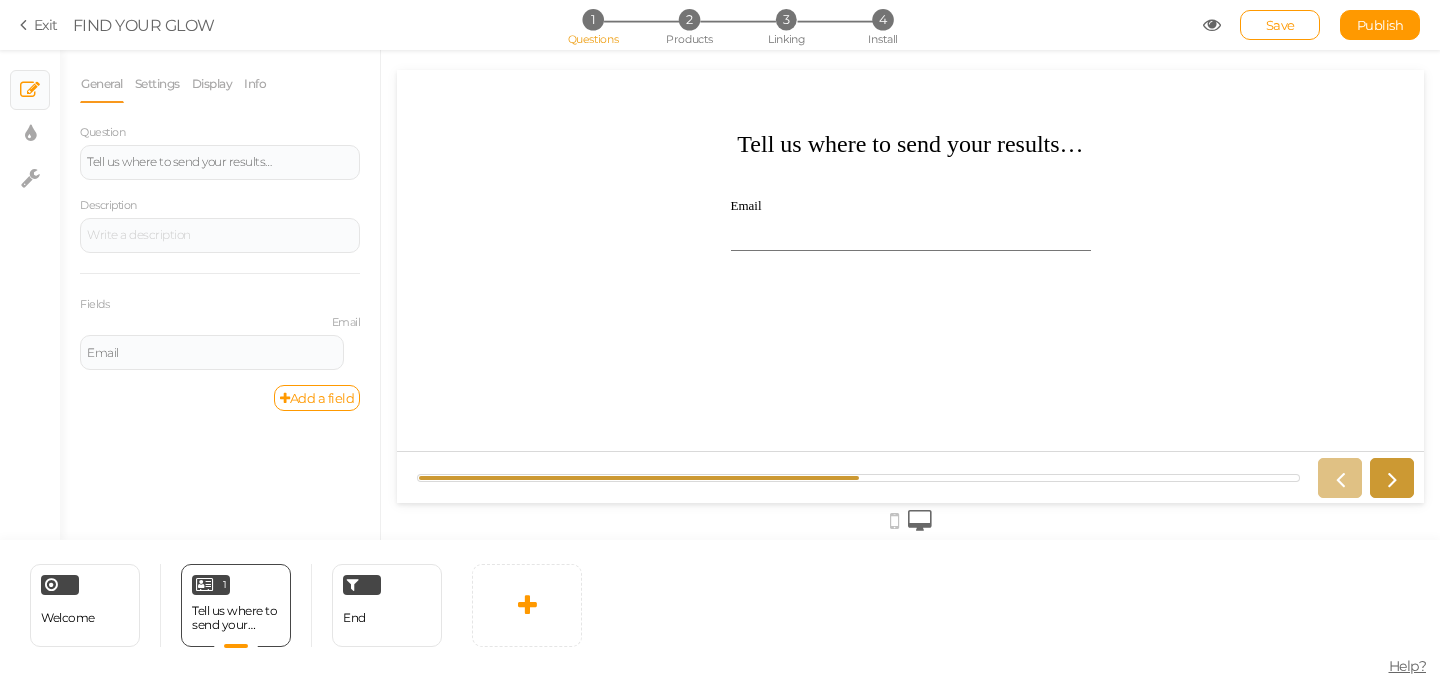 click on "Exit" at bounding box center [39, 25] 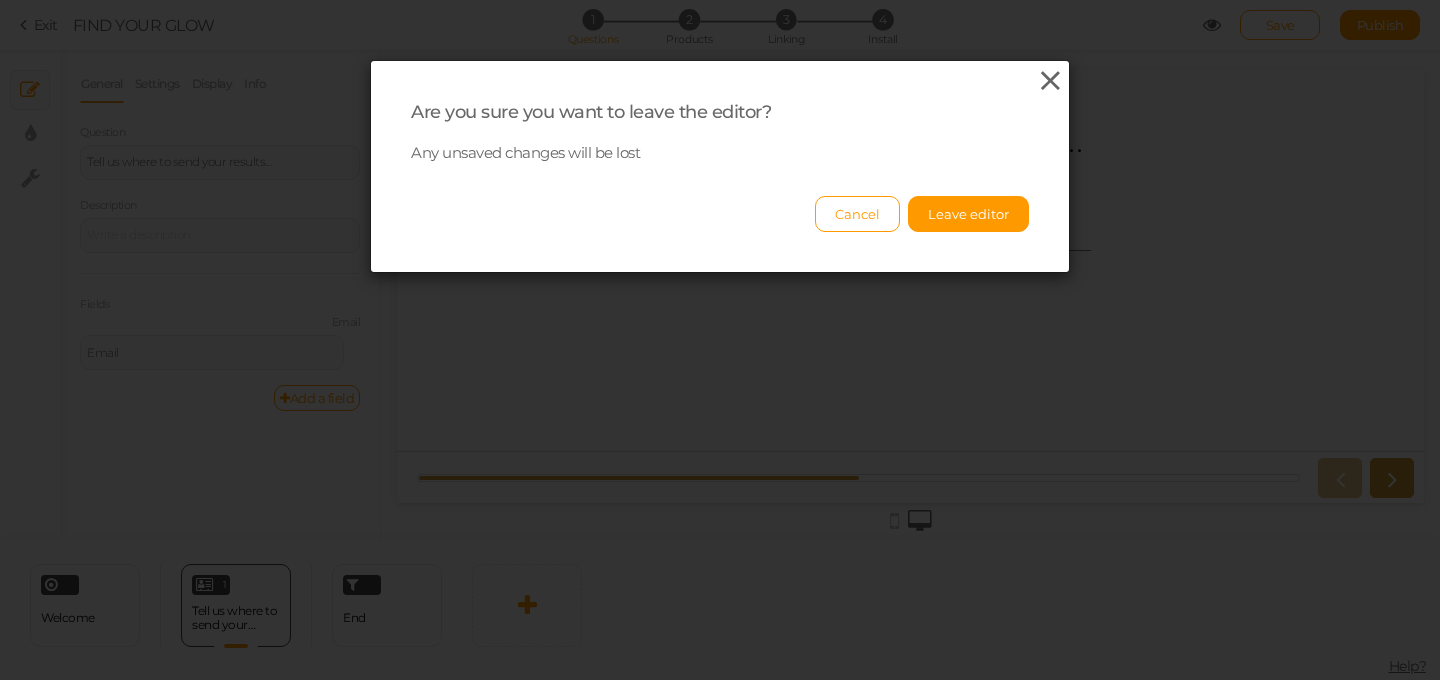 click at bounding box center (1050, 81) 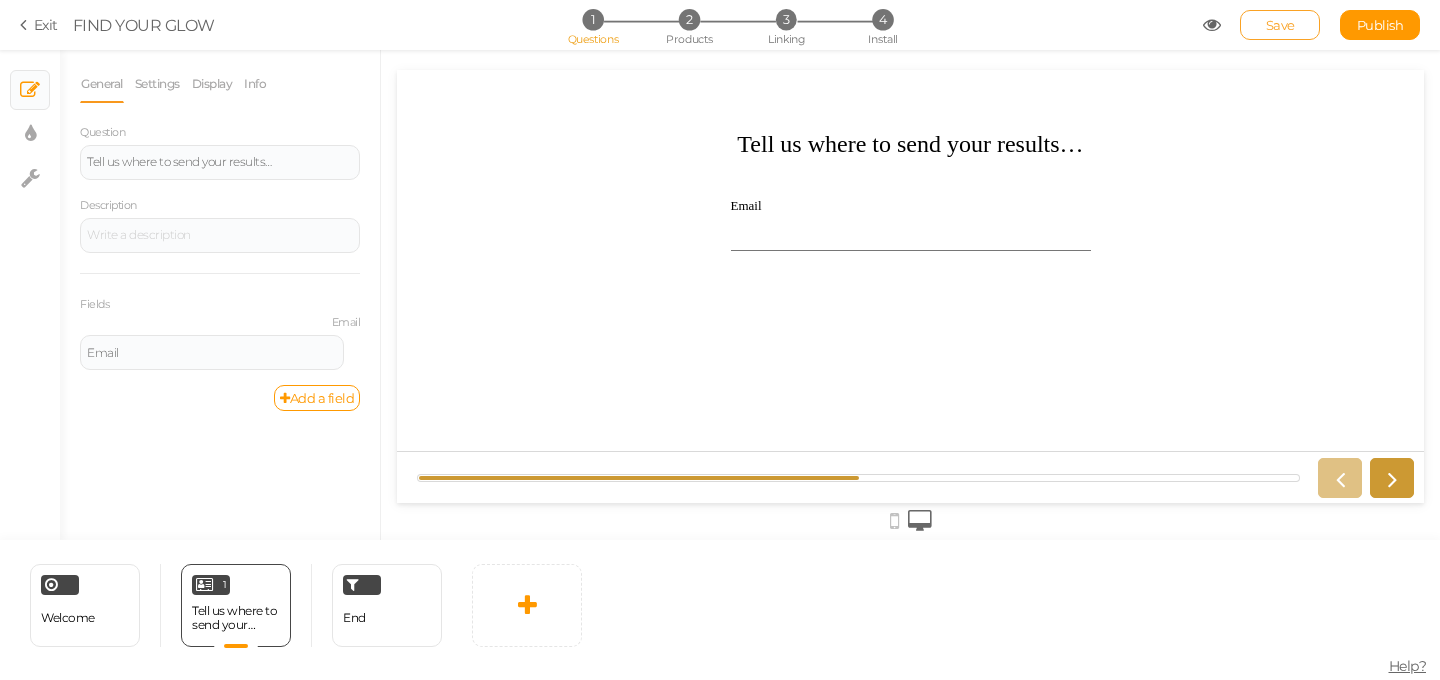 click on "Save" at bounding box center (1280, 25) 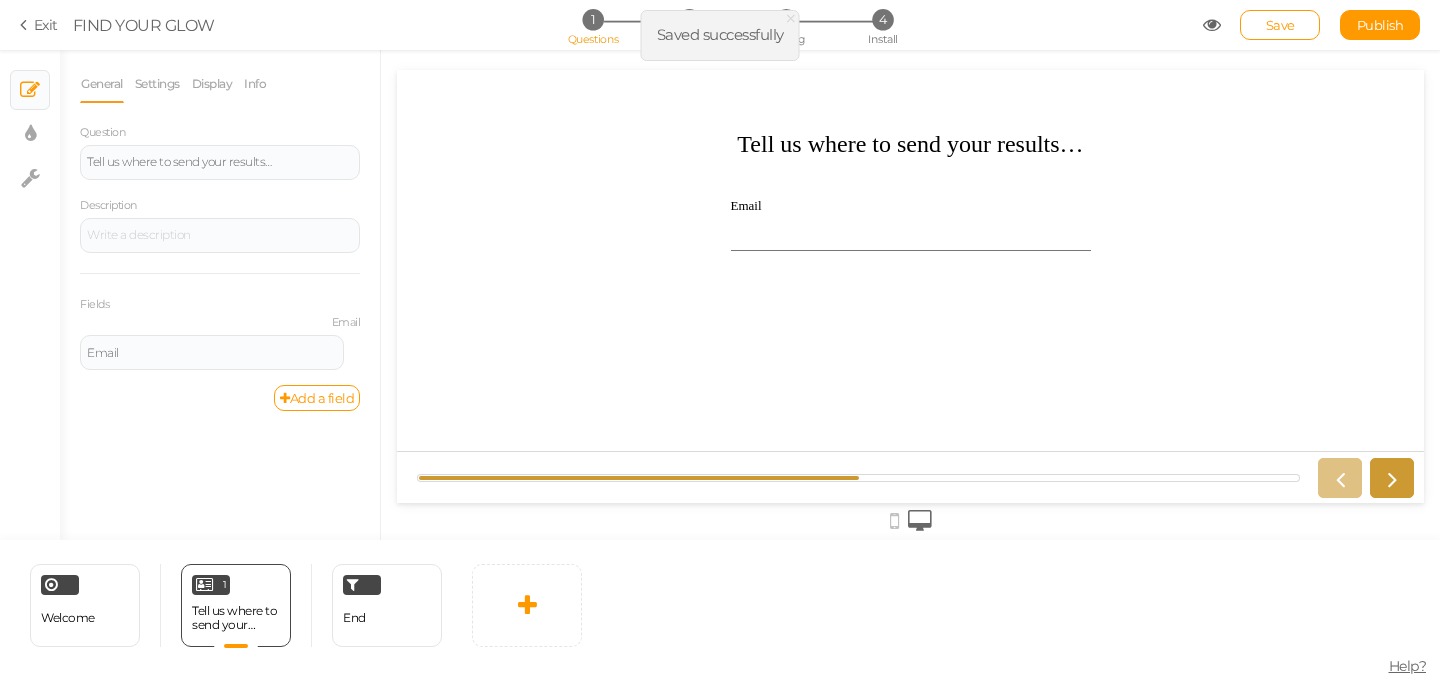 click on "Exit" at bounding box center [39, 25] 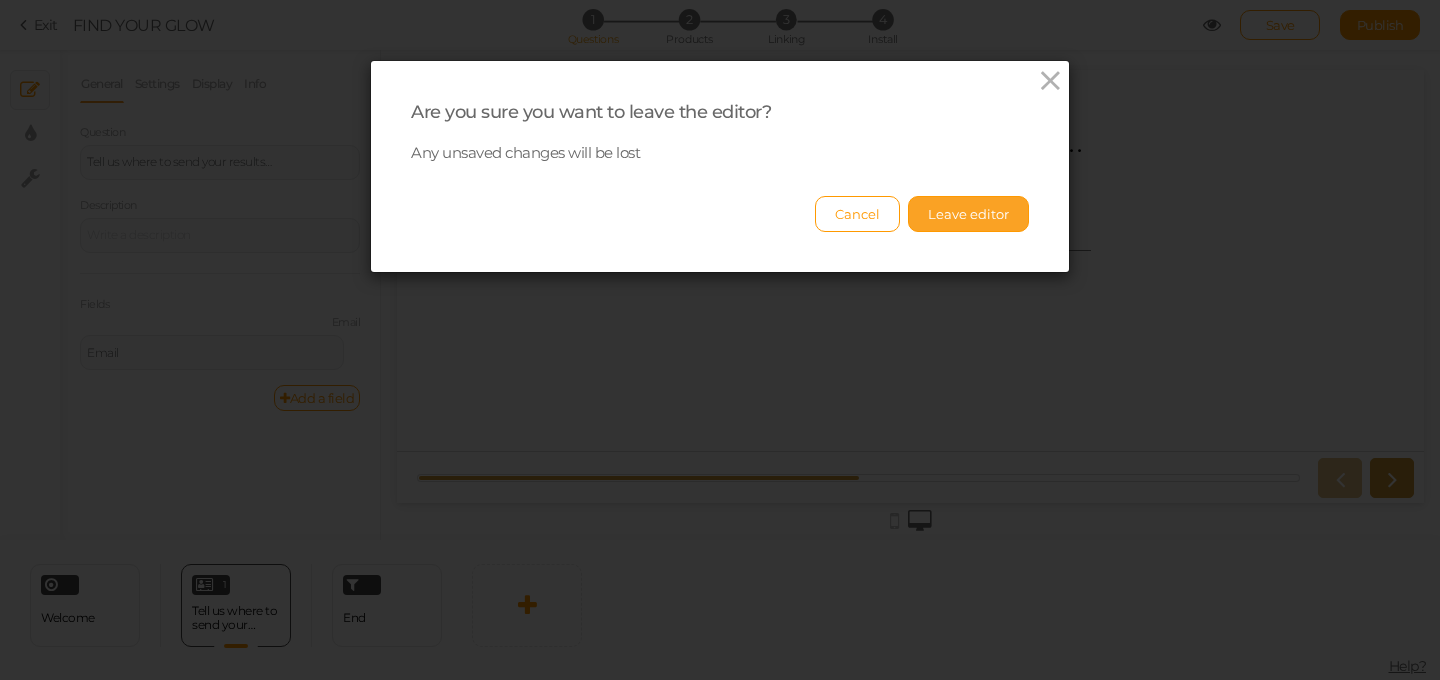click on "Leave editor" at bounding box center [968, 214] 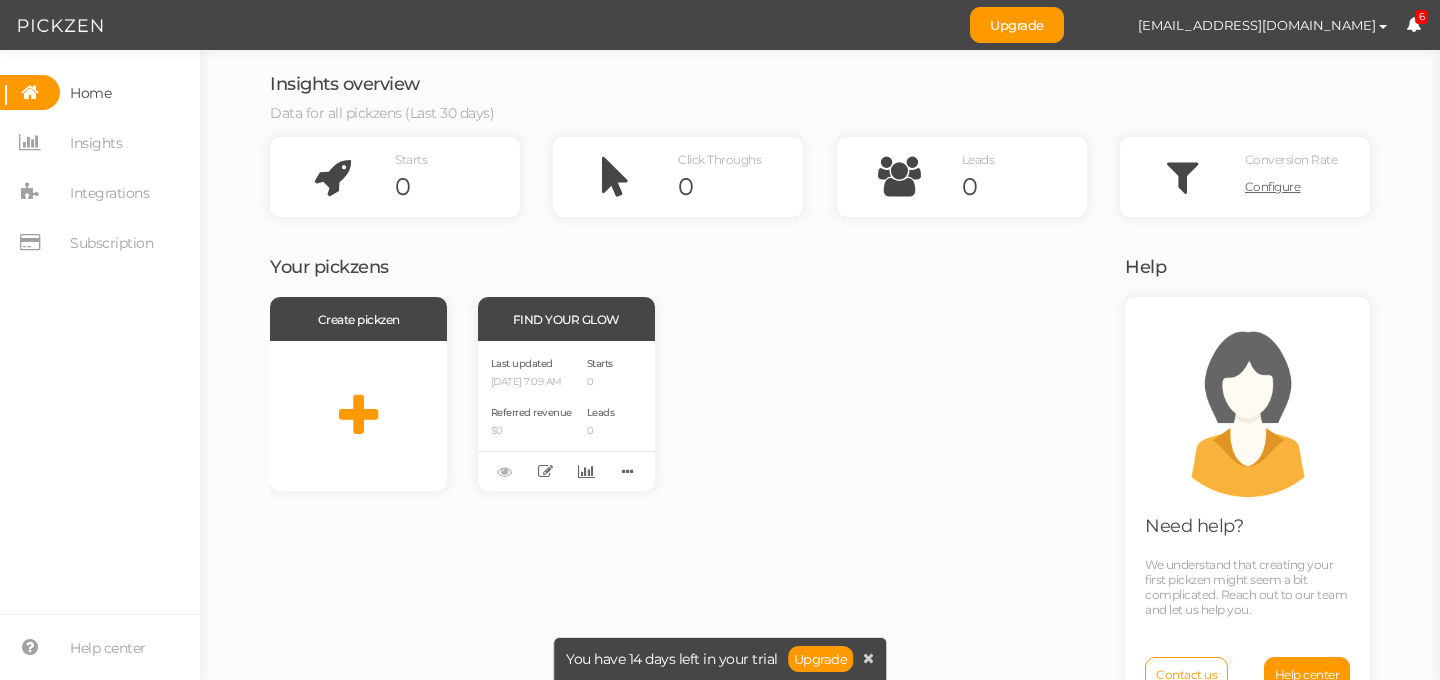 scroll, scrollTop: 48, scrollLeft: 0, axis: vertical 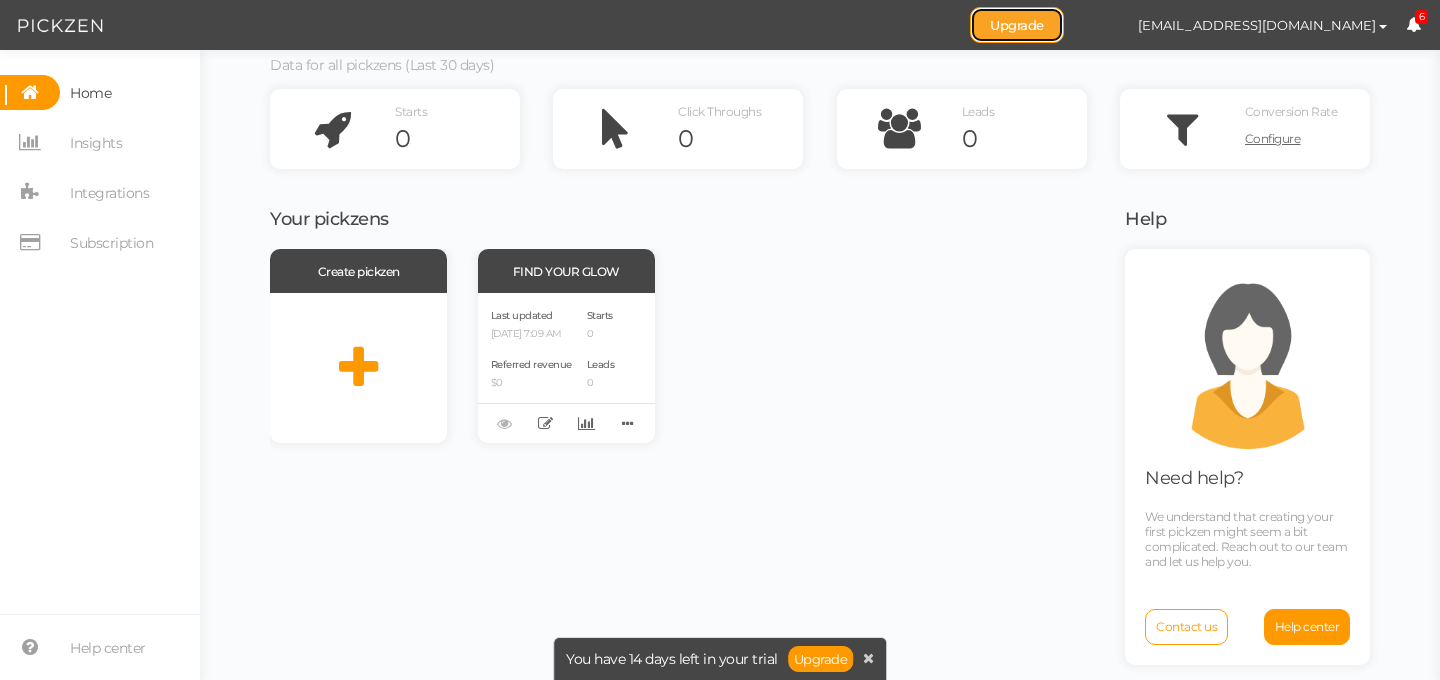 click on "Upgrade" at bounding box center (1017, 25) 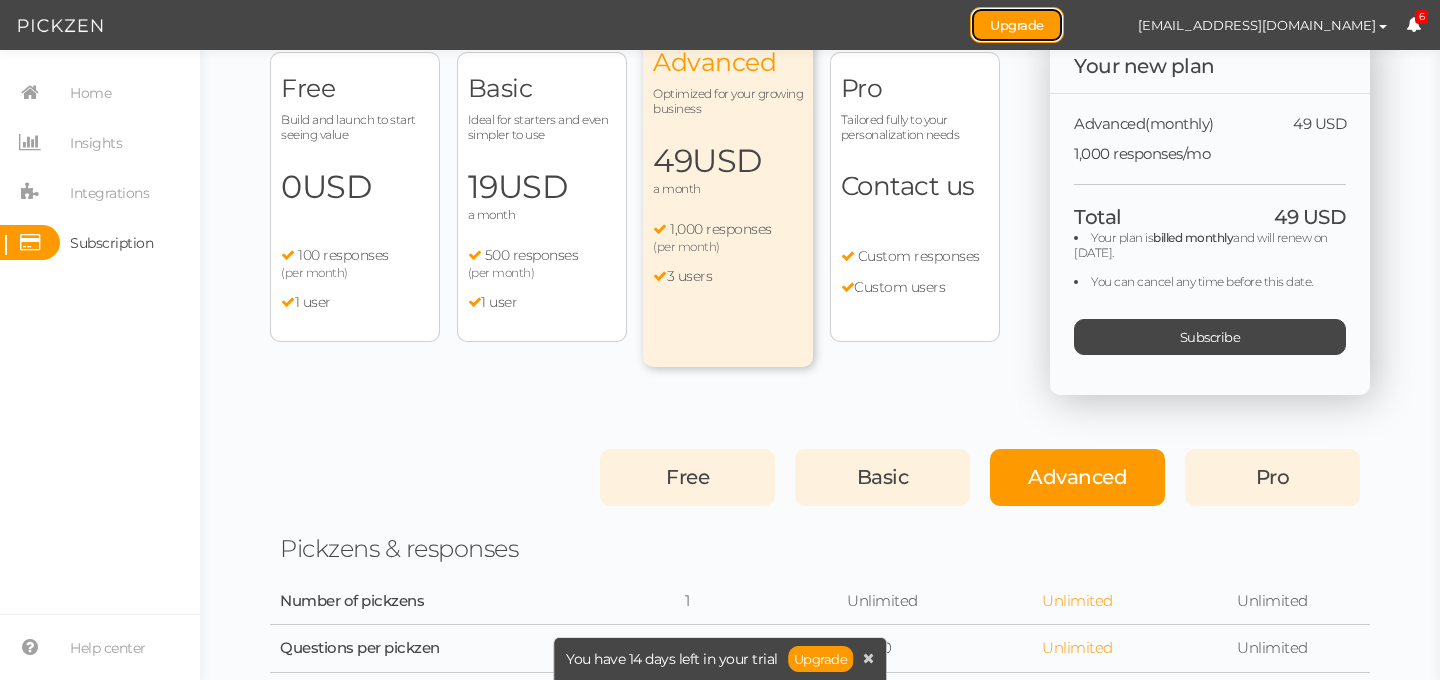 scroll, scrollTop: 0, scrollLeft: 0, axis: both 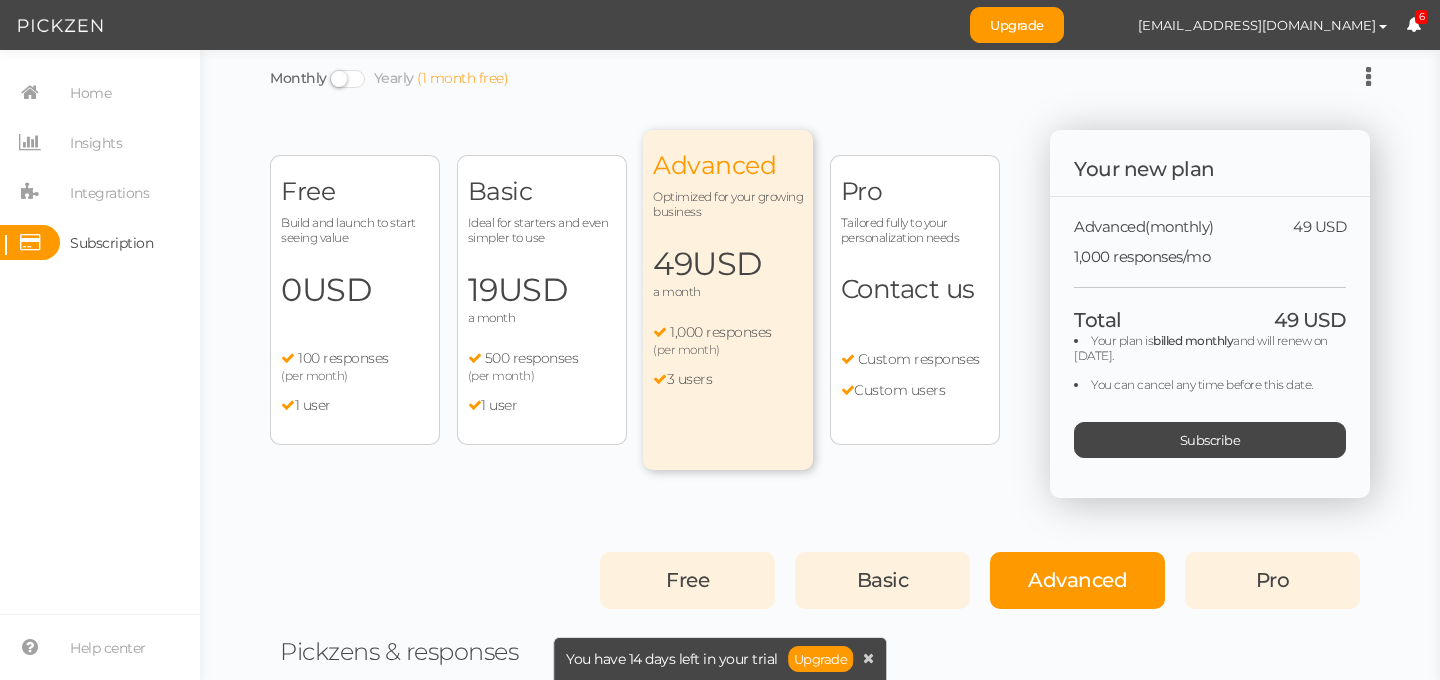 drag, startPoint x: 1123, startPoint y: 432, endPoint x: 1133, endPoint y: 345, distance: 87.57283 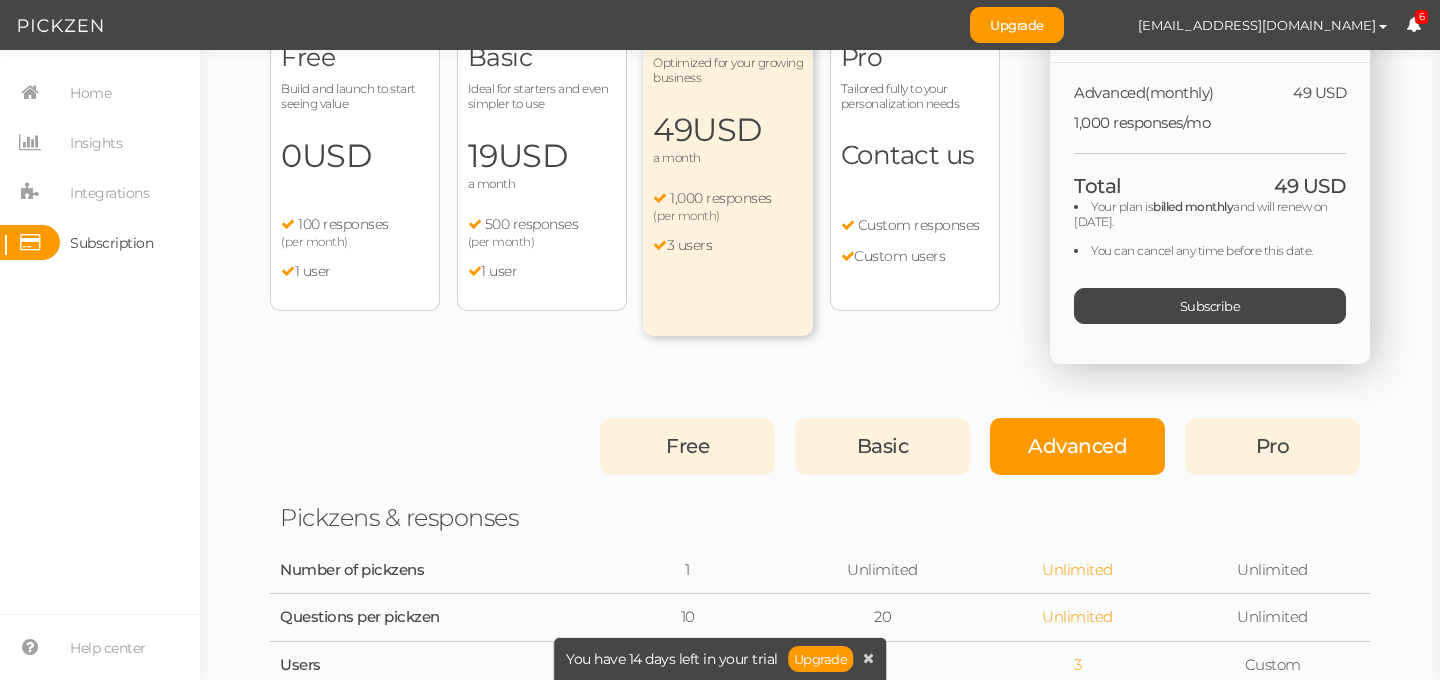 scroll, scrollTop: 87, scrollLeft: 0, axis: vertical 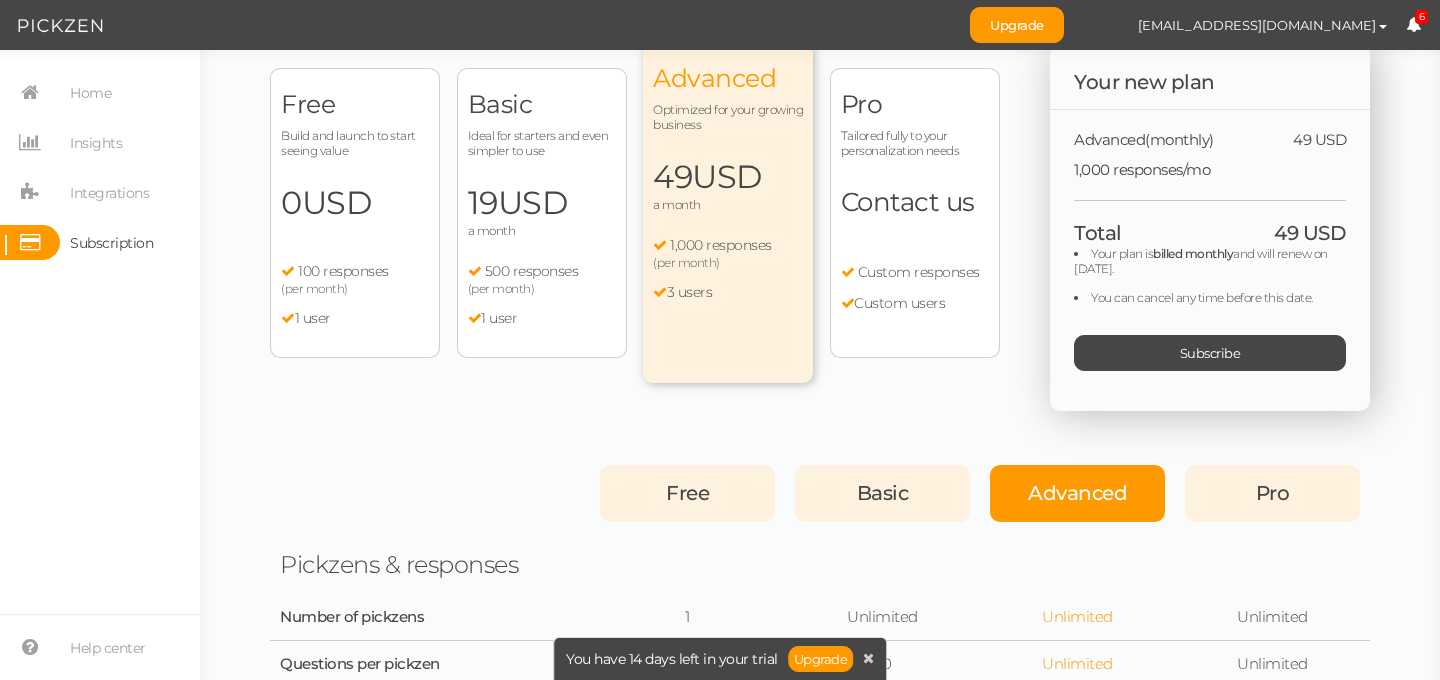 click on "Pro" at bounding box center (1272, 493) 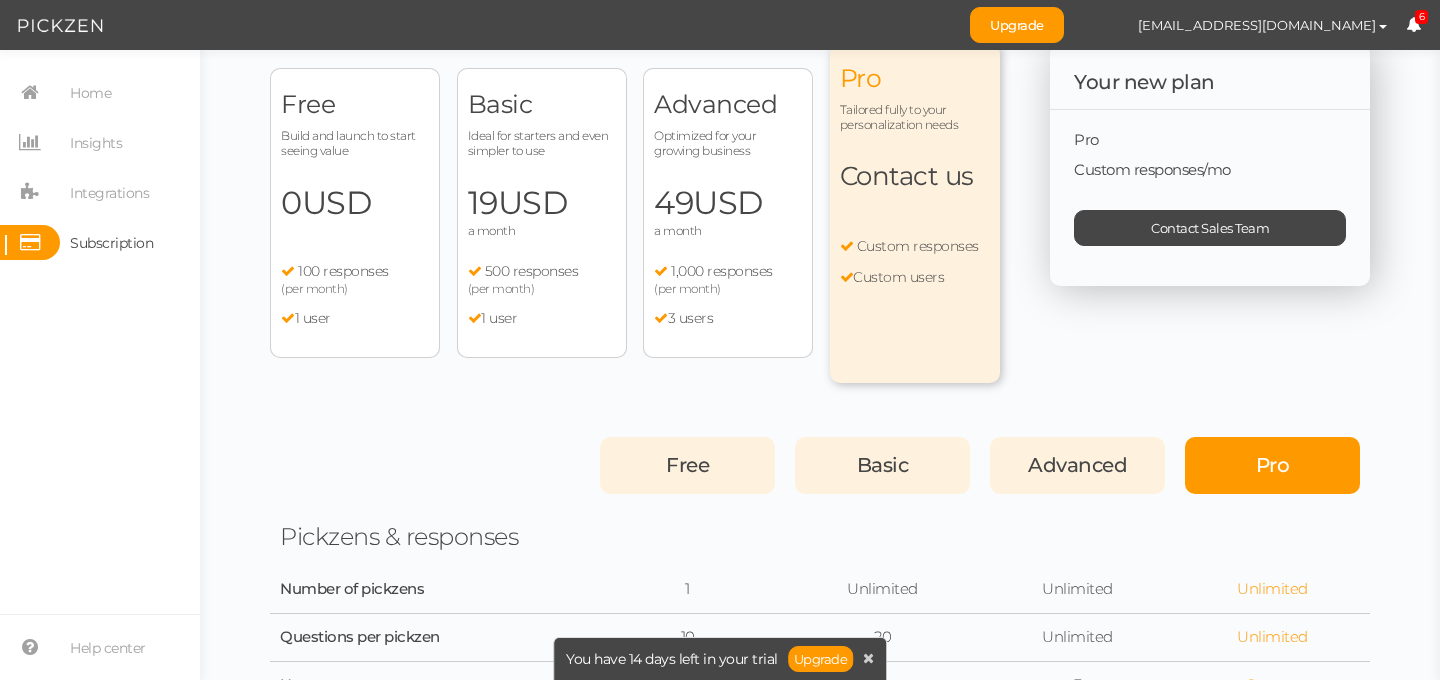 click on "Advanced" at bounding box center (1077, 465) 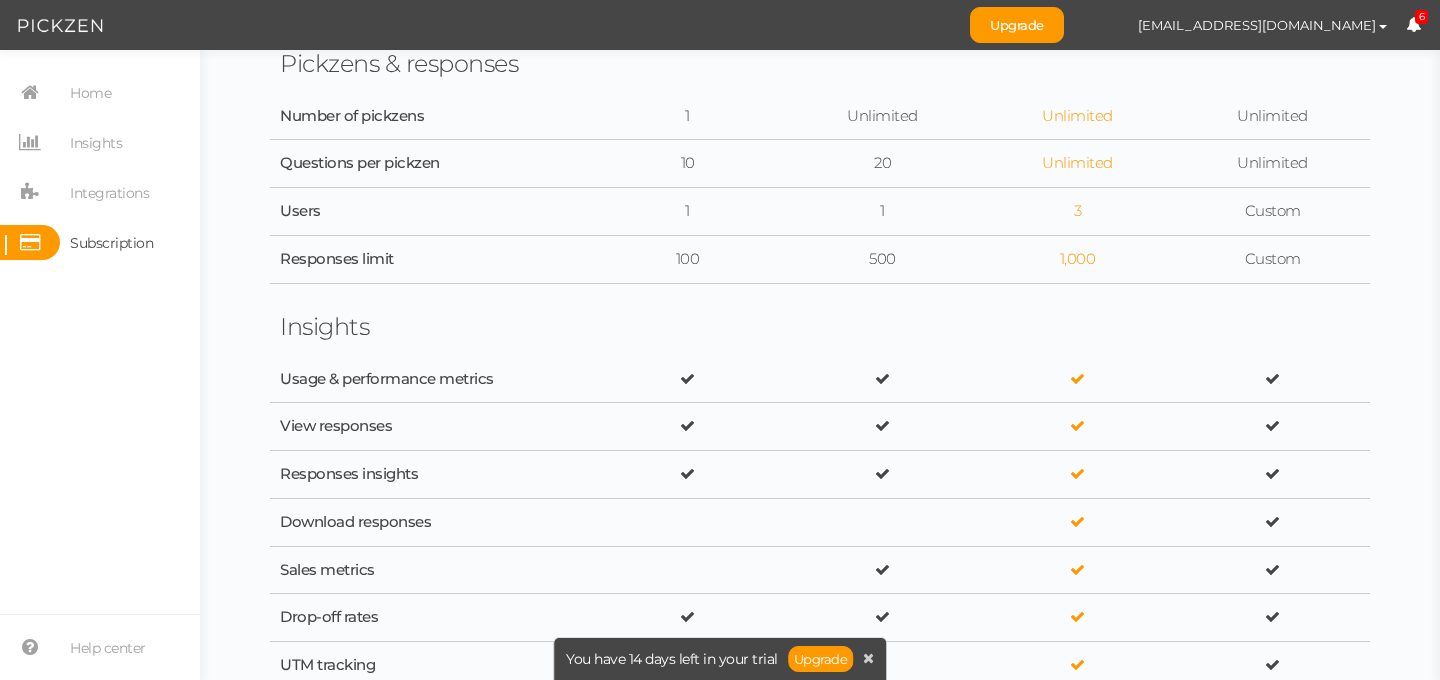 scroll, scrollTop: 0, scrollLeft: 0, axis: both 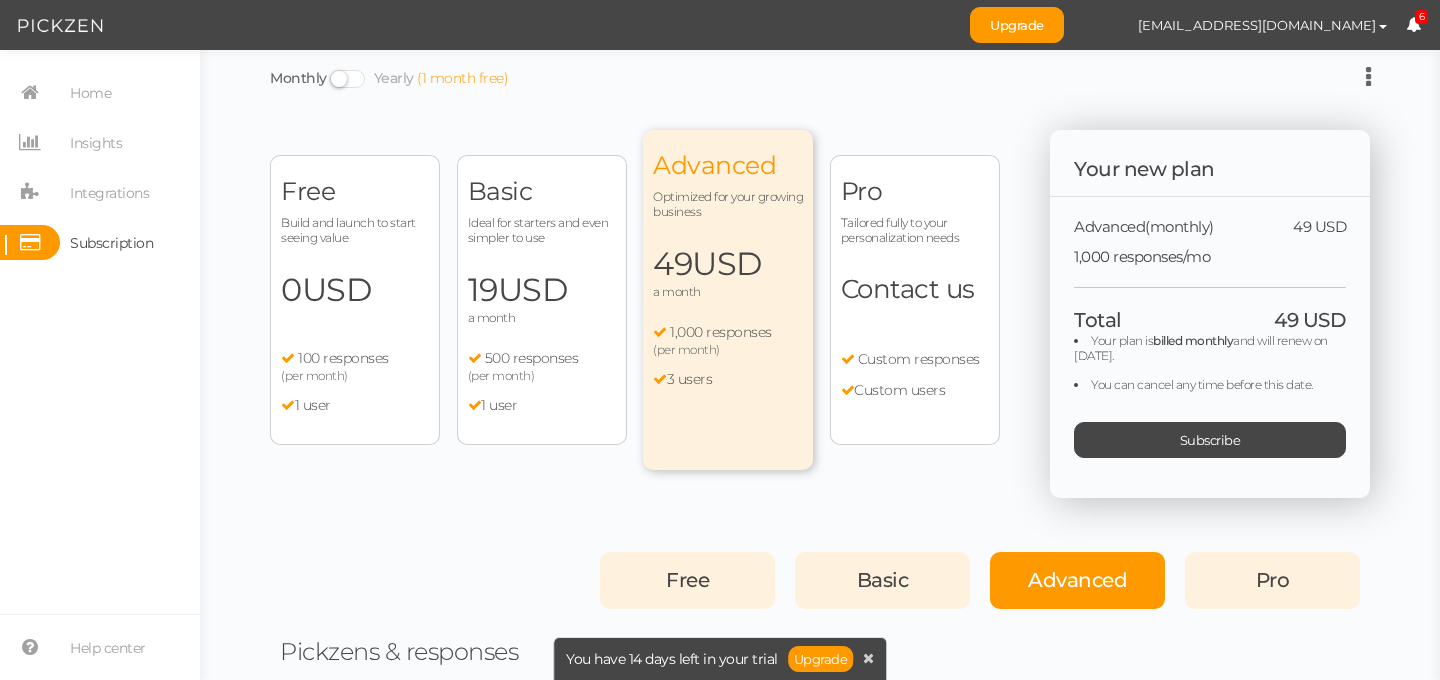 click at bounding box center (347, 79) 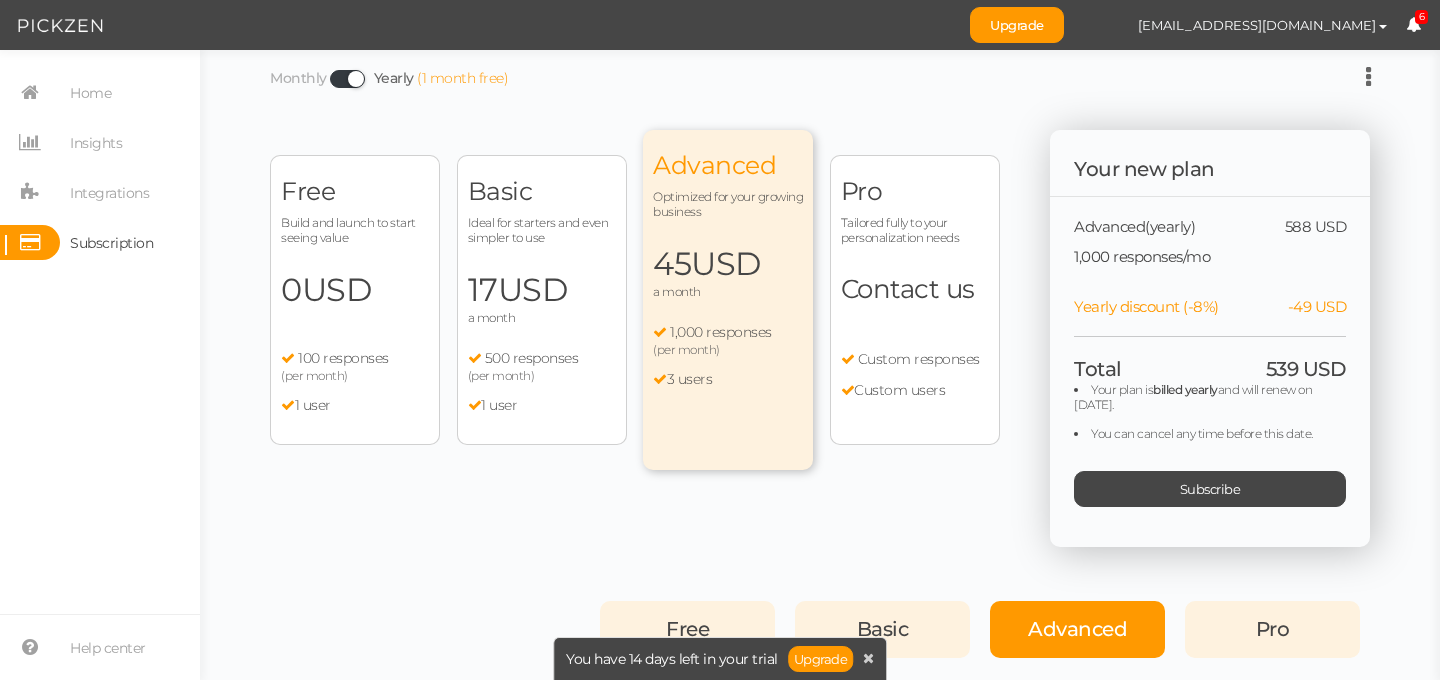 click at bounding box center (347, 79) 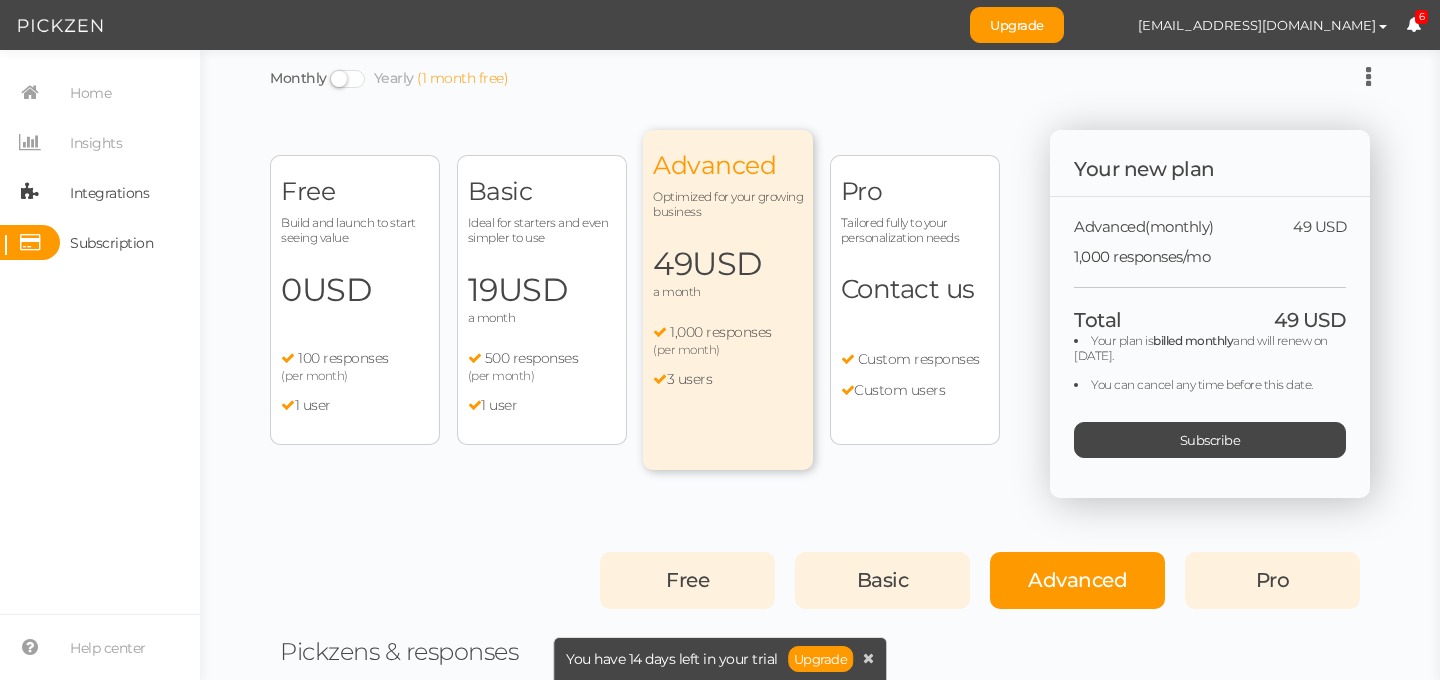 click on "Integrations" at bounding box center (109, 193) 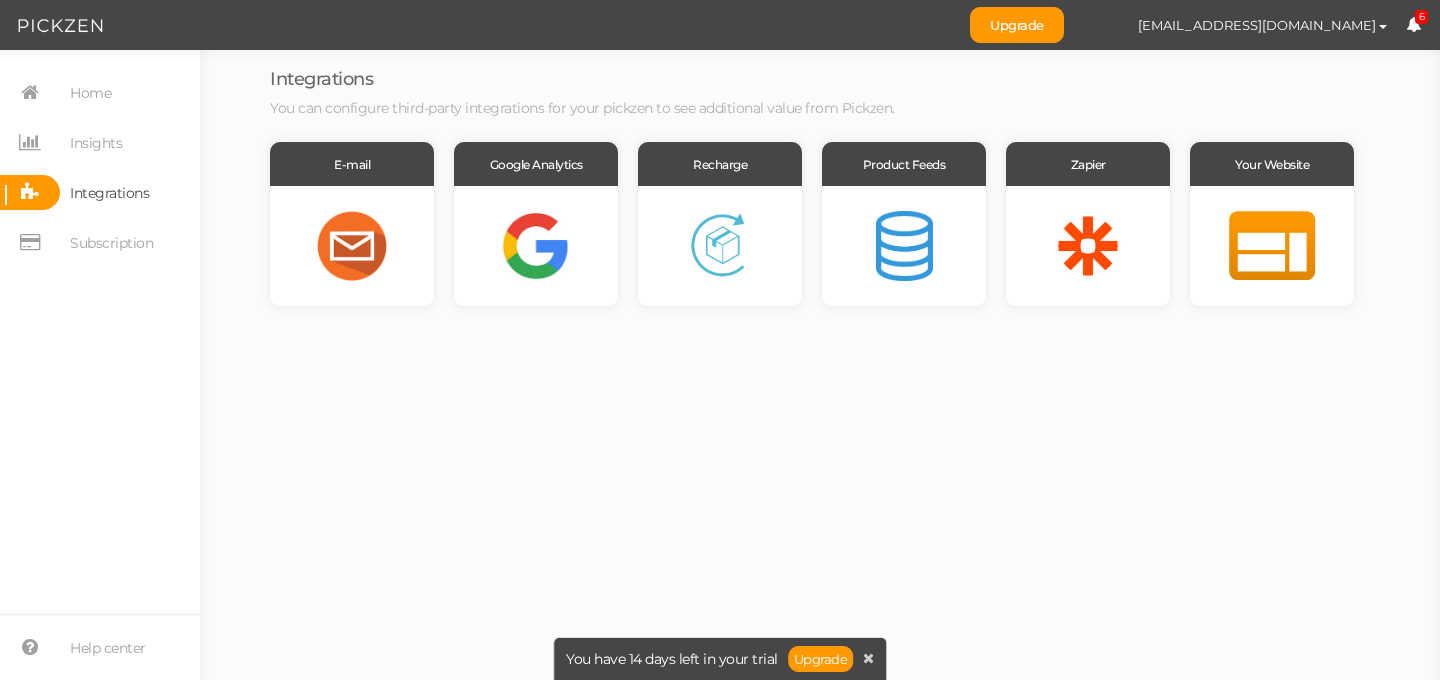 click on "Home         Insights           Integrations           Subscription" at bounding box center [100, 175] 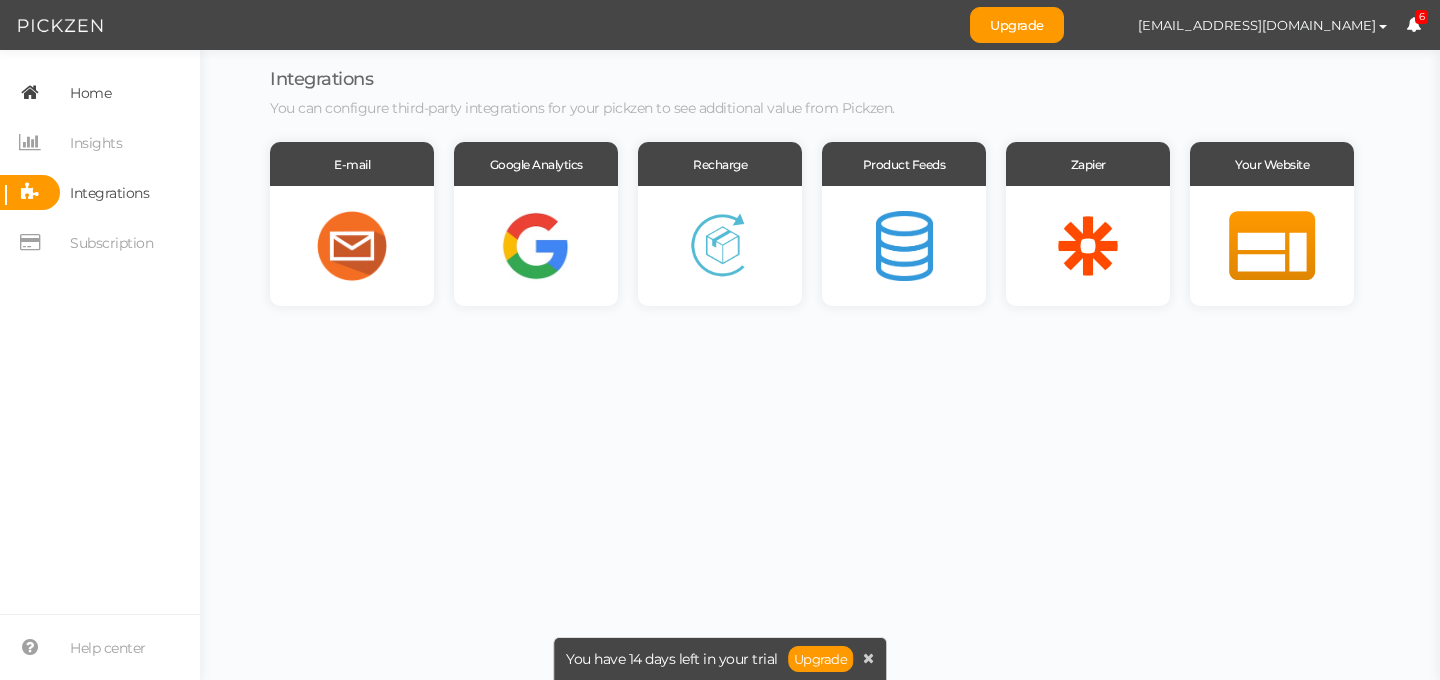 click on "Home" at bounding box center (100, 92) 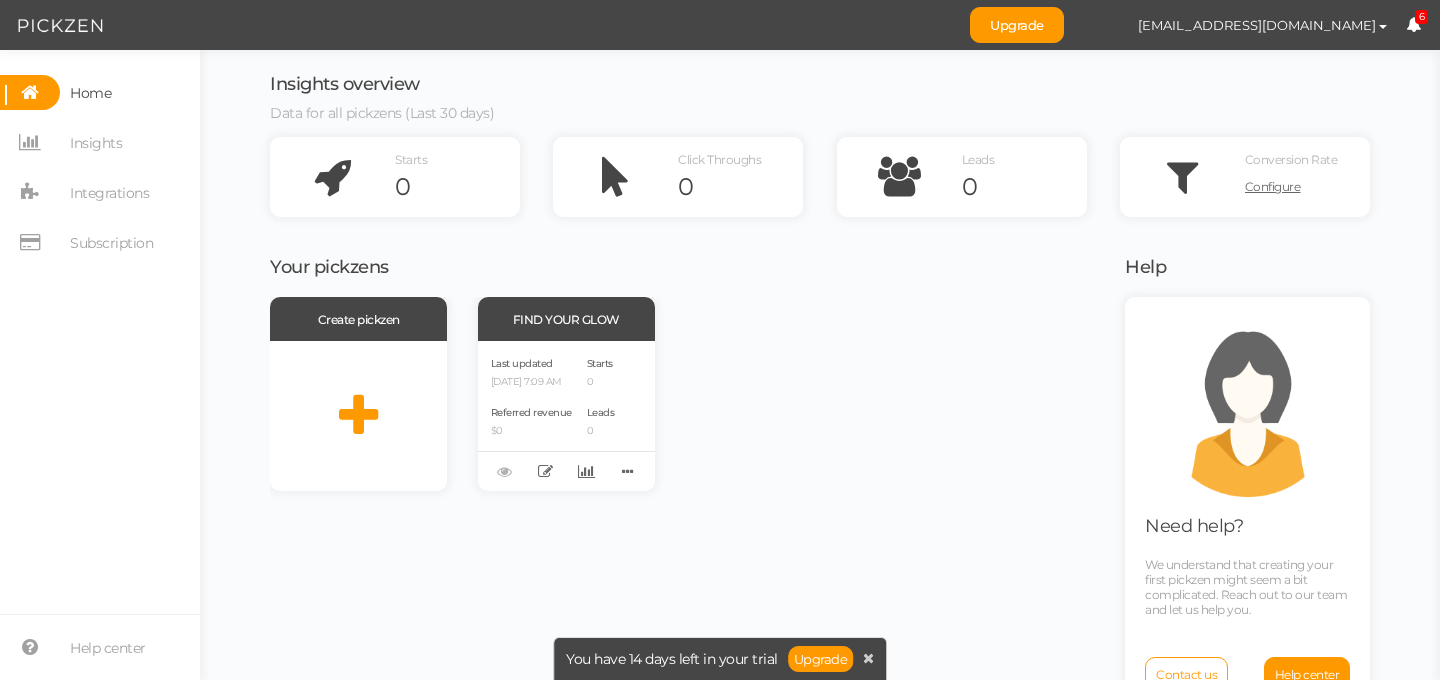 scroll, scrollTop: 48, scrollLeft: 0, axis: vertical 